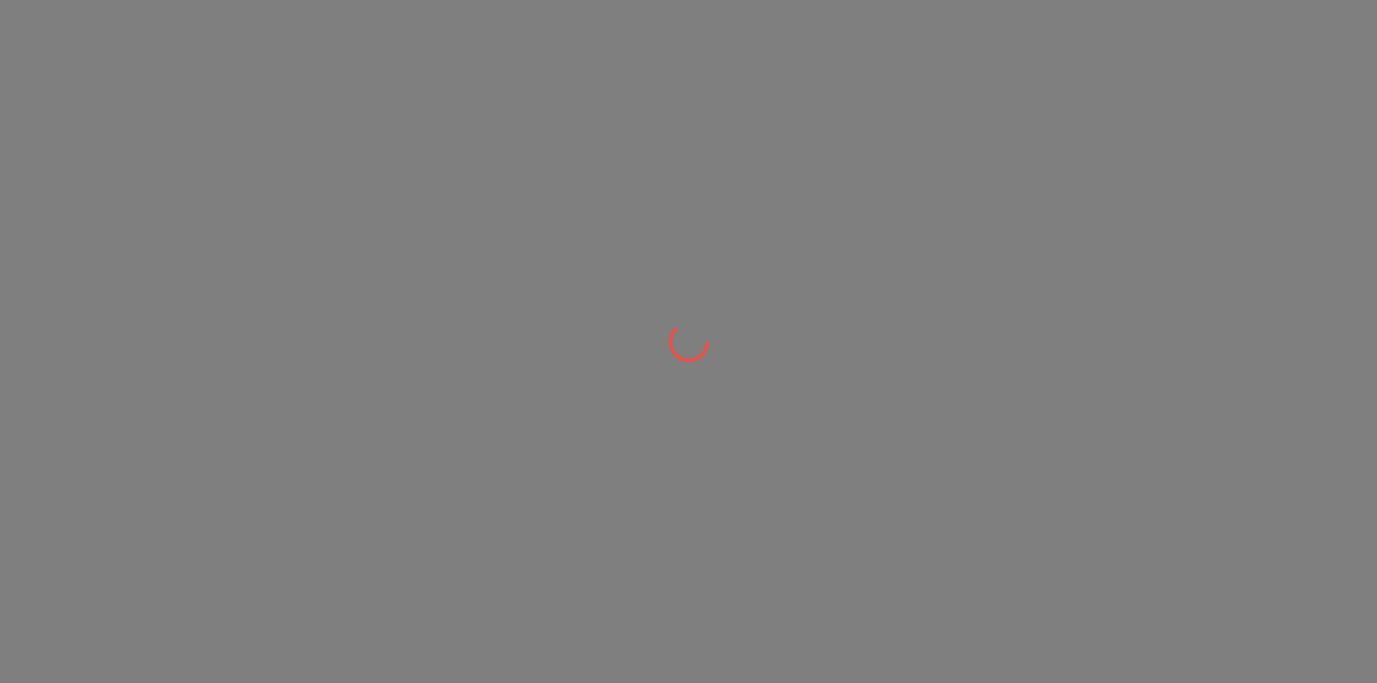 scroll, scrollTop: 0, scrollLeft: 0, axis: both 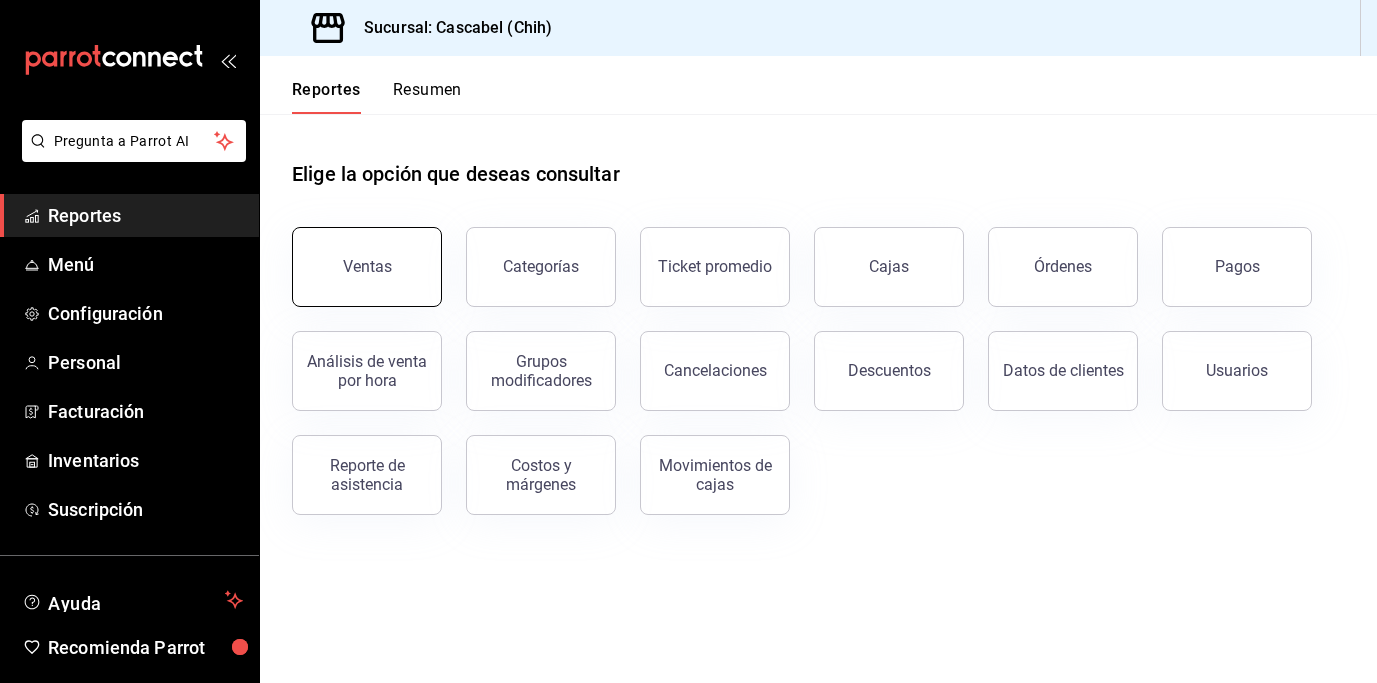 click on "Ventas" at bounding box center [367, 266] 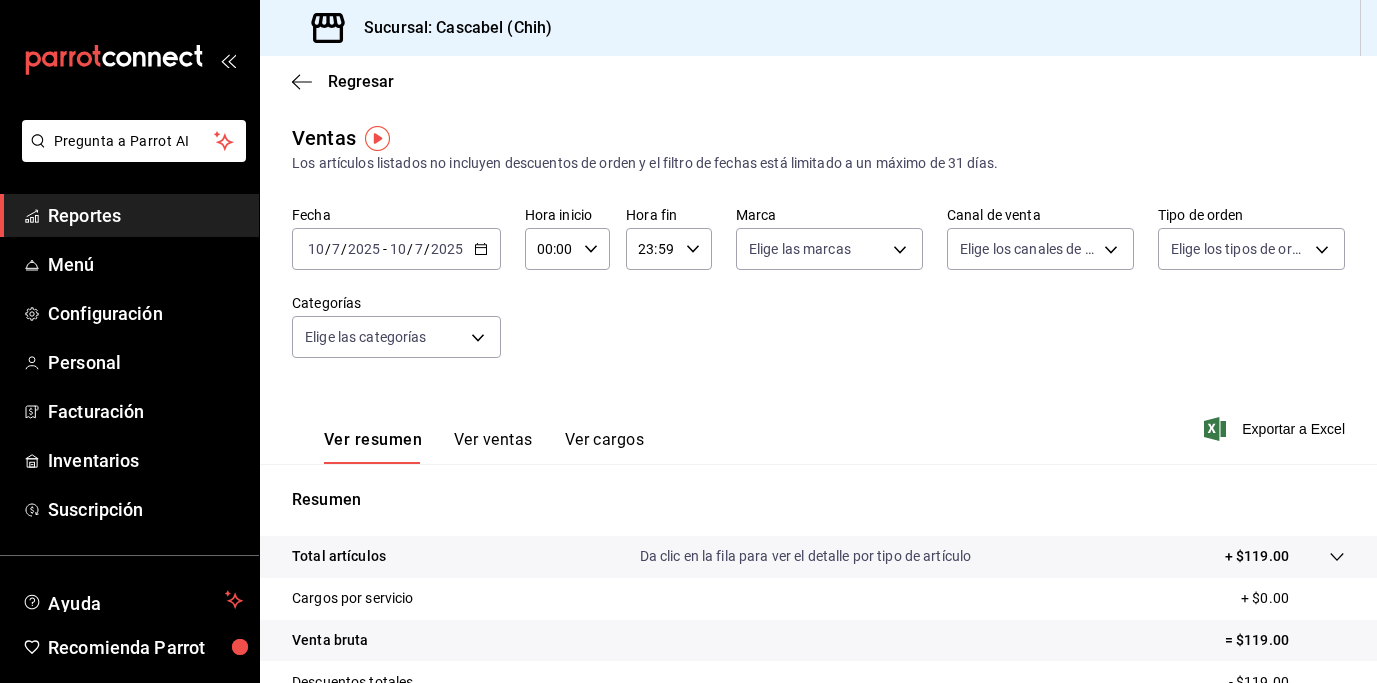 click on "2025-07-10 10 / 7 / 2025 - 2025-07-10 10 / 7 / 2025" at bounding box center [396, 249] 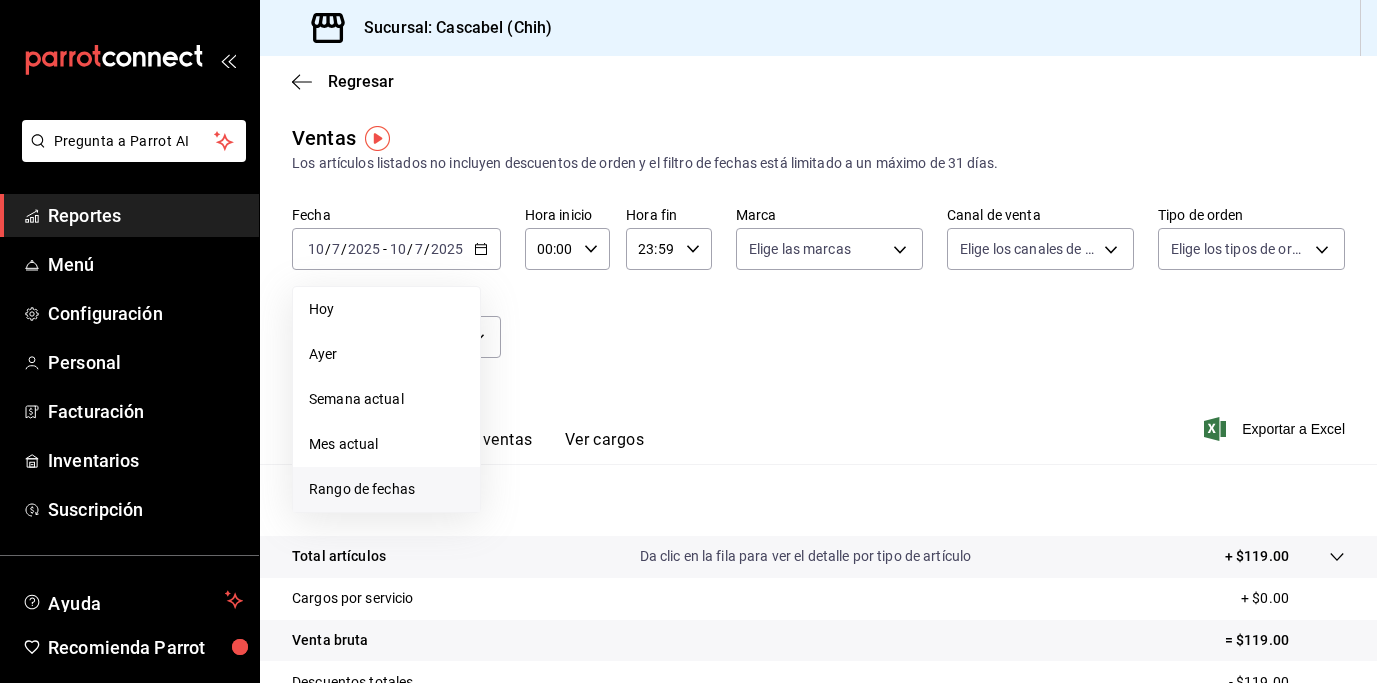click on "Rango de fechas" at bounding box center [386, 489] 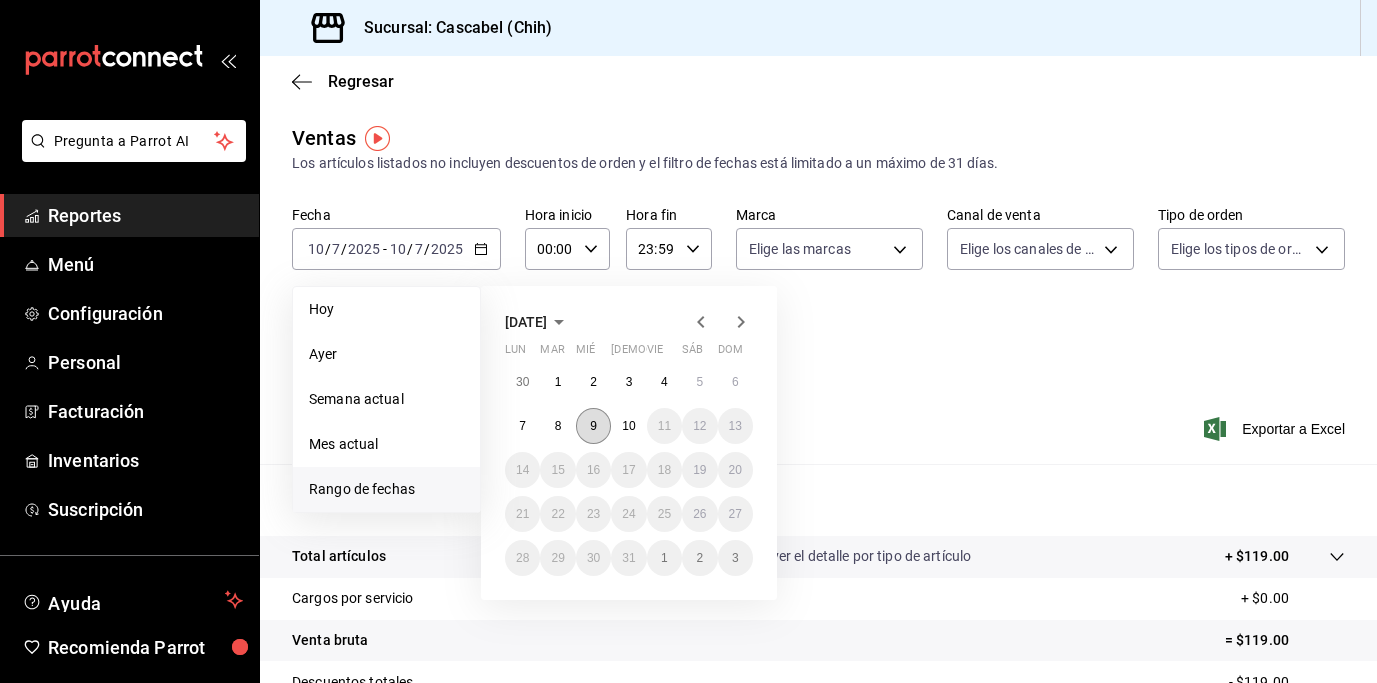 click on "9" at bounding box center [593, 426] 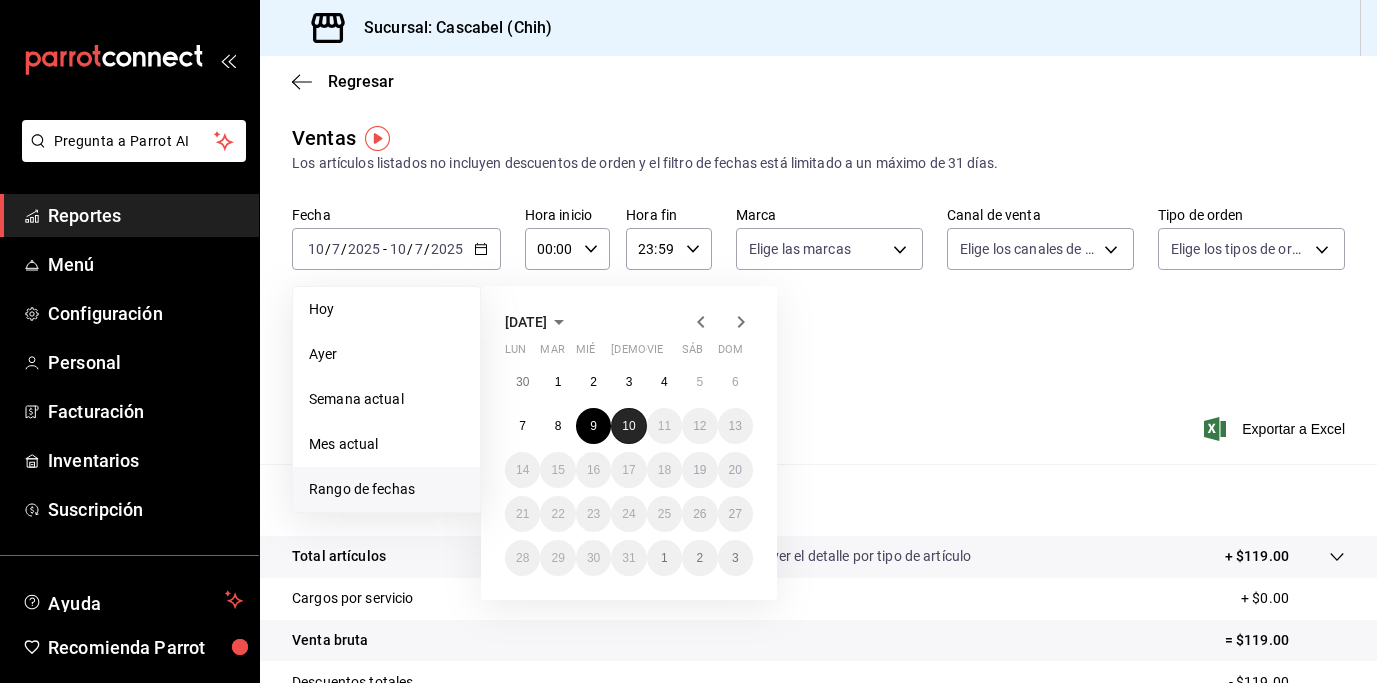 click on "10" at bounding box center (628, 426) 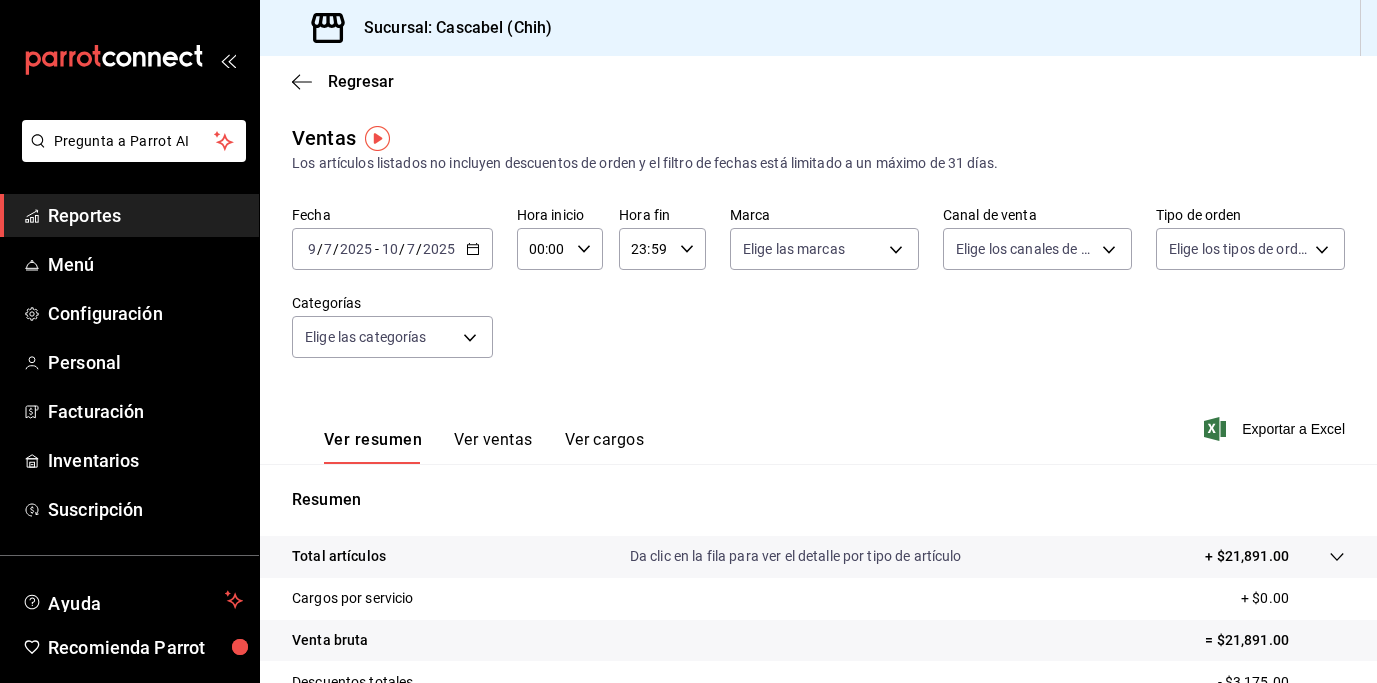 click 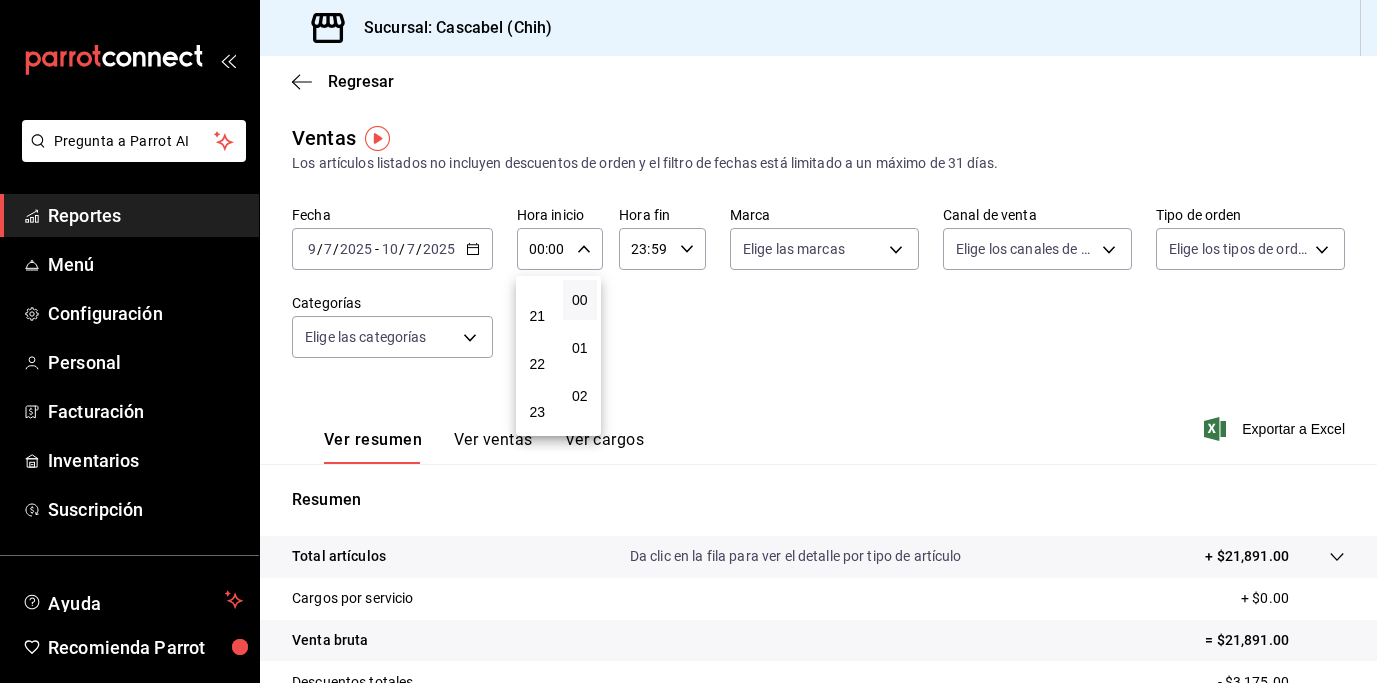 scroll, scrollTop: 565, scrollLeft: 0, axis: vertical 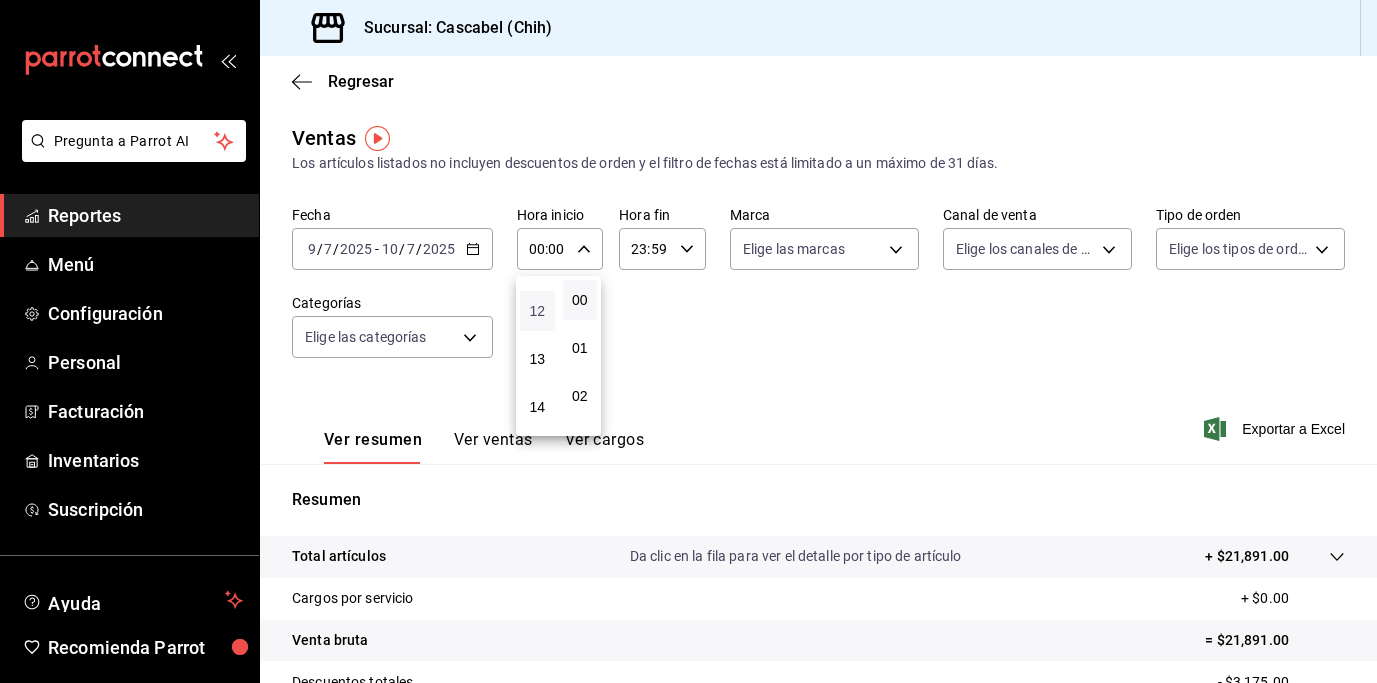 click on "12" at bounding box center [537, 311] 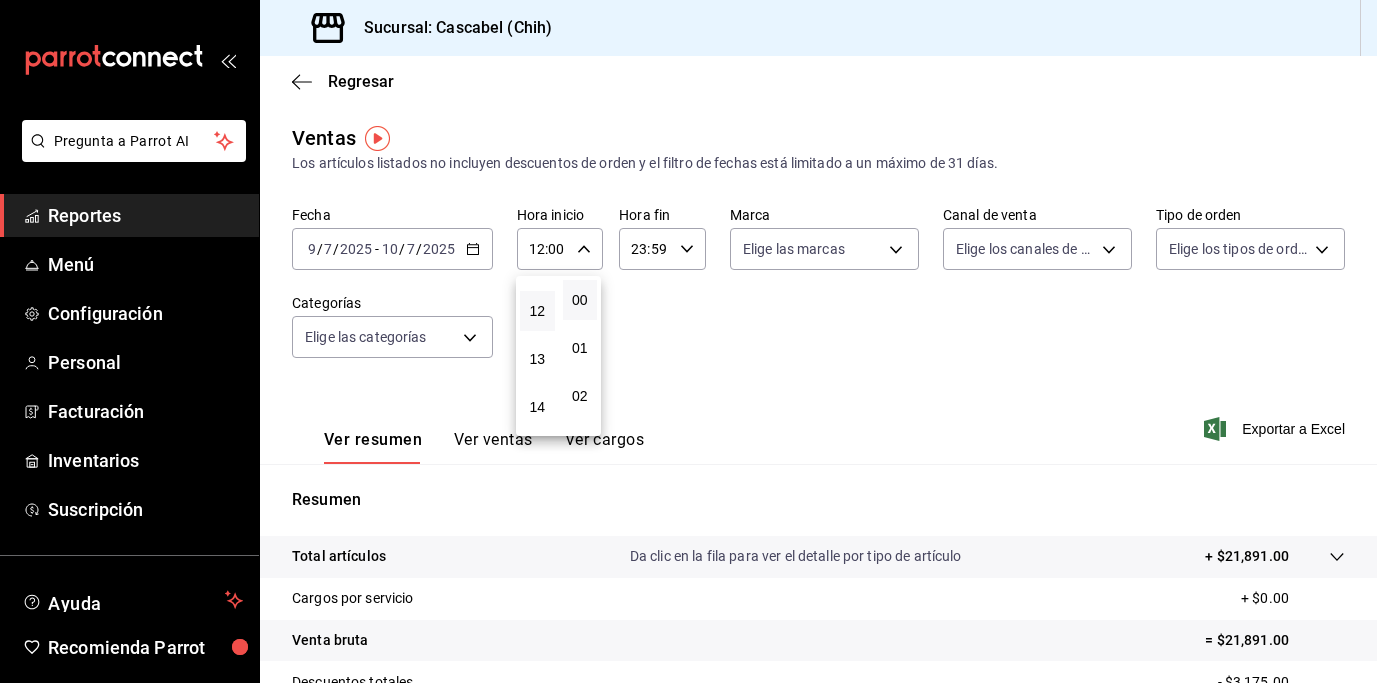 click at bounding box center [688, 341] 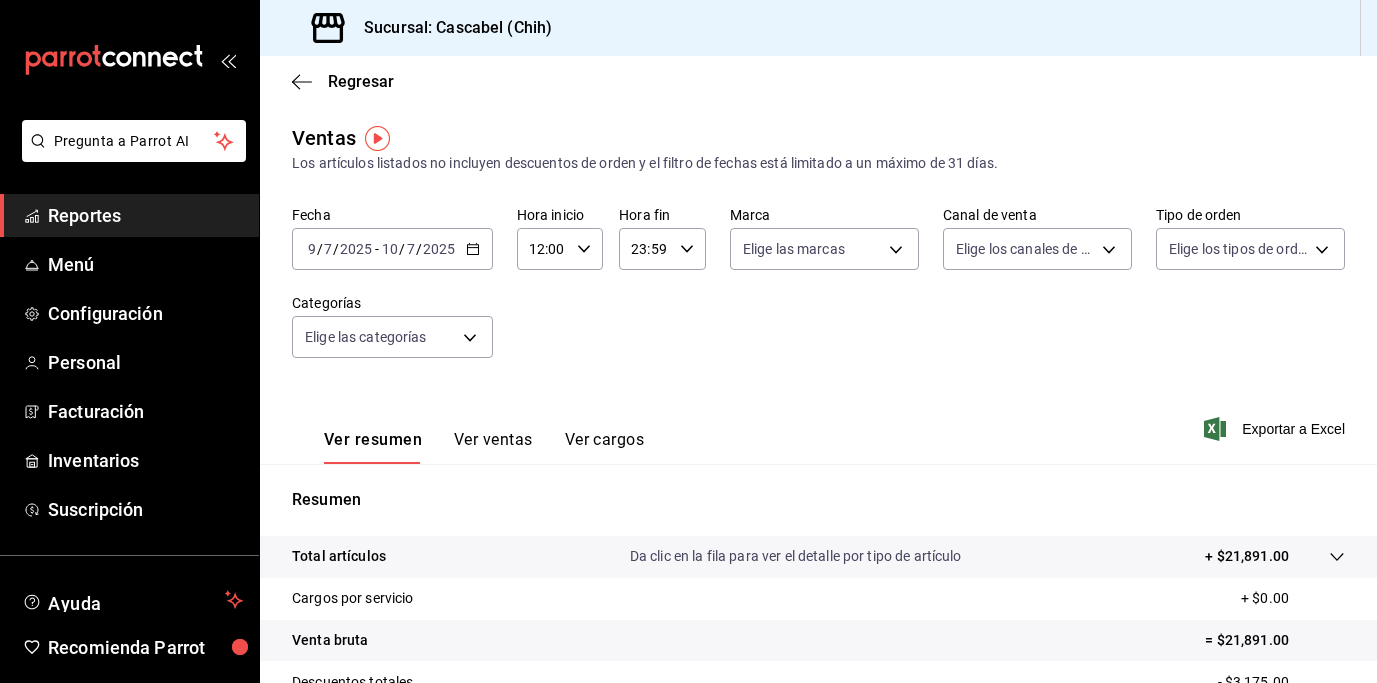 click 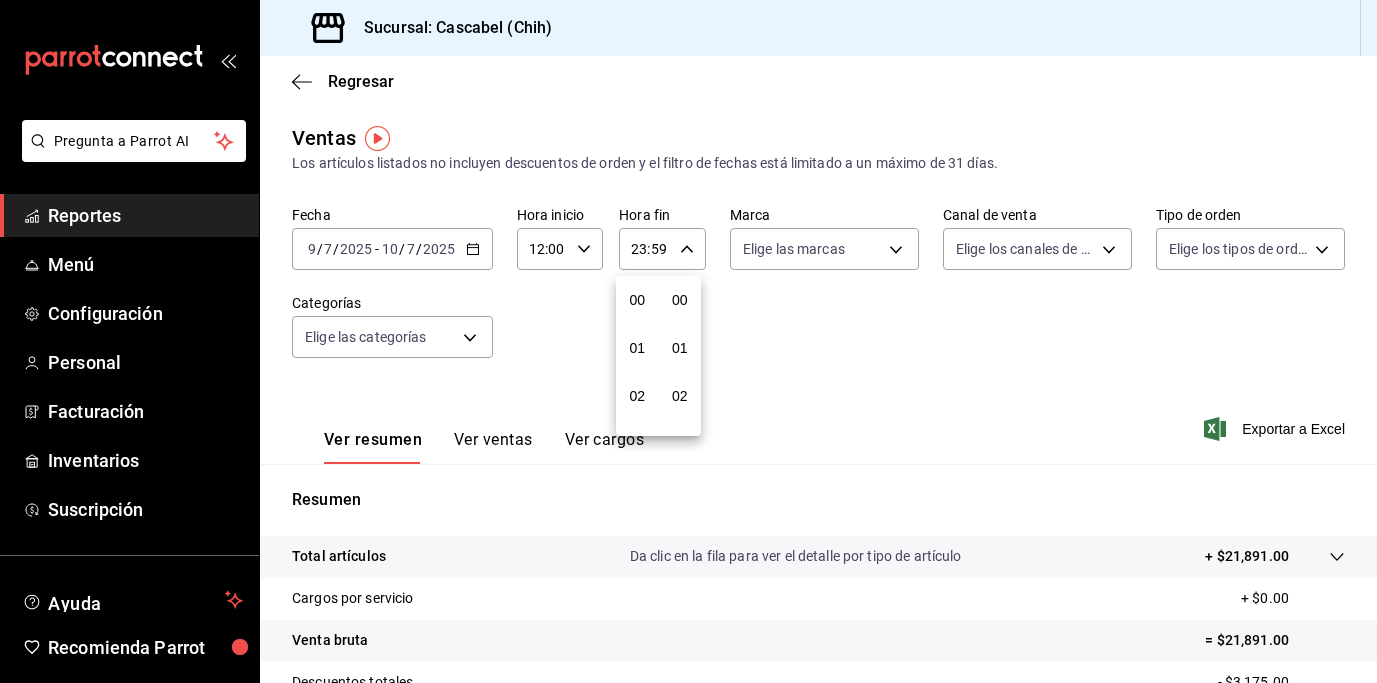 scroll, scrollTop: 992, scrollLeft: 0, axis: vertical 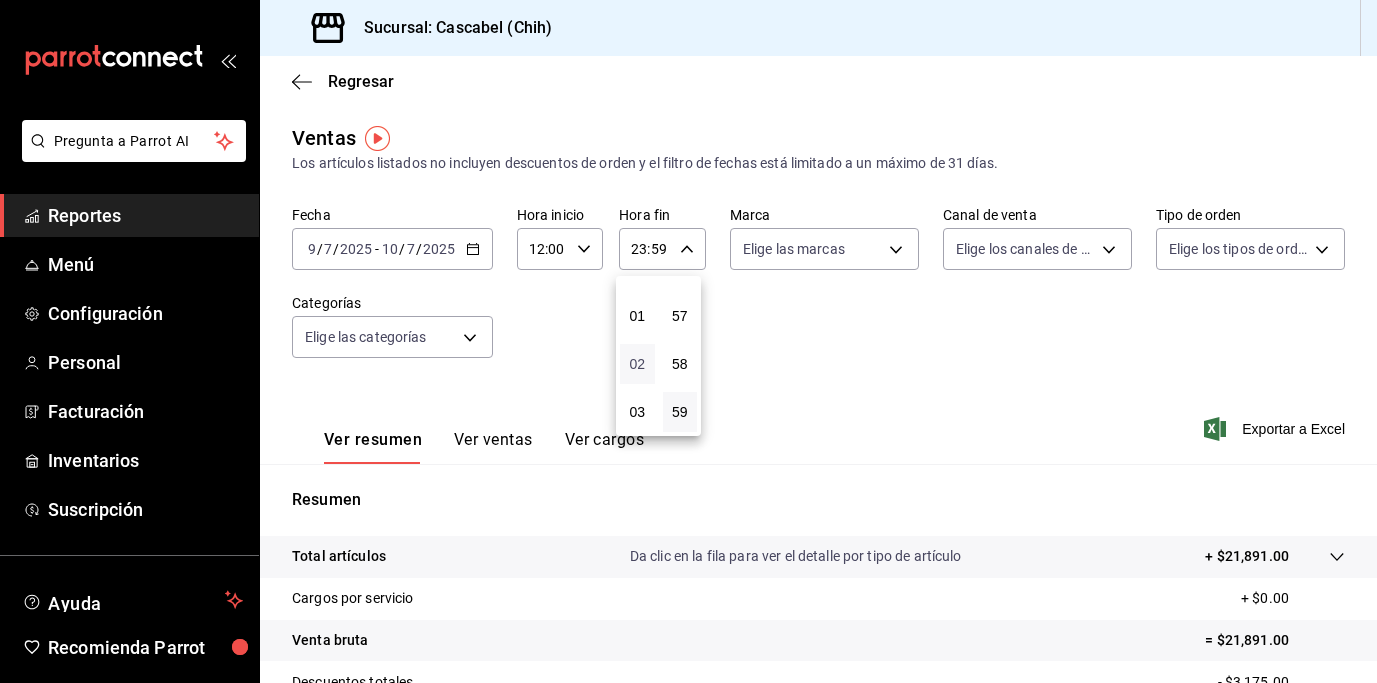 click on "02" at bounding box center [637, 364] 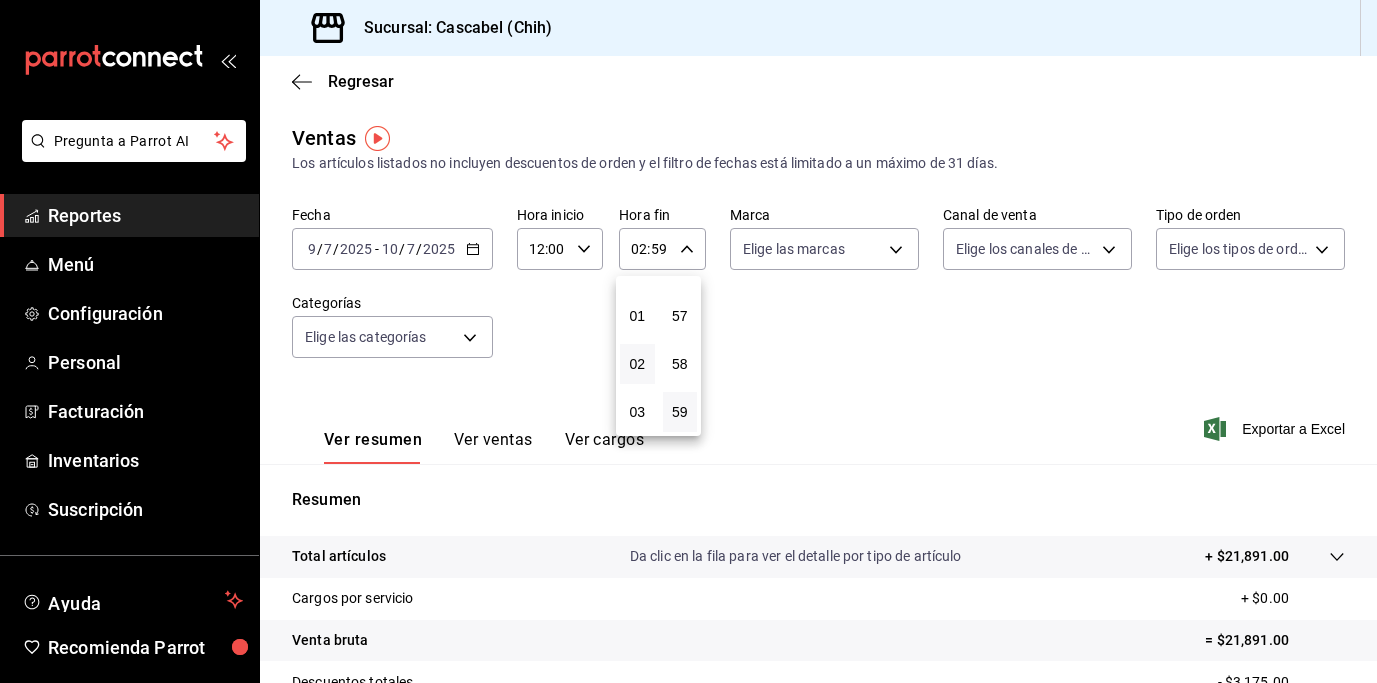 click at bounding box center (688, 341) 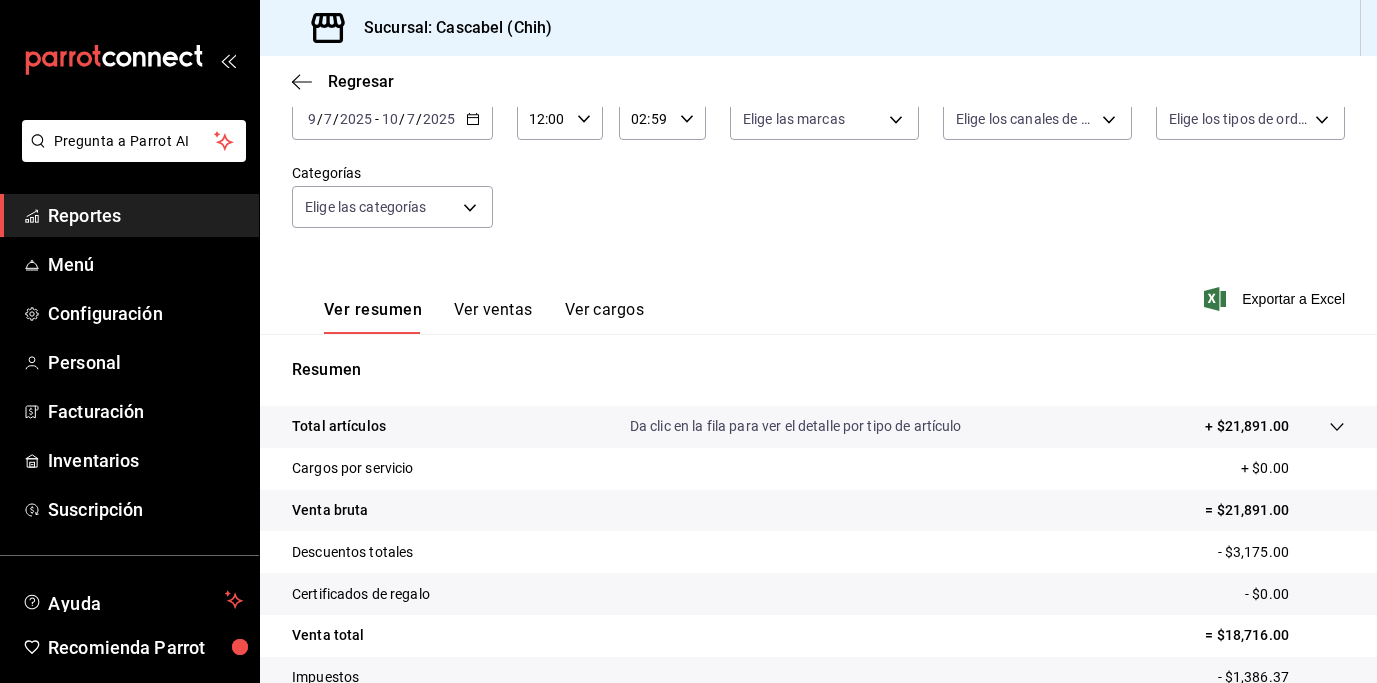 scroll, scrollTop: 223, scrollLeft: 0, axis: vertical 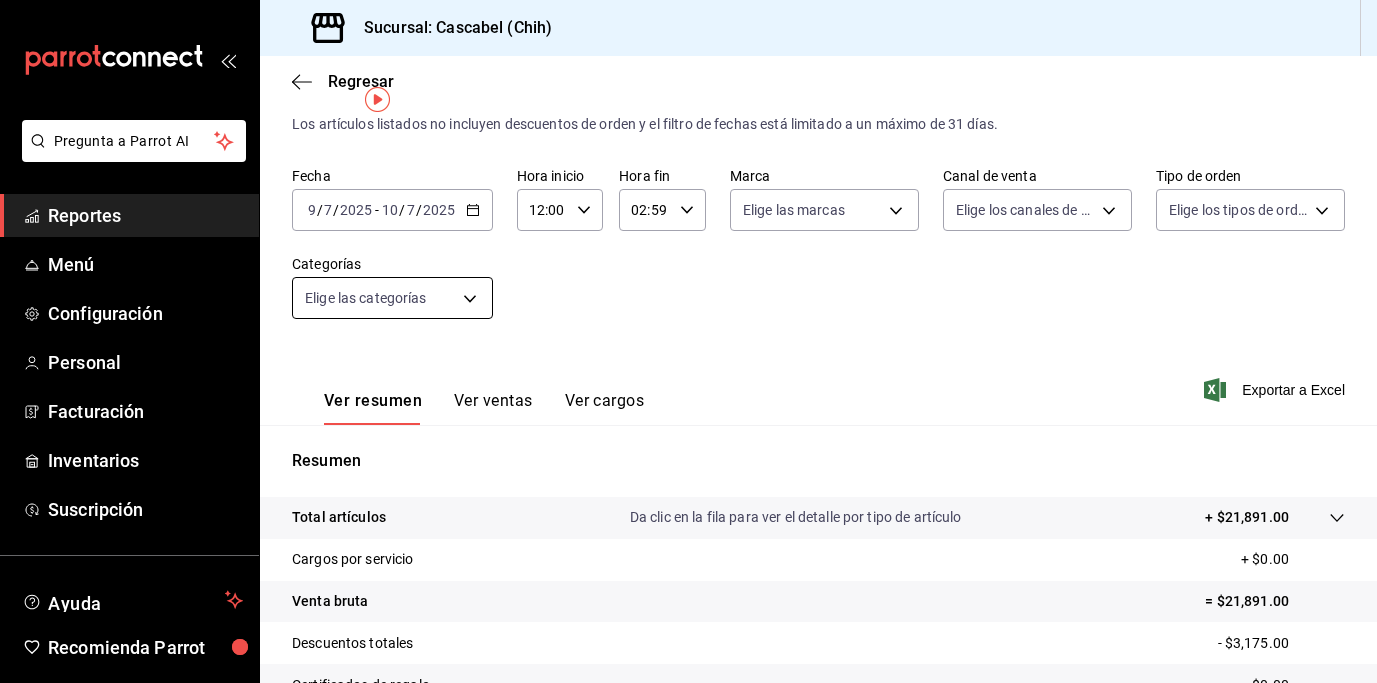 click on "Pregunta a Parrot AI Reportes   Menú   Configuración   Personal   Facturación   Inventarios   Suscripción   Ayuda Recomienda Parrot   Benjamin Duran   Sugerir nueva función   Sucursal: Cascabel (Chih) Regresar Ventas Los artículos listados no incluyen descuentos de orden y el filtro de fechas está limitado a un máximo de 31 días. Fecha 2025-07-09 9 / 7 / 2025 - 2025-07-10 10 / 7 / 2025 Hora inicio 12:00 Hora inicio Hora fin 02:59 Hora fin Marca Elige las marcas Canal de venta Elige los canales de venta Tipo de orden Elige los tipos de orden Categorías Elige las categorías Ver resumen Ver ventas Ver cargos Exportar a Excel Resumen Total artículos Da clic en la fila para ver el detalle por tipo de artículo + $21,891.00 Cargos por servicio + $0.00 Venta bruta = $21,891.00 Descuentos totales - $3,175.00 Certificados de regalo - $0.00 Venta total = $18,716.00 Impuestos - $1,386.37 Venta neta = $17,329.63 Pregunta a Parrot AI Reportes   Menú   Configuración   Personal   Facturación   Inventarios" at bounding box center [688, 341] 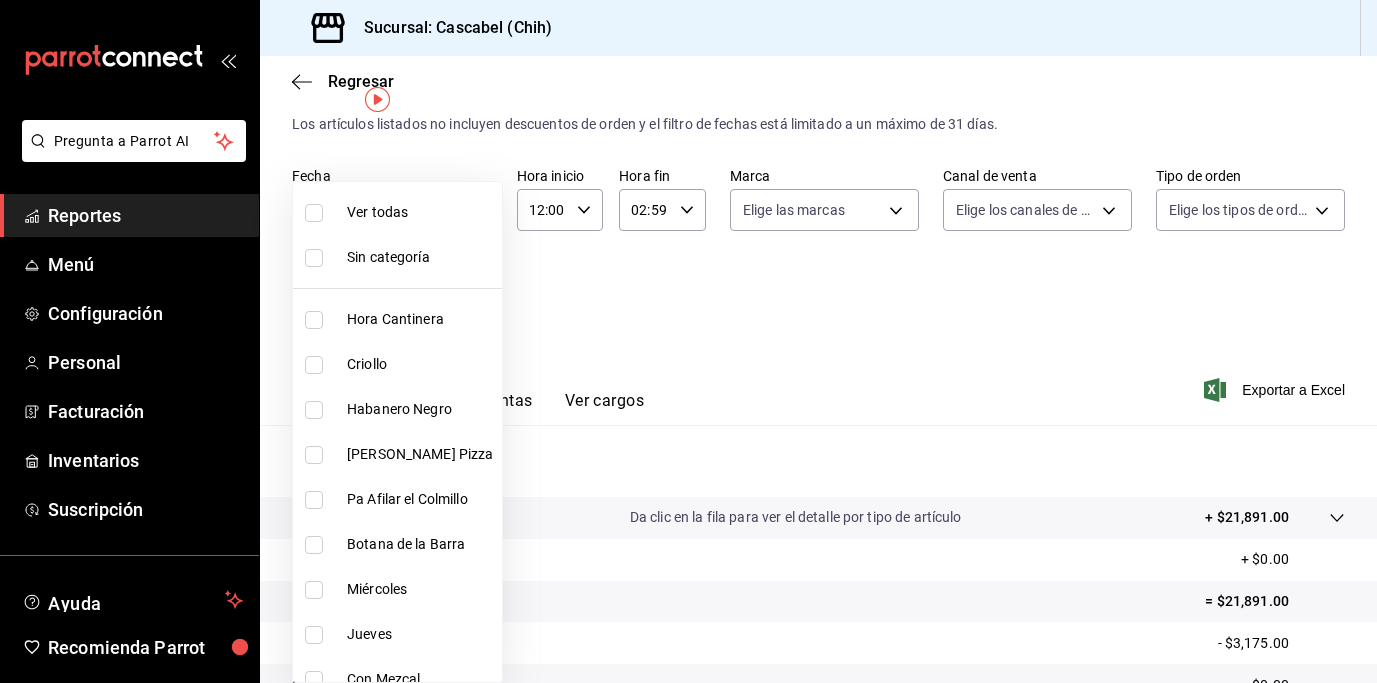 click at bounding box center [314, 320] 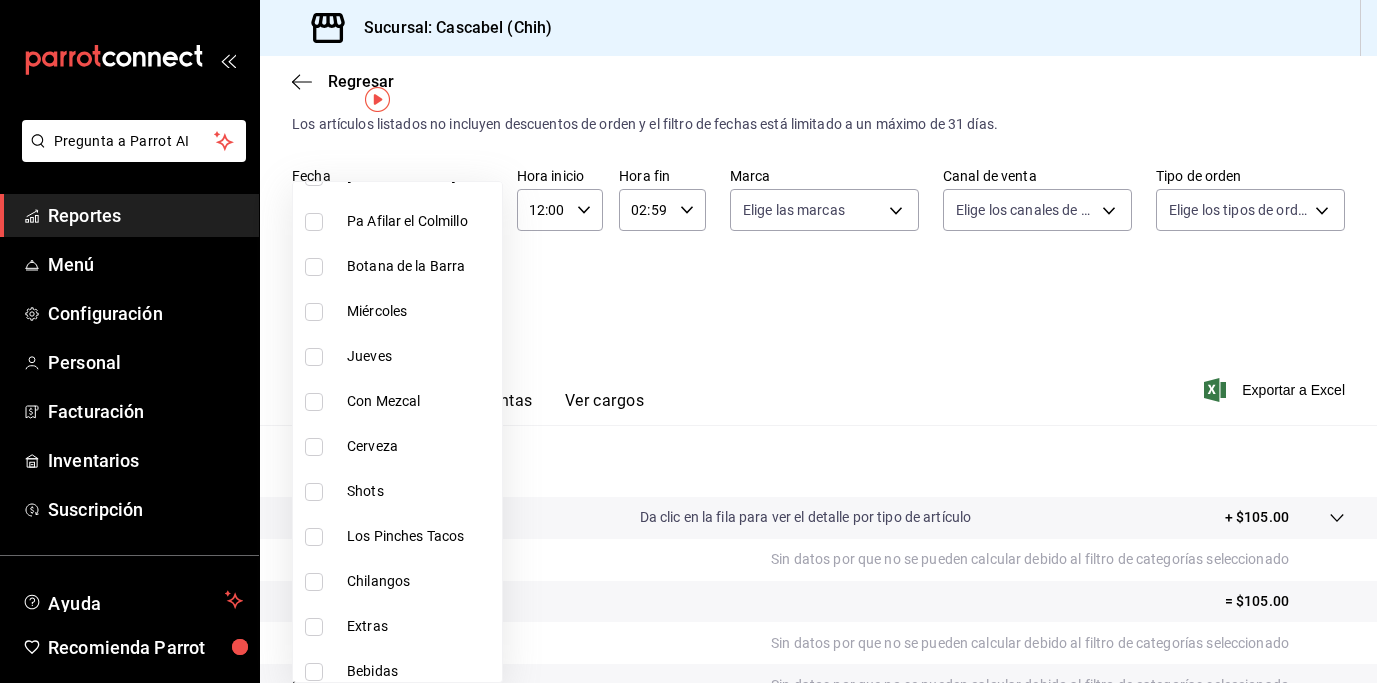 scroll, scrollTop: 336, scrollLeft: 0, axis: vertical 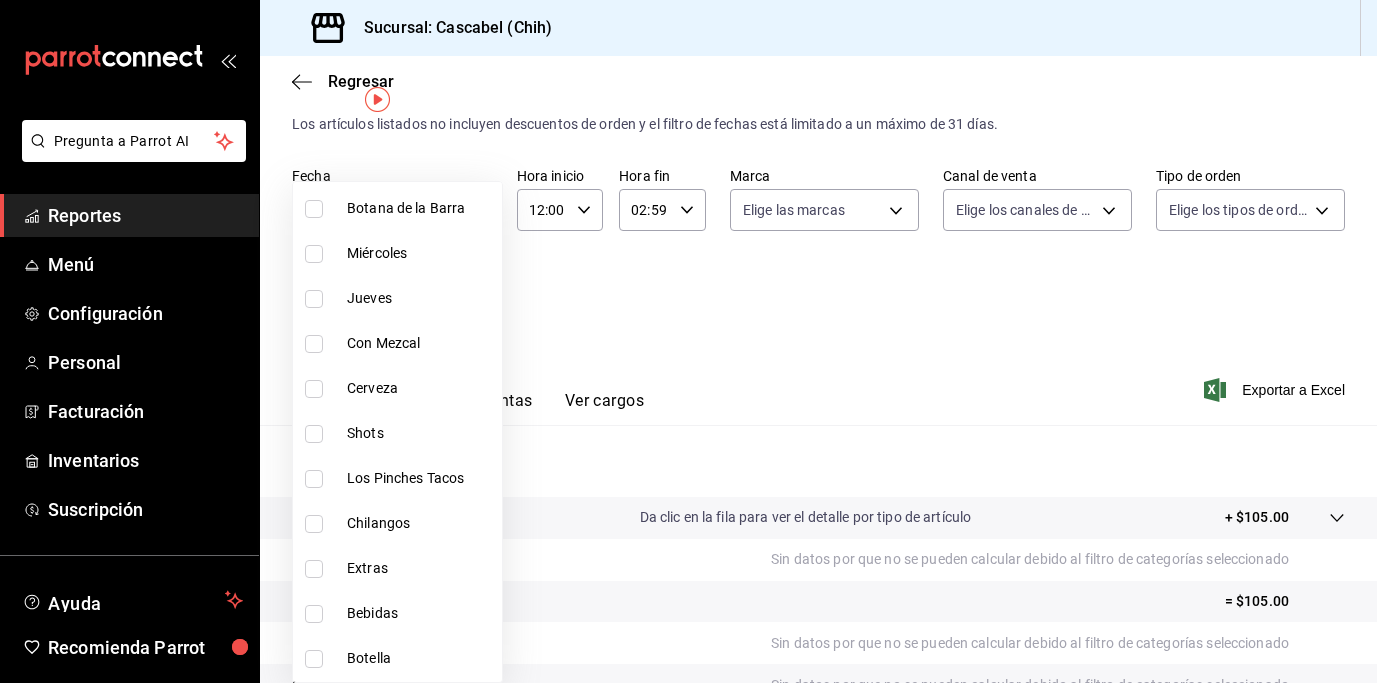 click at bounding box center [314, 389] 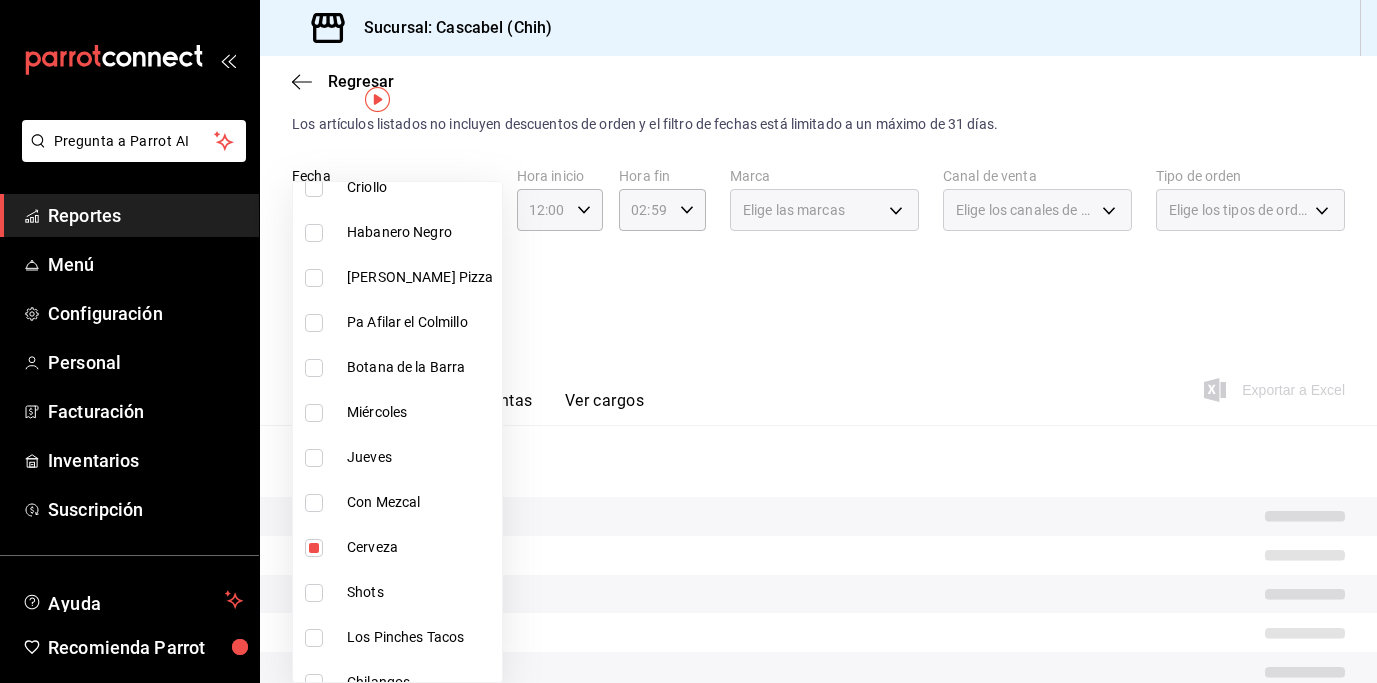 scroll, scrollTop: 380, scrollLeft: 0, axis: vertical 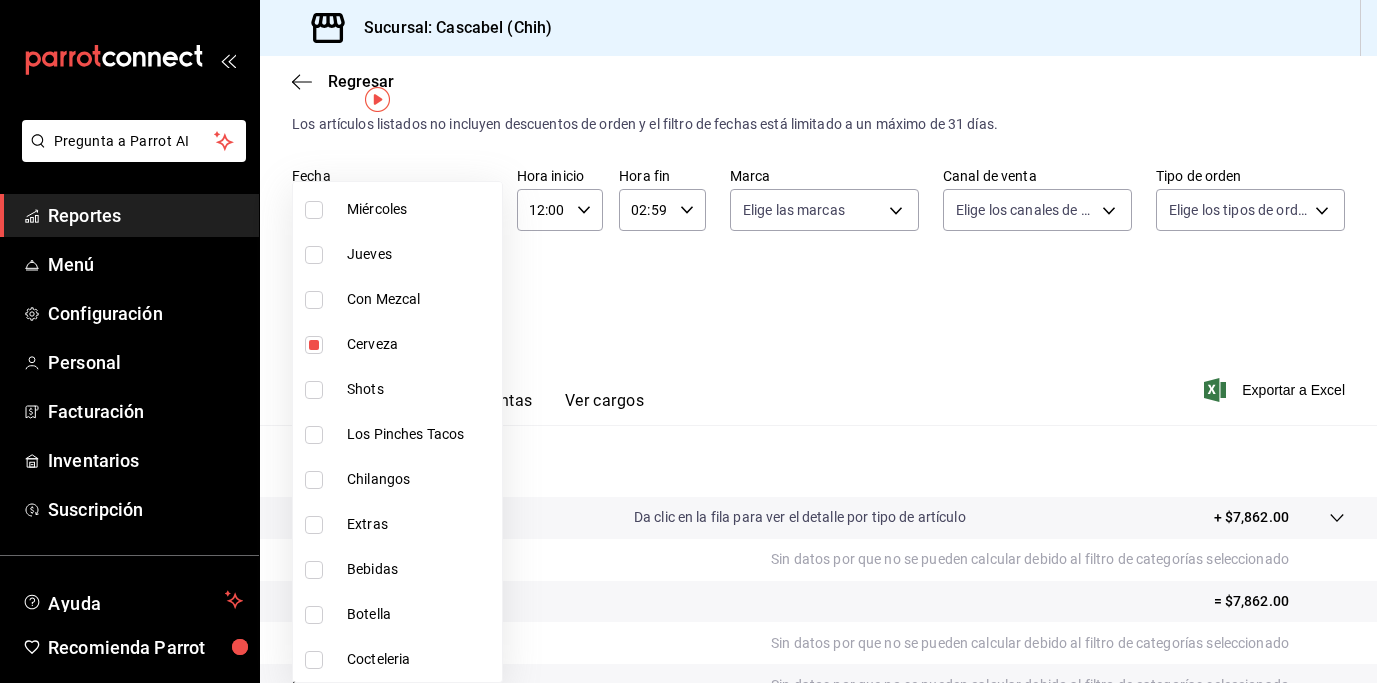 click at bounding box center (688, 341) 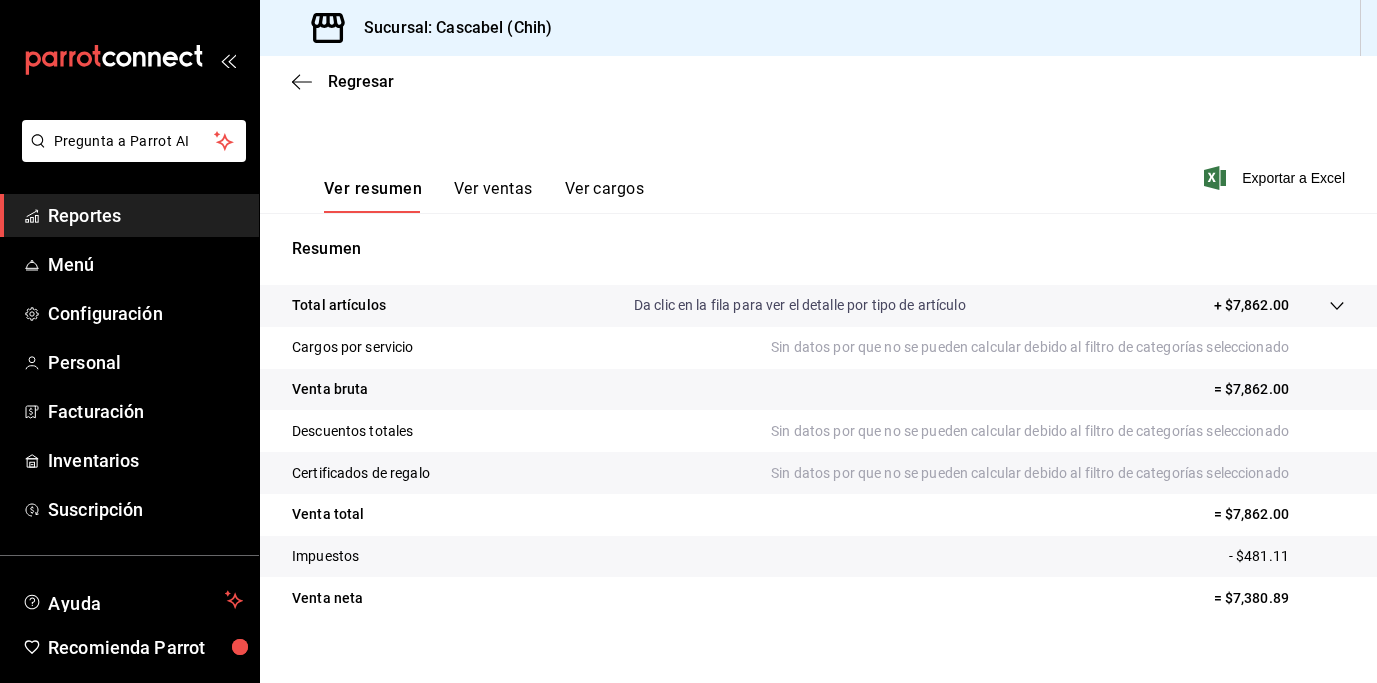 scroll, scrollTop: 275, scrollLeft: 0, axis: vertical 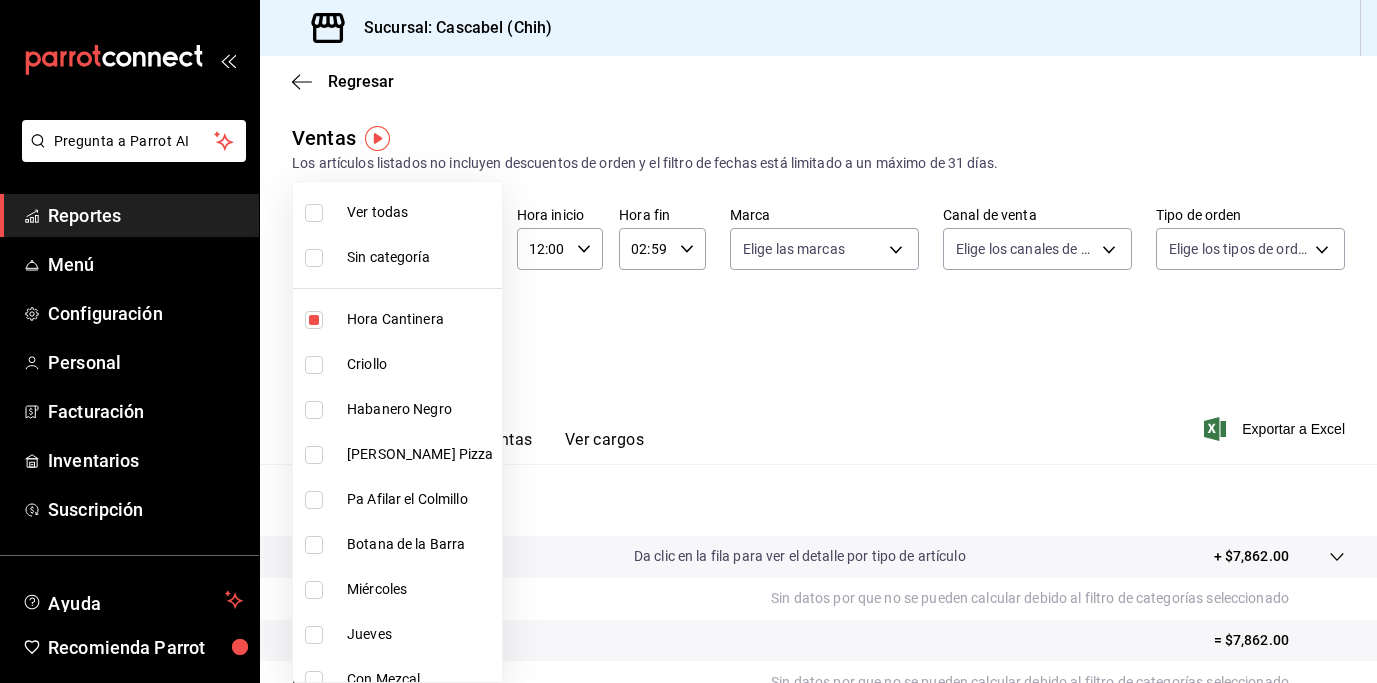 click on "Pregunta a Parrot AI Reportes   Menú   Configuración   Personal   Facturación   Inventarios   Suscripción   Ayuda Recomienda Parrot   Benjamin Duran   Sugerir nueva función   Sucursal: Cascabel (Chih) Regresar Ventas Los artículos listados no incluyen descuentos de orden y el filtro de fechas está limitado a un máximo de 31 días. Fecha 2025-07-09 9 / 7 / 2025 - 2025-07-10 10 / 7 / 2025 Hora inicio 12:00 Hora inicio Hora fin 02:59 Hora fin Marca Elige las marcas Canal de venta Elige los canales de venta Tipo de orden Elige los tipos de orden Categorías Hora Cantinera, Cerveza 091b276e-83ae-4720-8bc4-094a770430c8,da38e5de-fbae-45e7-8cfa-c11035e6d064 Ver resumen Ver ventas Ver cargos Exportar a Excel Resumen Total artículos Da clic en la fila para ver el detalle por tipo de artículo + $7,862.00 Cargos por servicio  Sin datos por que no se pueden calcular debido al filtro de categorías seleccionado Venta bruta = $7,862.00 Descuentos totales Certificados de regalo Venta total = $7,862.00 Impuestos" at bounding box center [688, 341] 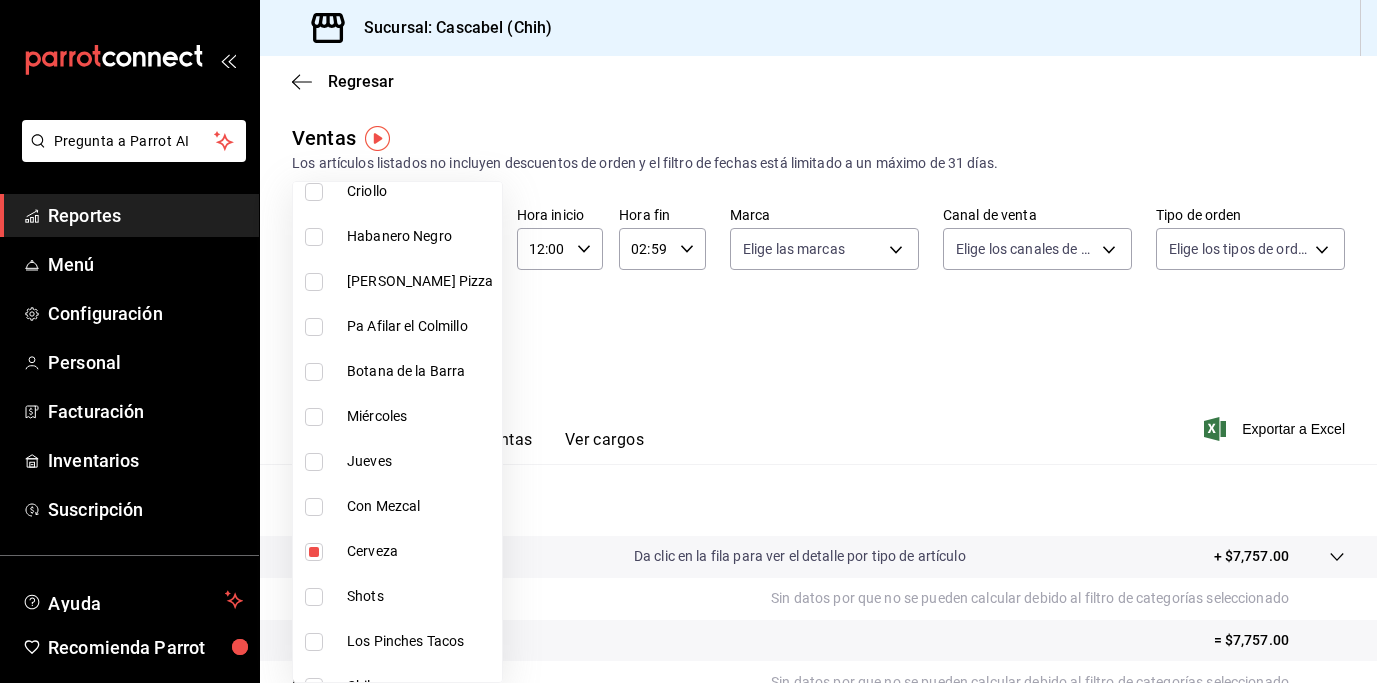 scroll, scrollTop: 202, scrollLeft: 0, axis: vertical 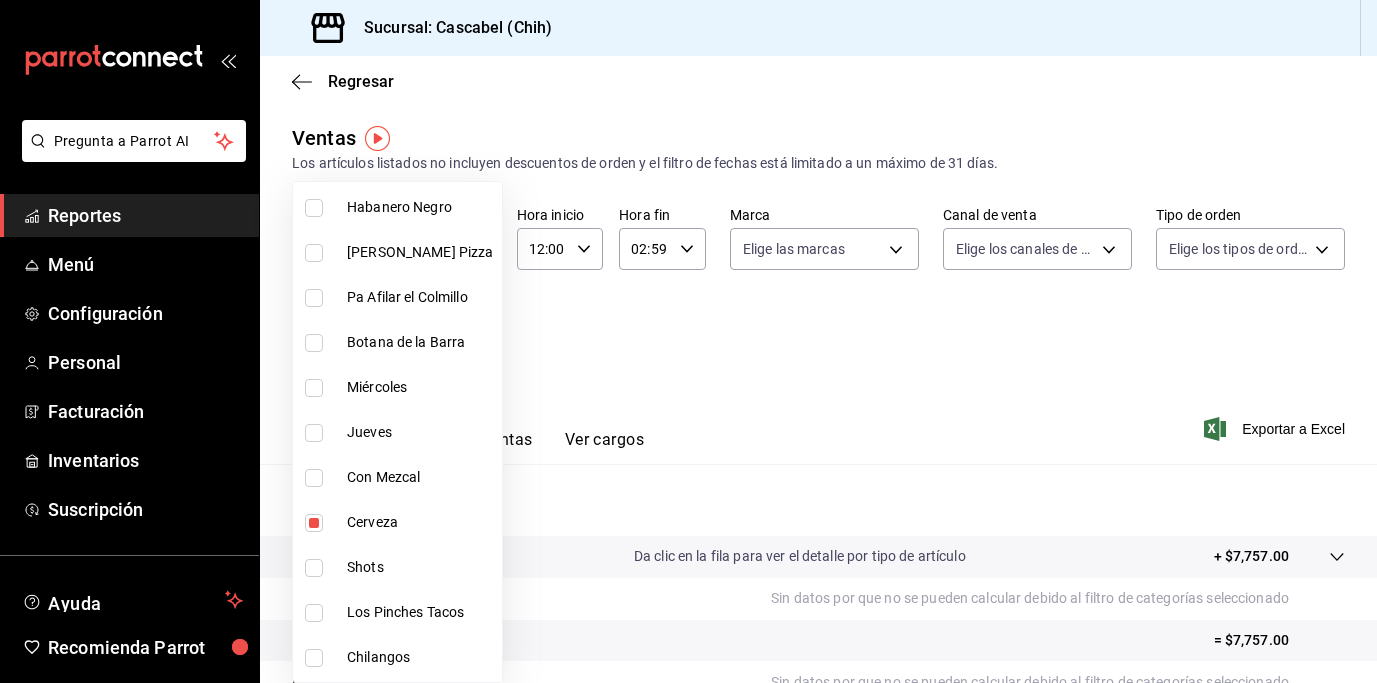 click at bounding box center (314, 523) 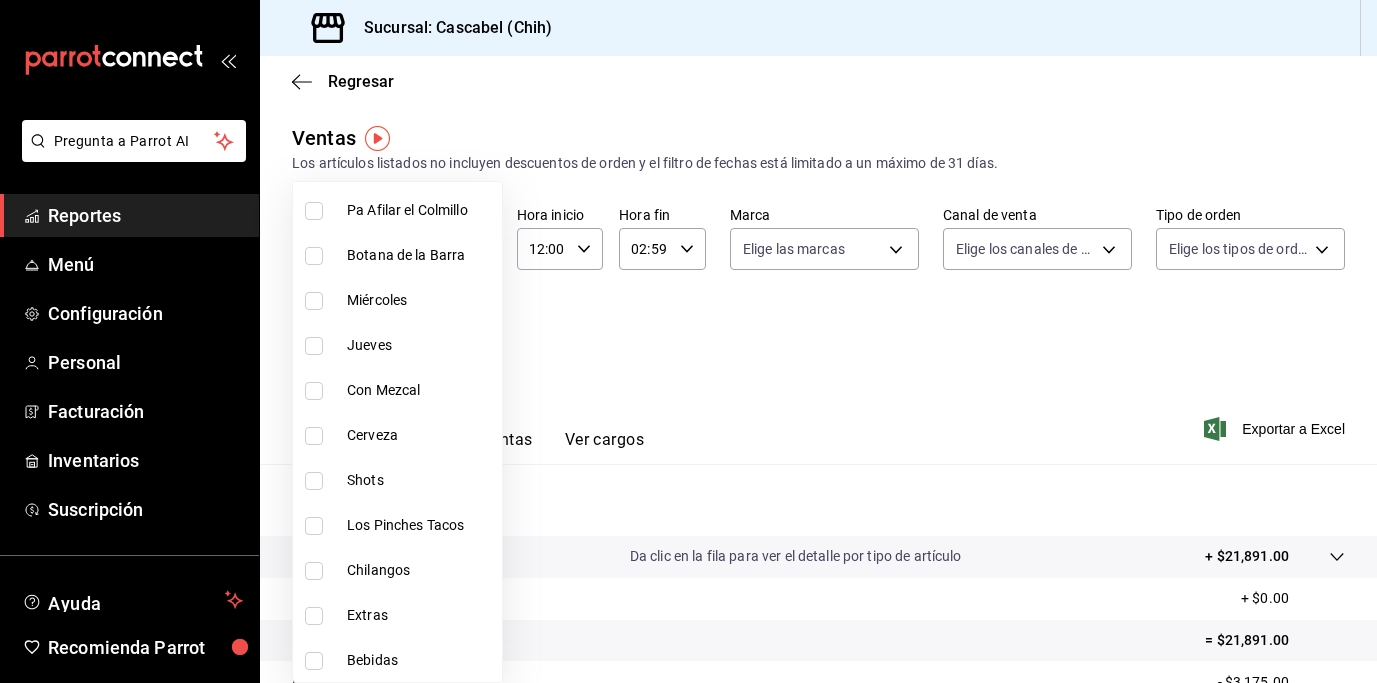 scroll, scrollTop: 380, scrollLeft: 0, axis: vertical 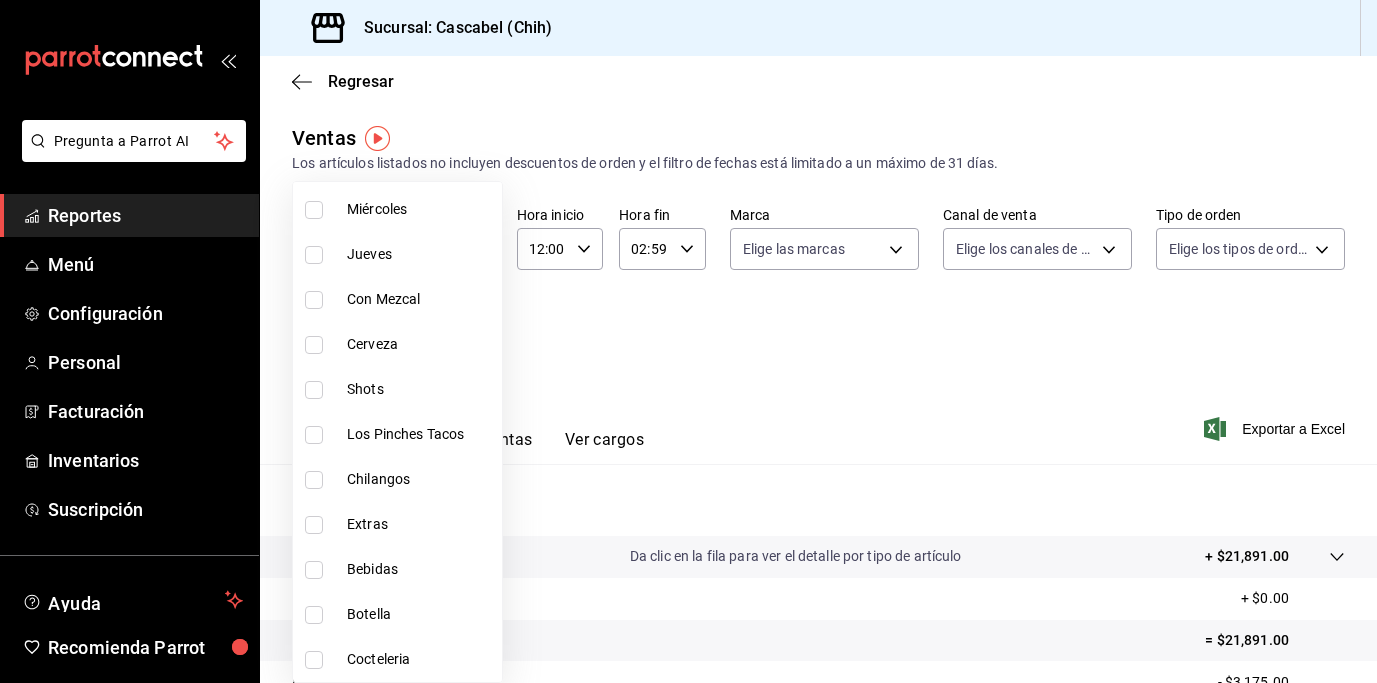 click at bounding box center [314, 435] 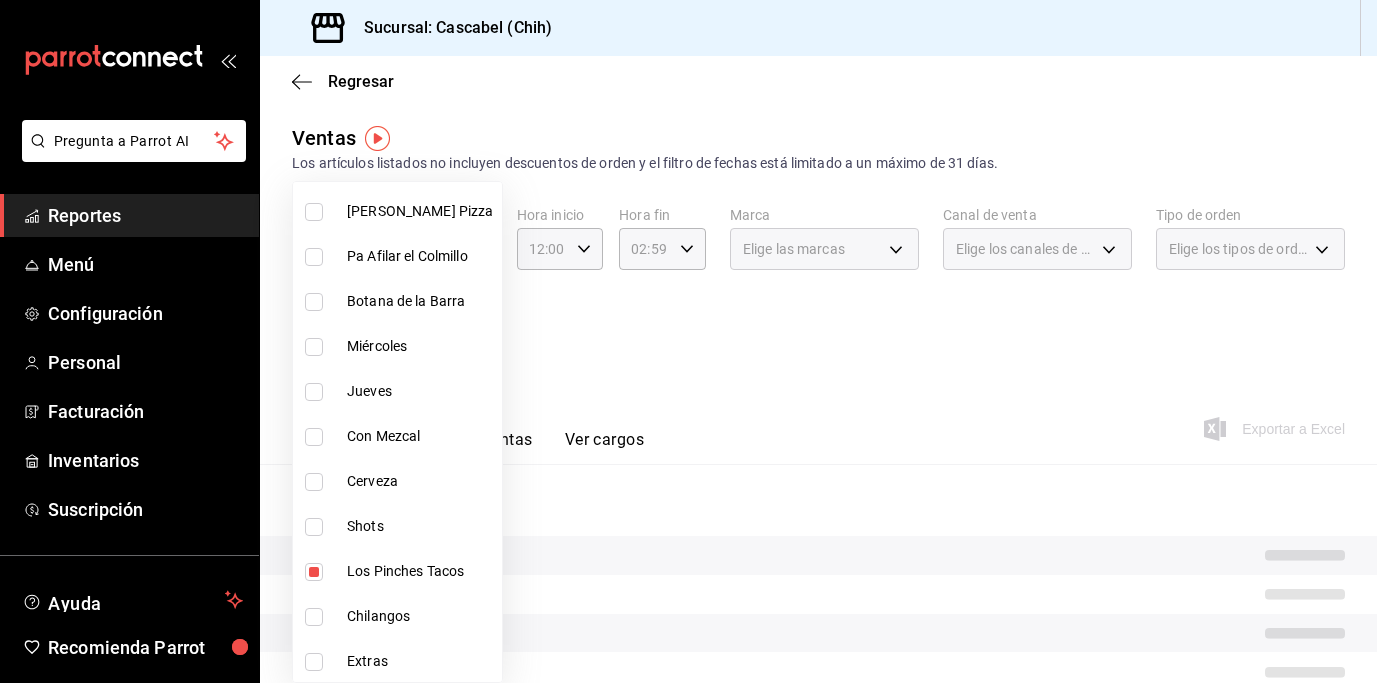 scroll, scrollTop: 237, scrollLeft: 0, axis: vertical 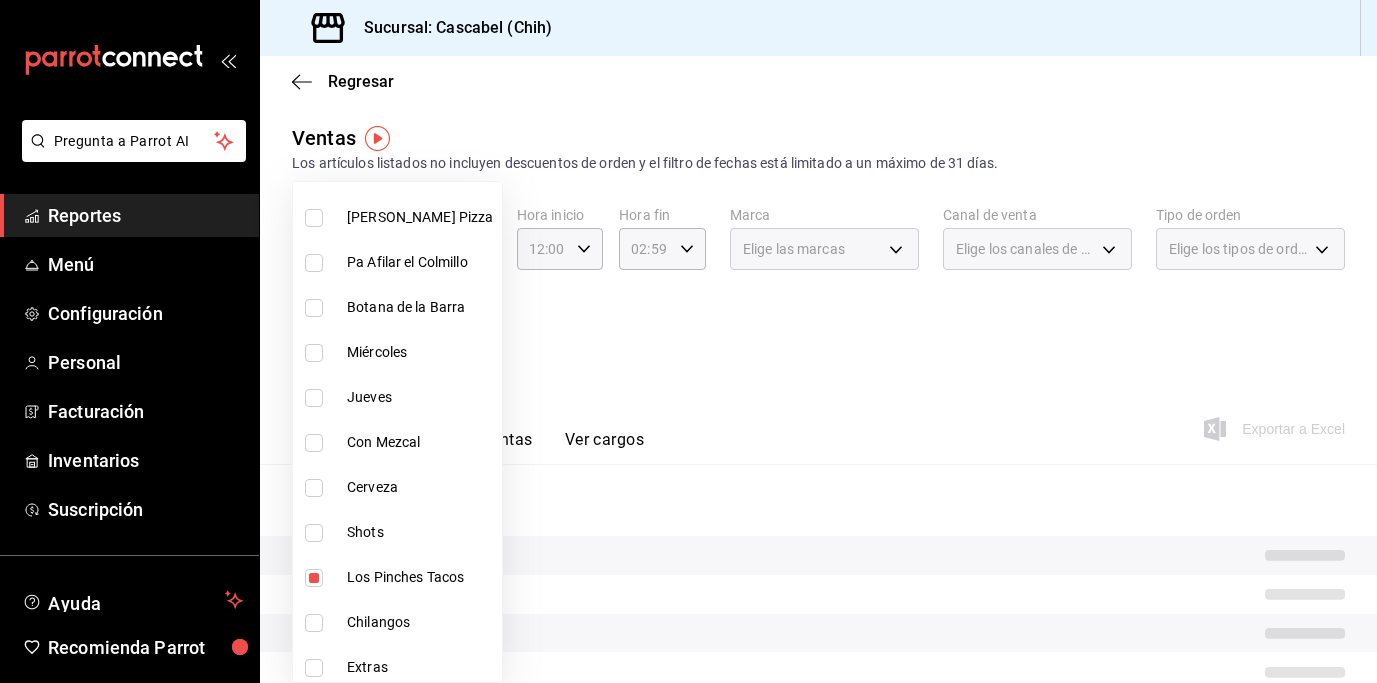 click at bounding box center [314, 308] 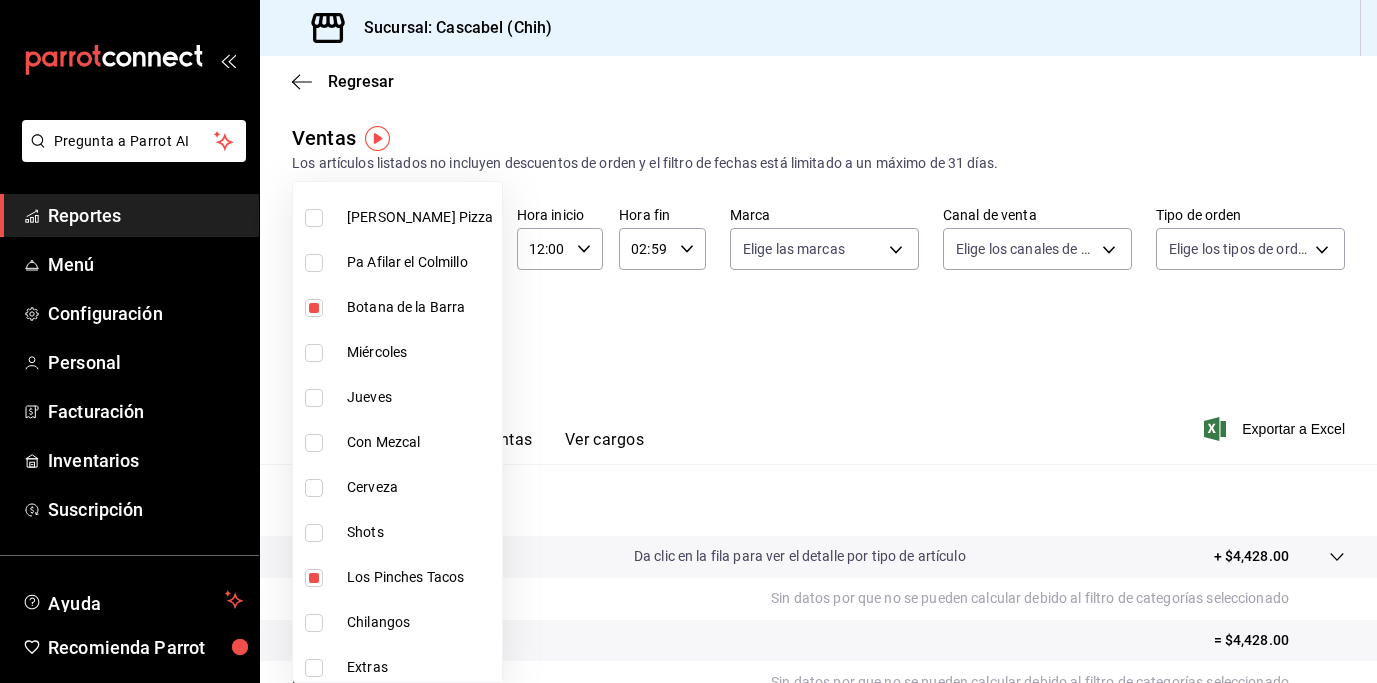 click at bounding box center [314, 263] 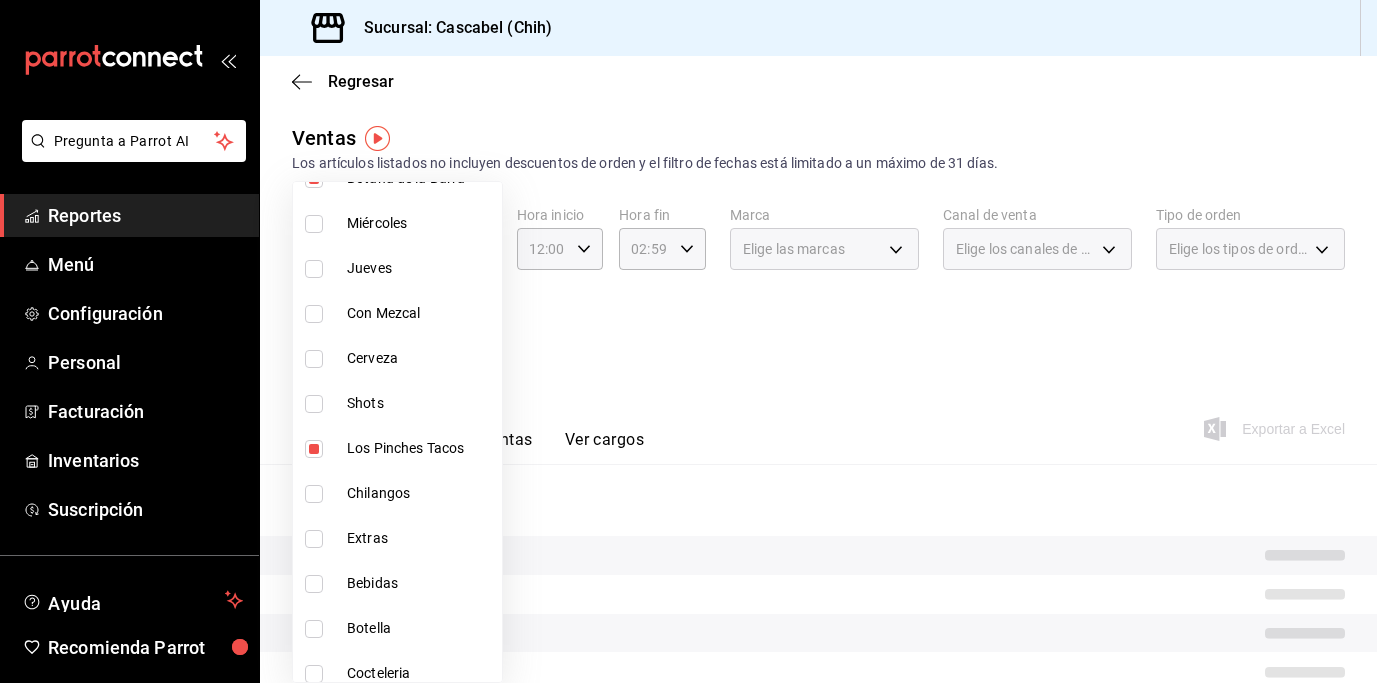 scroll, scrollTop: 380, scrollLeft: 0, axis: vertical 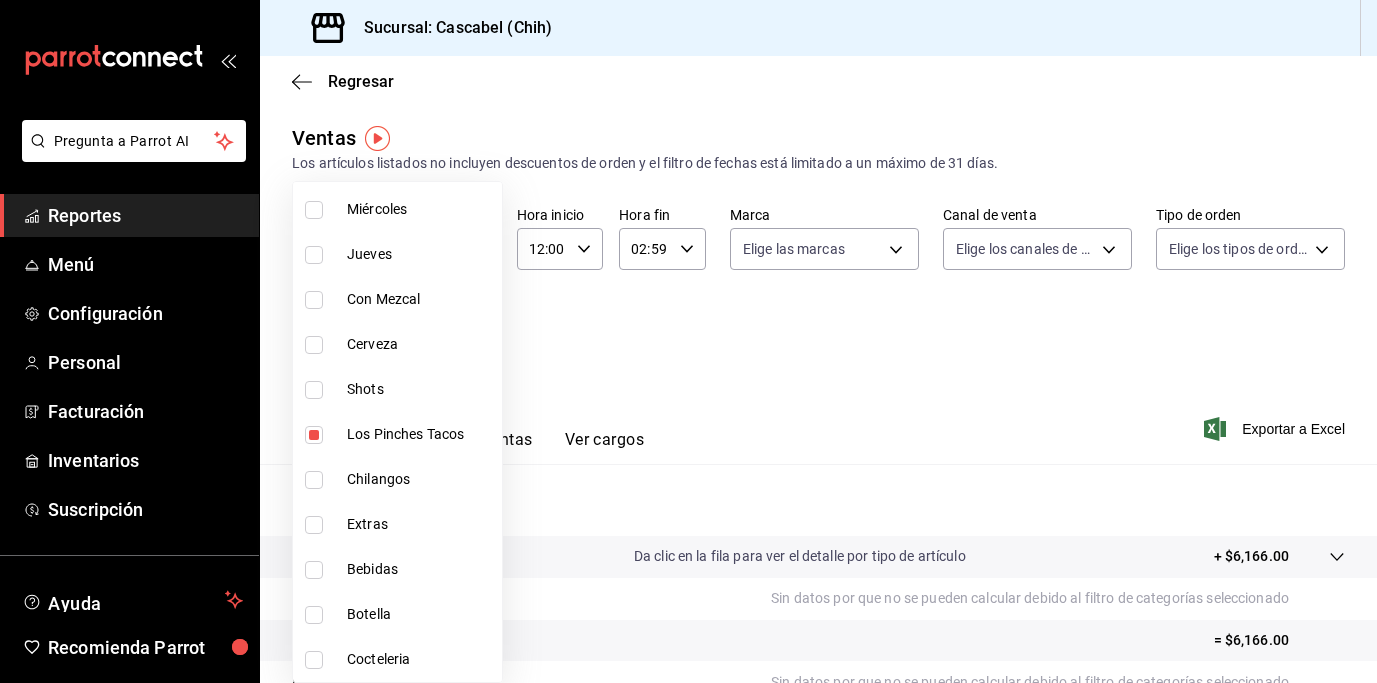 click at bounding box center [688, 341] 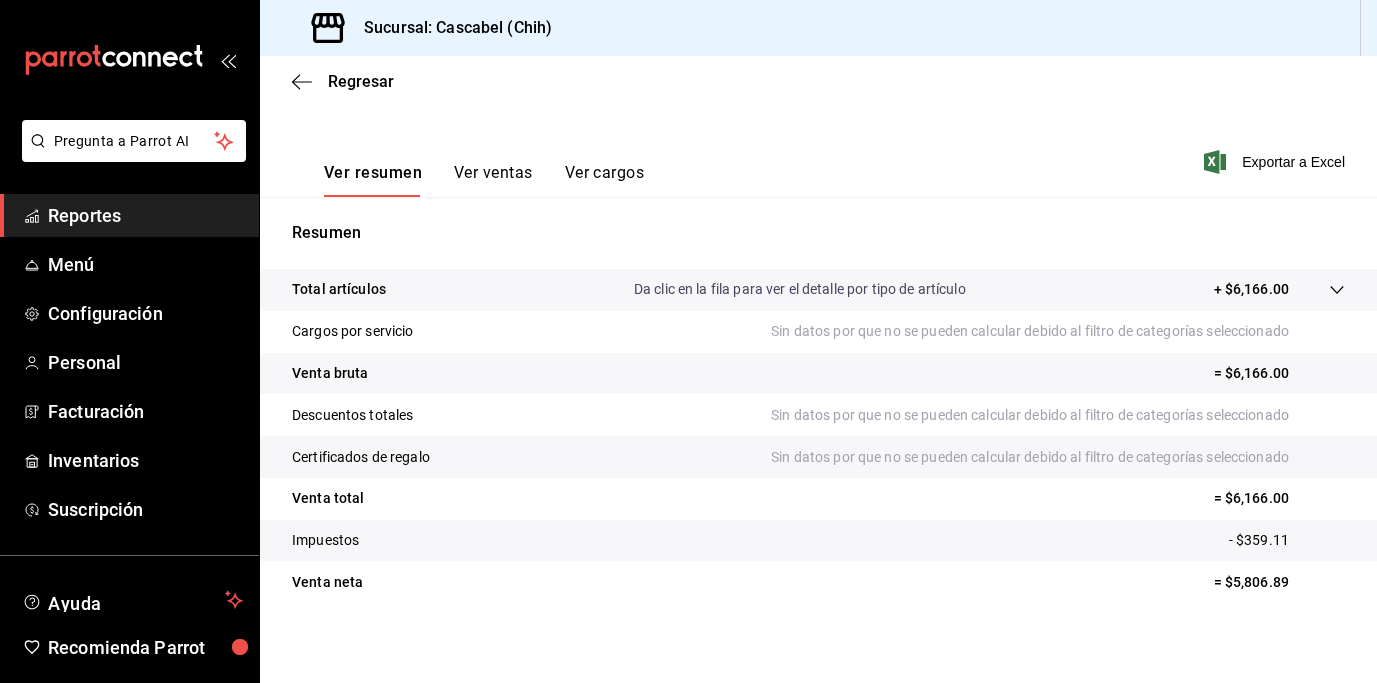 scroll, scrollTop: 269, scrollLeft: 0, axis: vertical 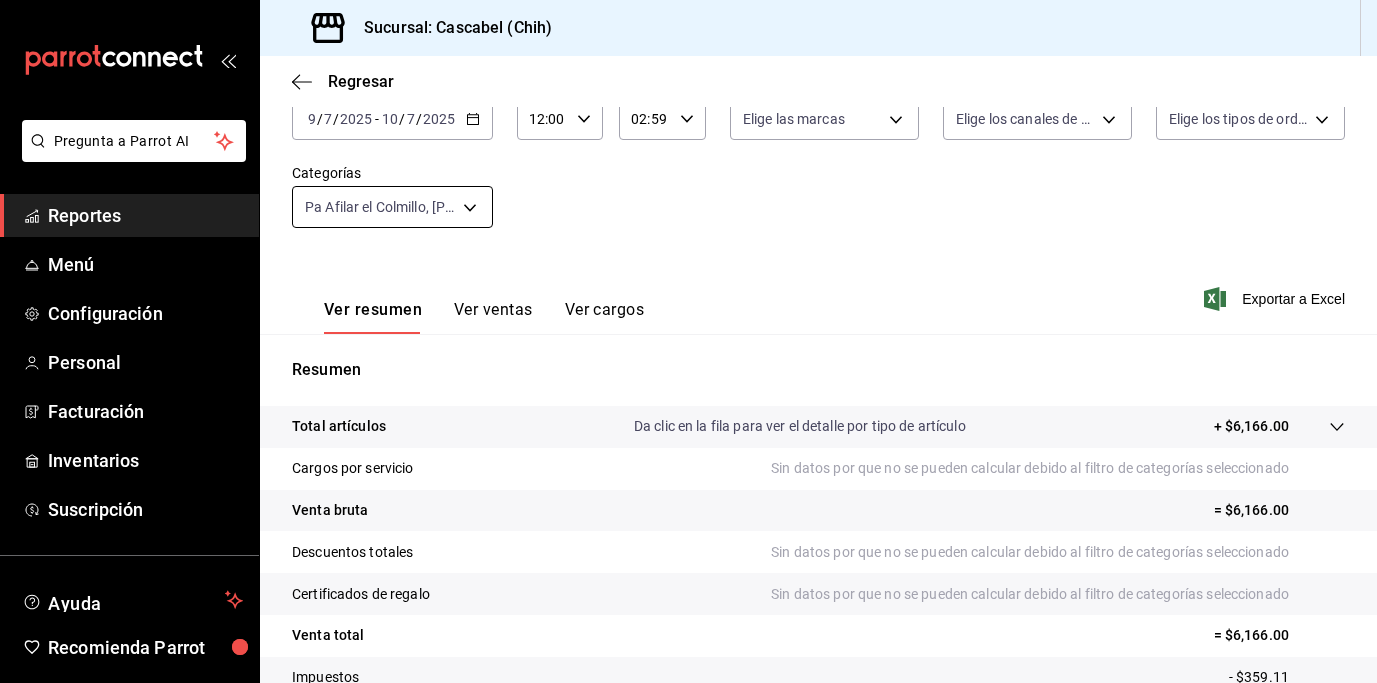 click on "Pregunta a Parrot AI Reportes   Menú   Configuración   Personal   Facturación   Inventarios   Suscripción   Ayuda Recomienda Parrot   Benjamin Duran   Sugerir nueva función   Sucursal: Cascabel (Chih) Regresar Ventas Los artículos listados no incluyen descuentos de orden y el filtro de fechas está limitado a un máximo de 31 días. Fecha 2025-07-09 9 / 7 / 2025 - 2025-07-10 10 / 7 / 2025 Hora inicio 12:00 Hora inicio Hora fin 02:59 Hora fin Marca Elige las marcas Canal de venta Elige los canales de venta Tipo de orden Elige los tipos de orden Categorías Pa Afilar el Colmillo, Botana de la Barra, Los Pinches Tacos fa7006b4-c697-4e80-b8fc-5c7819e26466,4aff97c4-bb61-47c1-bd5c-6a61c8c1bab8,78ac7b3d-4b0b-4f4c-83b4-d66adb49f3b6 Ver resumen Ver ventas Ver cargos Exportar a Excel Resumen Total artículos Da clic en la fila para ver el detalle por tipo de artículo + $6,166.00 Cargos por servicio  Sin datos por que no se pueden calcular debido al filtro de categorías seleccionado Venta bruta = $6,166.00" at bounding box center [688, 341] 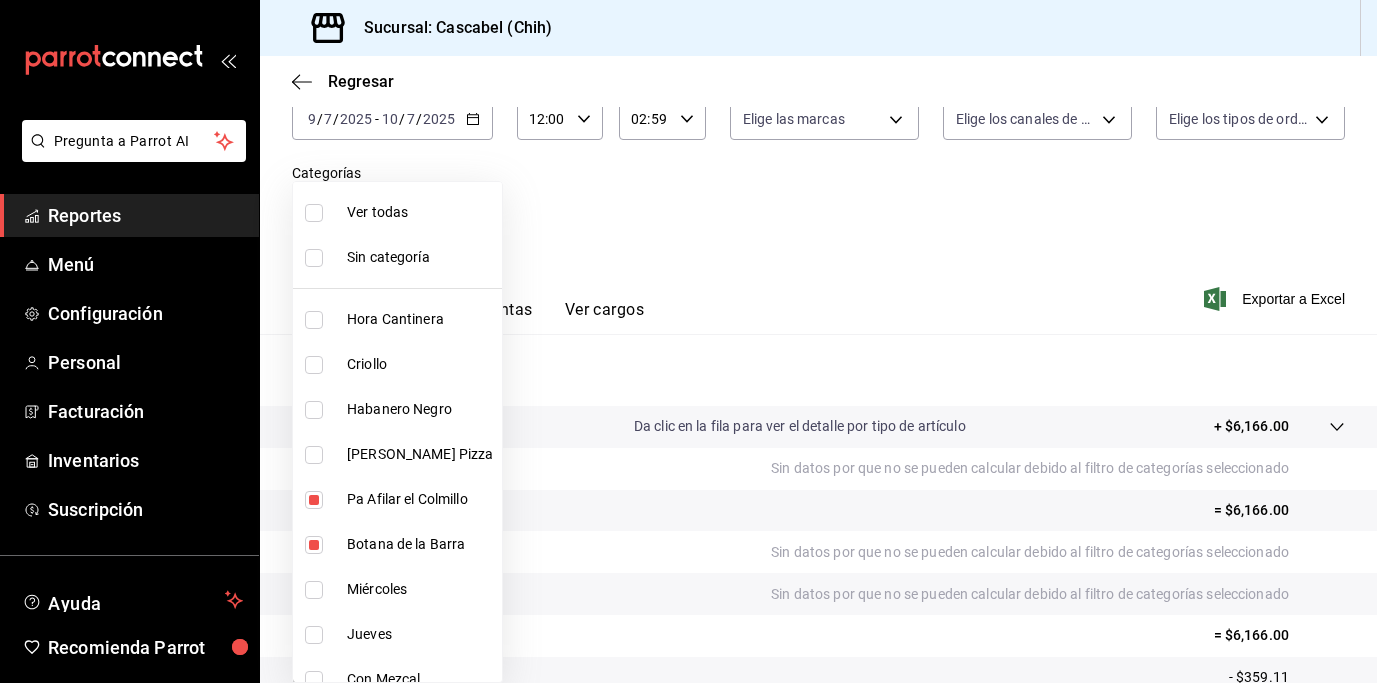 click at bounding box center [314, 500] 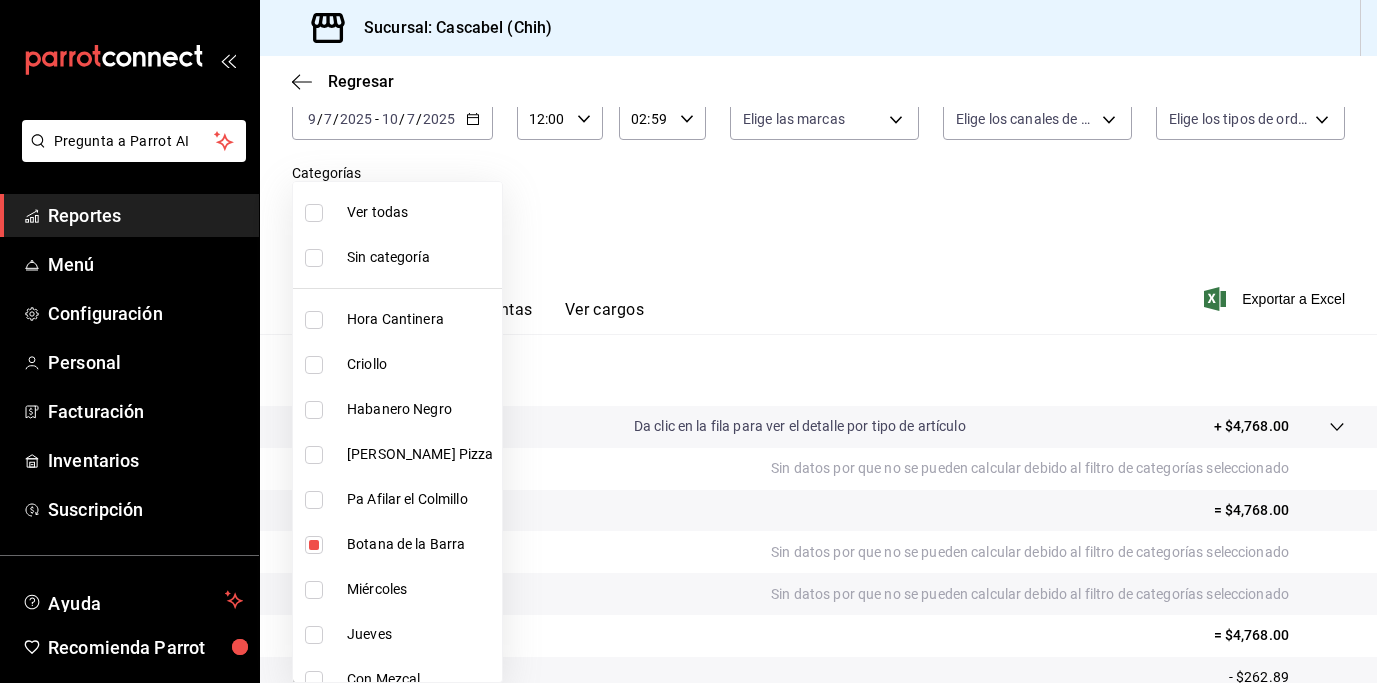 click at bounding box center [314, 545] 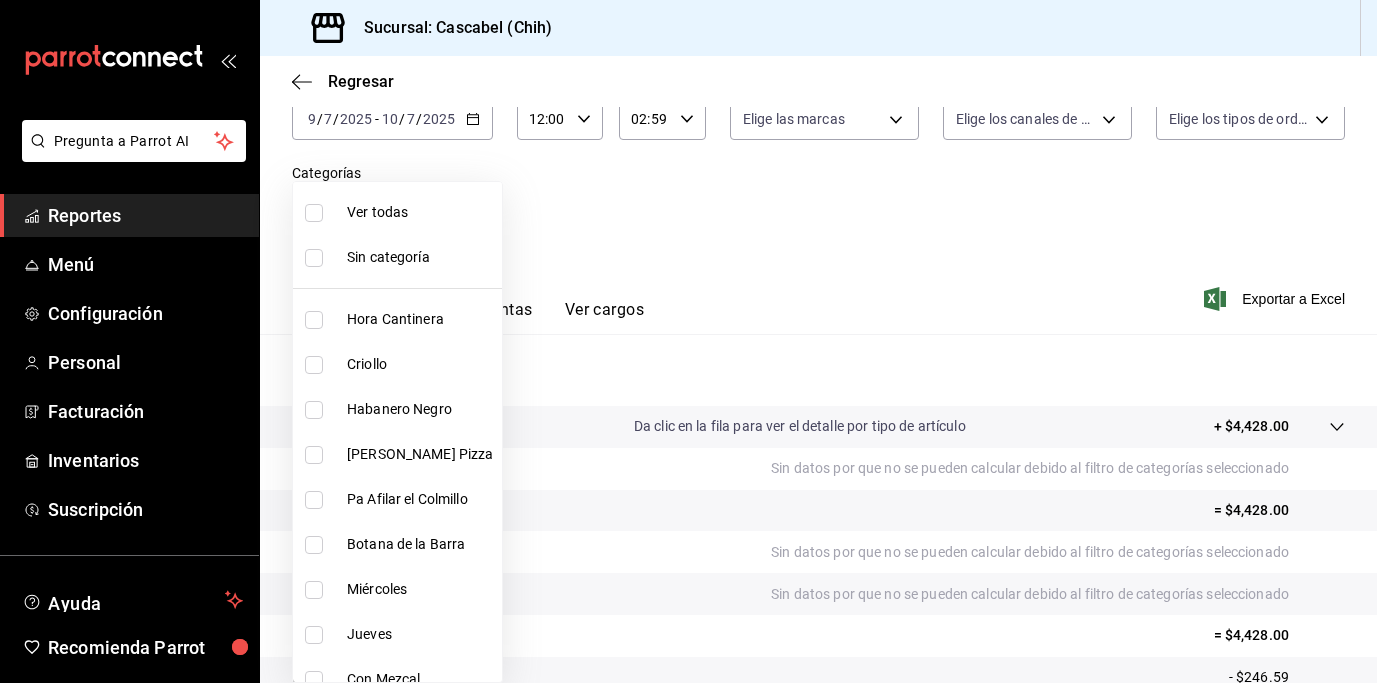 scroll, scrollTop: 380, scrollLeft: 0, axis: vertical 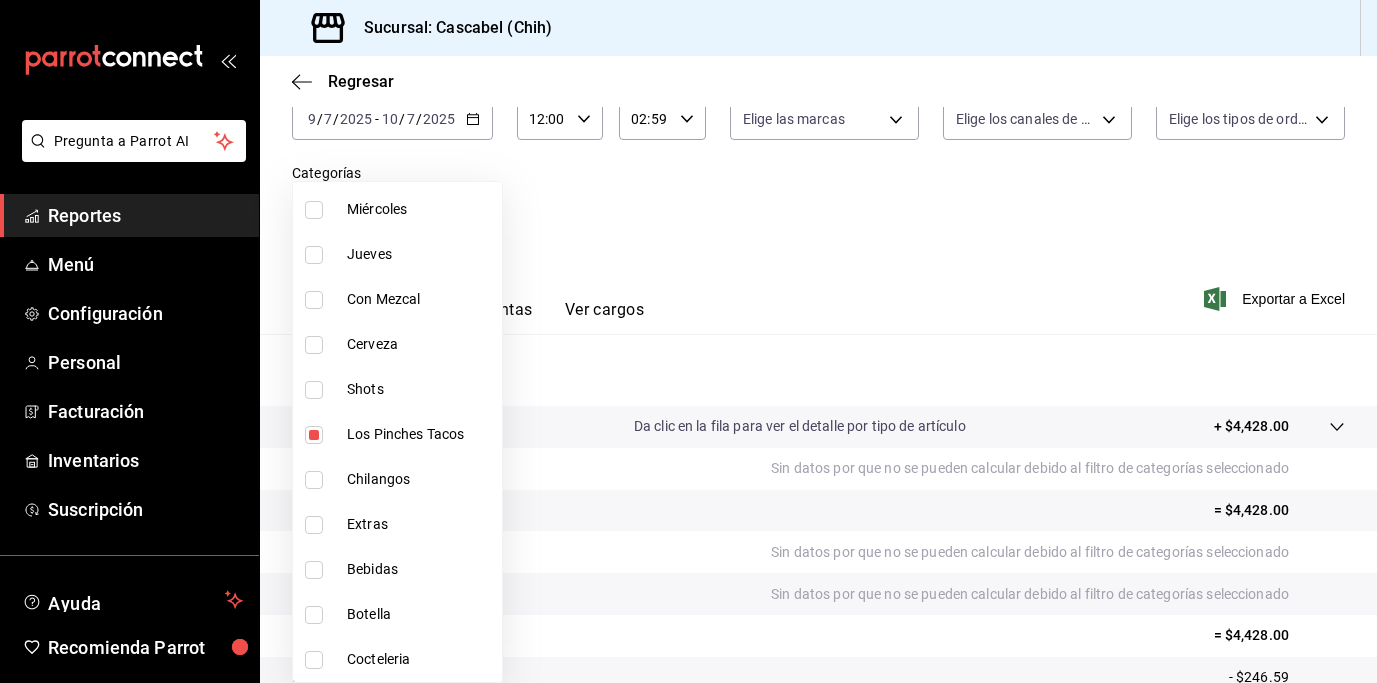 click at bounding box center (314, 435) 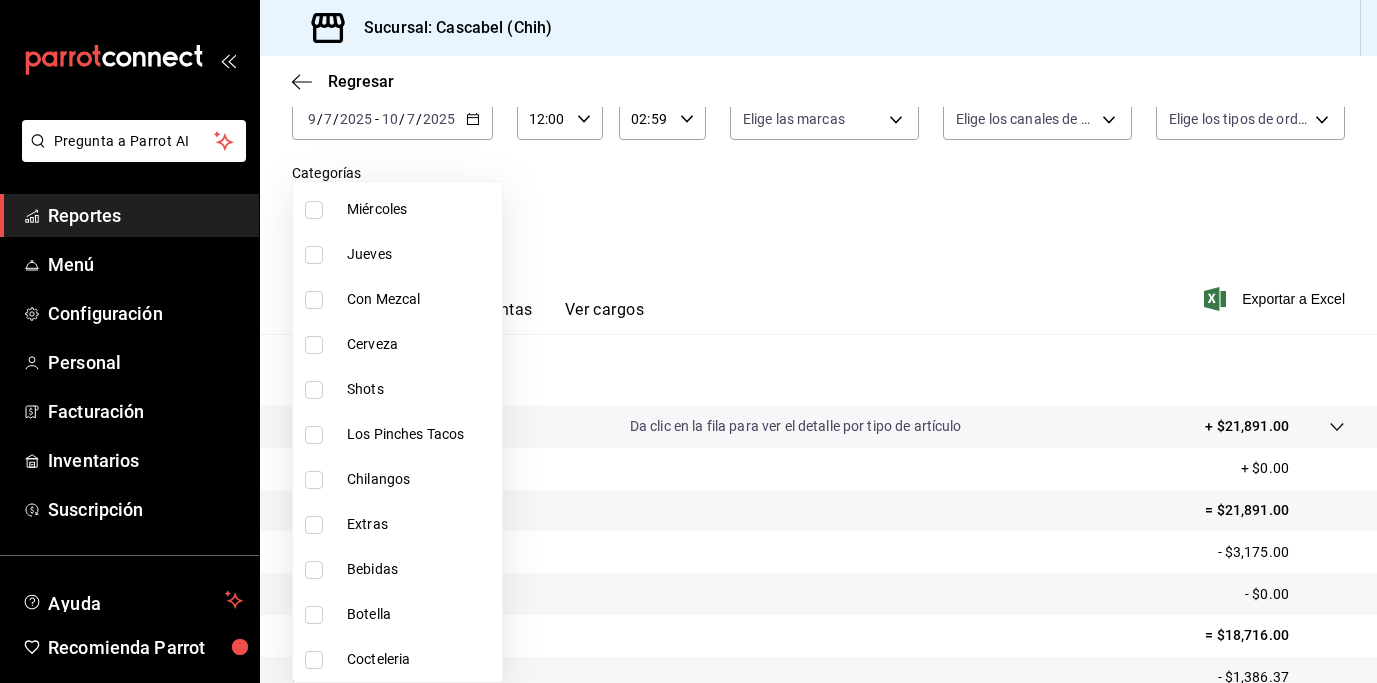click at bounding box center (314, 615) 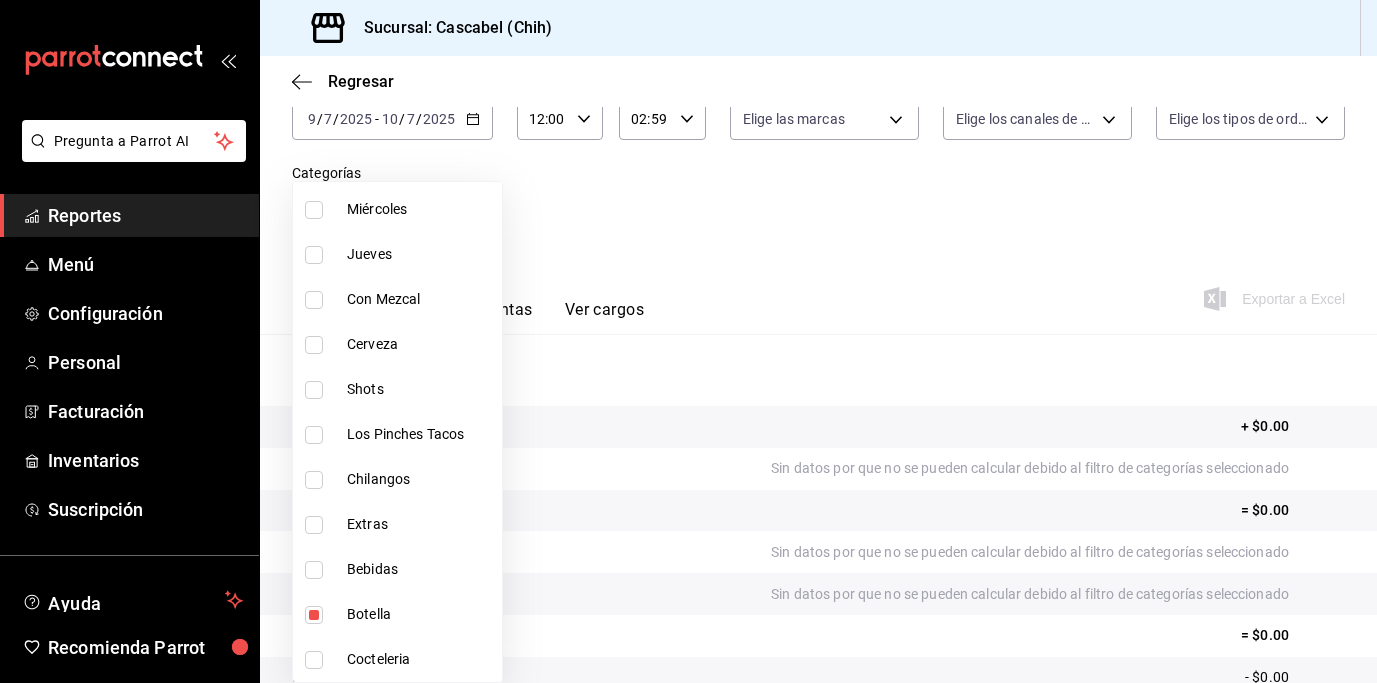 click at bounding box center (314, 660) 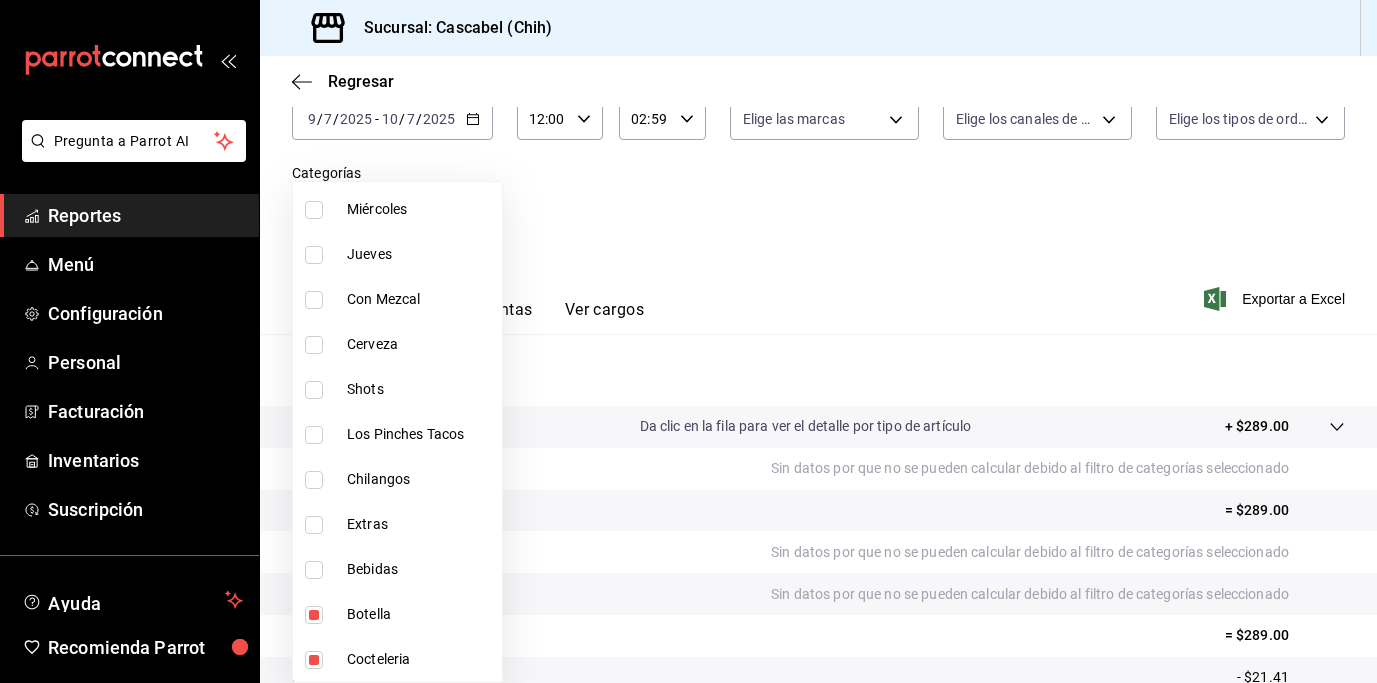 click at bounding box center (314, 390) 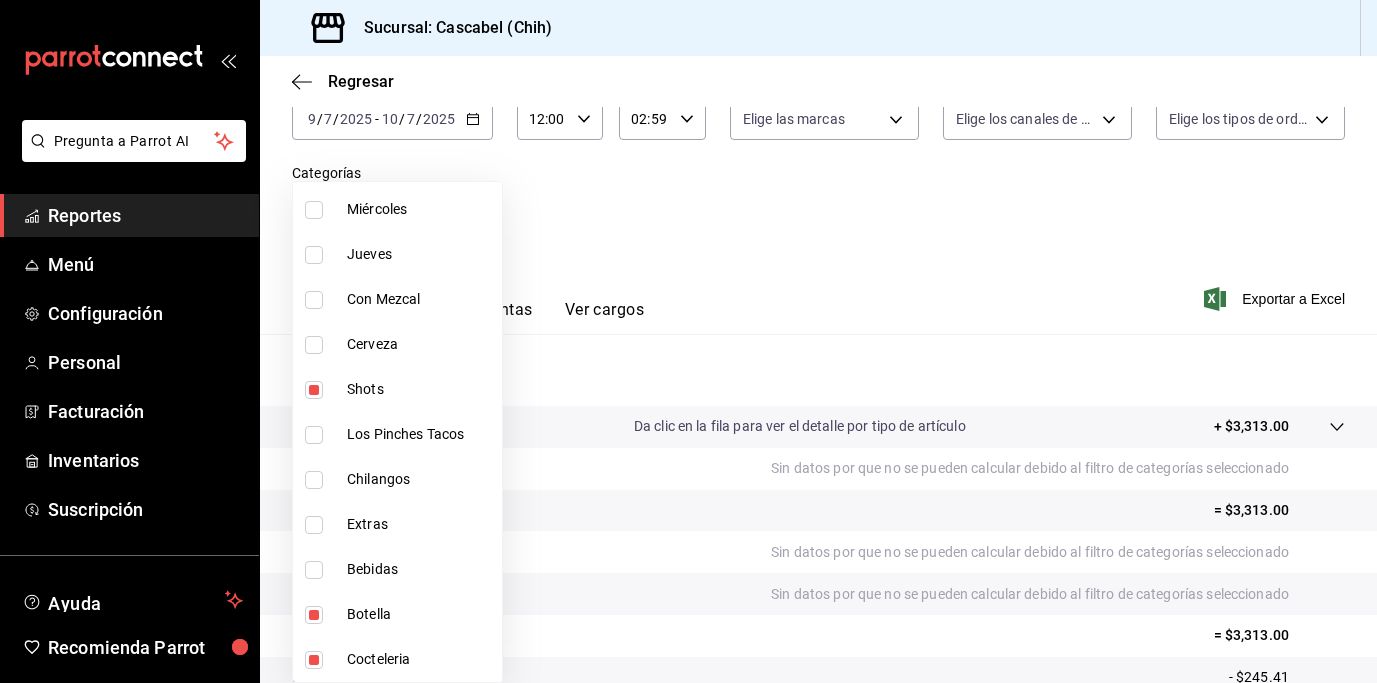 click at bounding box center [314, 300] 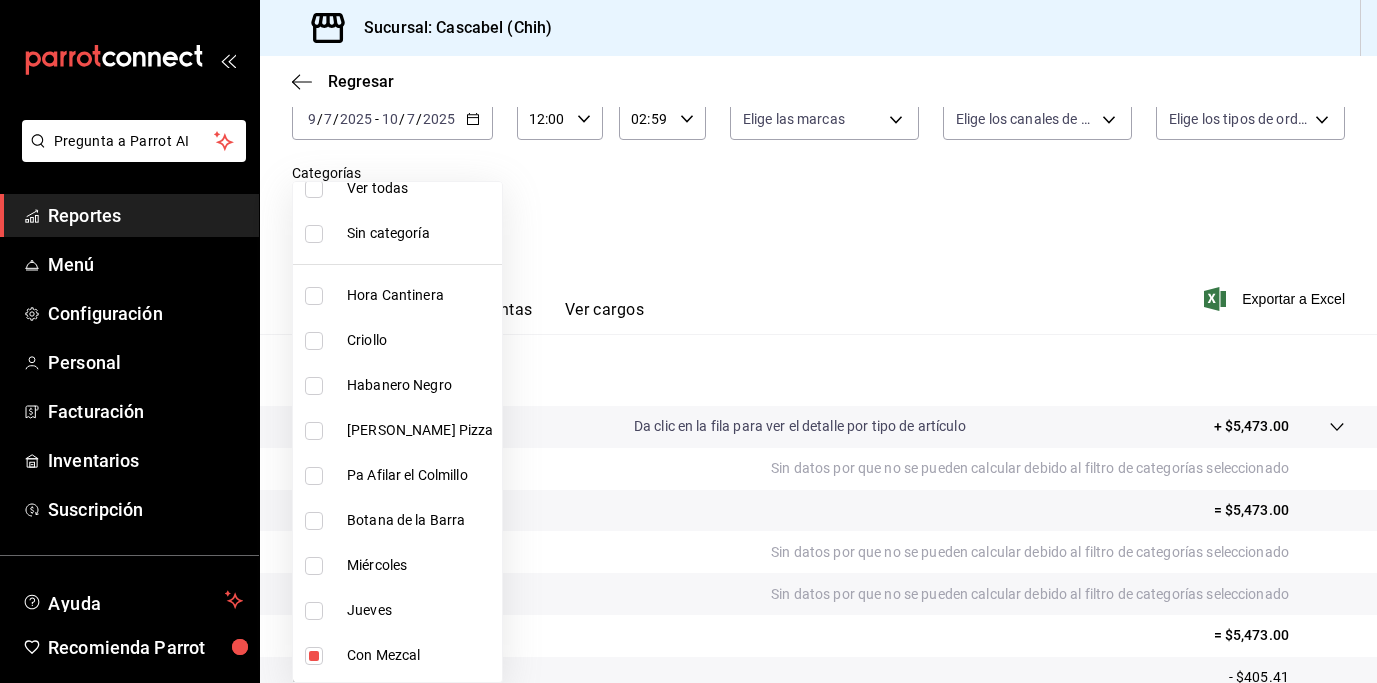 scroll, scrollTop: 18, scrollLeft: 0, axis: vertical 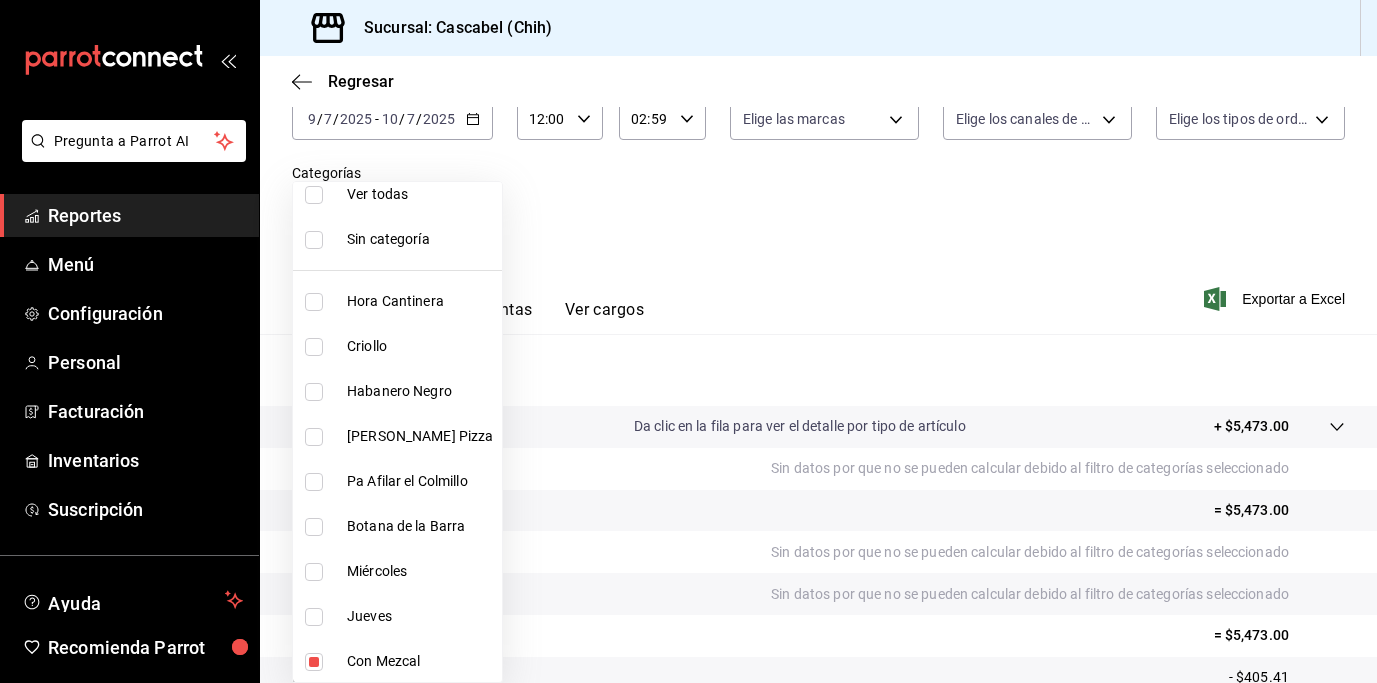 click at bounding box center [688, 341] 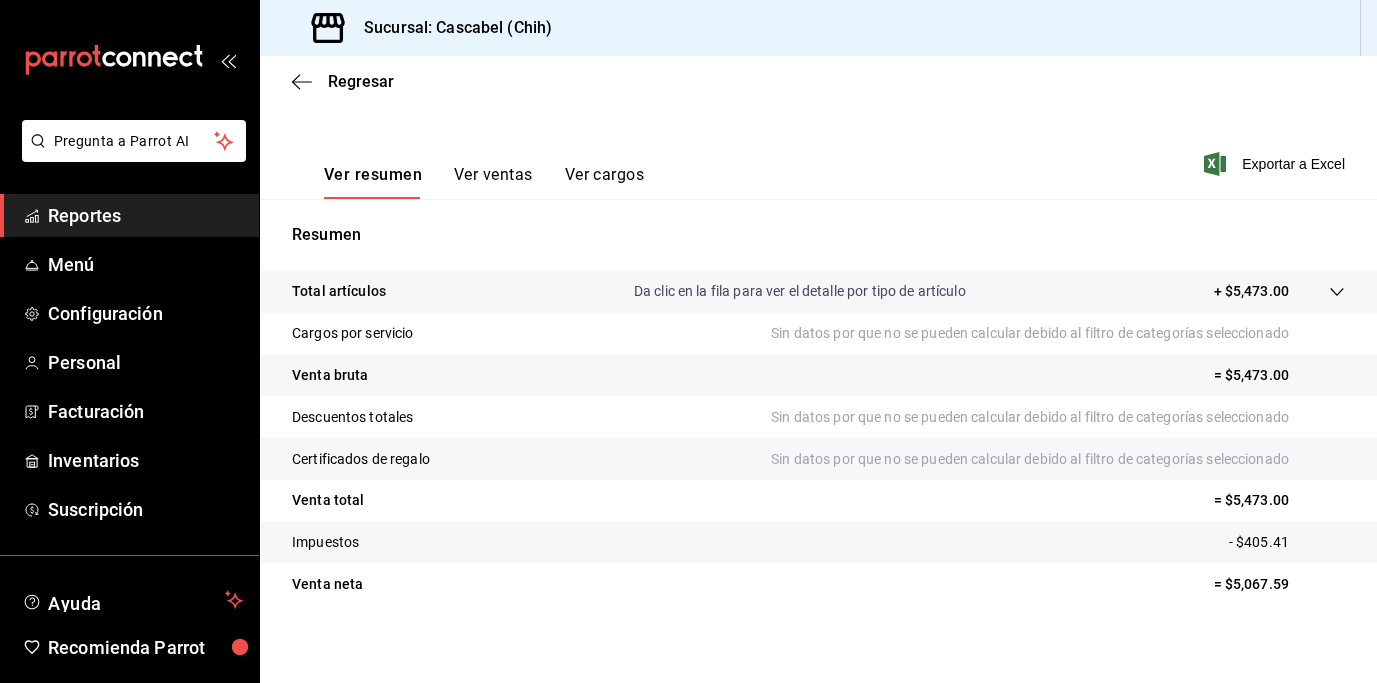 scroll, scrollTop: 275, scrollLeft: 0, axis: vertical 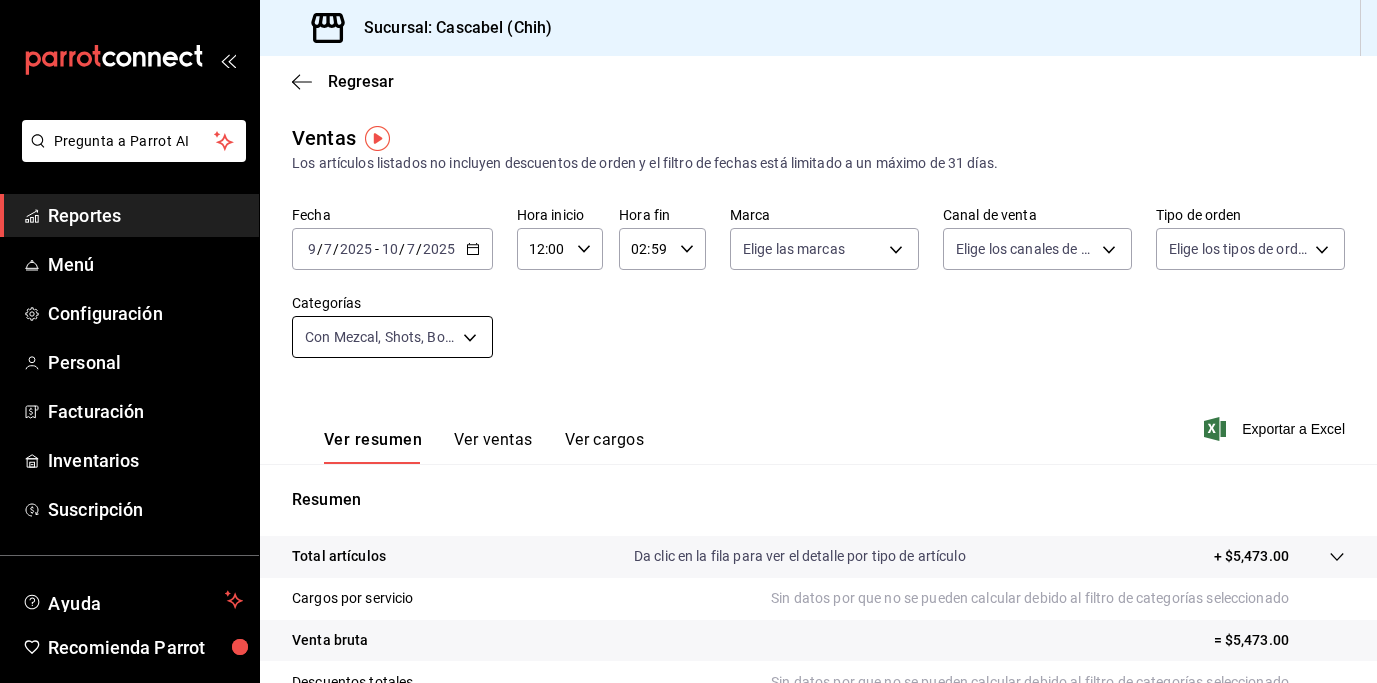 click on "Pregunta a Parrot AI Reportes   Menú   Configuración   Personal   Facturación   Inventarios   Suscripción   Ayuda Recomienda Parrot   Benjamin Duran   Sugerir nueva función   Sucursal: Cascabel (Chih) Regresar Ventas Los artículos listados no incluyen descuentos de orden y el filtro de fechas está limitado a un máximo de 31 días. Fecha 2025-07-09 9 / 7 / 2025 - 2025-07-10 10 / 7 / 2025 Hora inicio 12:00 Hora inicio Hora fin 02:59 Hora fin Marca Elige las marcas Canal de venta Elige los canales de venta Tipo de orden Elige los tipos de orden Categorías Con Mezcal, Shots, Botella, Cocteleria 53d9e587-6f85-4413-8bf2-a7ae7074f378,8fd156c3-6019-4760-8787-da511bb0ca3a,a112fc67-7b76-41f1-81b4-9abed68e63e1,a268b513-d2df-40cc-9229-86cd69d593d9 Ver resumen Ver ventas Ver cargos Exportar a Excel Resumen Total artículos Da clic en la fila para ver el detalle por tipo de artículo + $5,473.00 Cargos por servicio  Sin datos por que no se pueden calcular debido al filtro de categorías seleccionado Venta bruta" at bounding box center (688, 341) 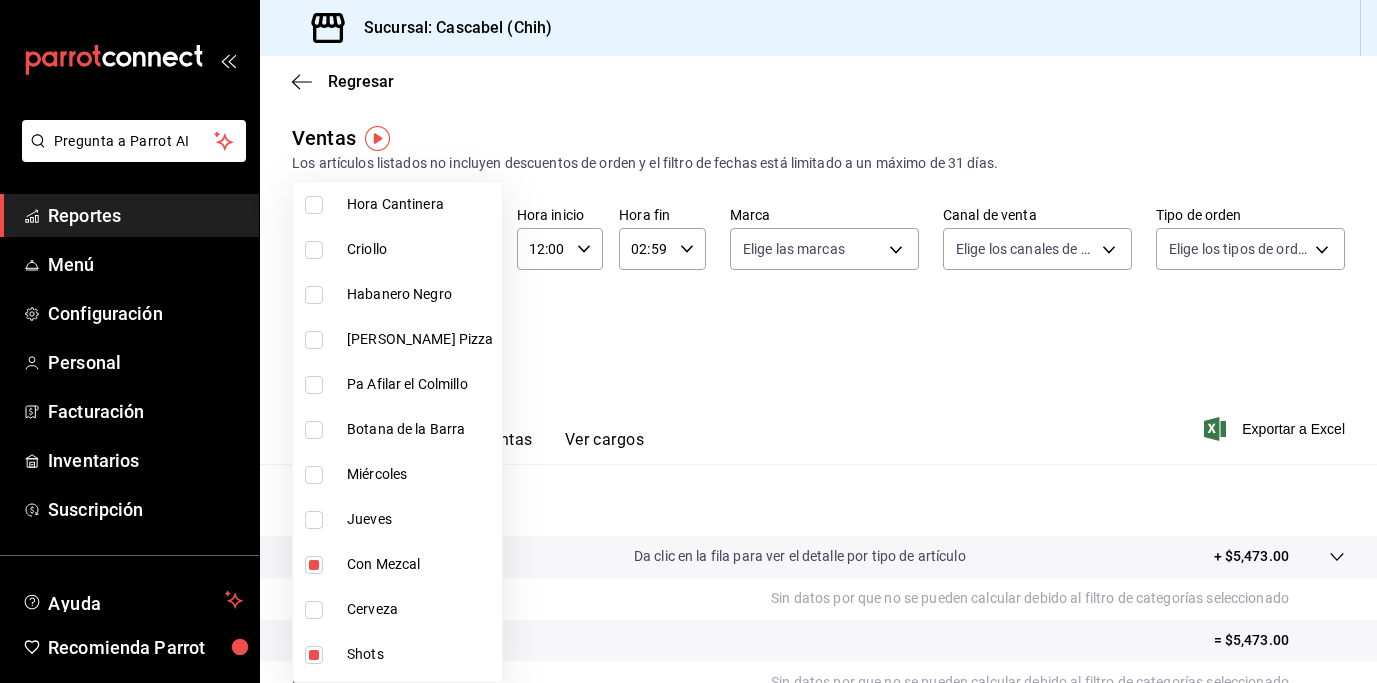 scroll, scrollTop: 116, scrollLeft: 0, axis: vertical 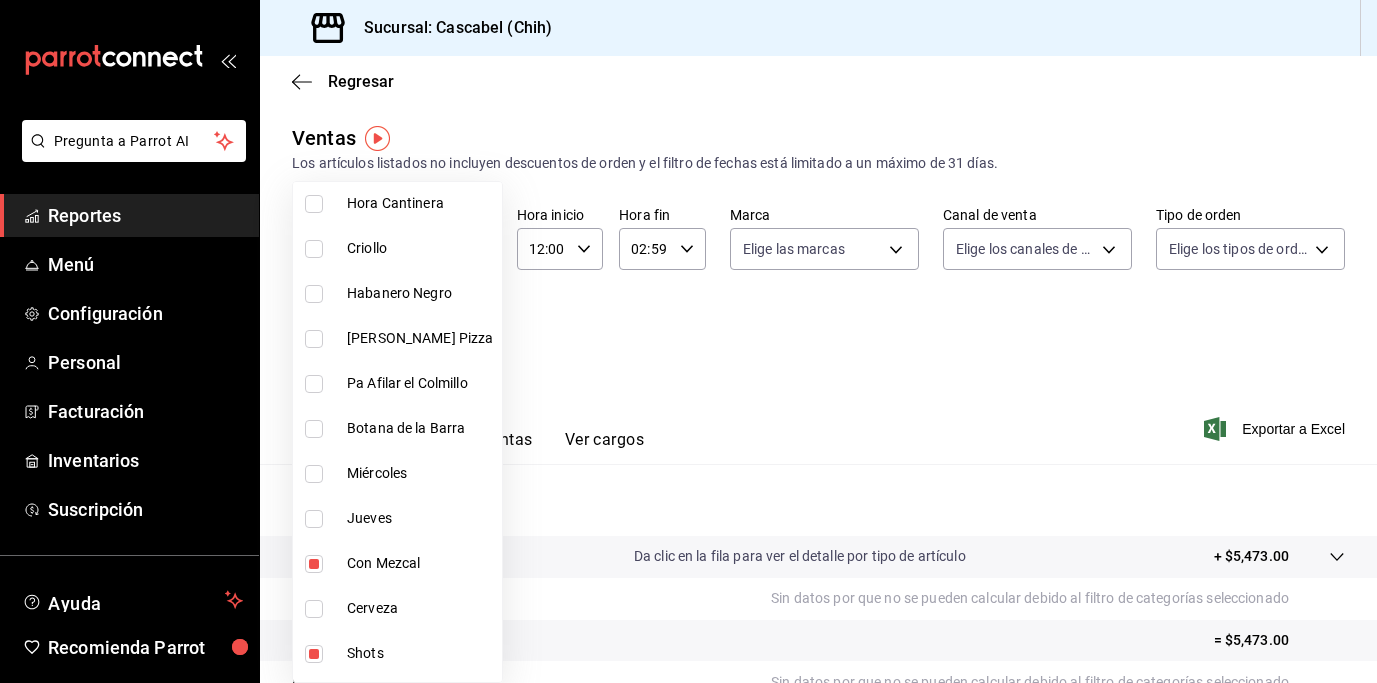 click at bounding box center [314, 564] 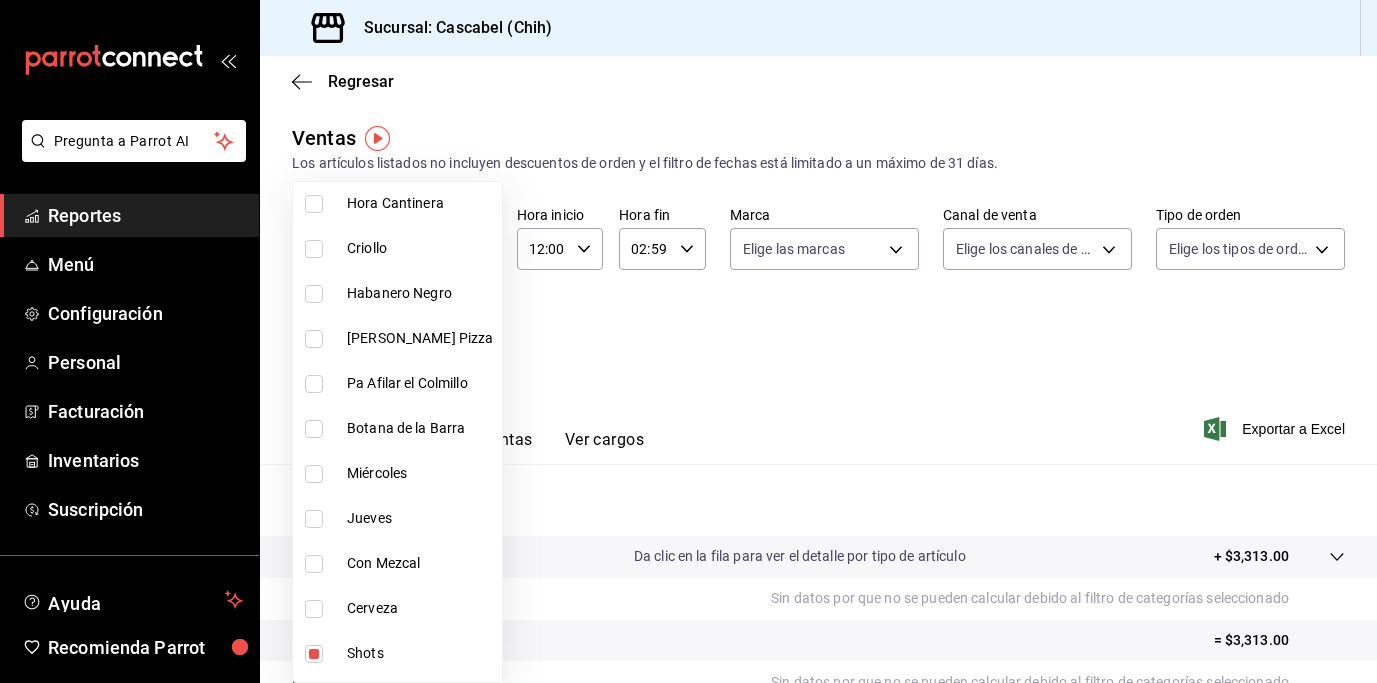 click at bounding box center [314, 654] 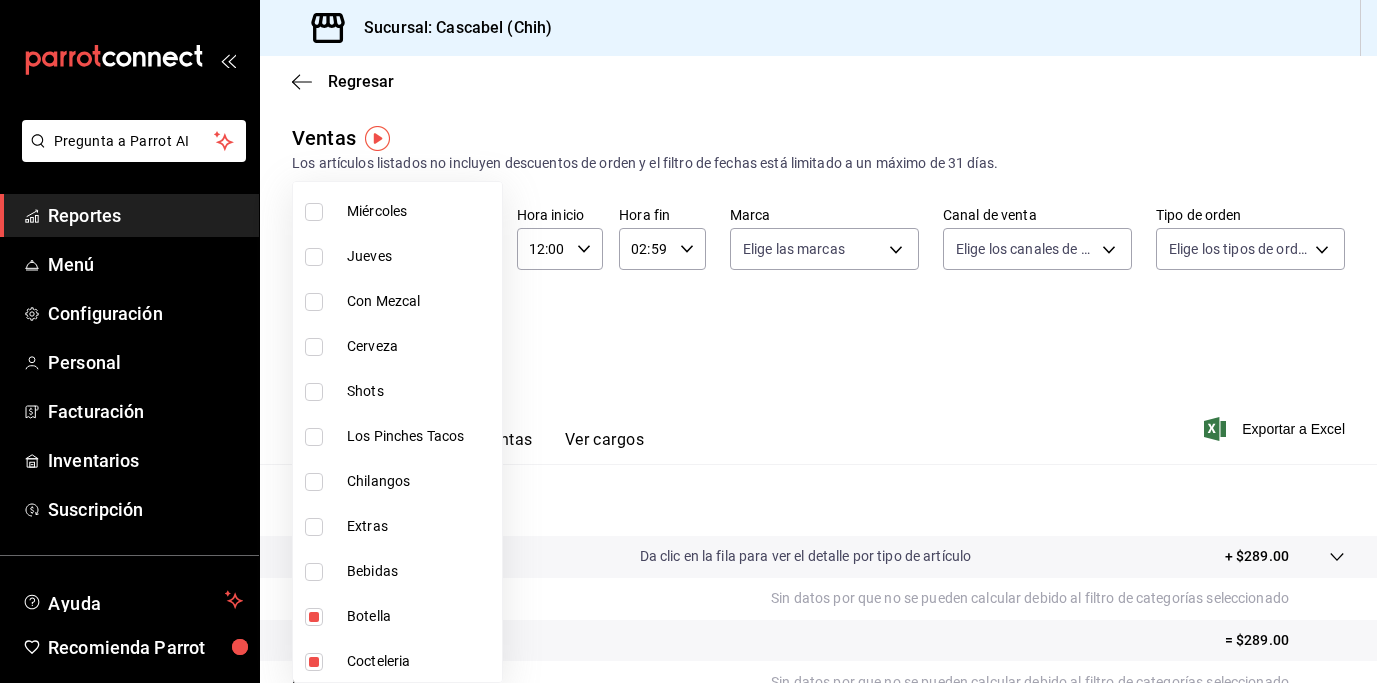 scroll, scrollTop: 380, scrollLeft: 0, axis: vertical 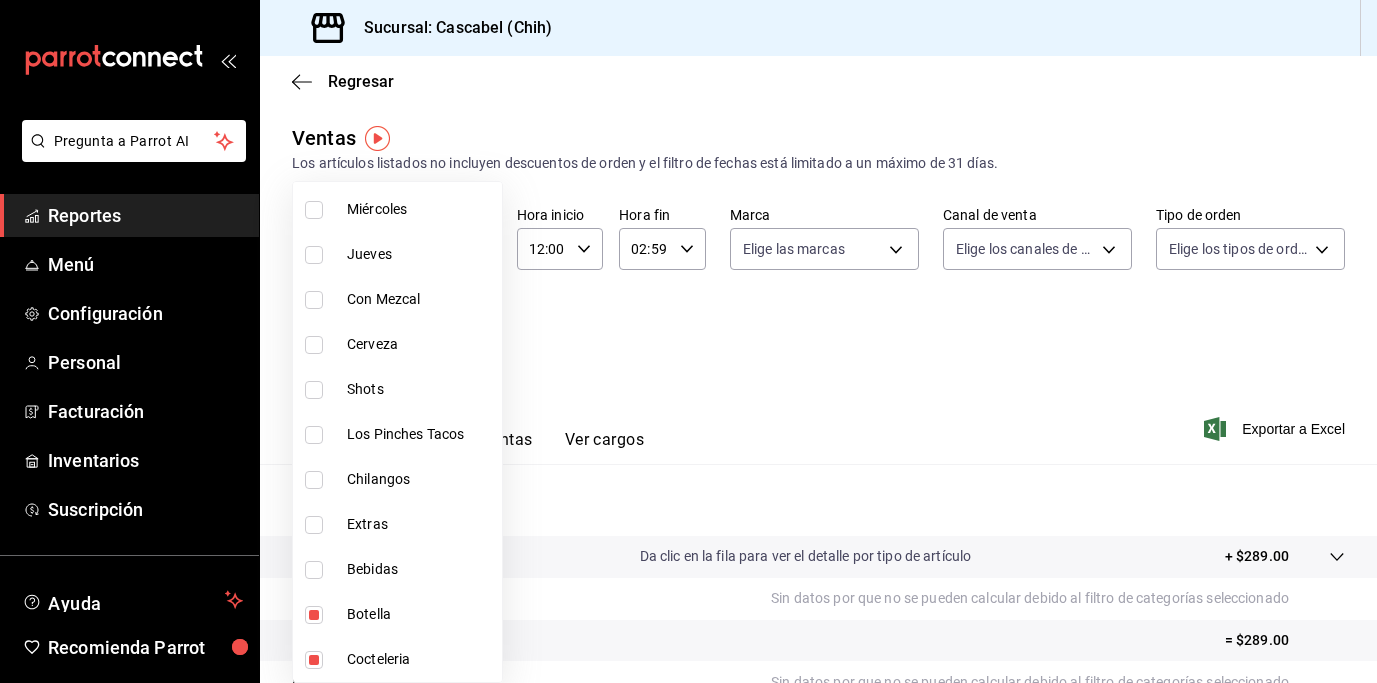 click at bounding box center [314, 615] 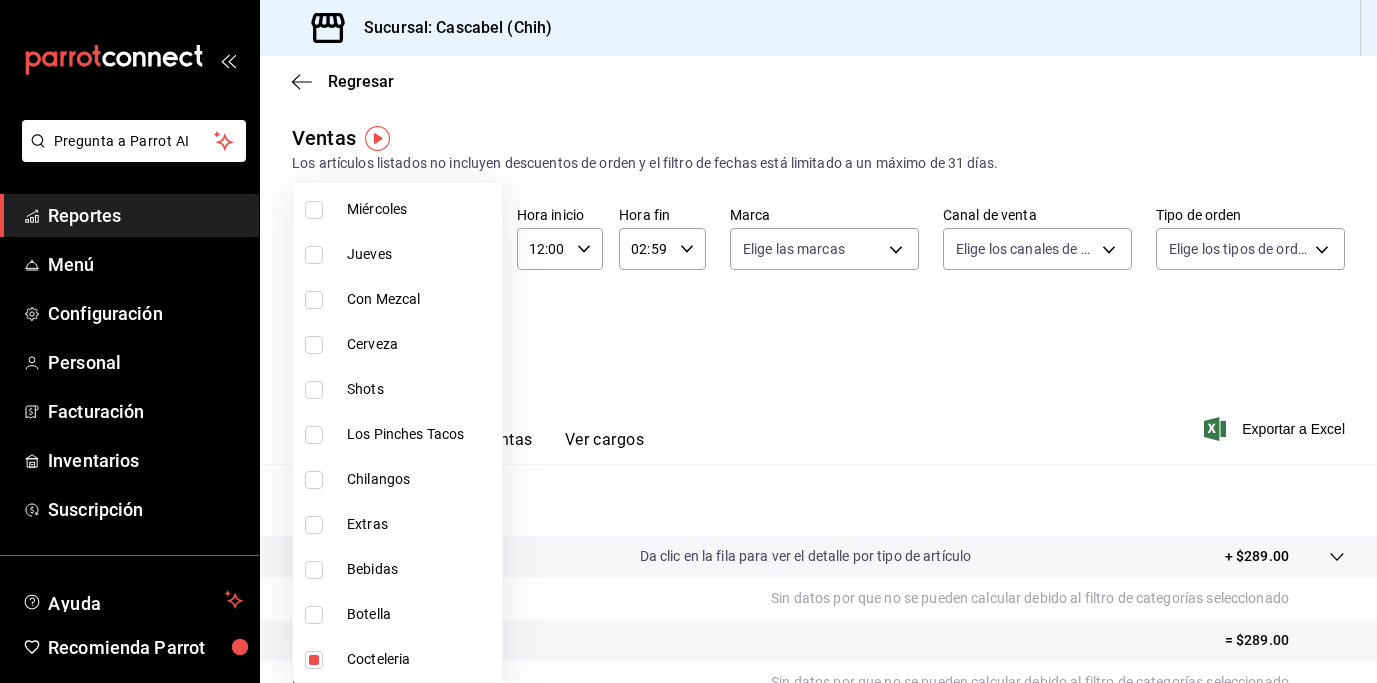 click at bounding box center [314, 660] 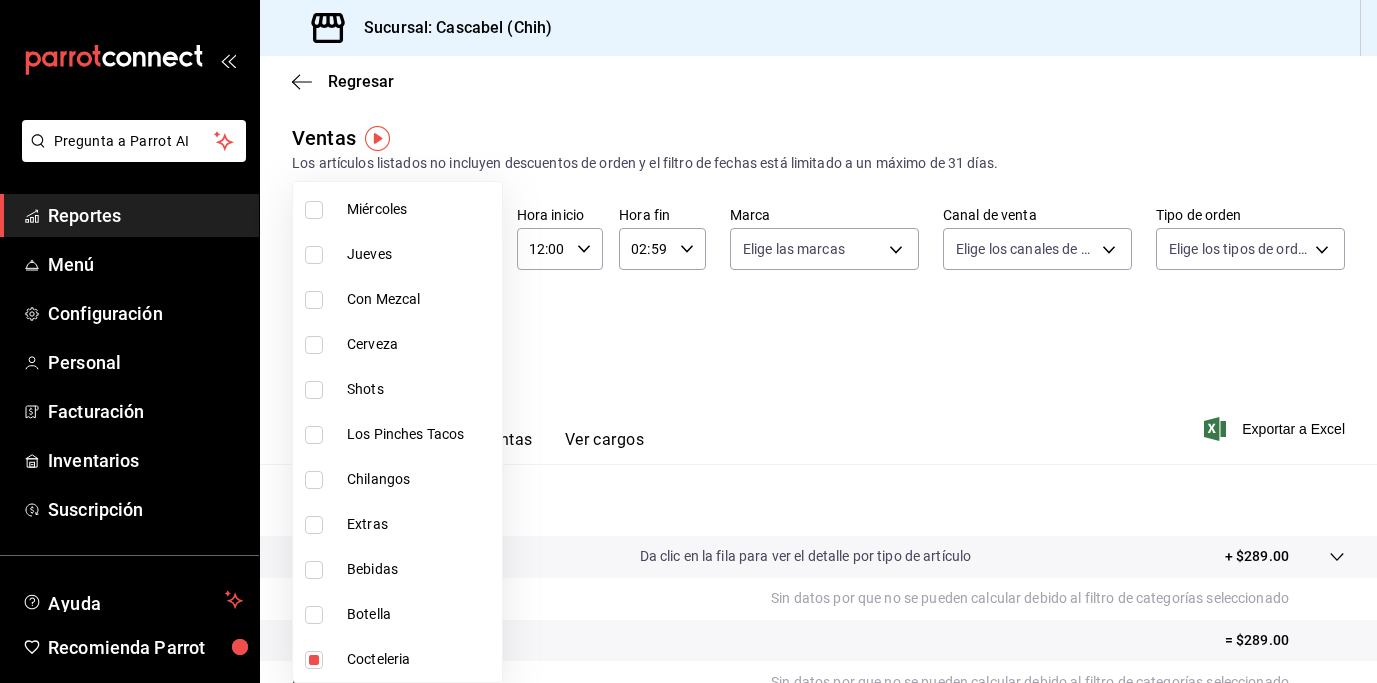 checkbox on "false" 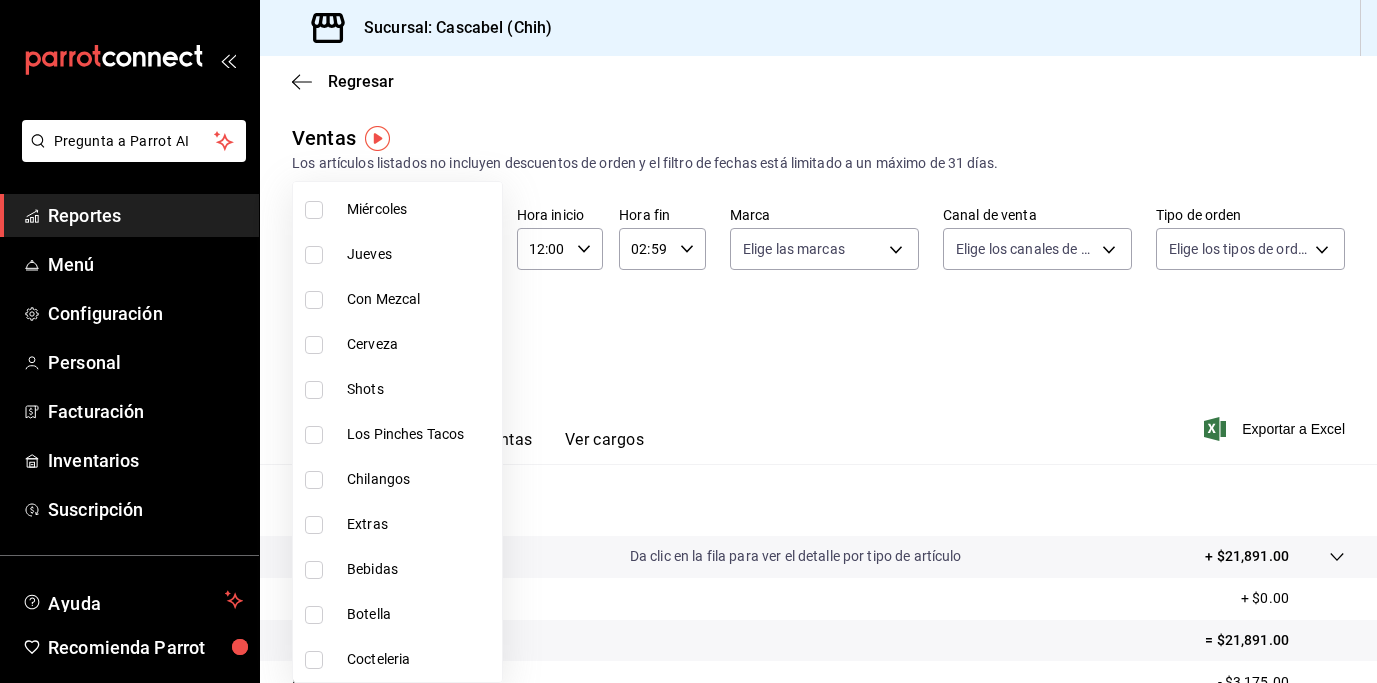 click at bounding box center (314, 525) 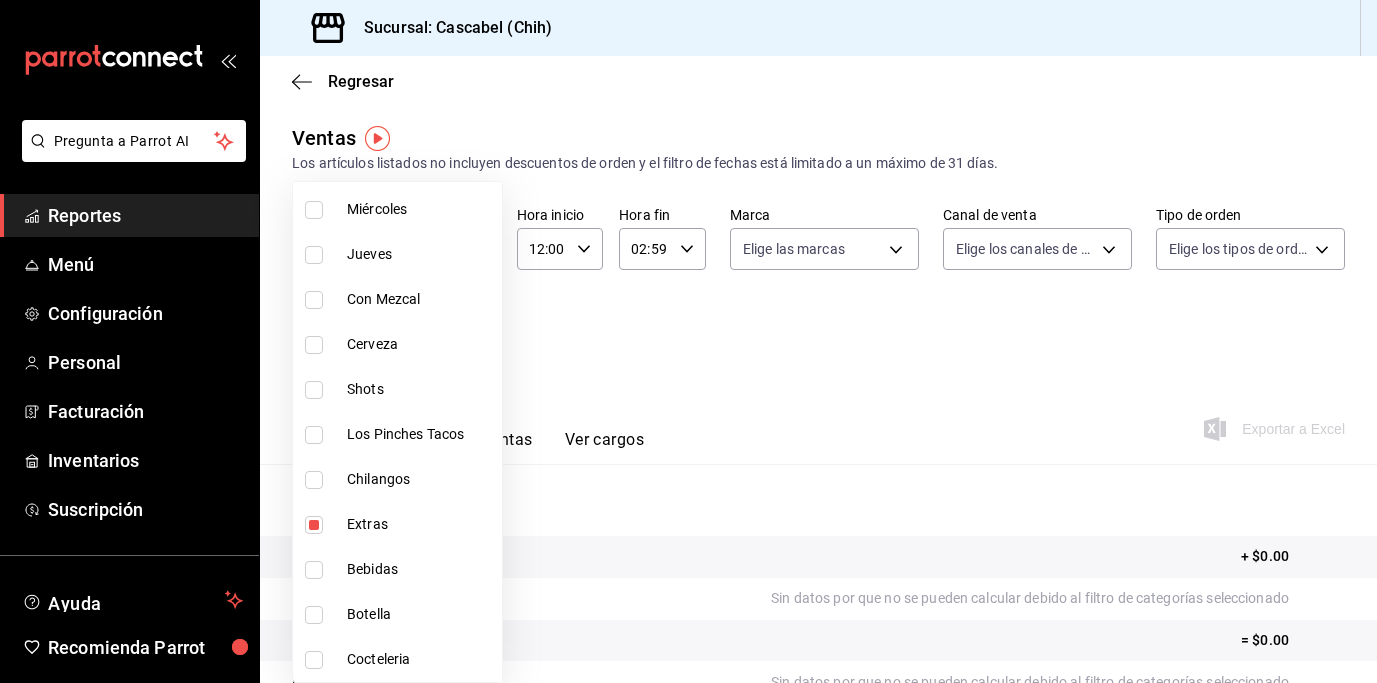 click at bounding box center (314, 570) 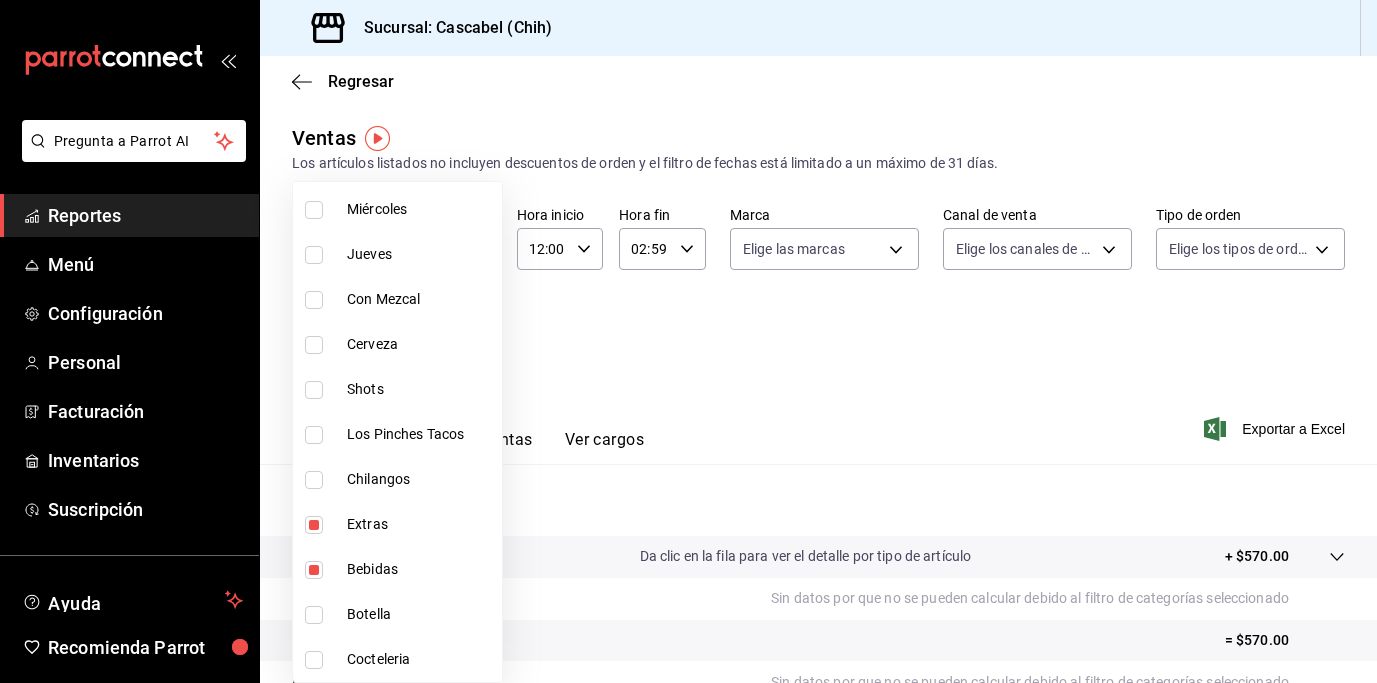 drag, startPoint x: 321, startPoint y: 522, endPoint x: 321, endPoint y: 547, distance: 25 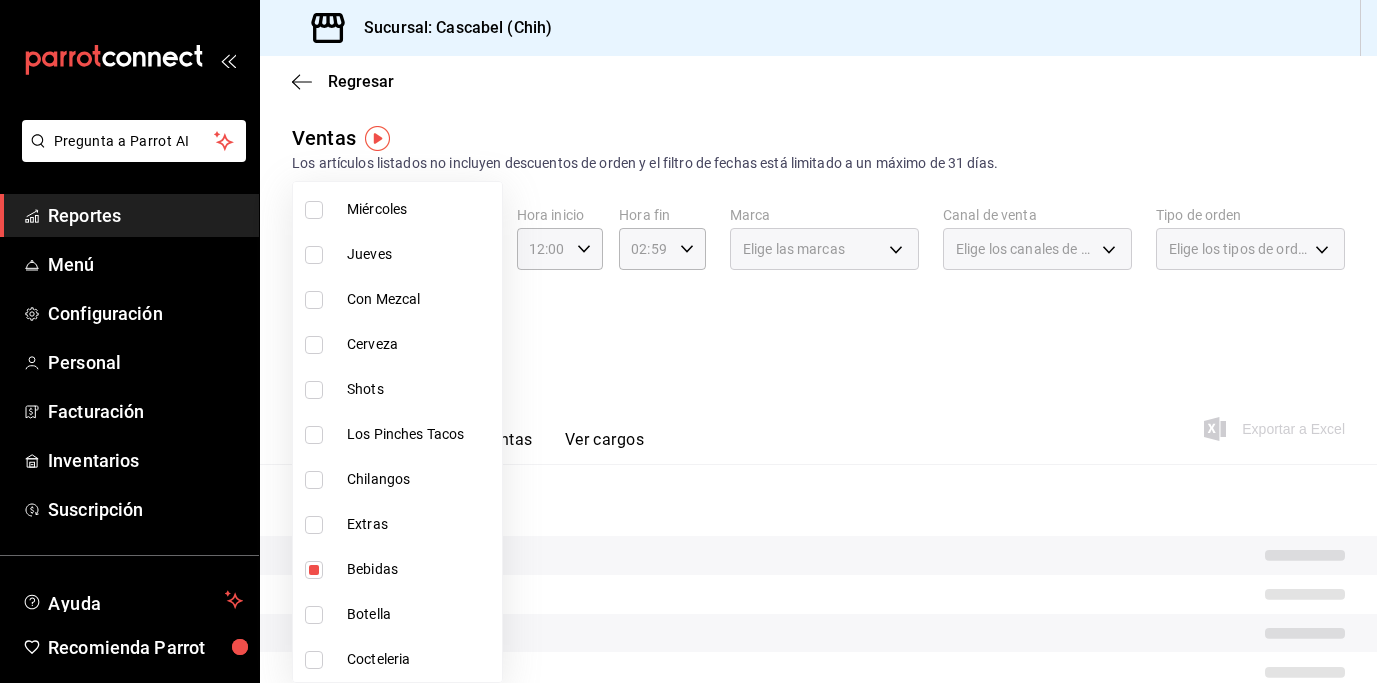 drag, startPoint x: 314, startPoint y: 563, endPoint x: 440, endPoint y: 532, distance: 129.75746 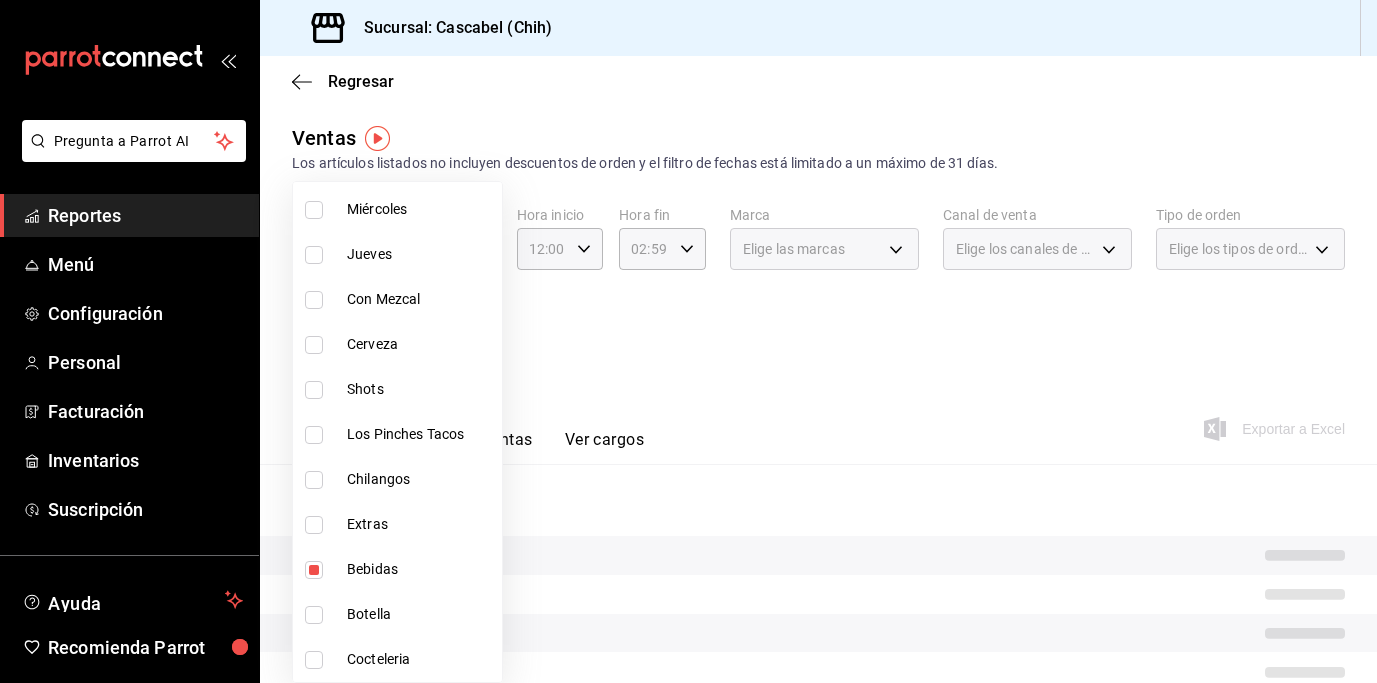 checkbox on "false" 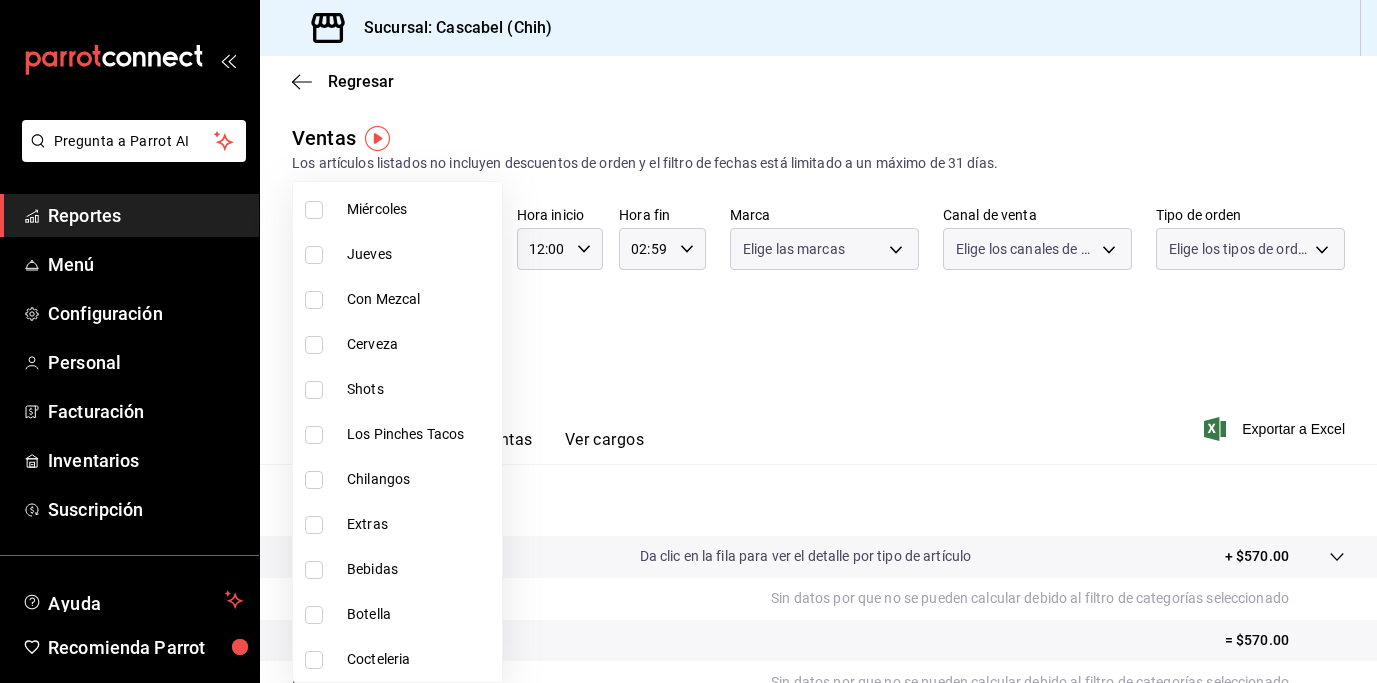 type 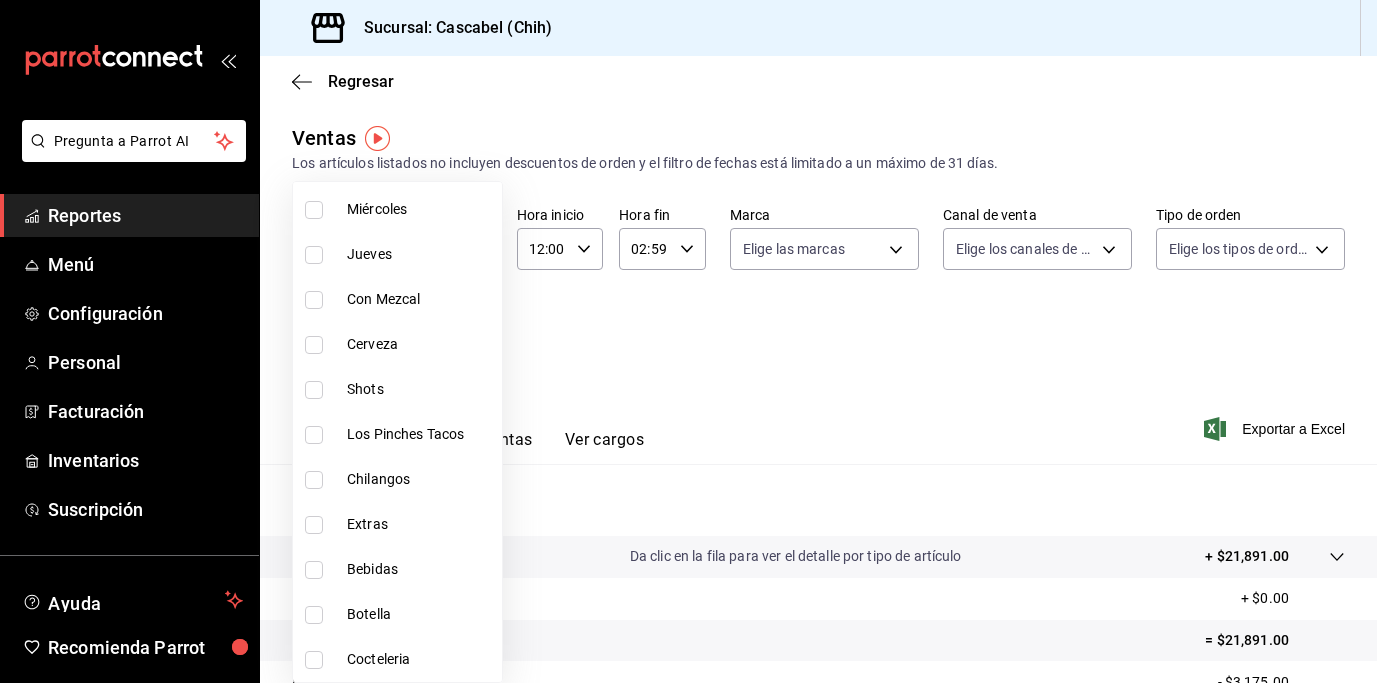 click at bounding box center [688, 341] 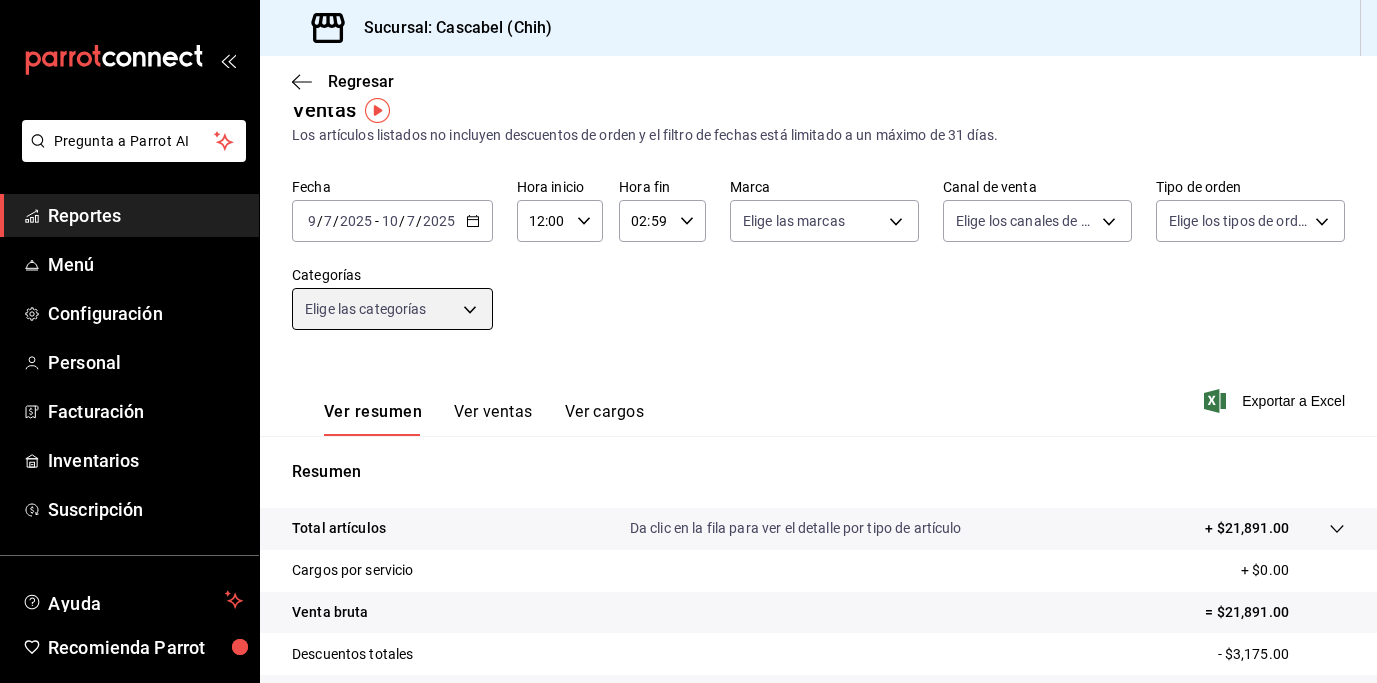 scroll, scrollTop: 0, scrollLeft: 0, axis: both 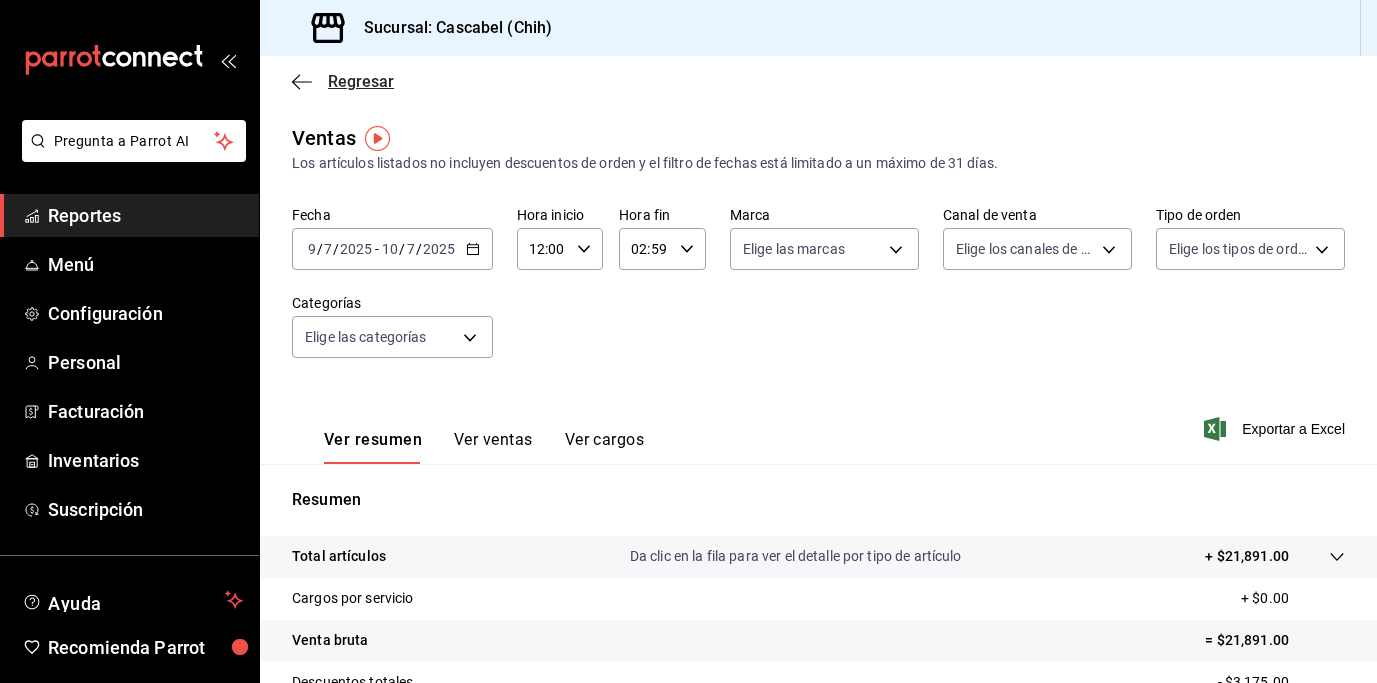 click on "Regresar" at bounding box center [361, 81] 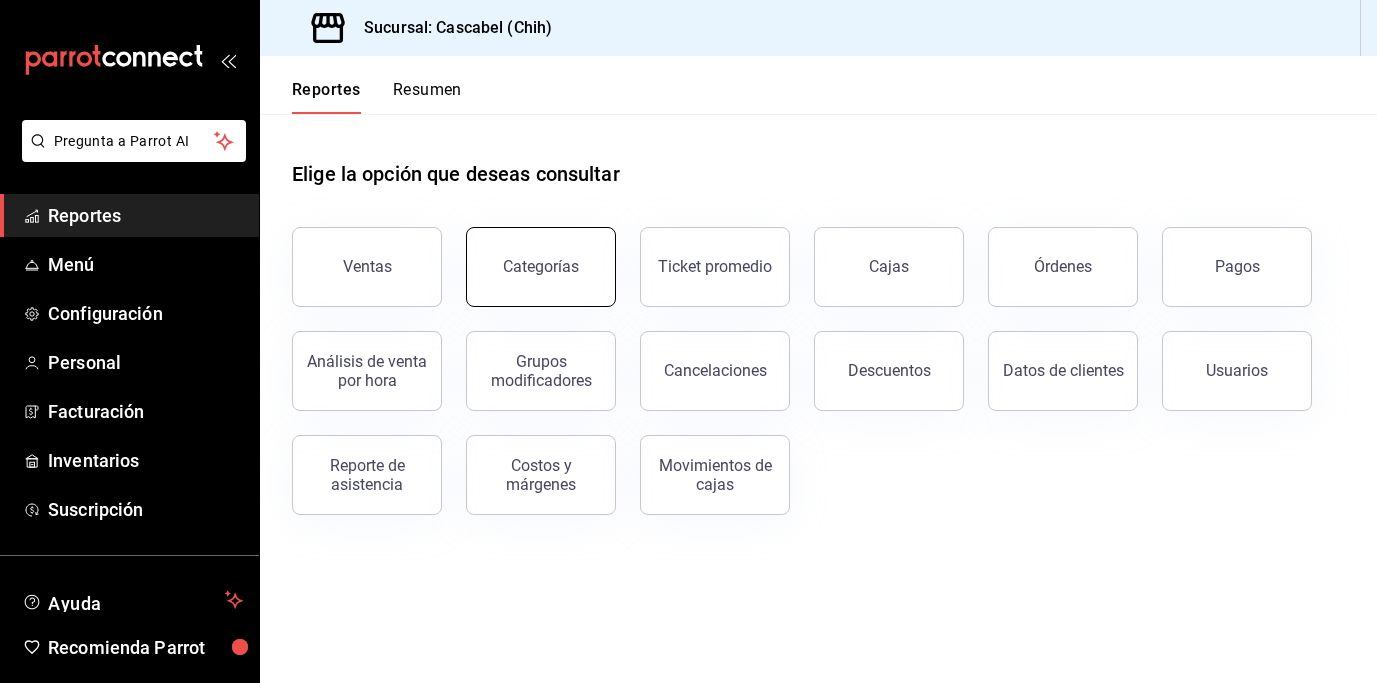 click on "Categorías" at bounding box center (541, 266) 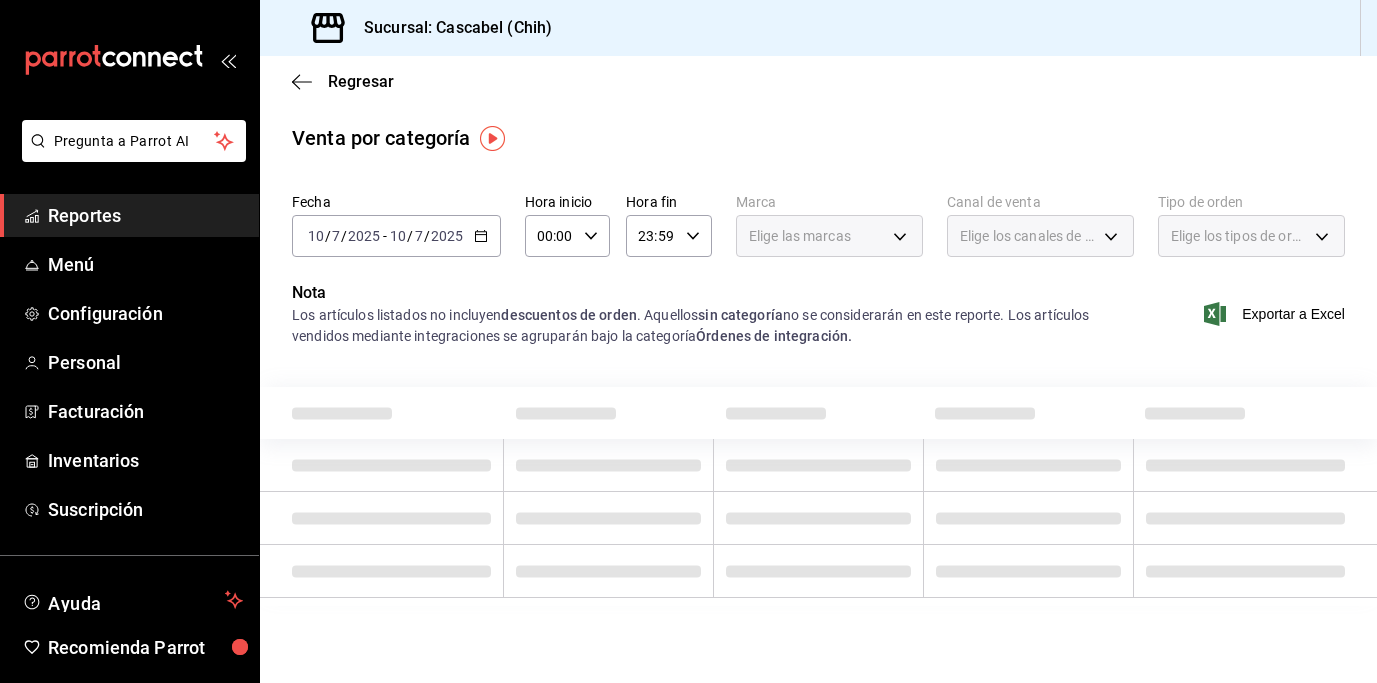 click 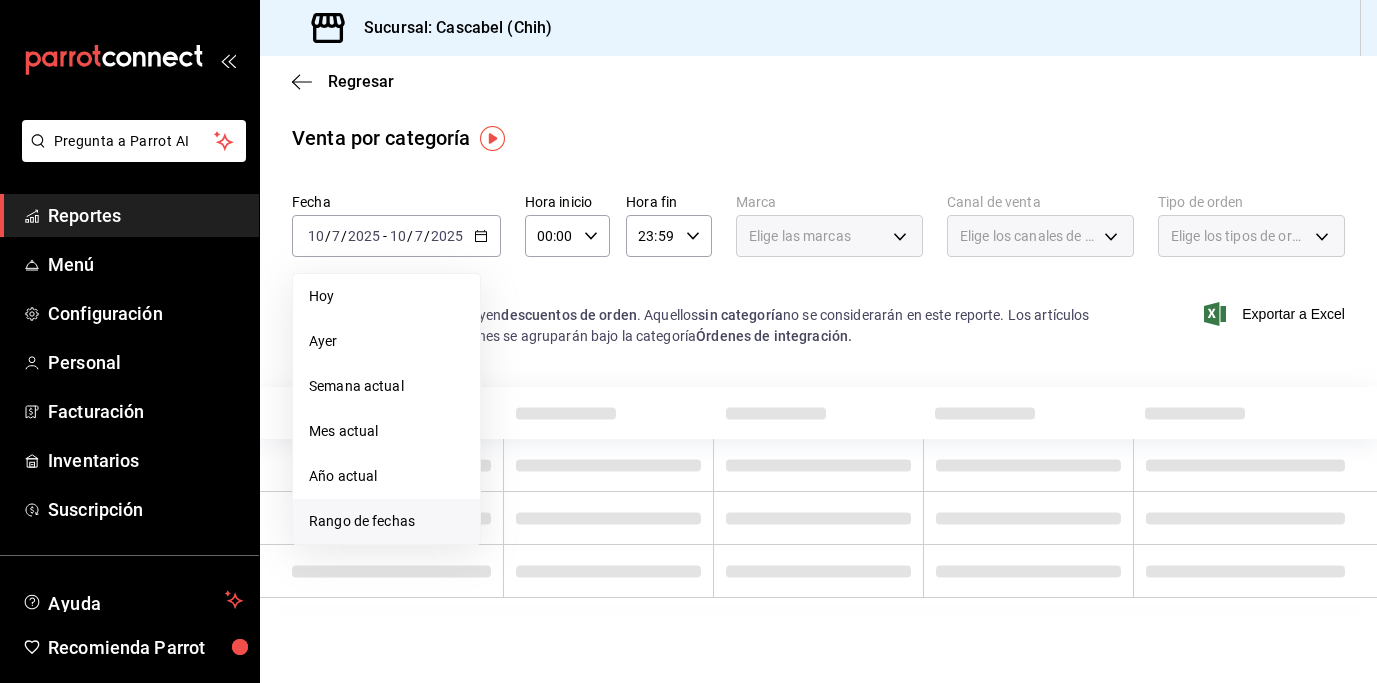 click on "Rango de fechas" at bounding box center (386, 521) 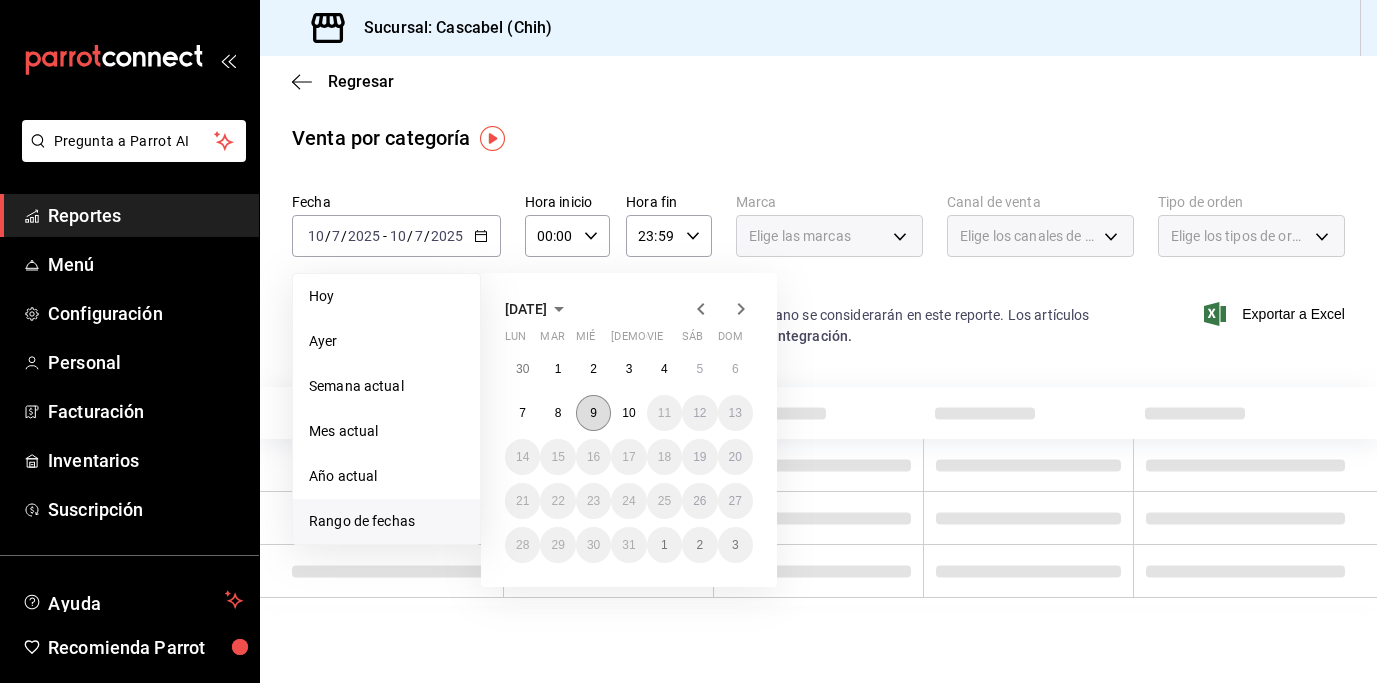 click on "9" at bounding box center (593, 413) 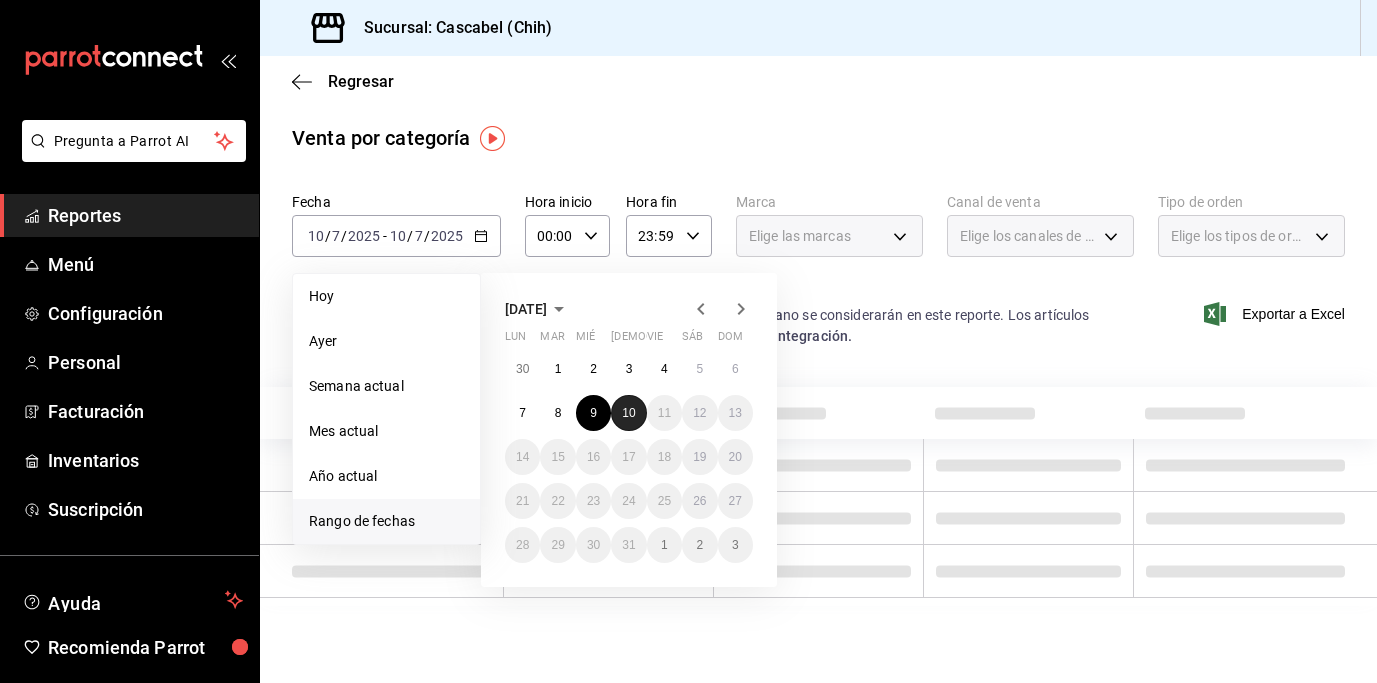 click on "10" at bounding box center [628, 413] 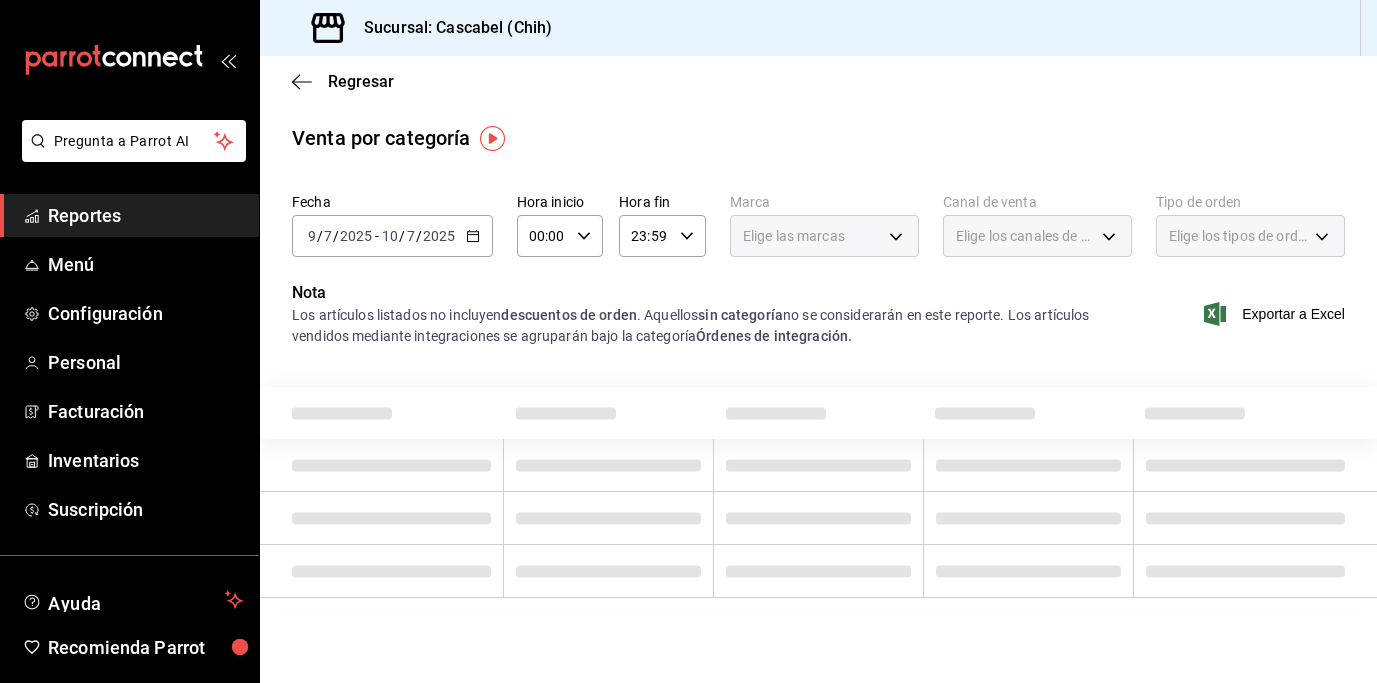 click 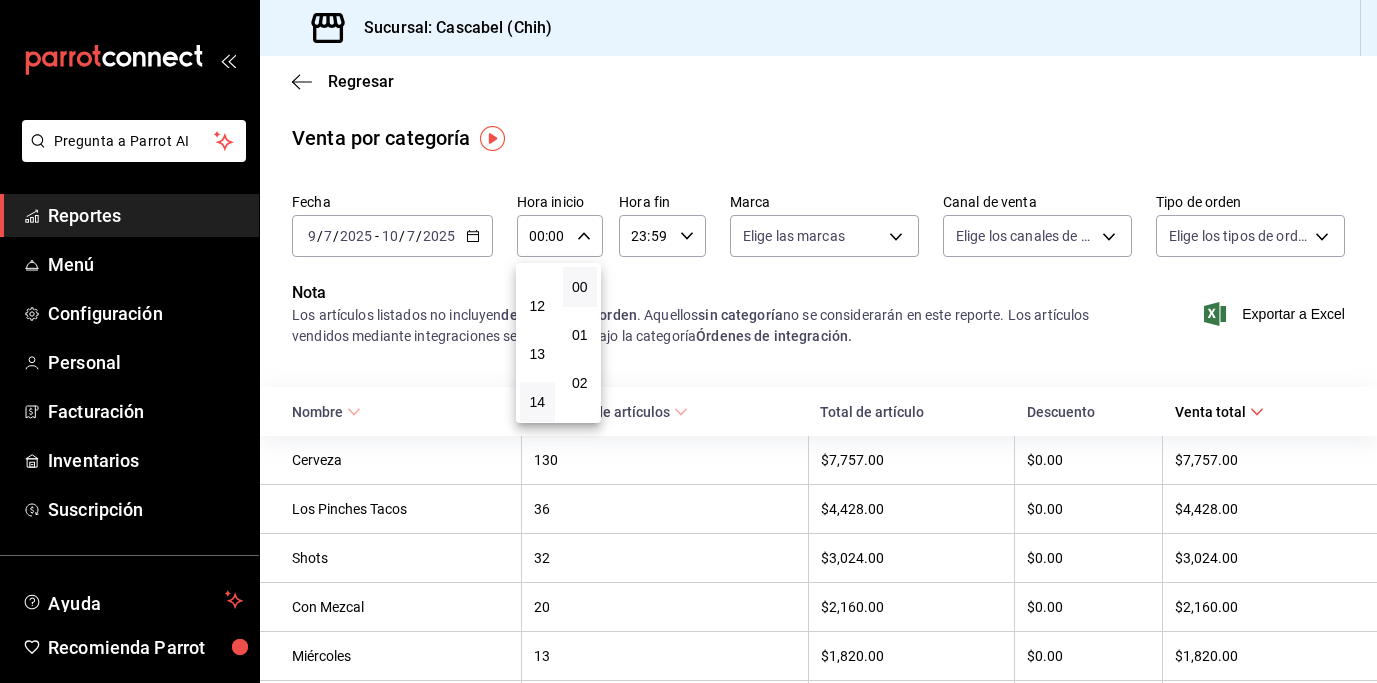 scroll, scrollTop: 492, scrollLeft: 0, axis: vertical 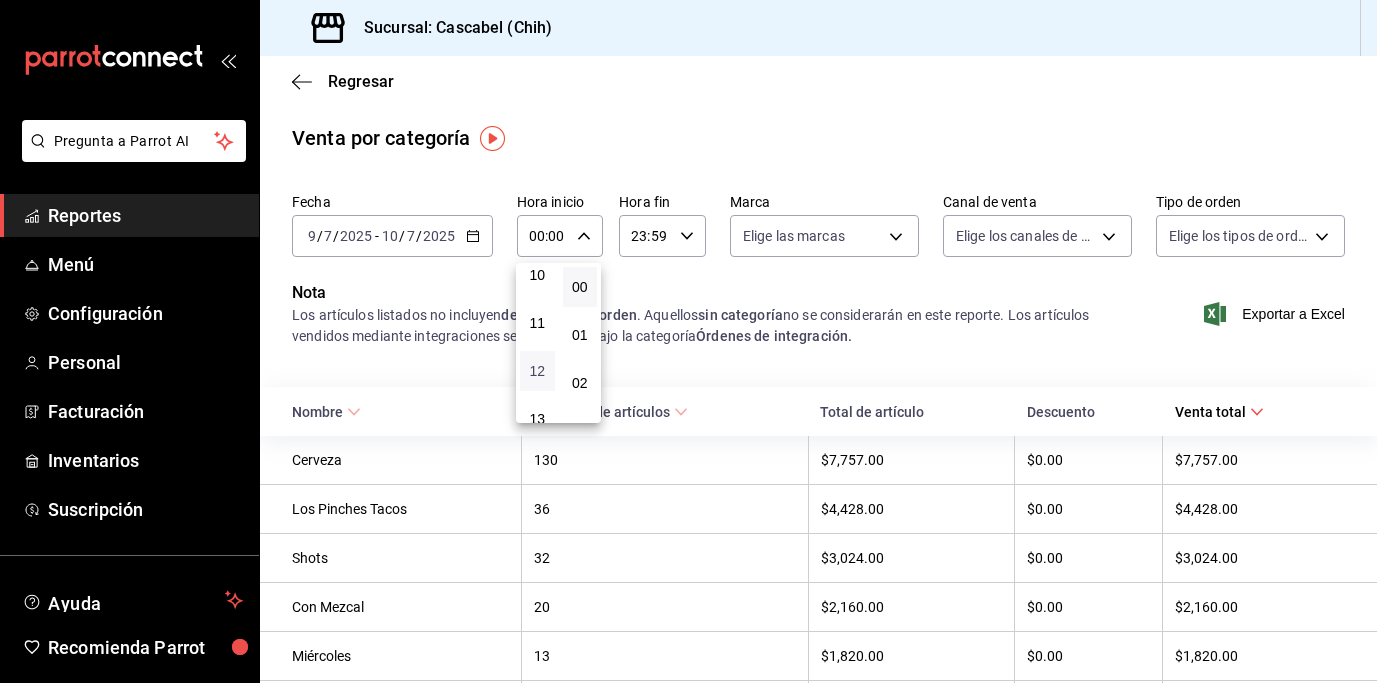 click on "12" at bounding box center (537, 371) 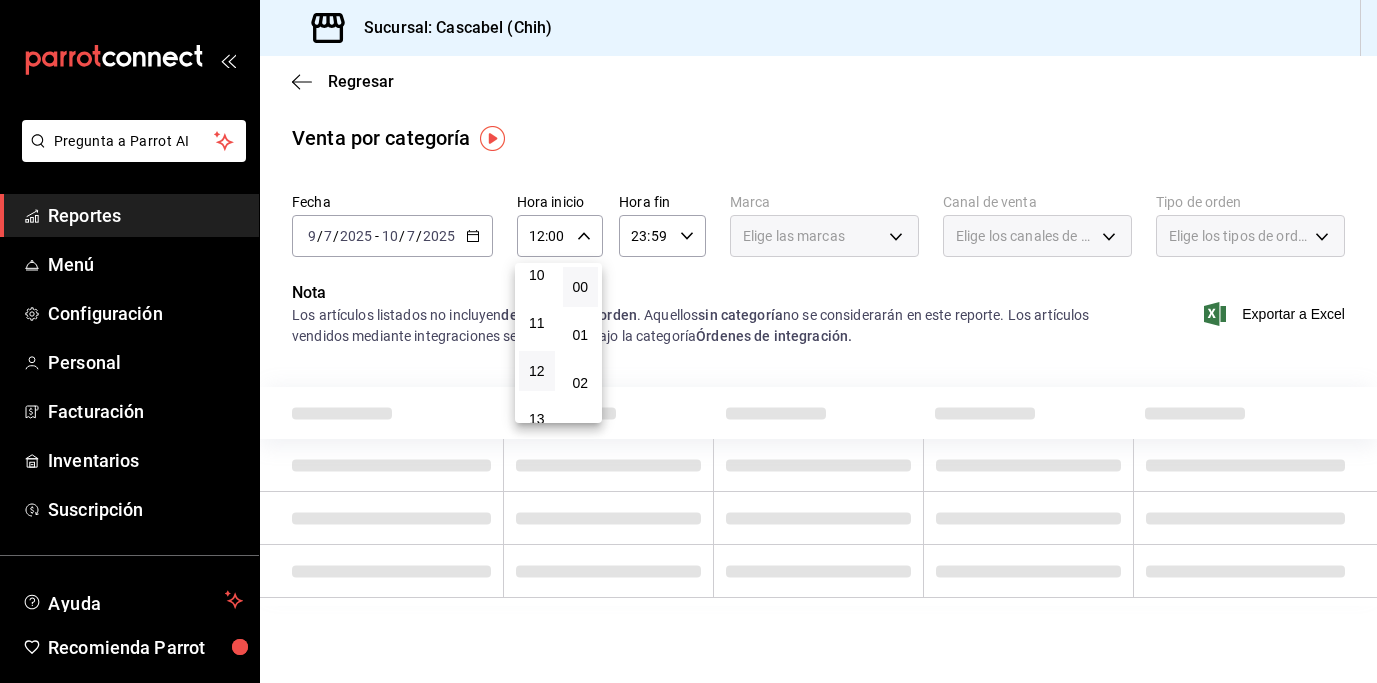 click at bounding box center [688, 341] 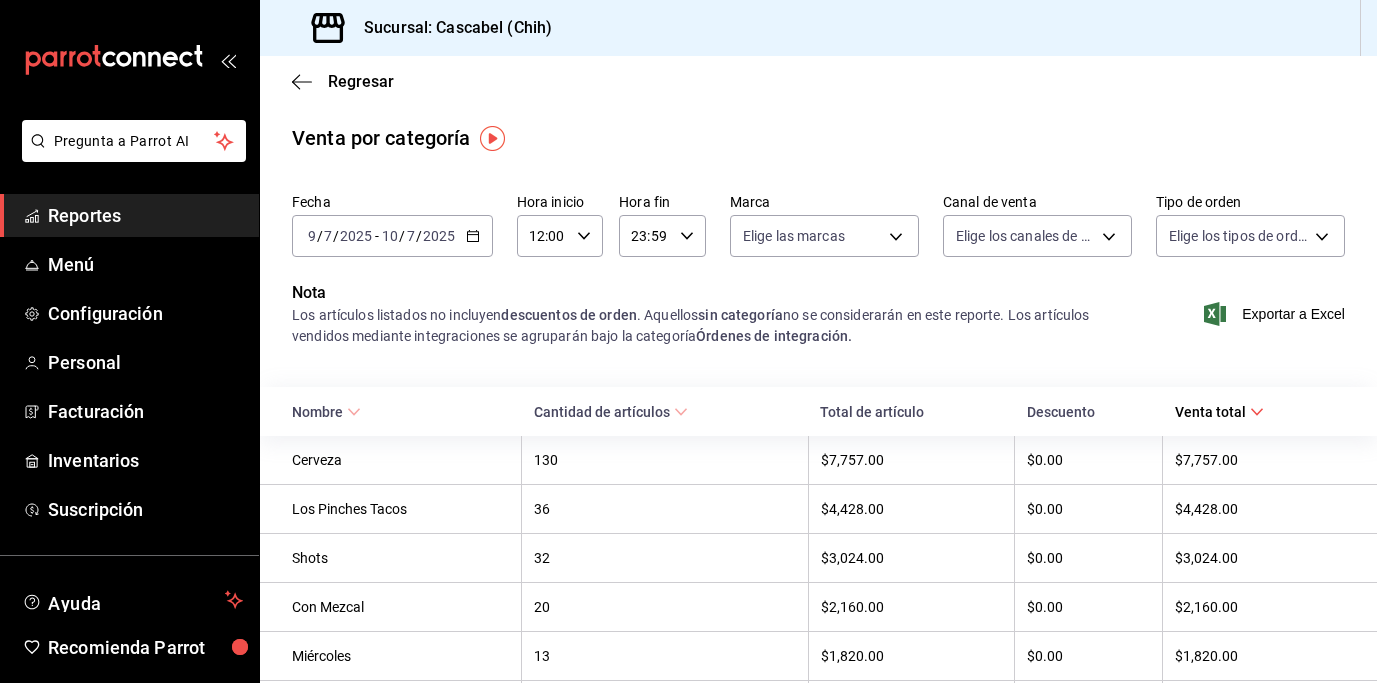 click 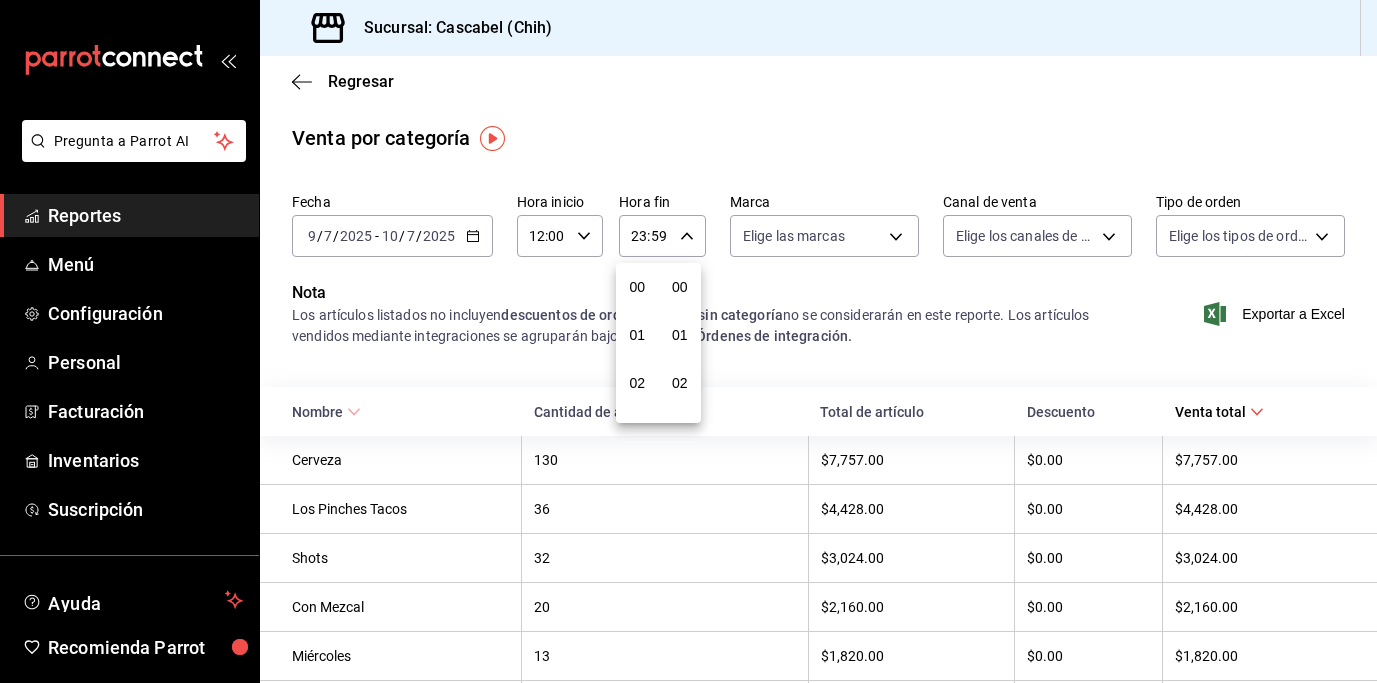 scroll, scrollTop: 992, scrollLeft: 0, axis: vertical 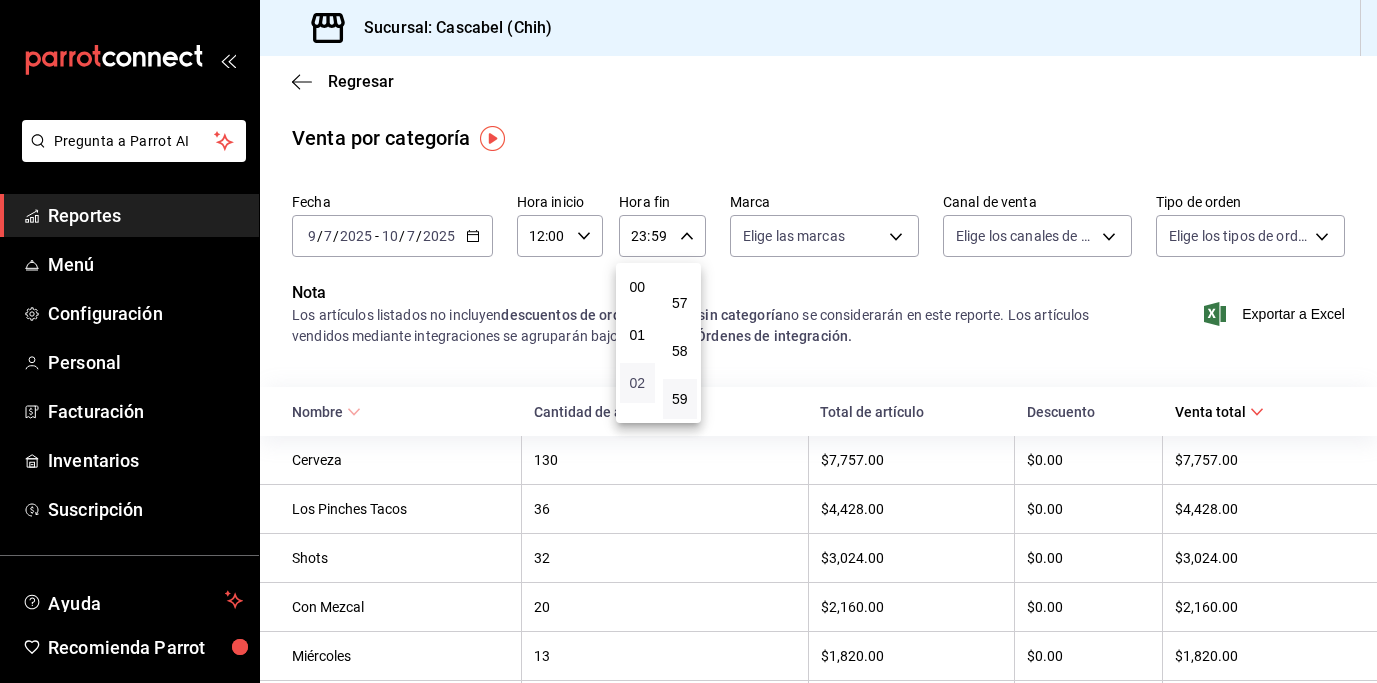 click on "02" at bounding box center [637, 383] 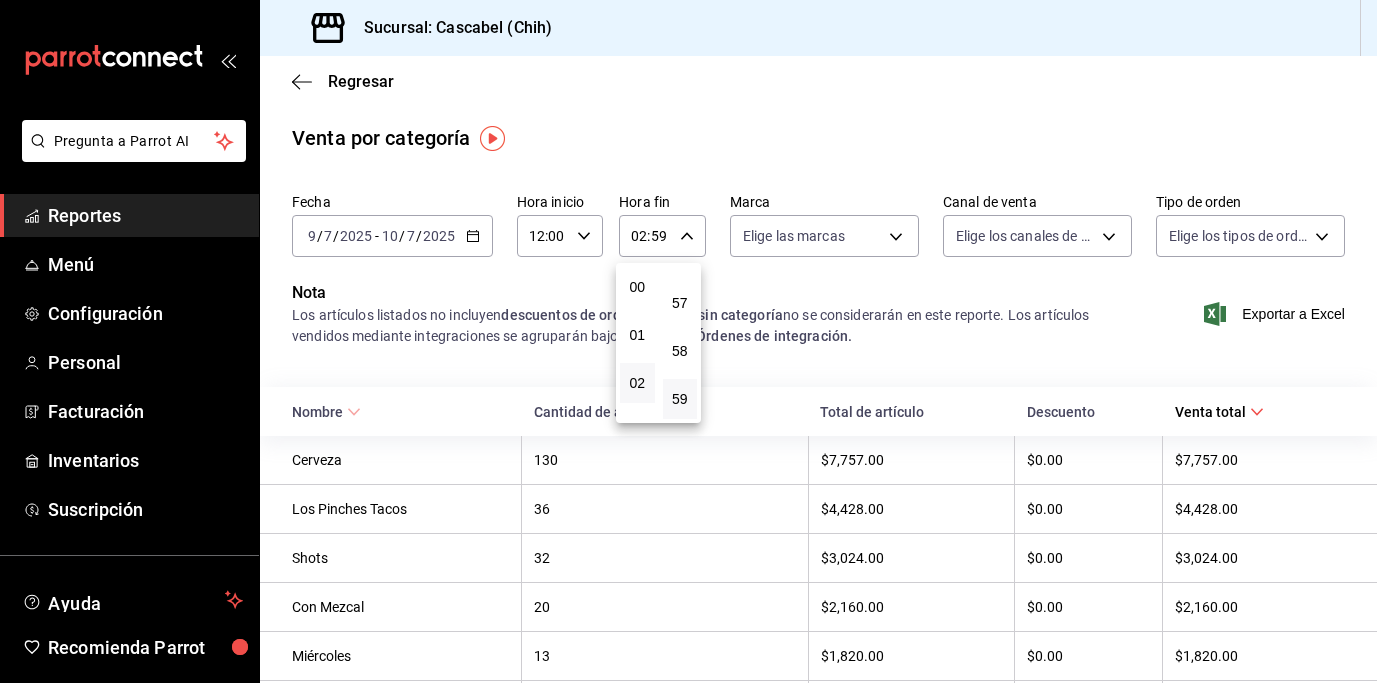 click at bounding box center [688, 341] 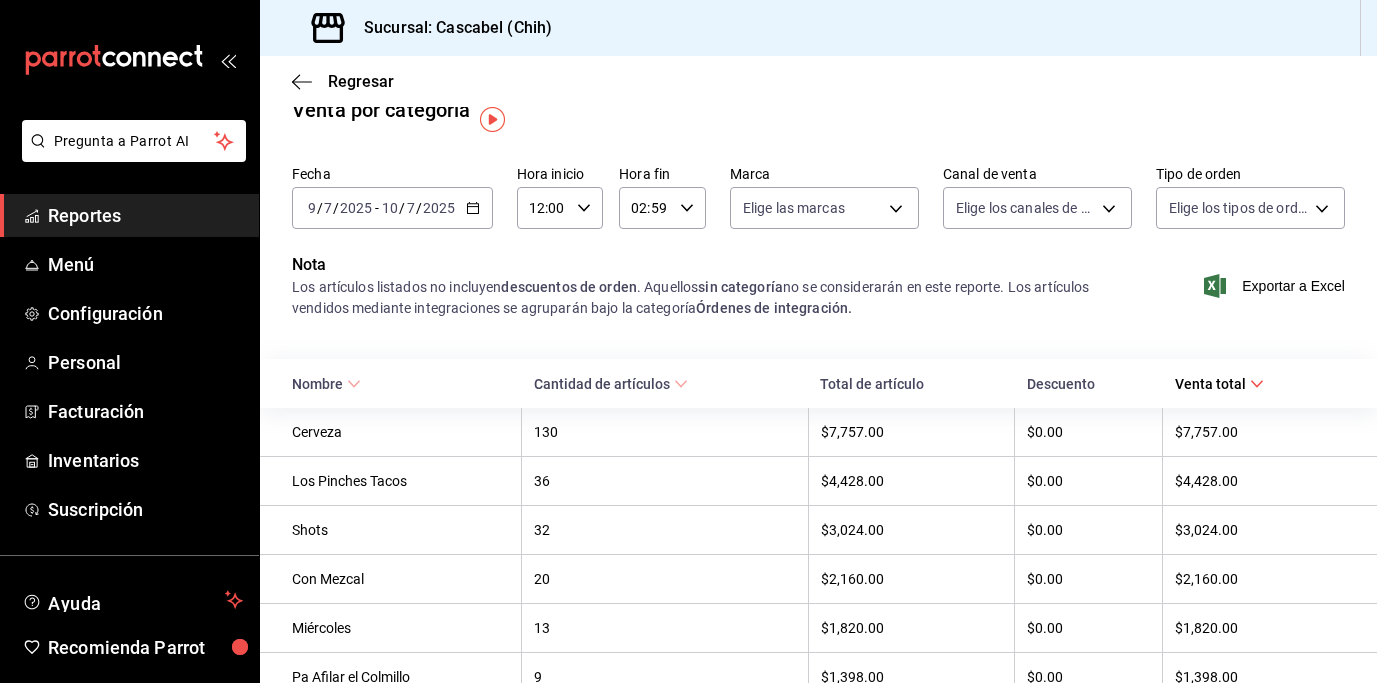 scroll, scrollTop: 137, scrollLeft: 0, axis: vertical 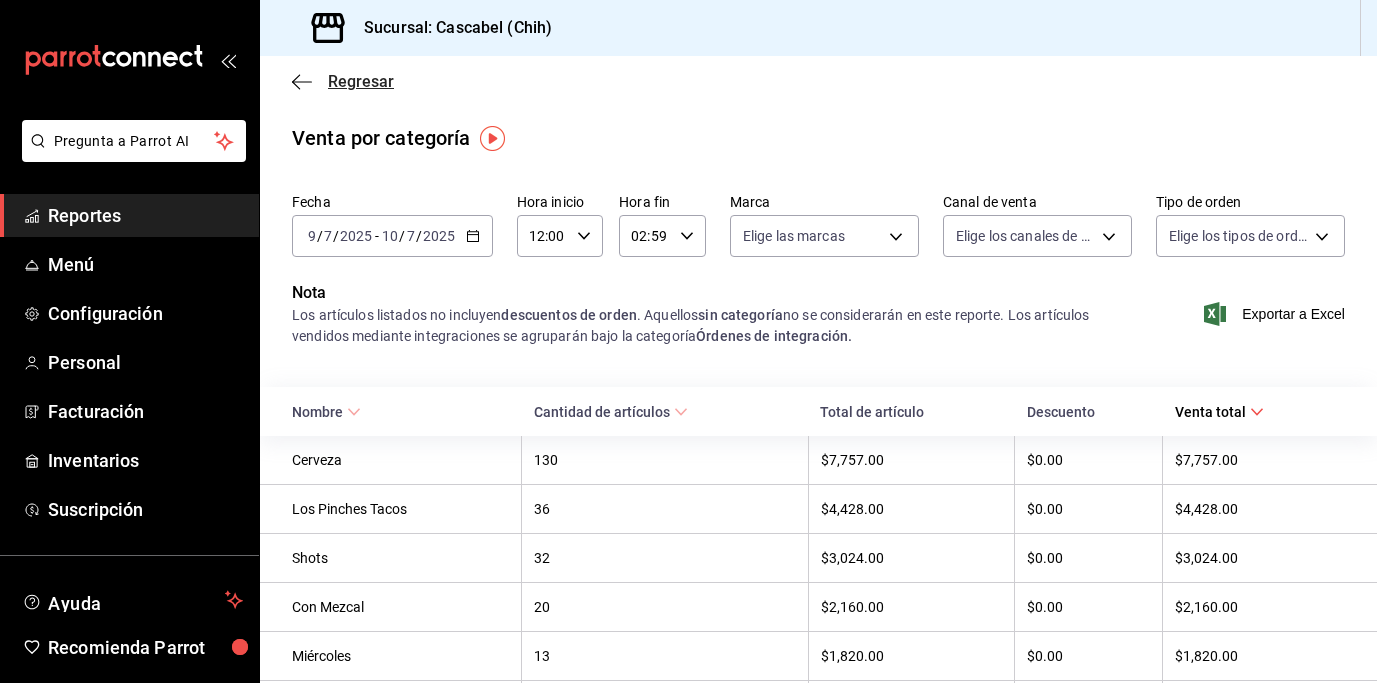 click on "Regresar" at bounding box center (361, 81) 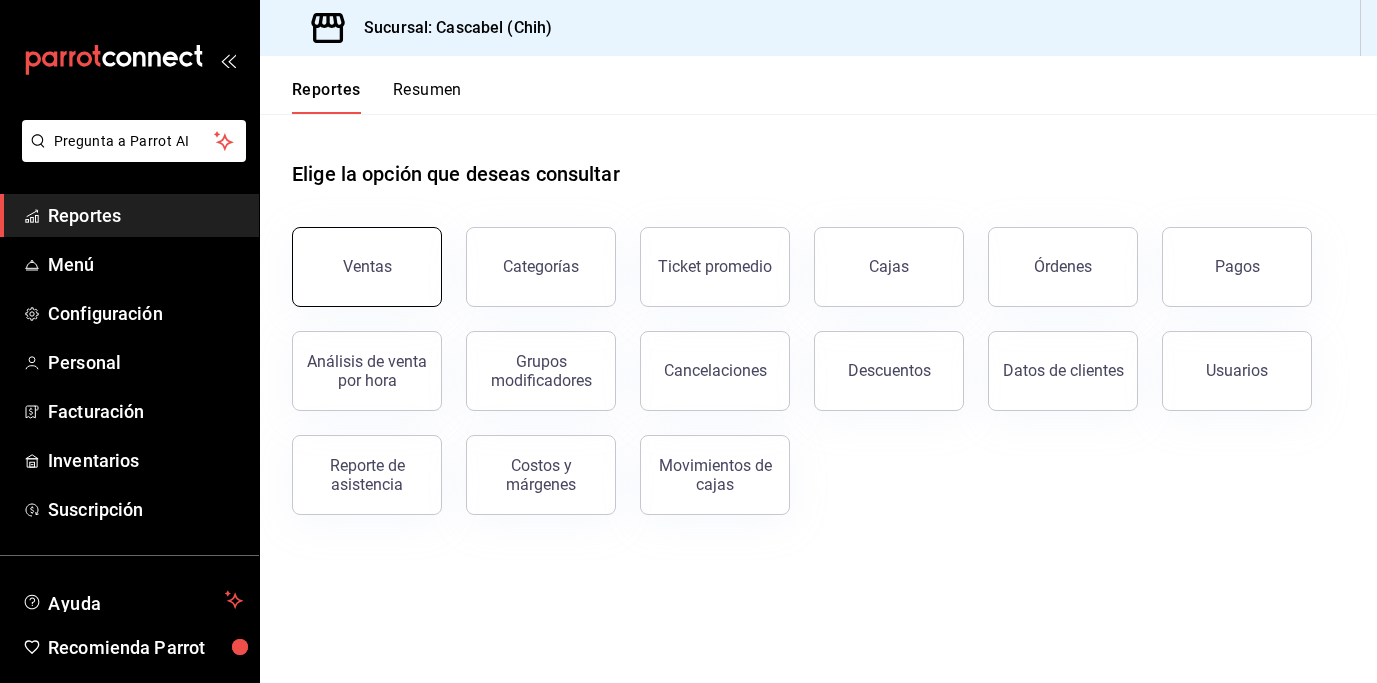 click on "Ventas" at bounding box center (367, 266) 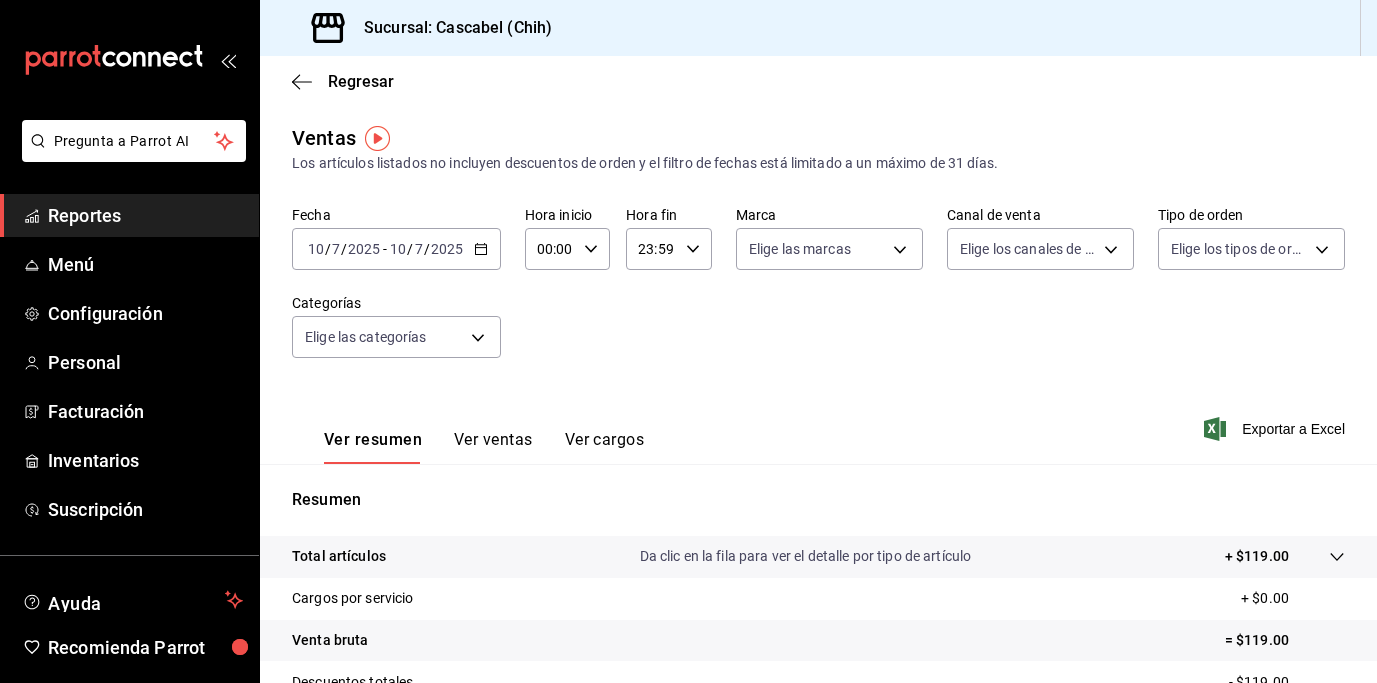 click 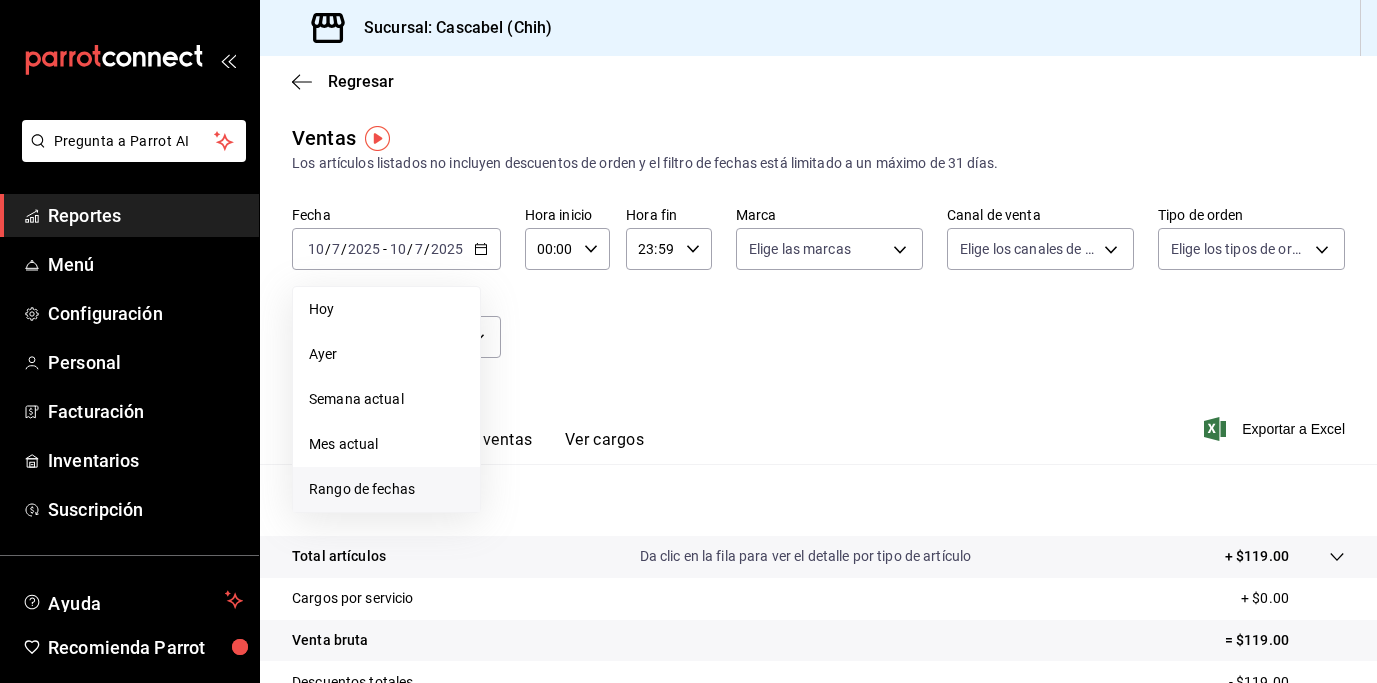 click on "Rango de fechas" at bounding box center [386, 489] 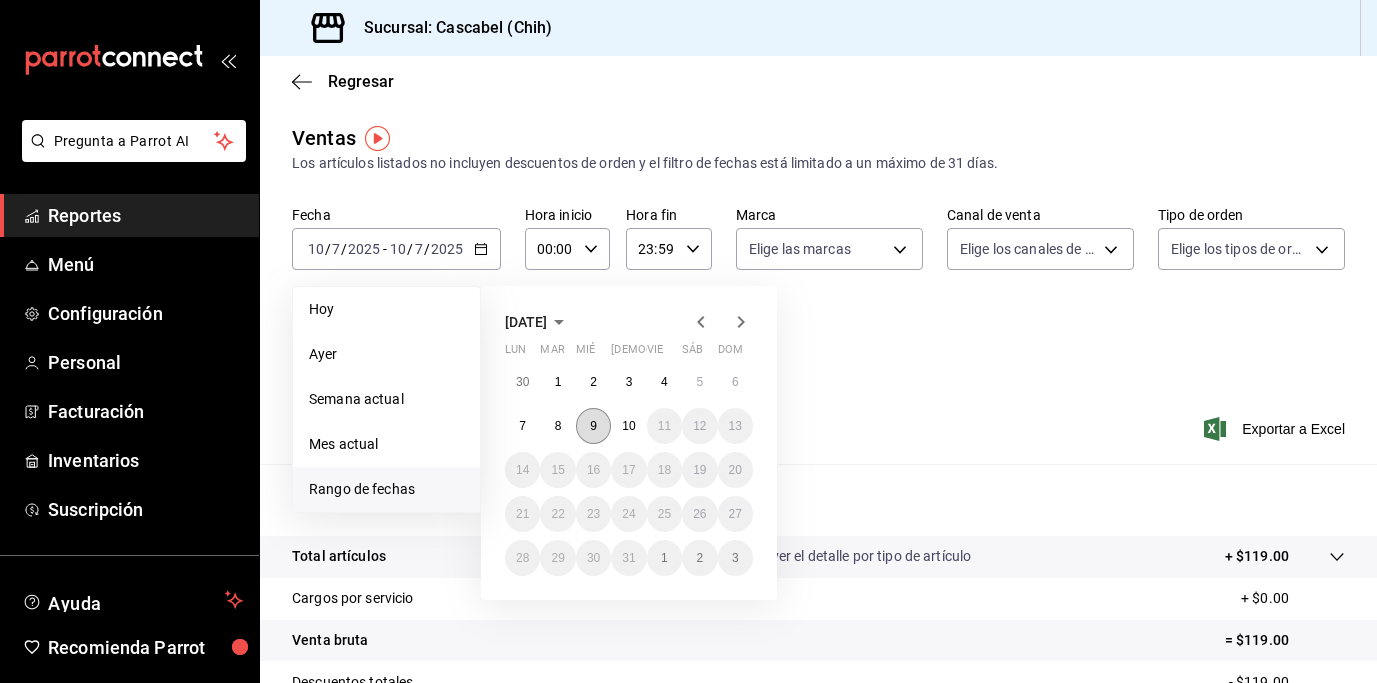 click on "9" at bounding box center (593, 426) 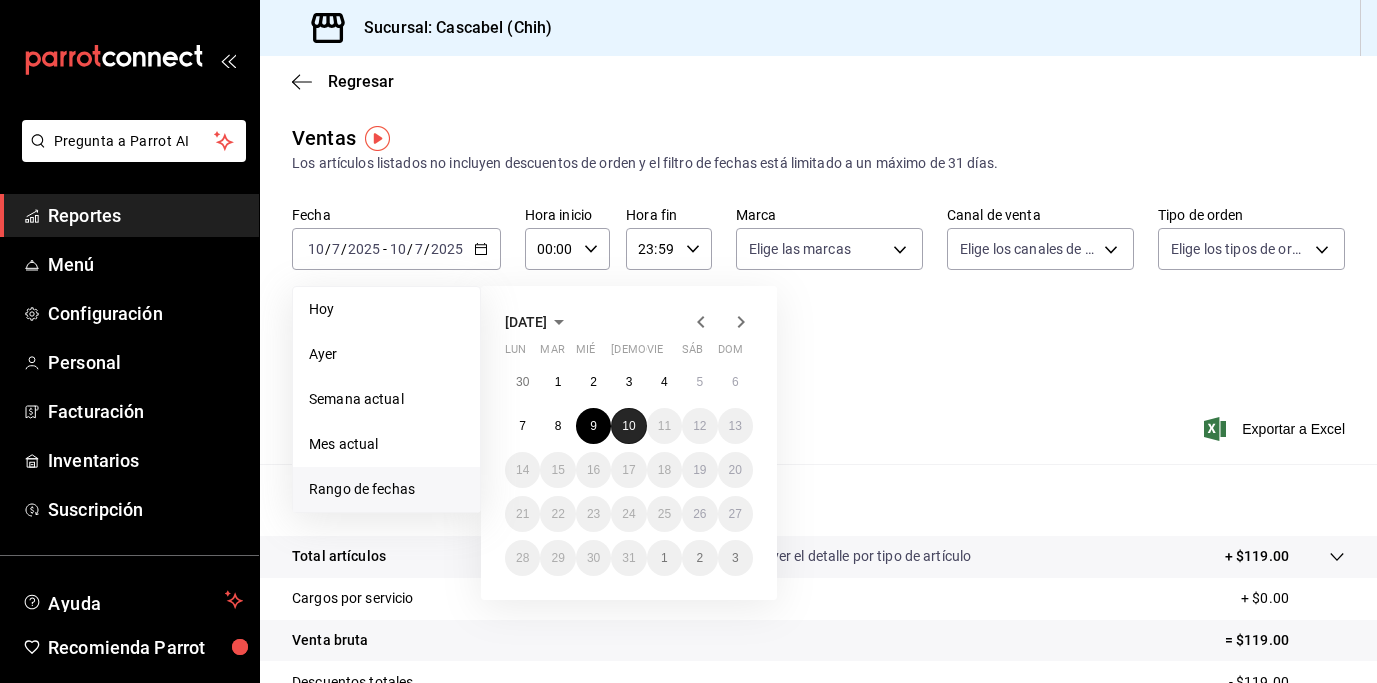 click on "10" at bounding box center [628, 426] 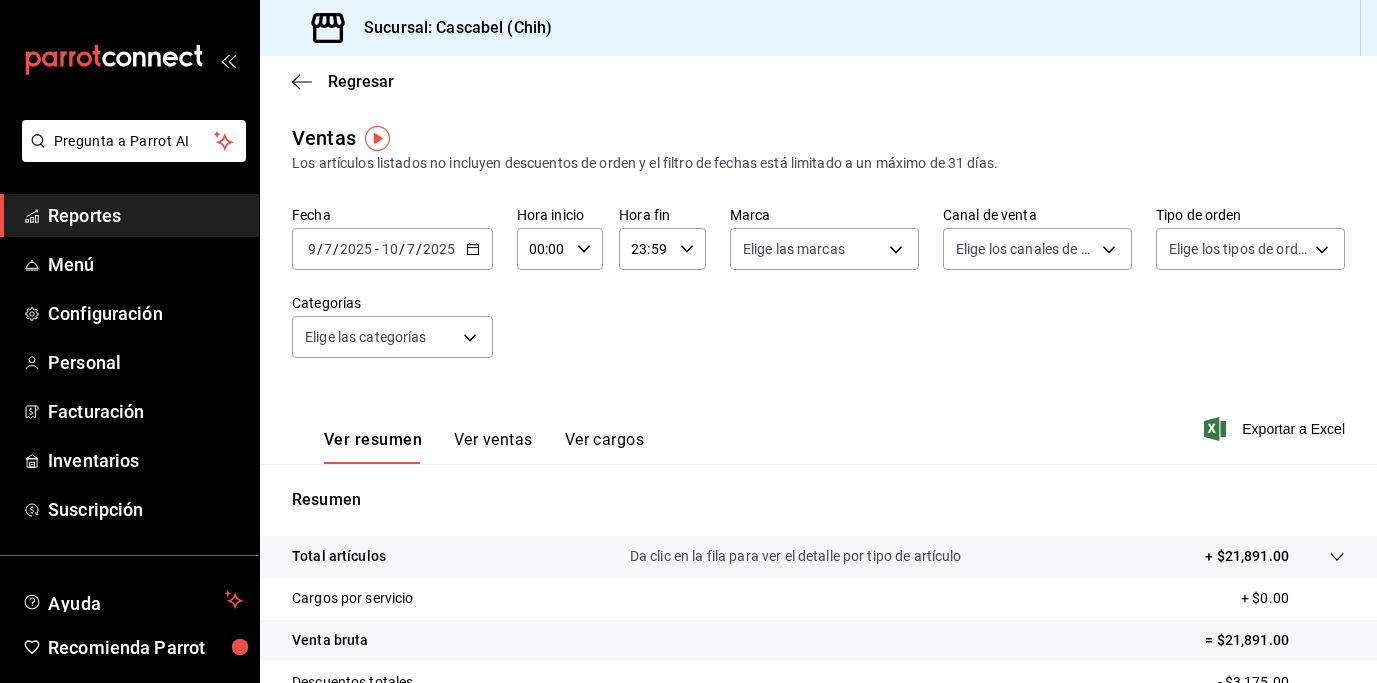 click 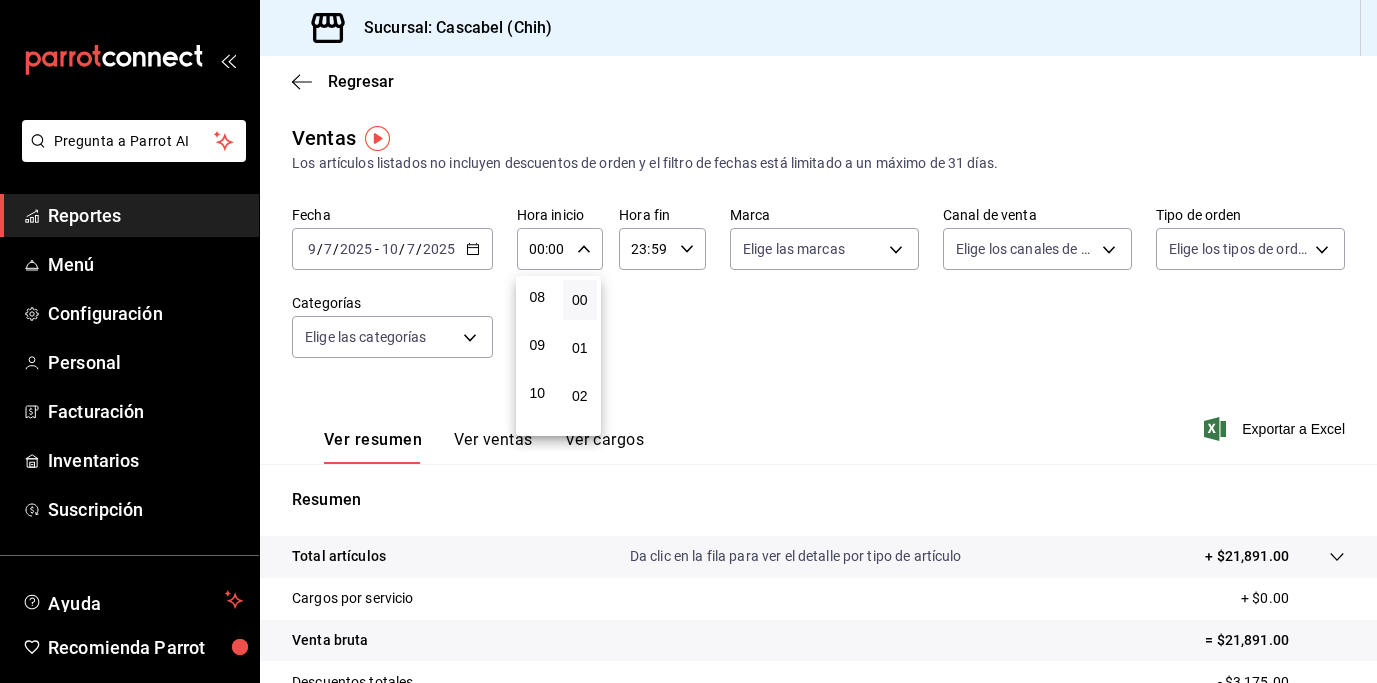 scroll, scrollTop: 505, scrollLeft: 0, axis: vertical 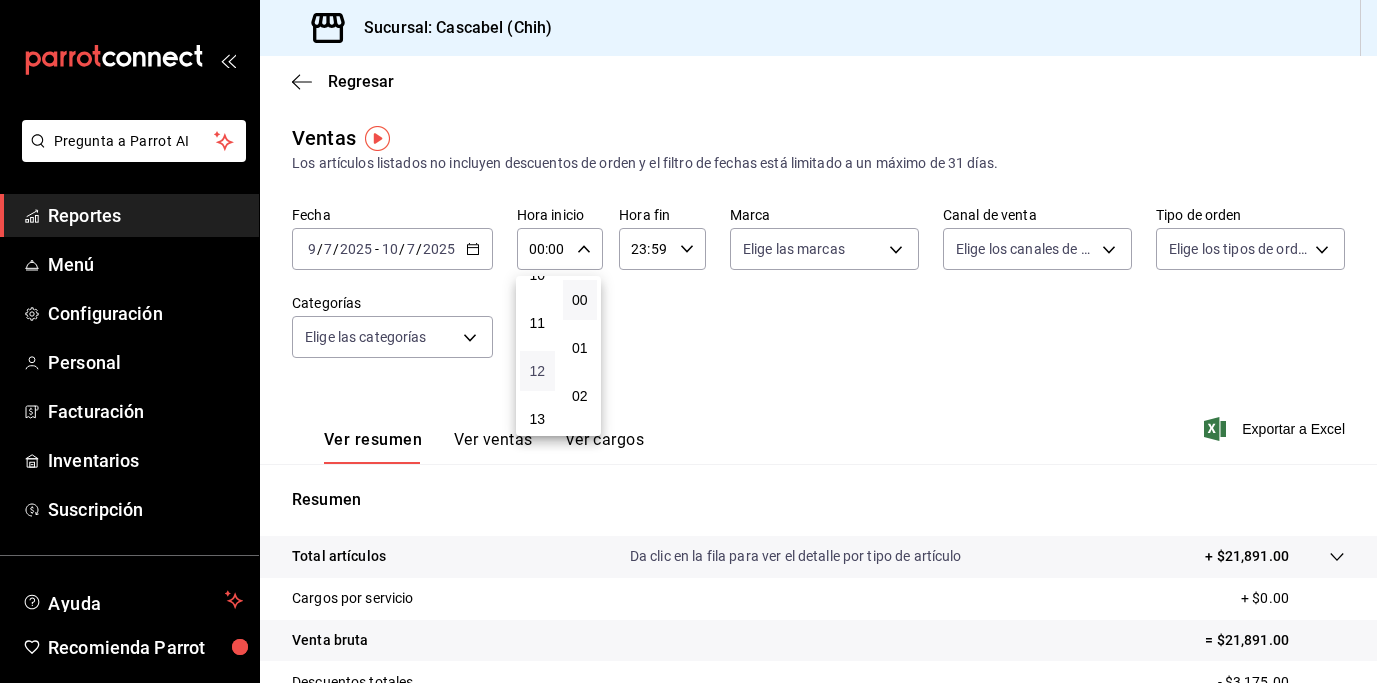 click on "12" at bounding box center (537, 371) 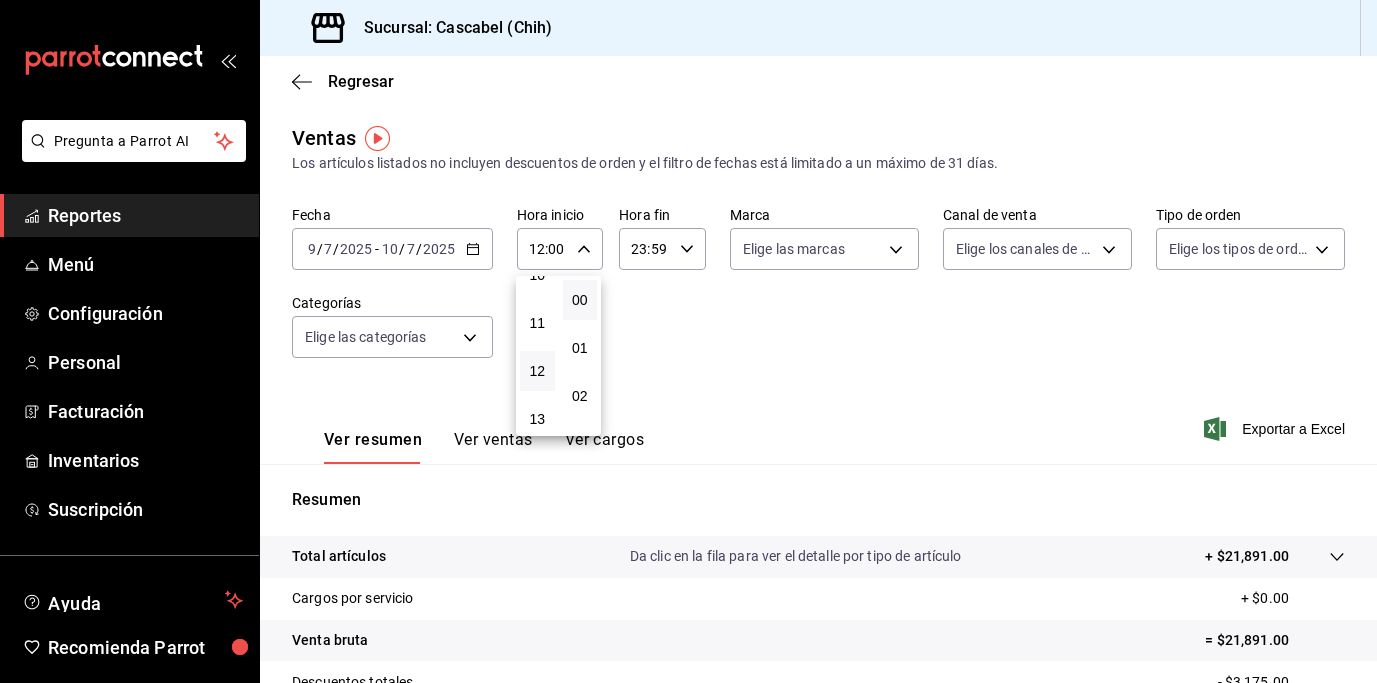 click at bounding box center [688, 341] 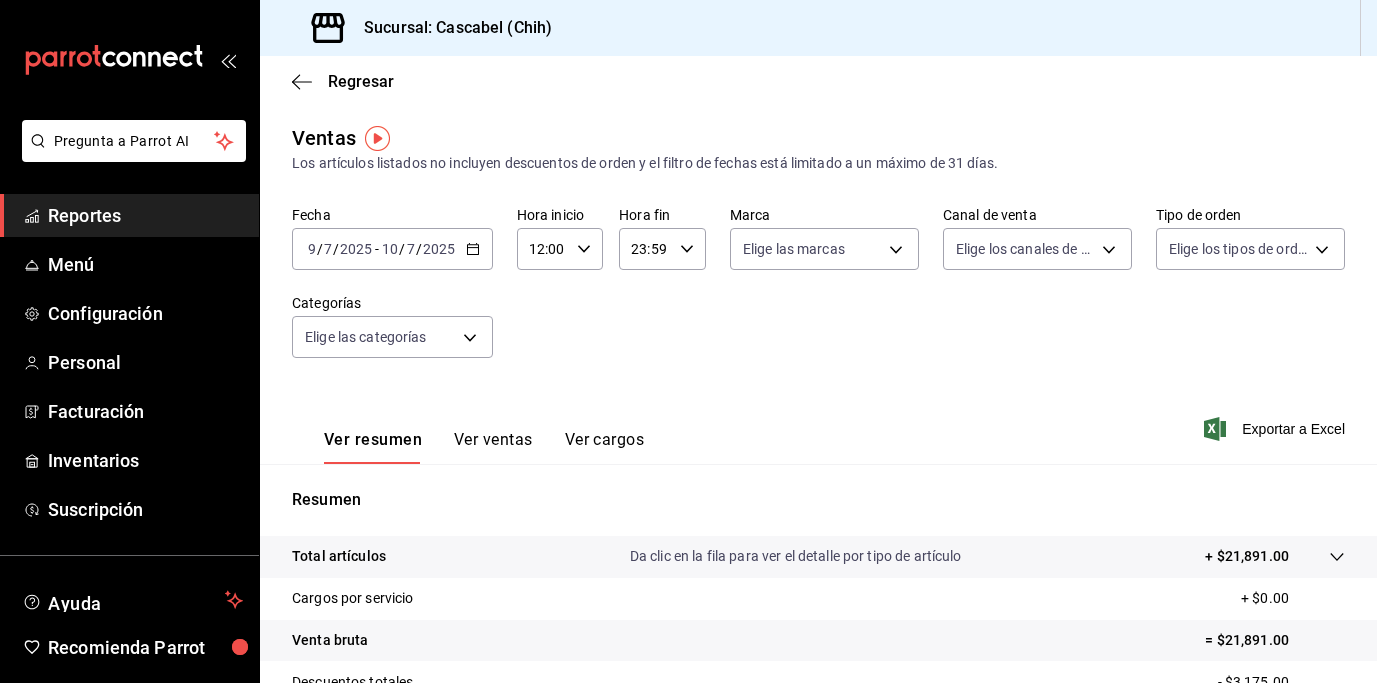 click on "Fecha 2025-07-09 9 / 7 / 2025 - 2025-07-10 10 / 7 / 2025 Hora inicio 12:00 Hora inicio Hora fin 23:59 Hora fin Marca Elige las marcas Canal de venta Elige los canales de venta Tipo de orden Elige los tipos de orden Categorías Elige las categorías" at bounding box center (818, 294) 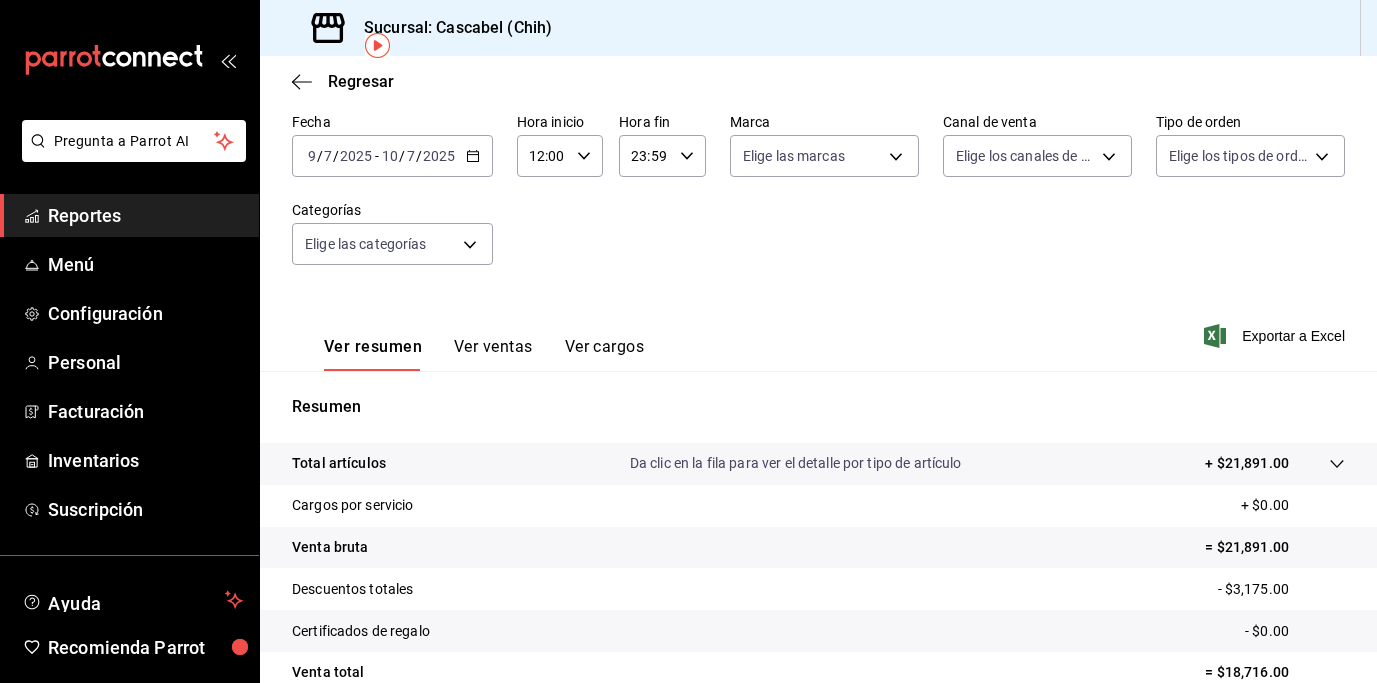 scroll, scrollTop: 92, scrollLeft: 0, axis: vertical 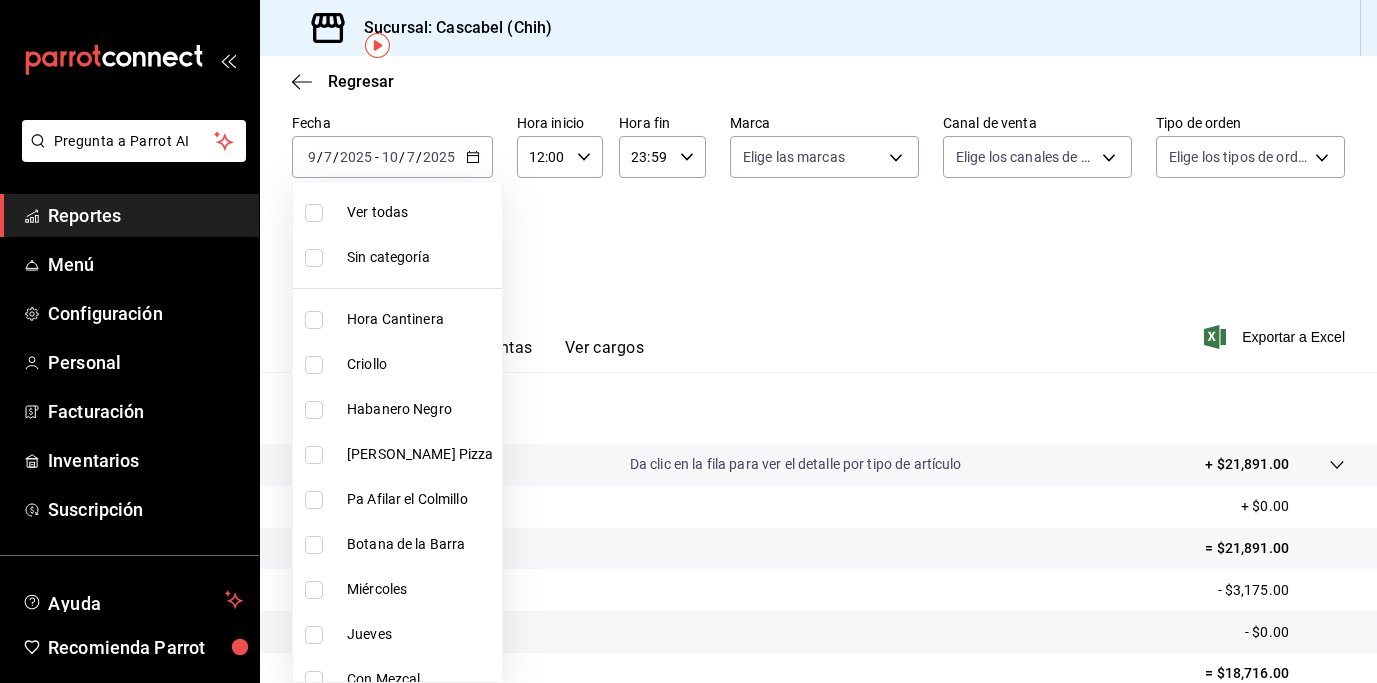 click on "Pregunta a Parrot AI Reportes   Menú   Configuración   Personal   Facturación   Inventarios   Suscripción   Ayuda Recomienda Parrot   Benjamin Duran   Sugerir nueva función   Sucursal: Cascabel (Chih) Regresar Ventas Los artículos listados no incluyen descuentos de orden y el filtro de fechas está limitado a un máximo de 31 días. Fecha 2025-07-09 9 / 7 / 2025 - 2025-07-10 10 / 7 / 2025 Hora inicio 12:00 Hora inicio Hora fin 23:59 Hora fin Marca Elige las marcas Canal de venta Elige los canales de venta Tipo de orden Elige los tipos de orden Categorías Elige las categorías Ver resumen Ver ventas Ver cargos Exportar a Excel Resumen Total artículos Da clic en la fila para ver el detalle por tipo de artículo + $21,891.00 Cargos por servicio + $0.00 Venta bruta = $21,891.00 Descuentos totales - $3,175.00 Certificados de regalo - $0.00 Venta total = $18,716.00 Impuestos - $1,386.37 Venta neta = $17,329.63 Pregunta a Parrot AI Reportes   Menú   Configuración   Personal   Facturación   Inventarios" at bounding box center (688, 341) 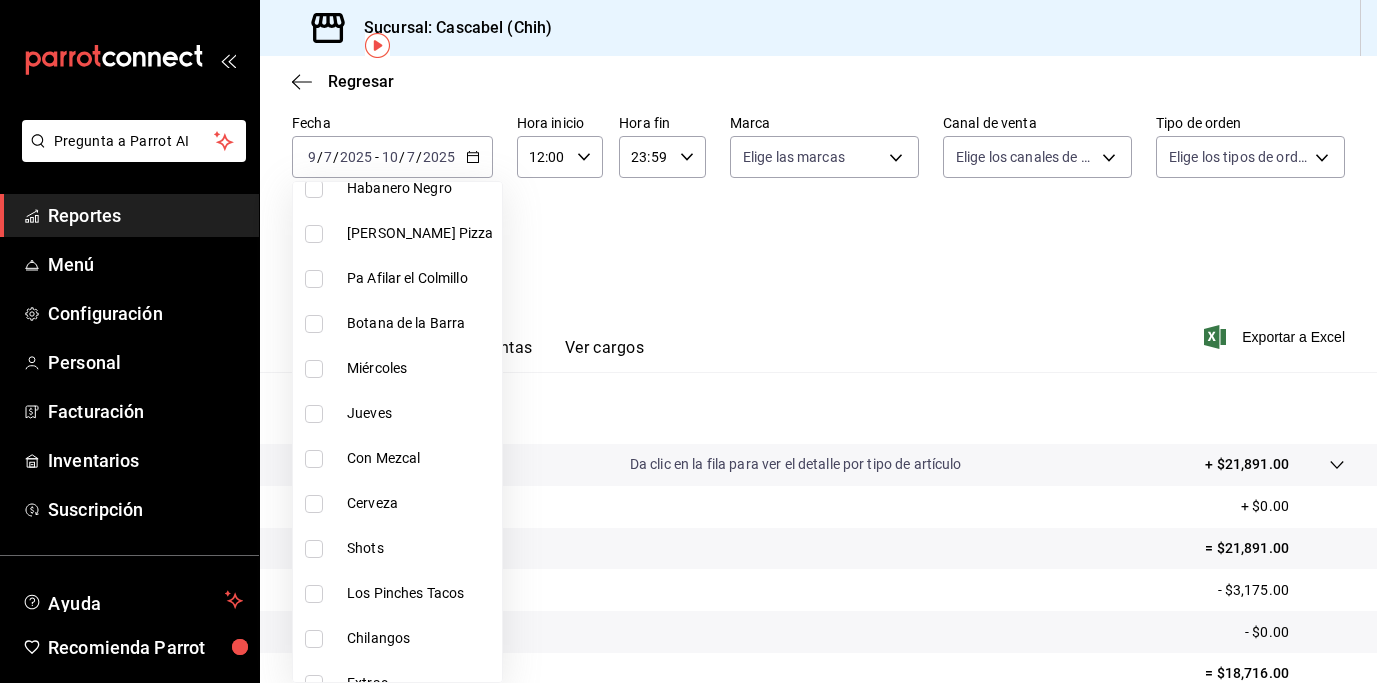 scroll, scrollTop: 380, scrollLeft: 0, axis: vertical 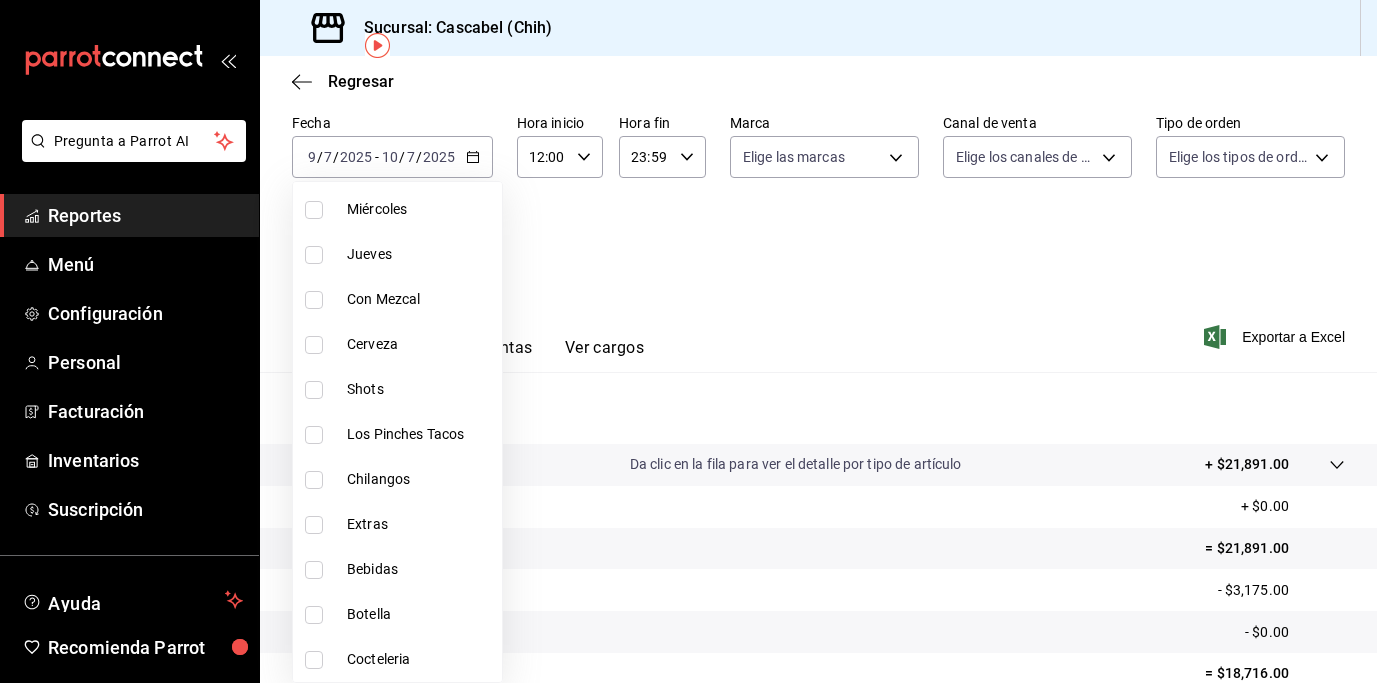 click at bounding box center [314, 390] 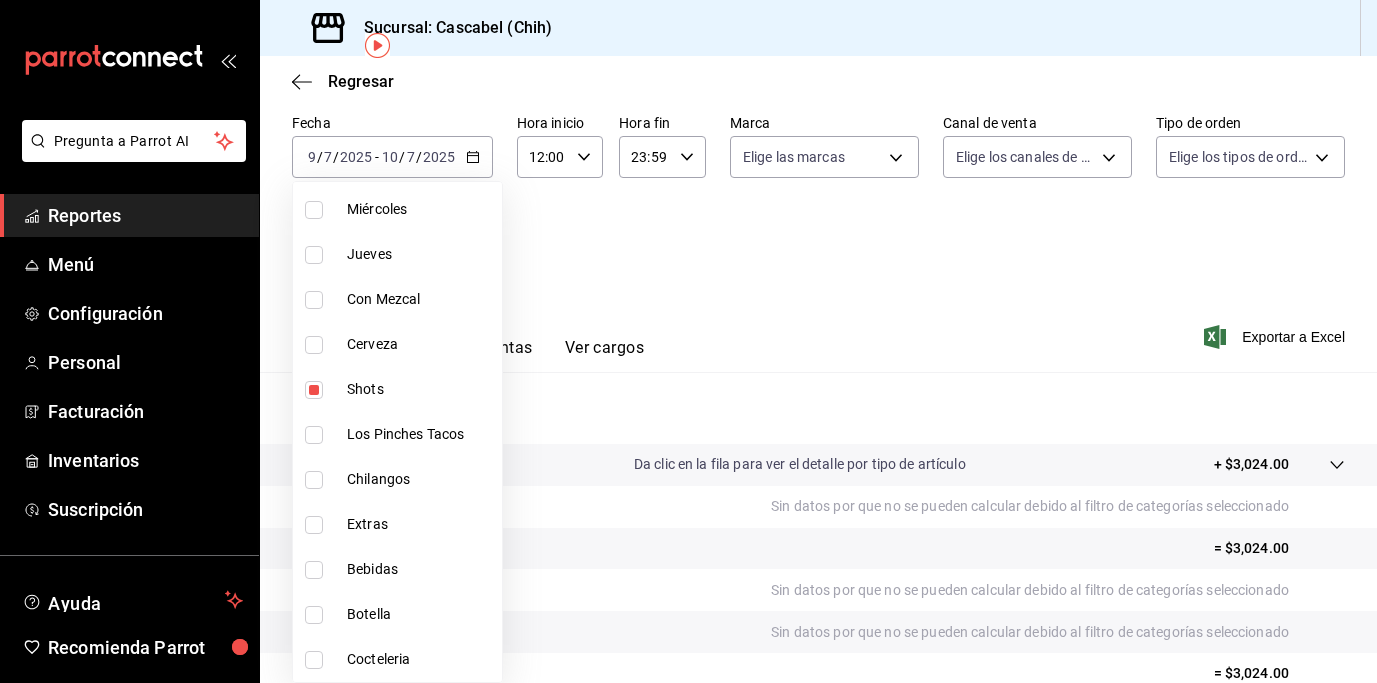 click at bounding box center [314, 210] 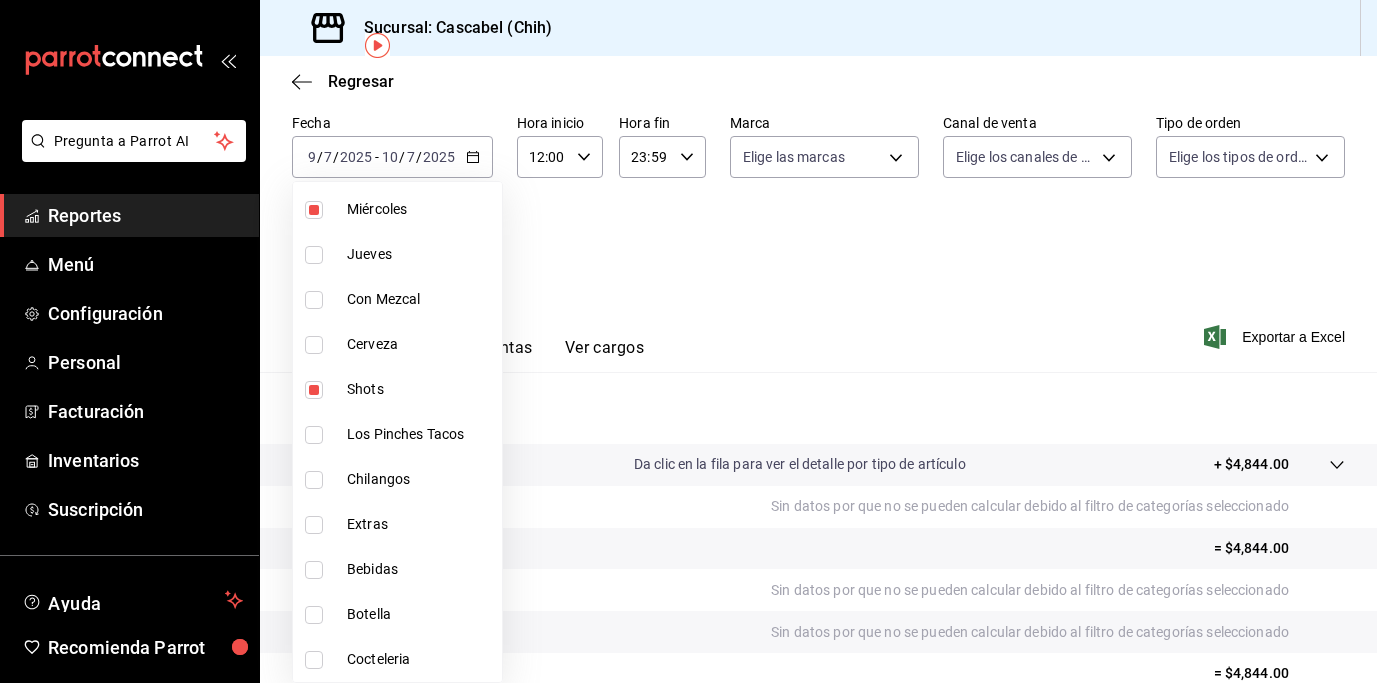 click at bounding box center (314, 615) 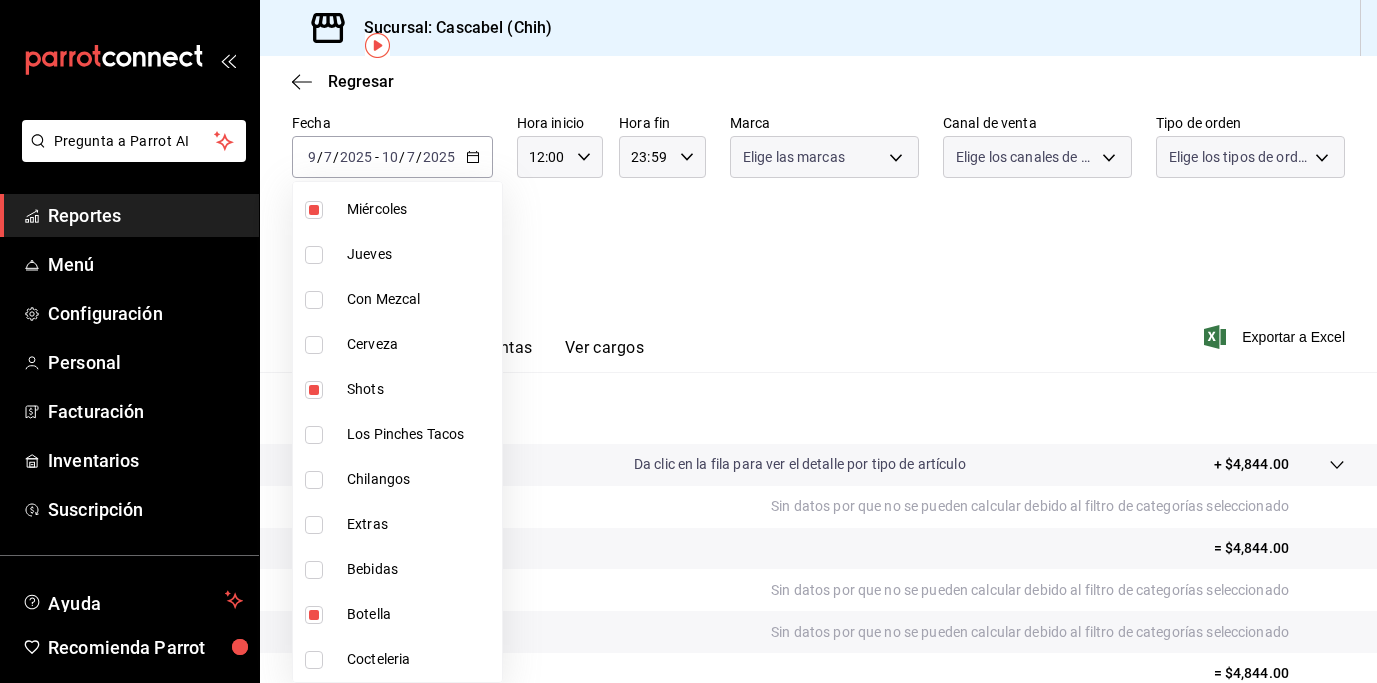 click at bounding box center (314, 660) 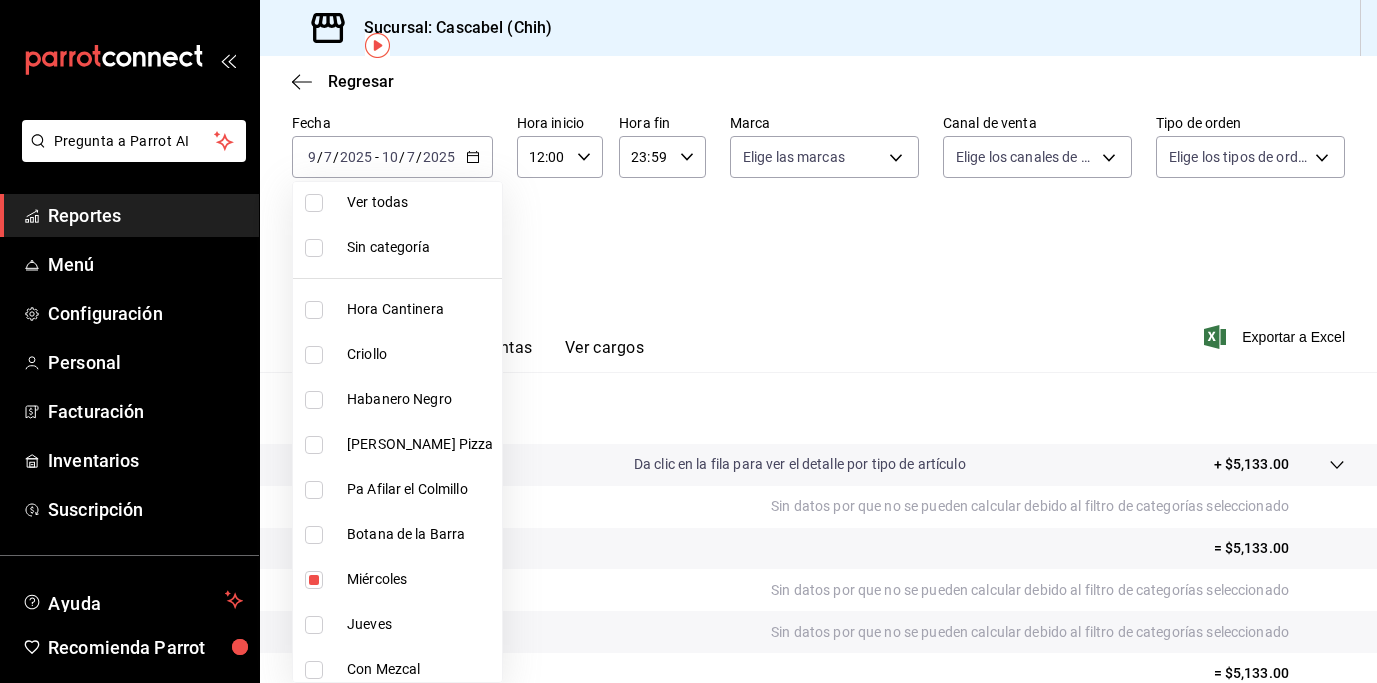scroll, scrollTop: 0, scrollLeft: 0, axis: both 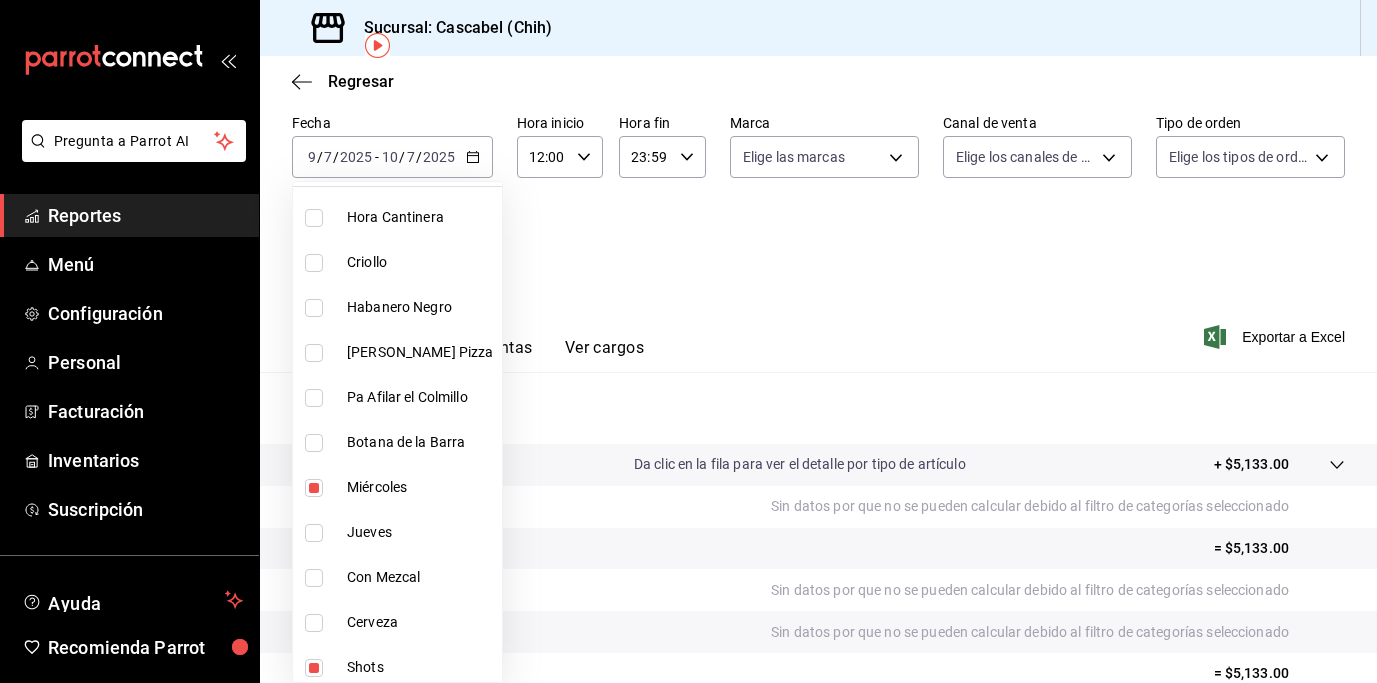 click at bounding box center (314, 578) 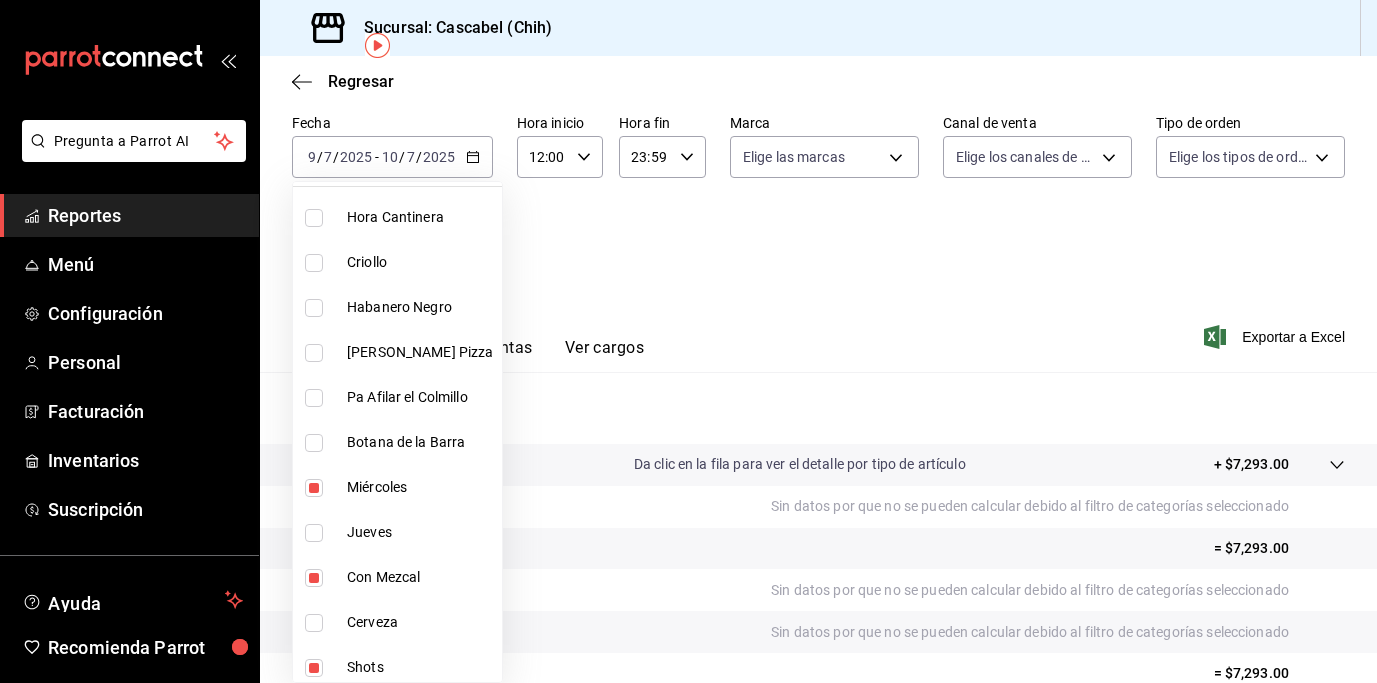 click at bounding box center (688, 341) 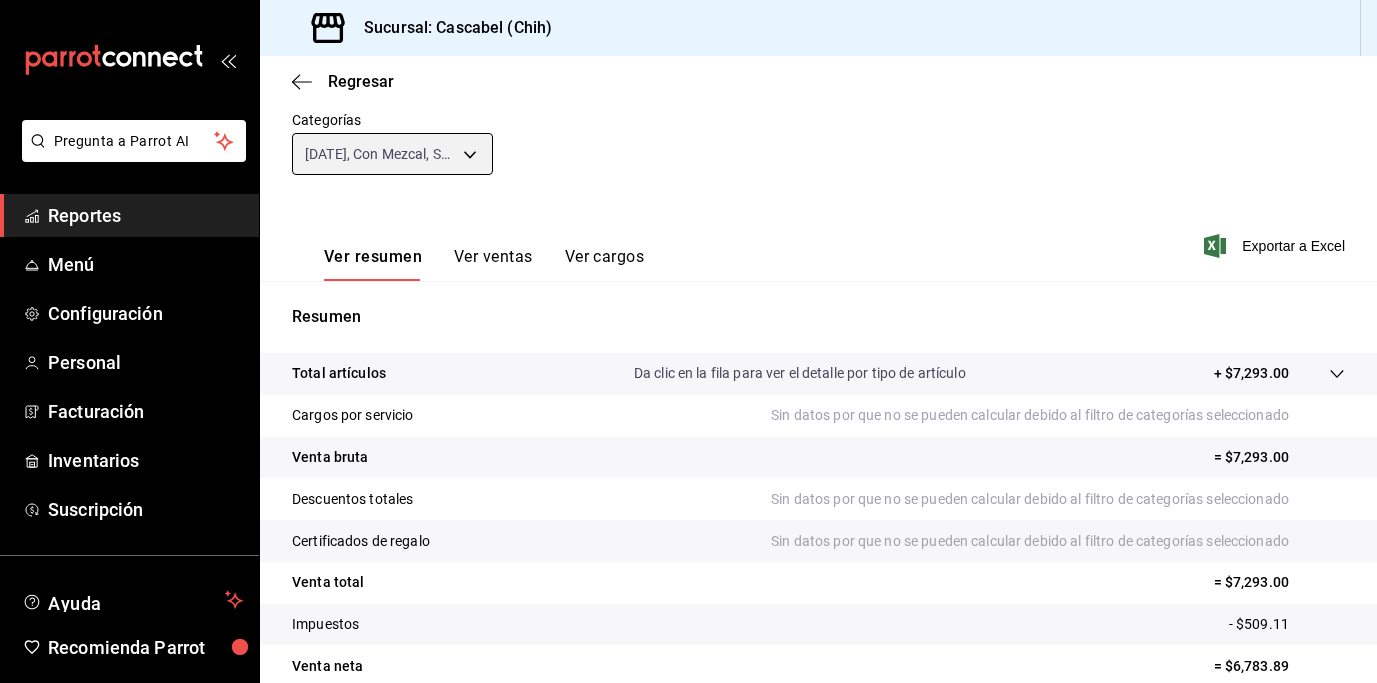scroll, scrollTop: 275, scrollLeft: 0, axis: vertical 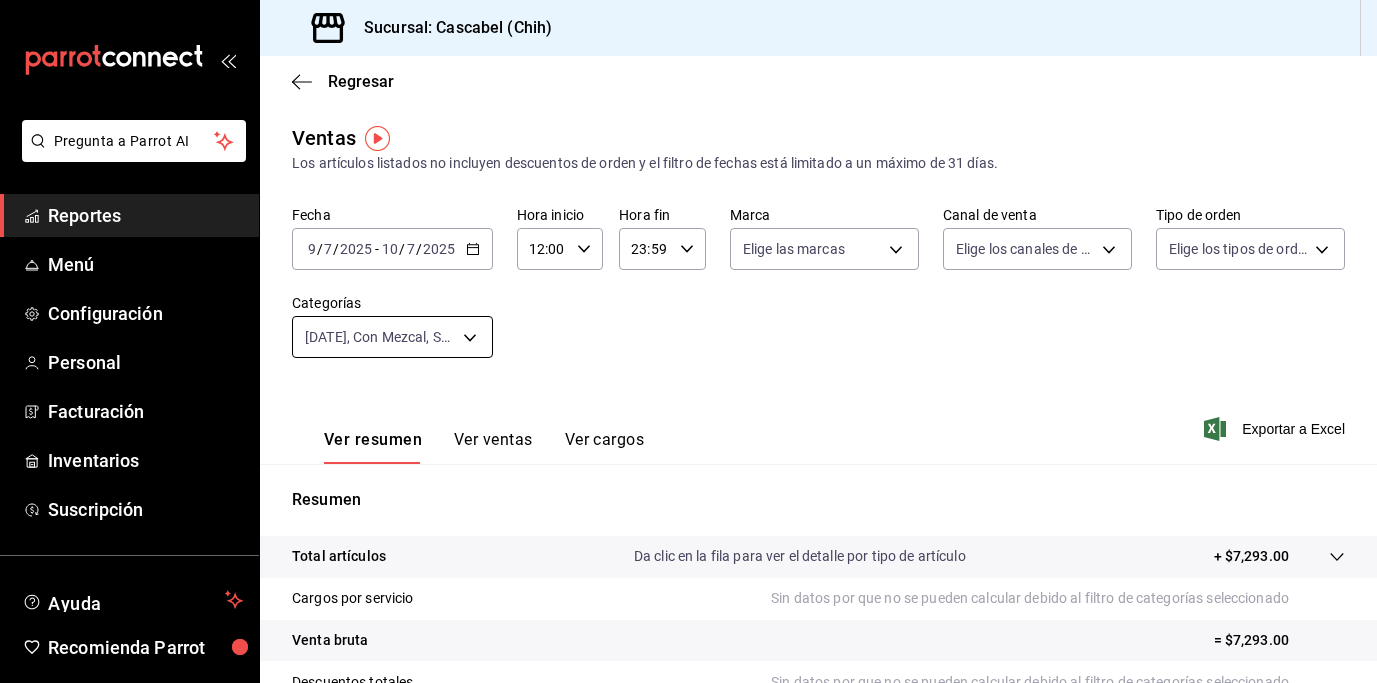 click on "Pregunta a Parrot AI Reportes   Menú   Configuración   Personal   Facturación   Inventarios   Suscripción   Ayuda Recomienda Parrot   Benjamin Duran   Sugerir nueva función   Sucursal: Cascabel (Chih) Regresar Ventas Los artículos listados no incluyen descuentos de orden y el filtro de fechas está limitado a un máximo de 31 días. Fecha 2025-07-09 9 / 7 / 2025 - 2025-07-10 10 / 7 / 2025 Hora inicio 12:00 Hora inicio Hora fin 23:59 Hora fin Marca Elige las marcas Canal de venta Elige los canales de venta Tipo de orden Elige los tipos de orden Categorías Miércoles, Con Mezcal, Shots, Botella, Cocteleria a112fc67-7b76-41f1-81b4-9abed68e63e1,79b171f2-31ae-4e97-9077-0faffa1ae0fa,53d9e587-6f85-4413-8bf2-a7ae7074f378,8fd156c3-6019-4760-8787-da511bb0ca3a,a268b513-d2df-40cc-9229-86cd69d593d9 Ver resumen Ver ventas Ver cargos Exportar a Excel Resumen Total artículos Da clic en la fila para ver el detalle por tipo de artículo + $7,293.00 Cargos por servicio Venta bruta = $7,293.00 Descuentos totales Reportes" at bounding box center (688, 341) 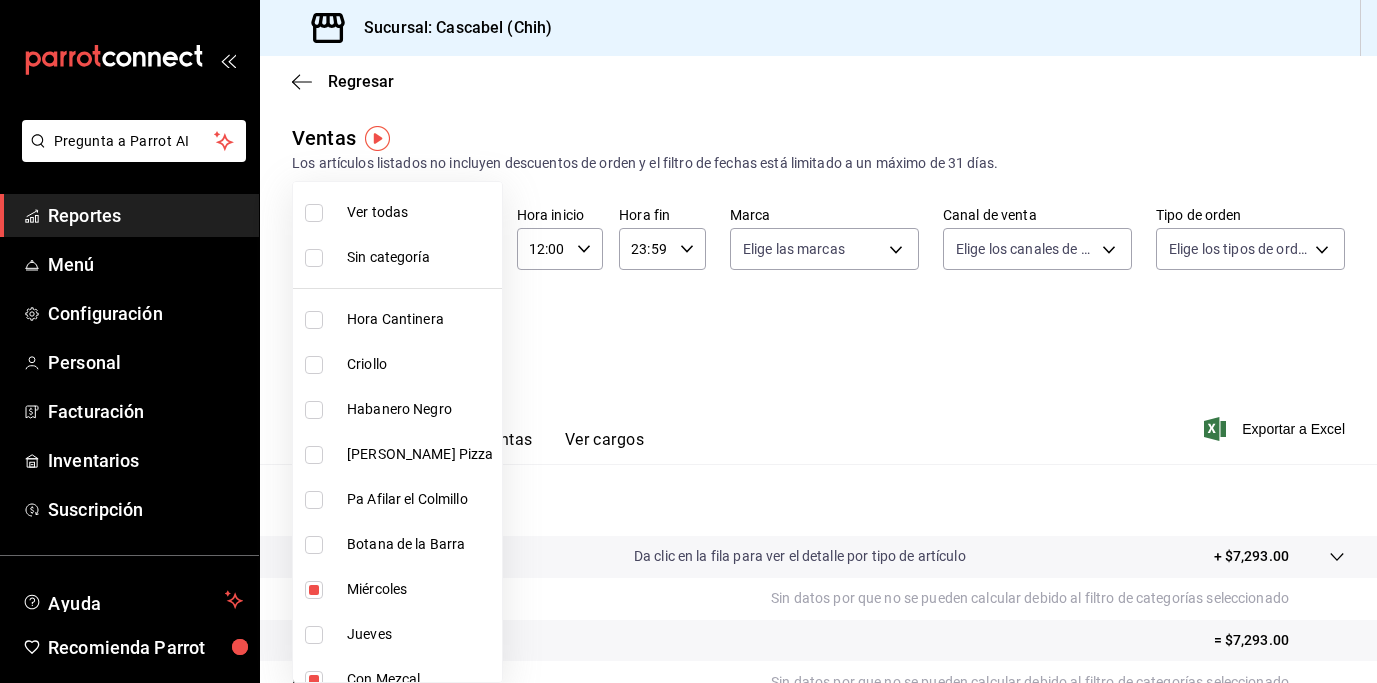 click at bounding box center [314, 590] 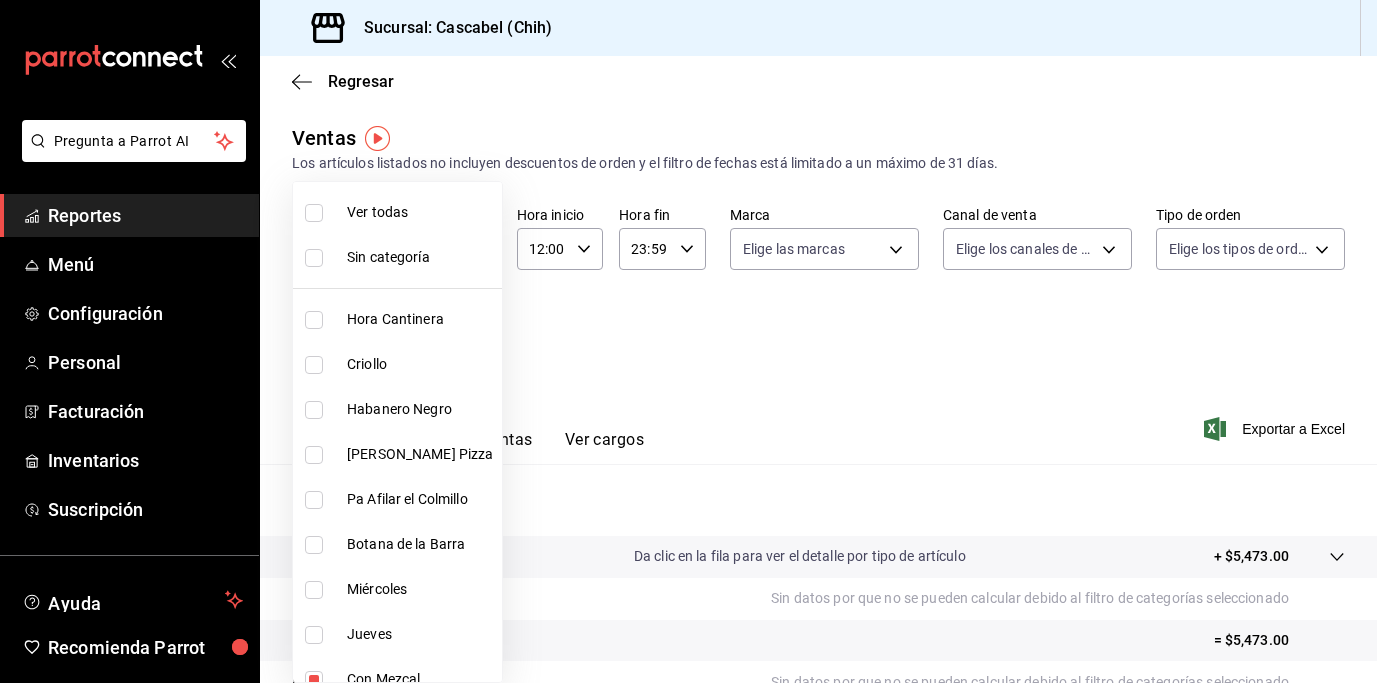 drag, startPoint x: 310, startPoint y: 678, endPoint x: 370, endPoint y: 643, distance: 69.46222 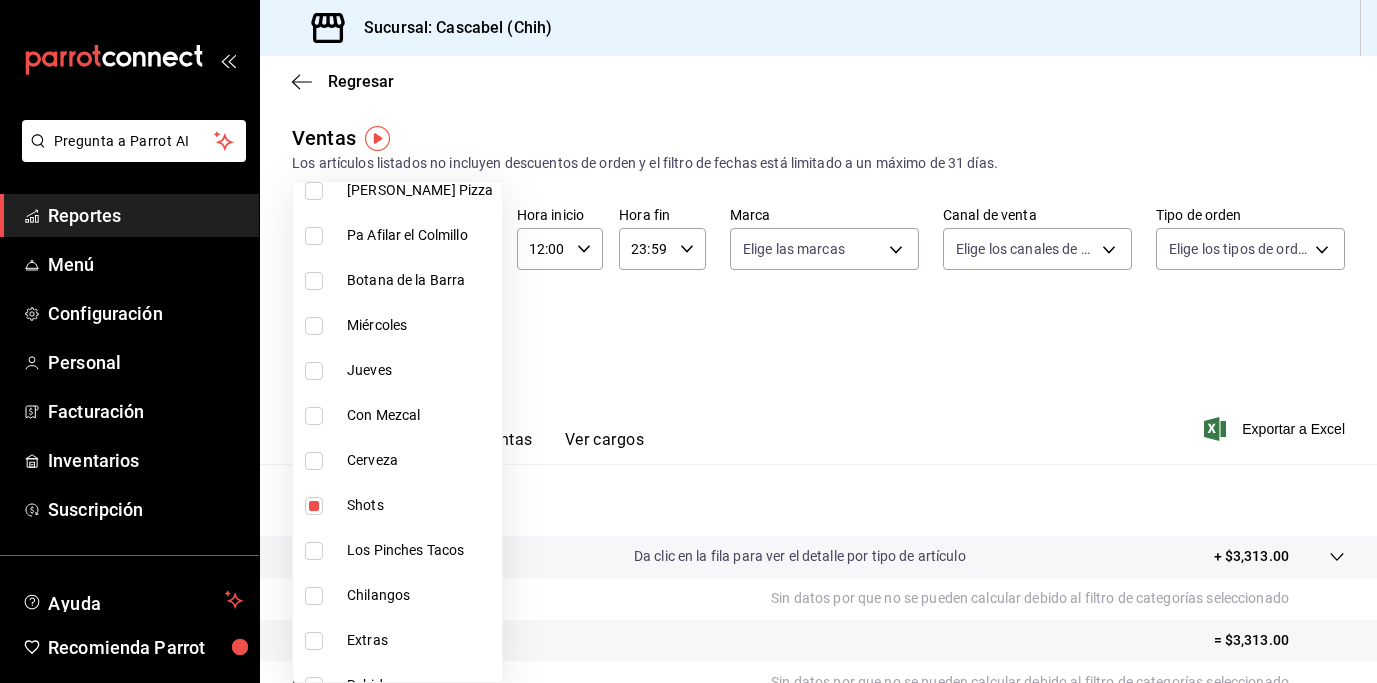 scroll, scrollTop: 380, scrollLeft: 0, axis: vertical 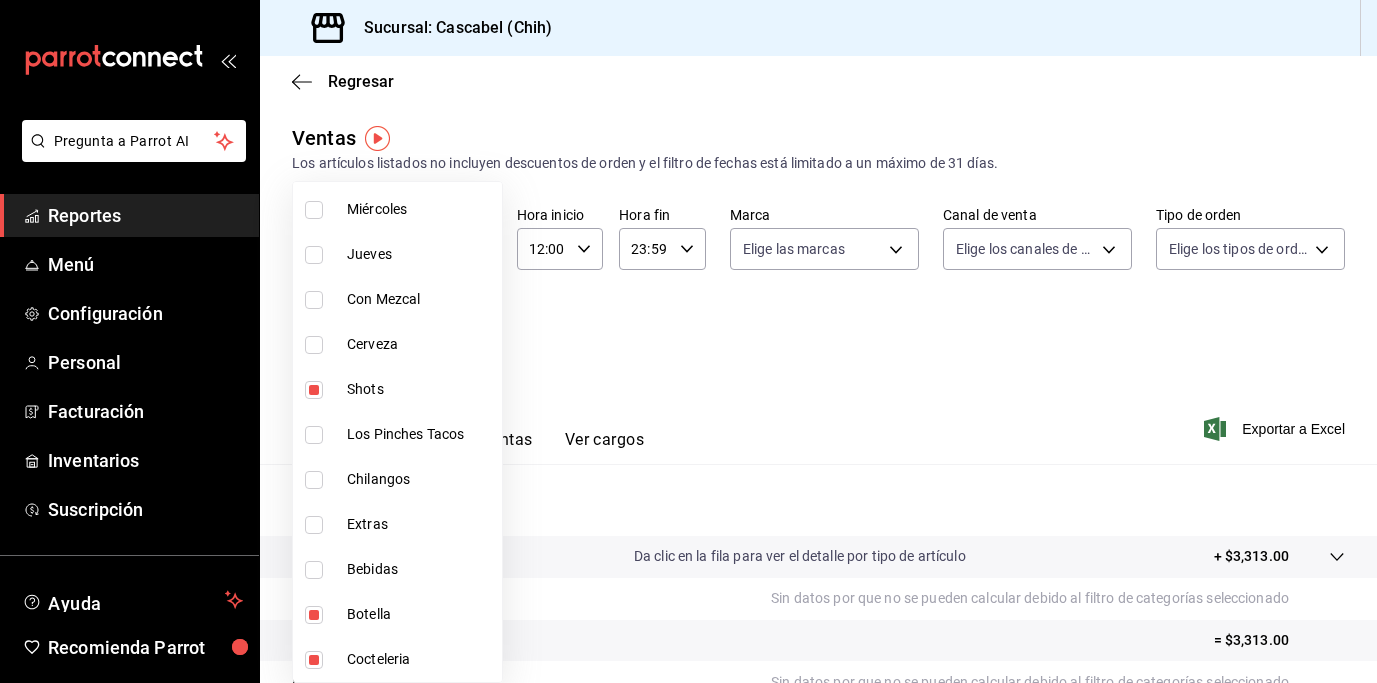 click at bounding box center [314, 615] 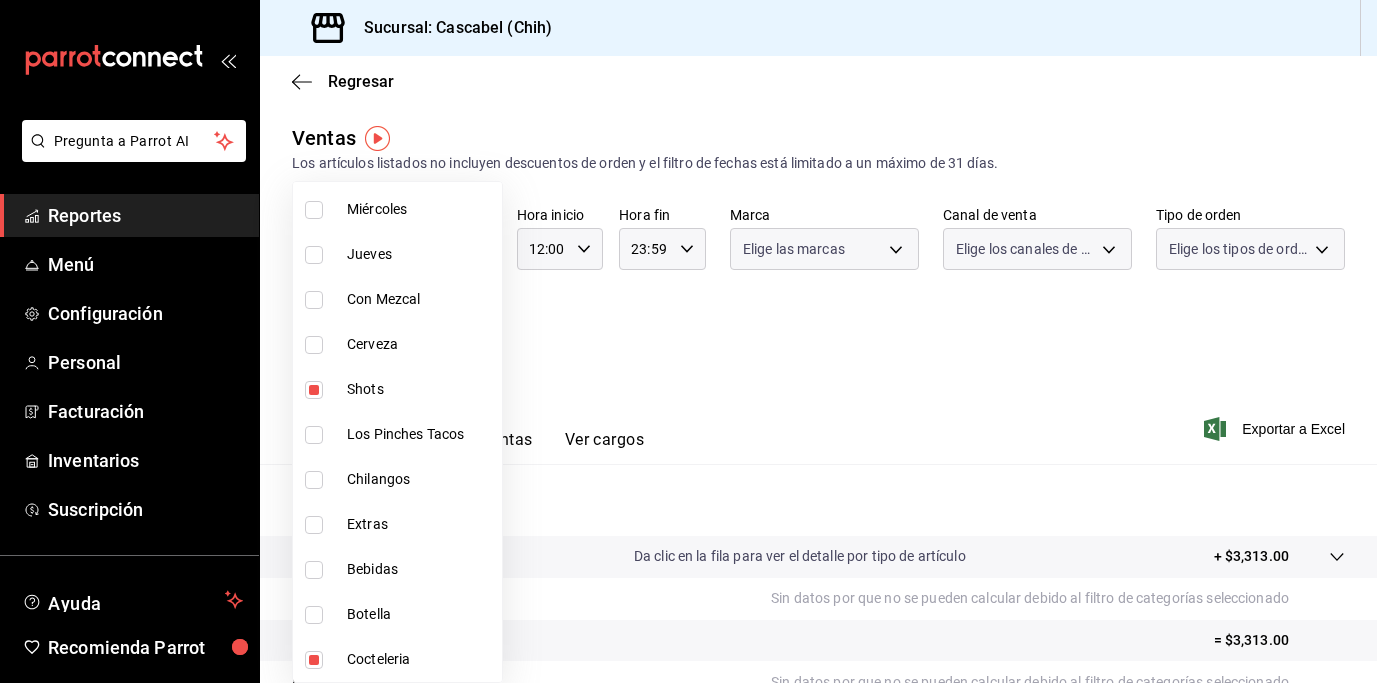click at bounding box center (314, 660) 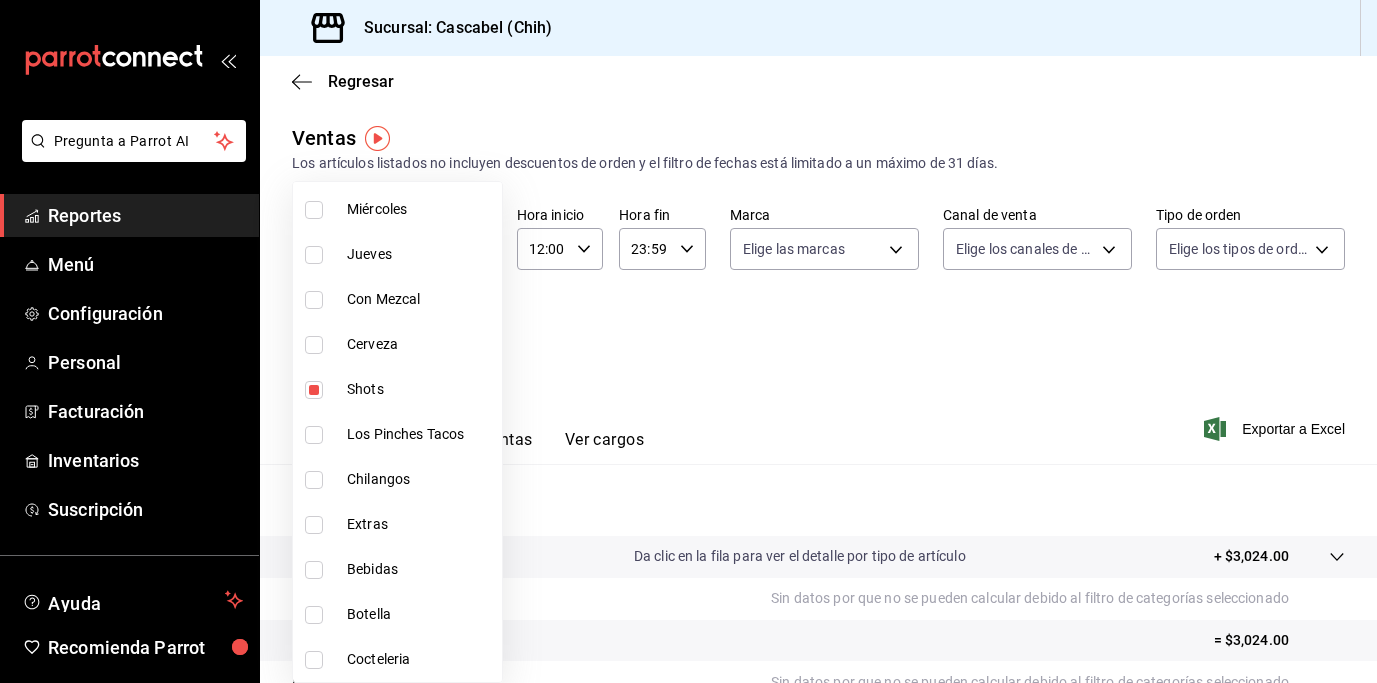 click at bounding box center (314, 390) 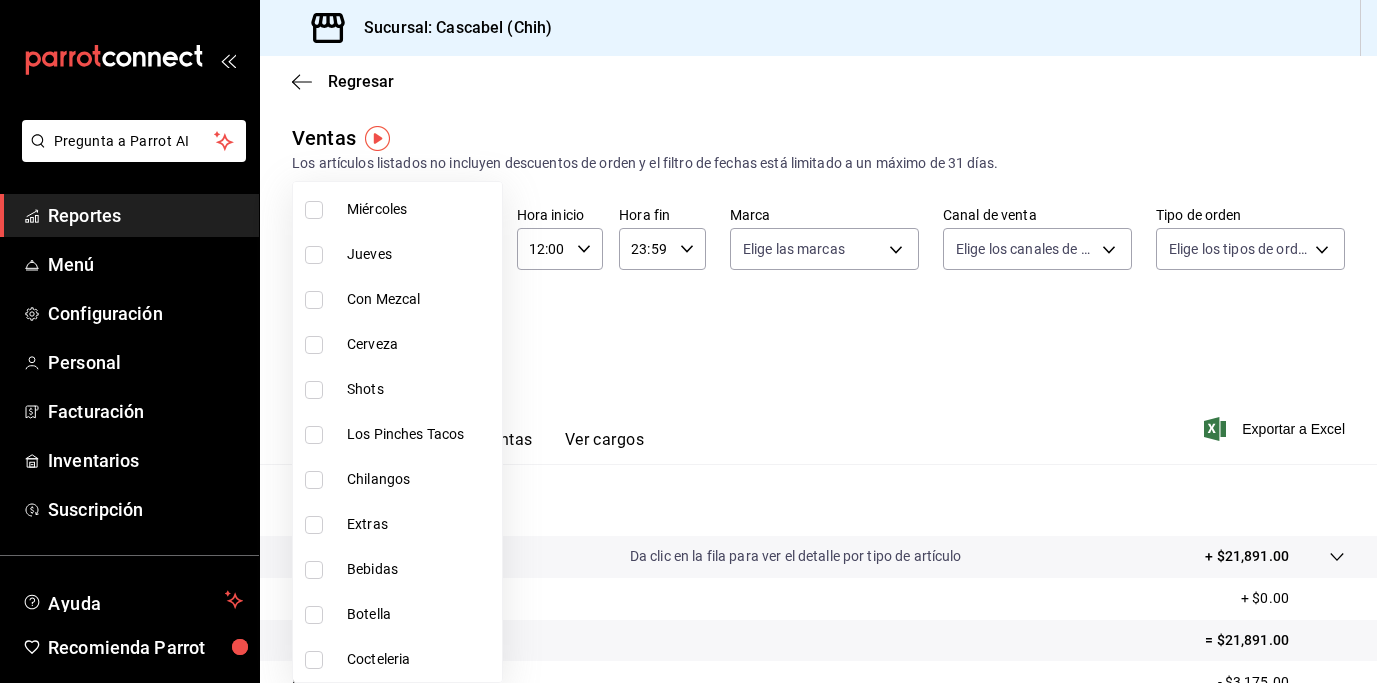 click at bounding box center [688, 341] 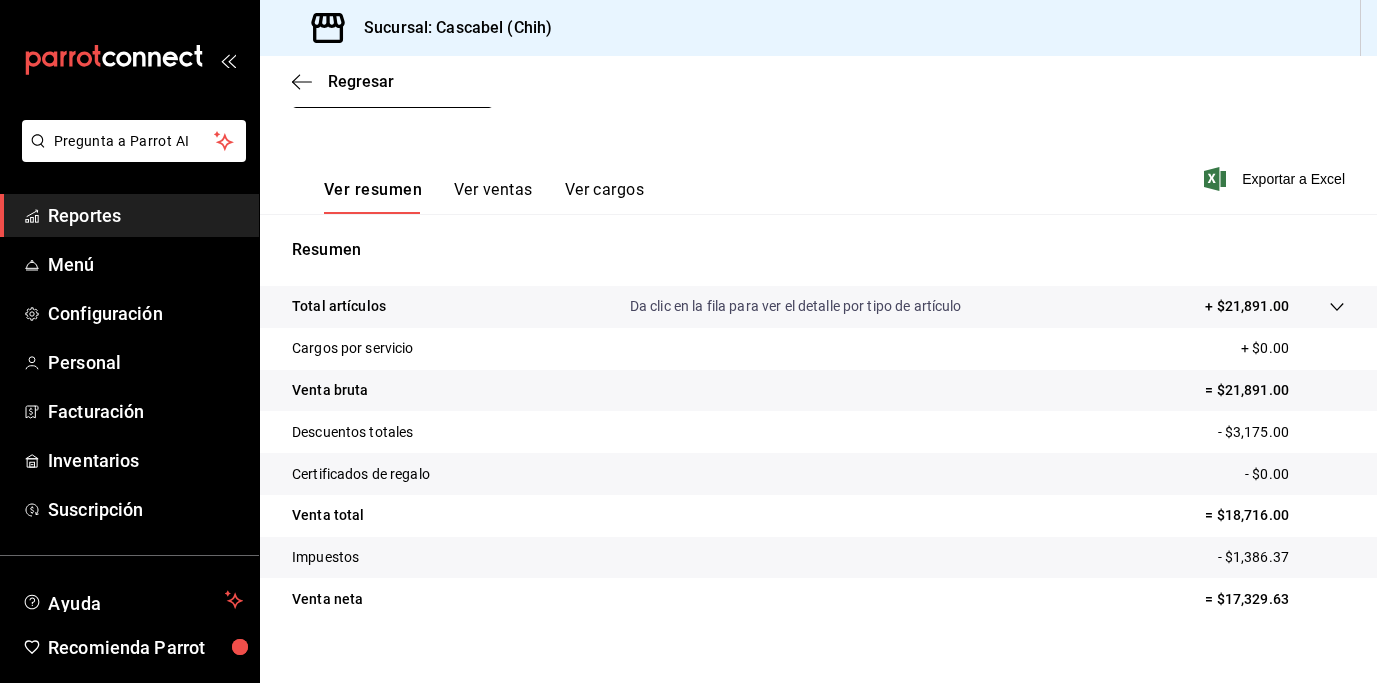 scroll, scrollTop: 253, scrollLeft: 0, axis: vertical 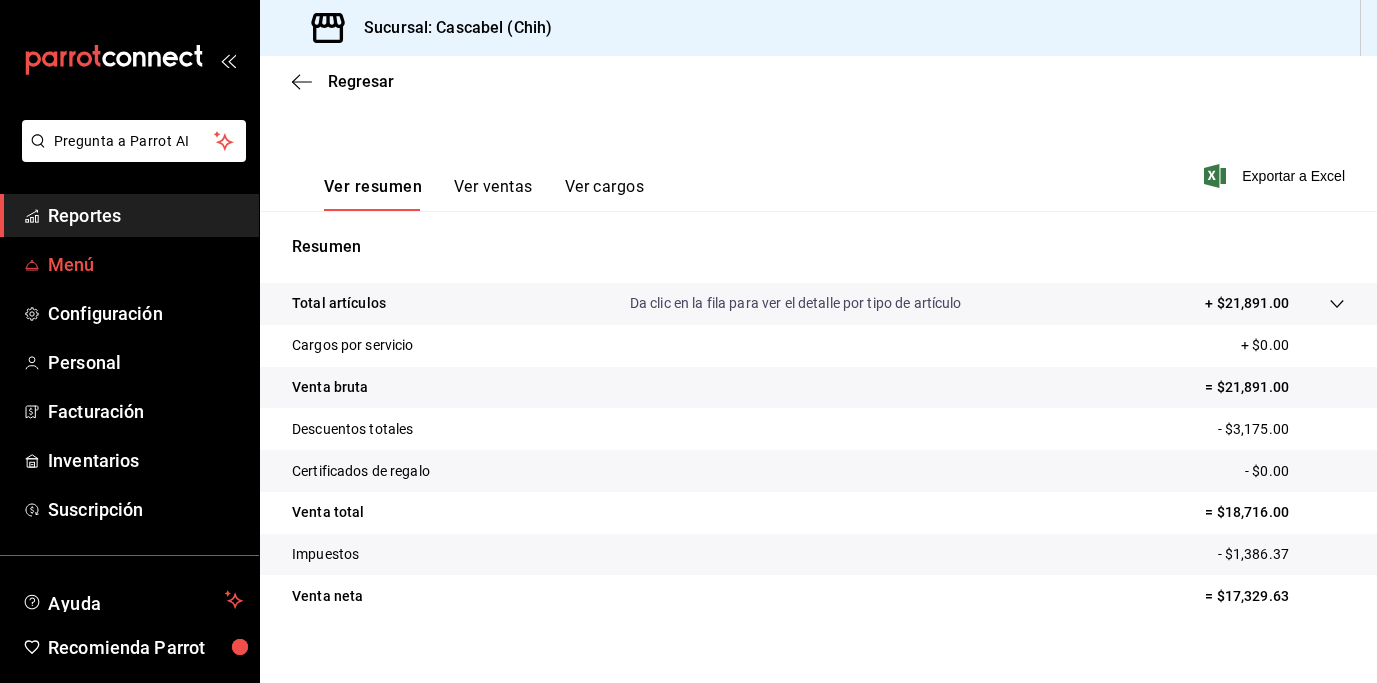 click on "Menú" at bounding box center [145, 264] 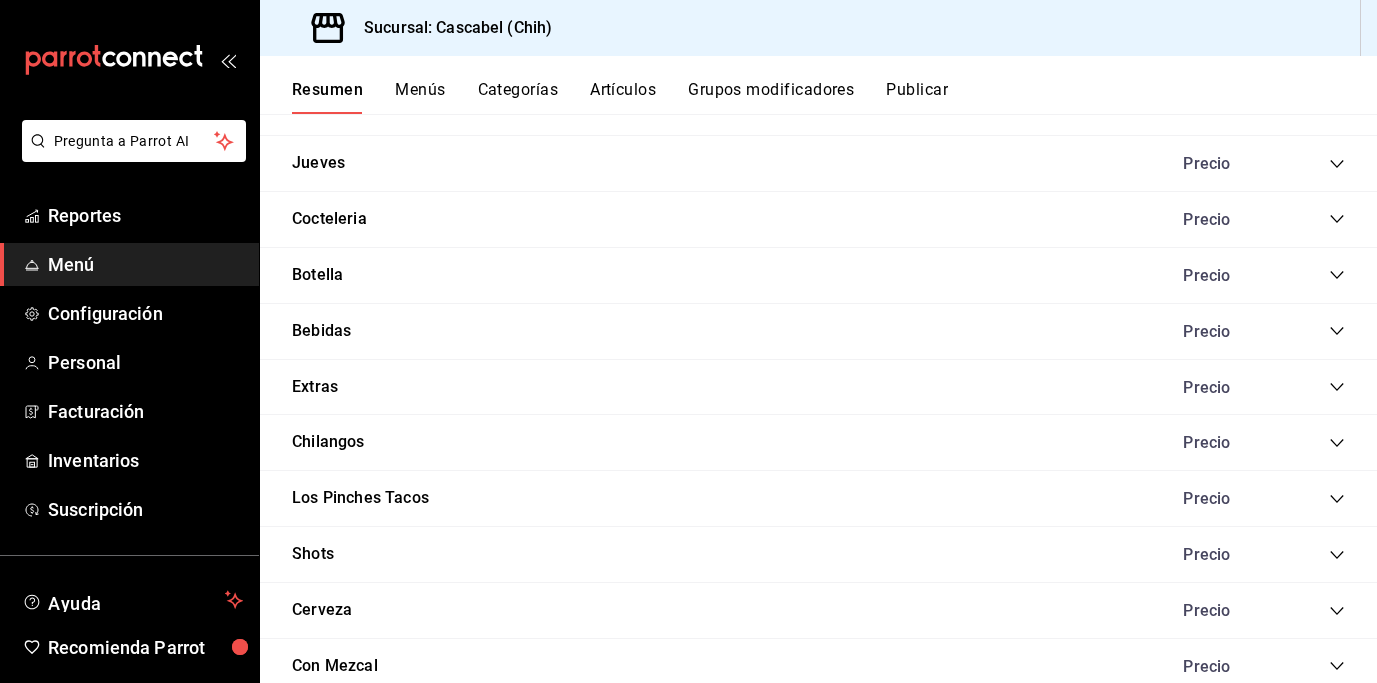 scroll, scrollTop: 2415, scrollLeft: 0, axis: vertical 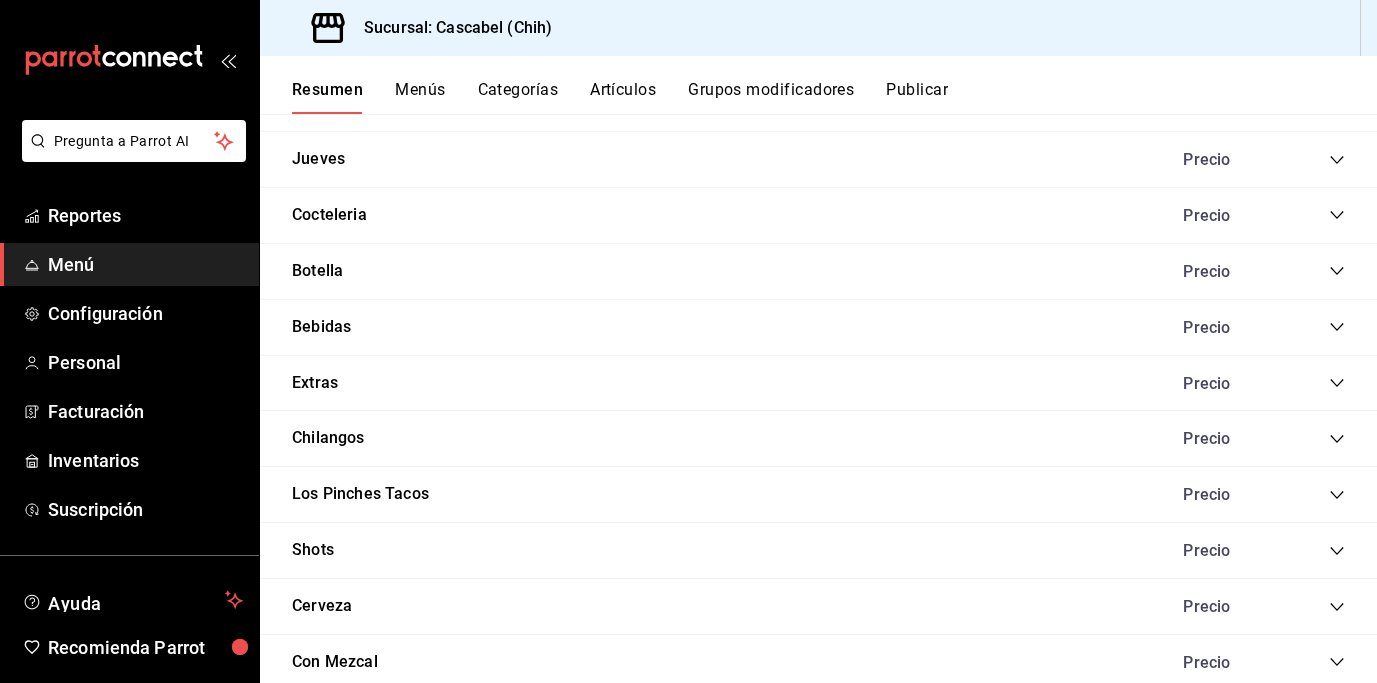 click 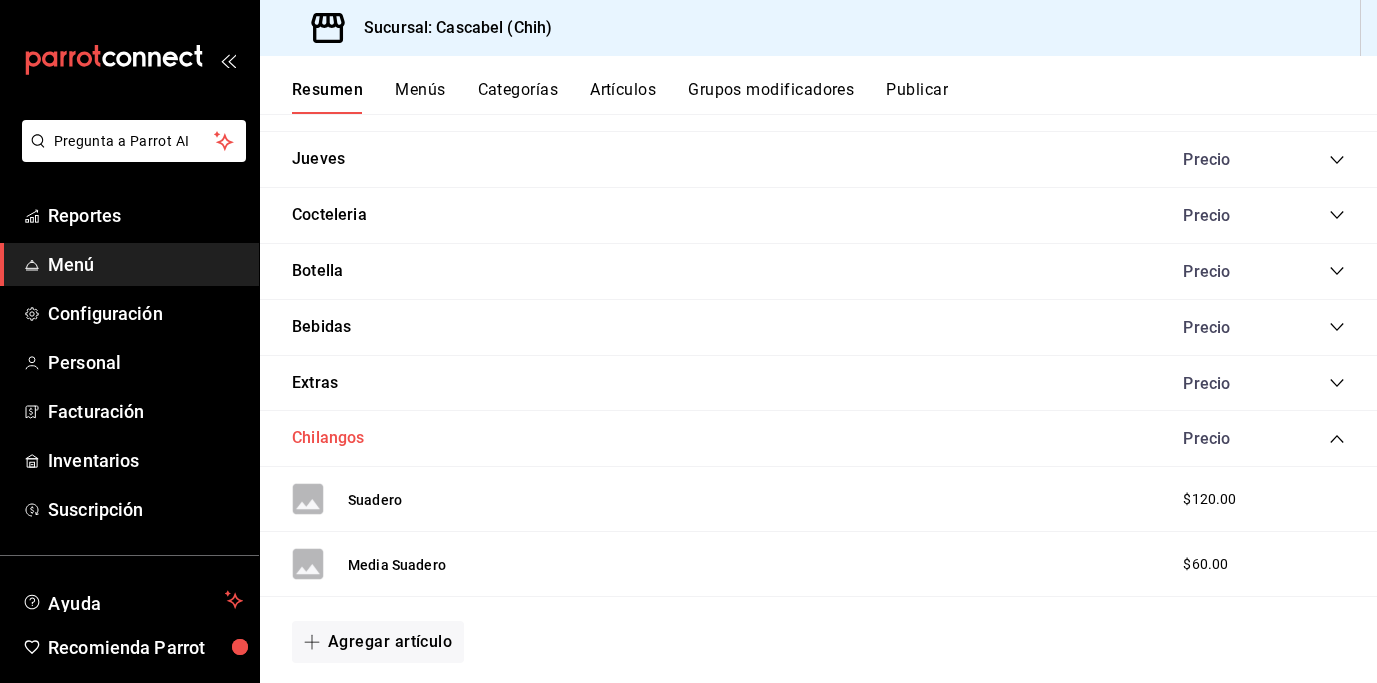 click on "Chilangos" at bounding box center (328, 438) 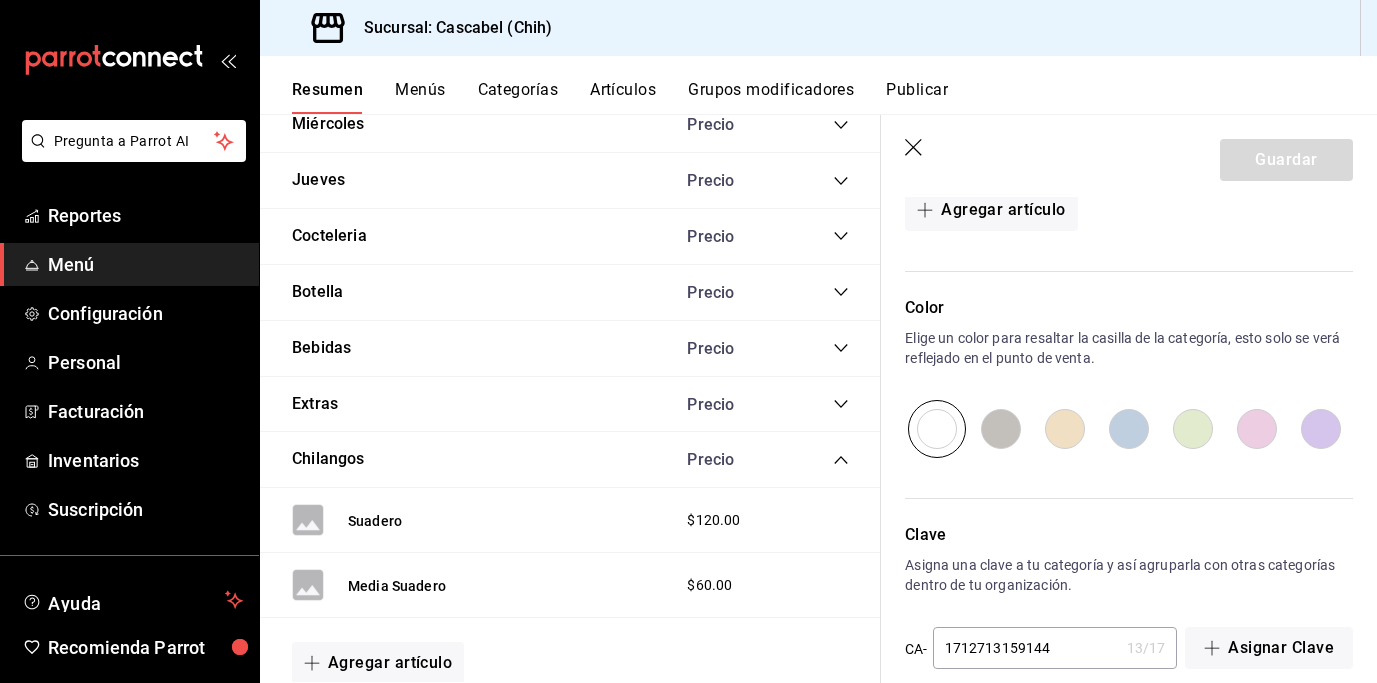 scroll, scrollTop: 741, scrollLeft: 0, axis: vertical 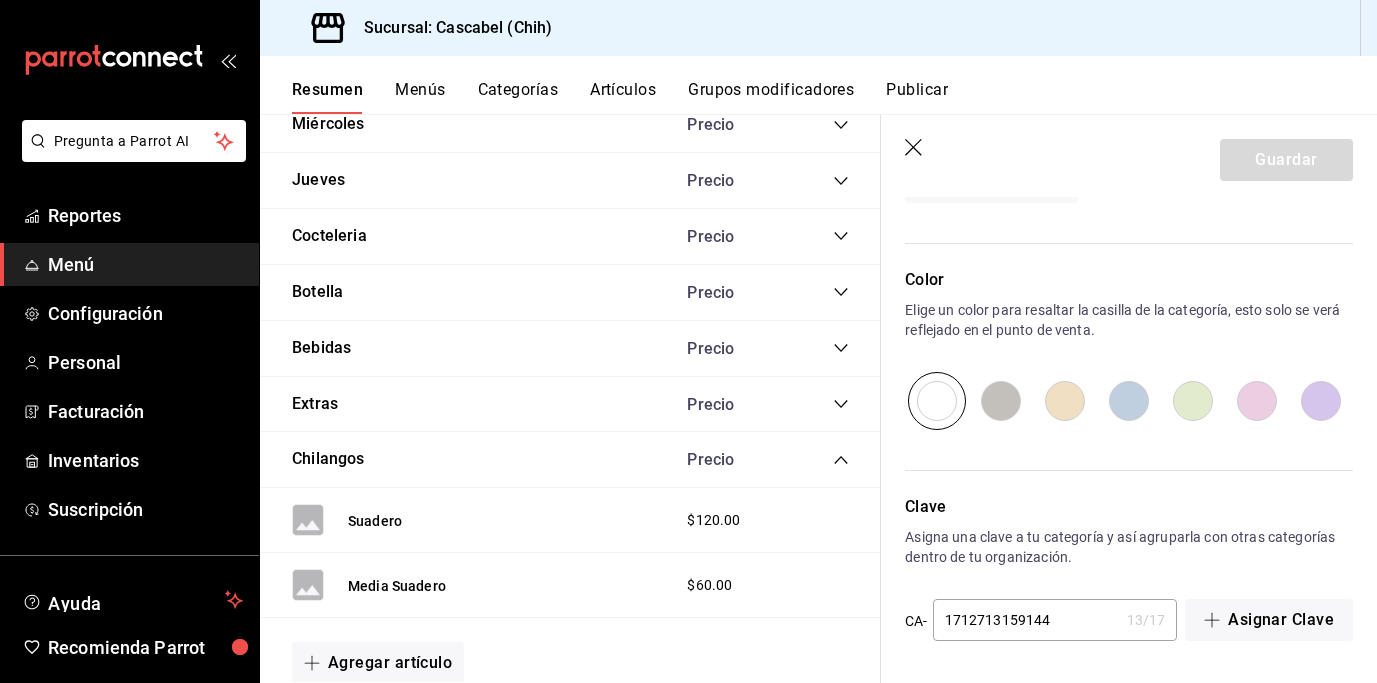 drag, startPoint x: 913, startPoint y: 151, endPoint x: 989, endPoint y: 331, distance: 195.3868 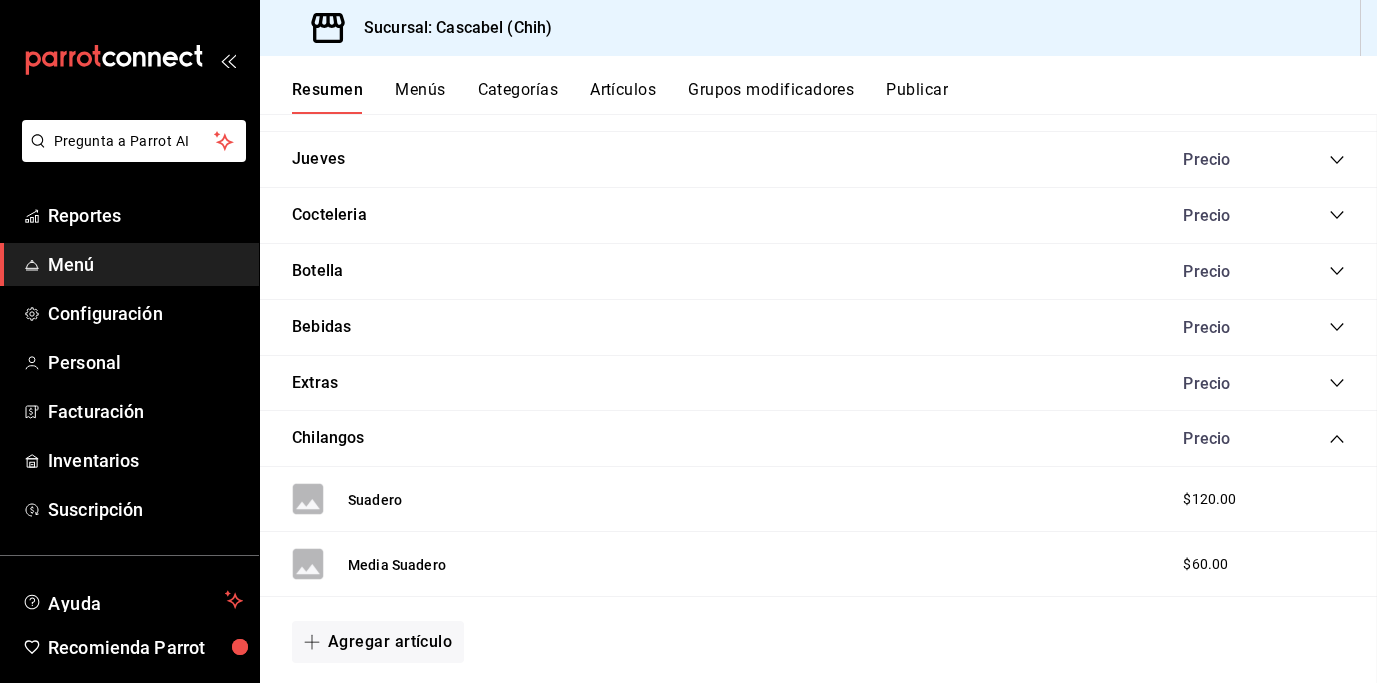 scroll, scrollTop: 0, scrollLeft: 0, axis: both 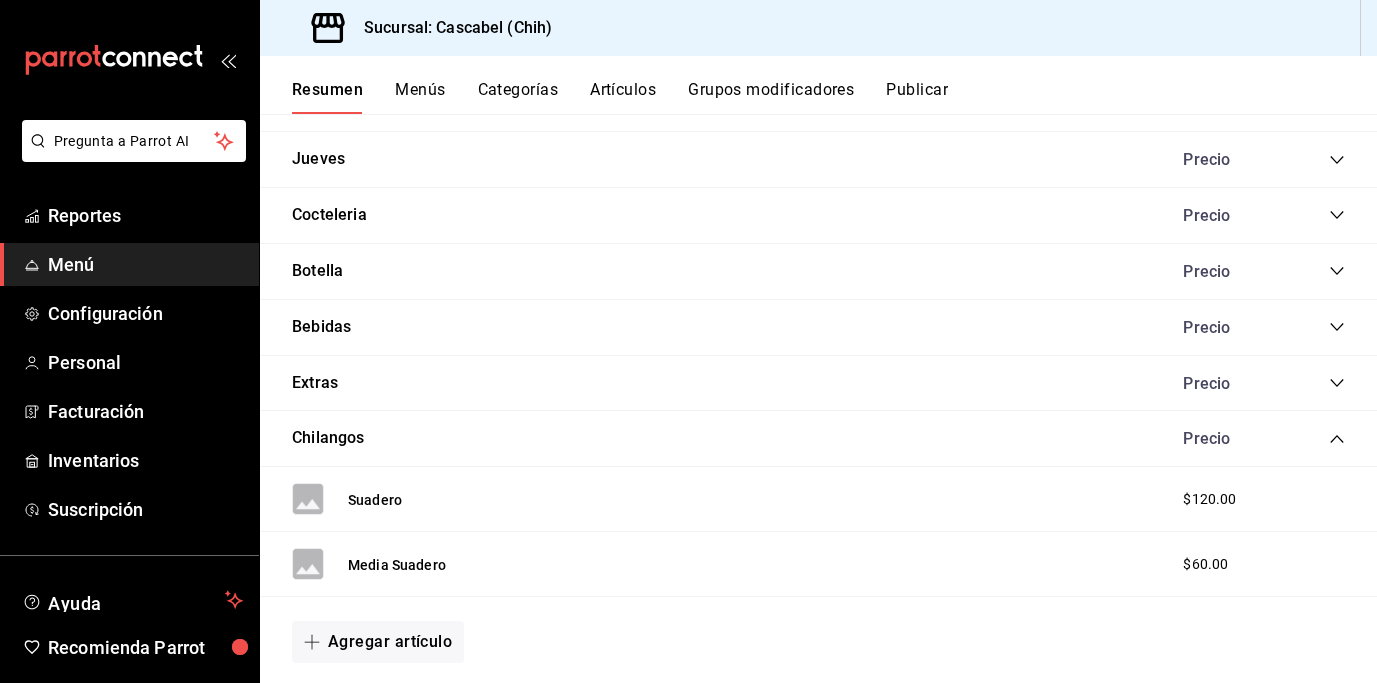 click 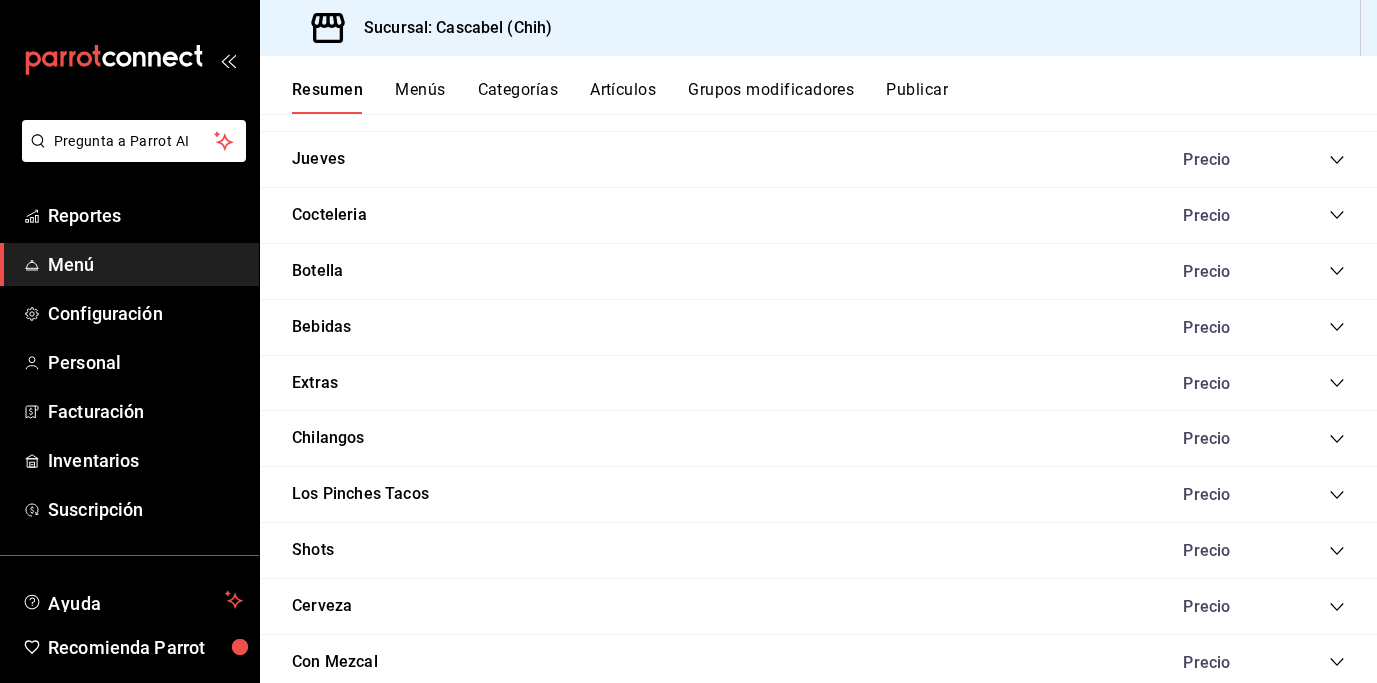 click 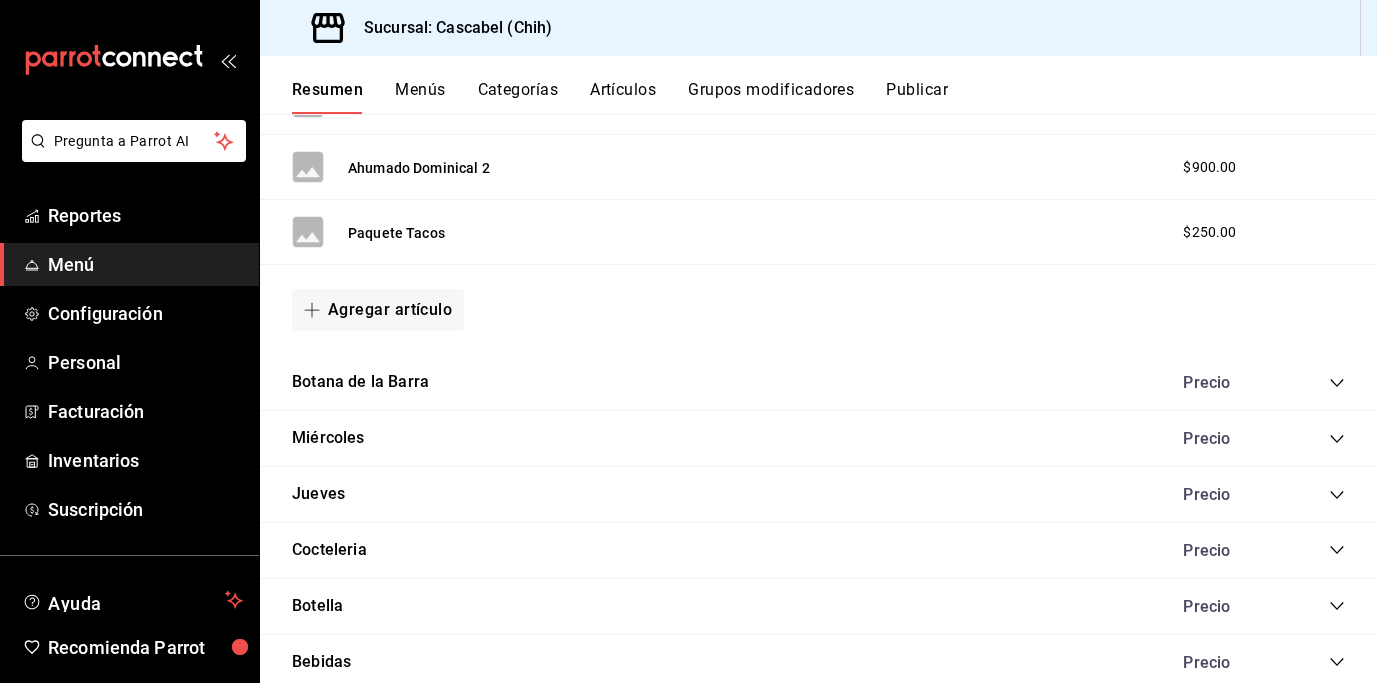 scroll, scrollTop: 2103, scrollLeft: 0, axis: vertical 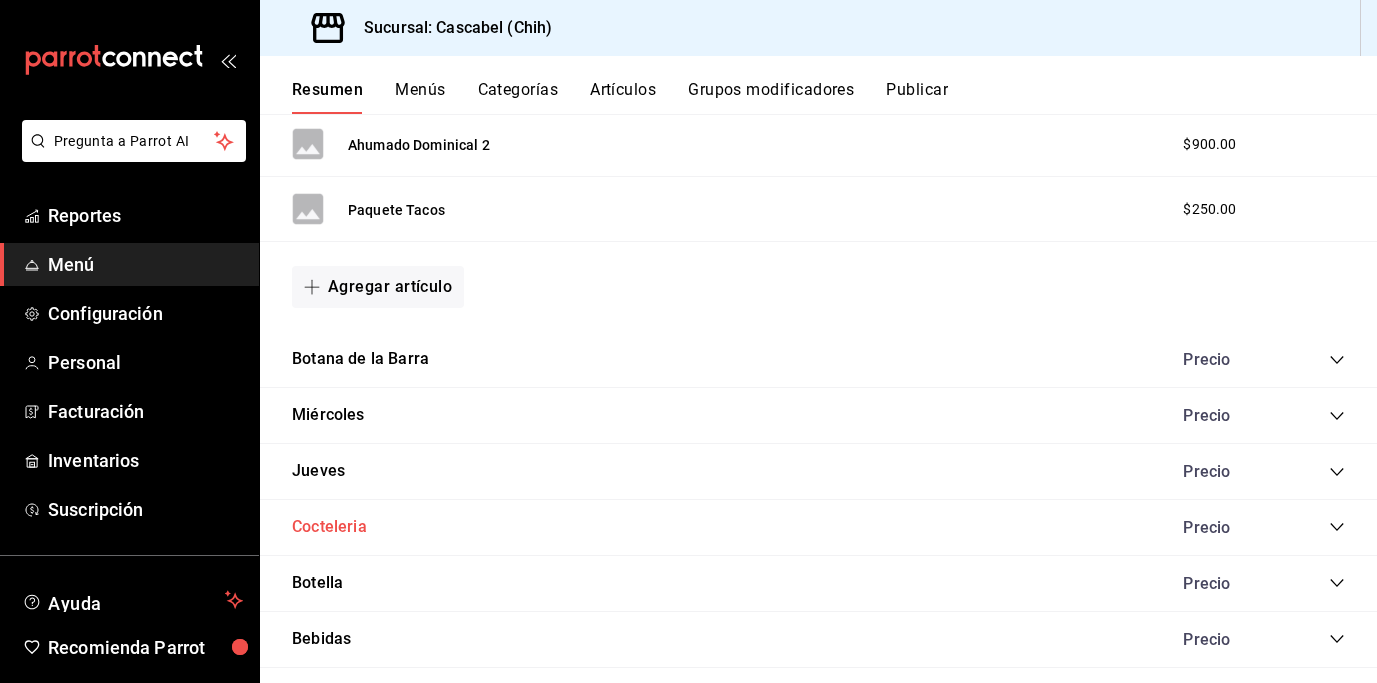 click on "Cocteleria" at bounding box center (329, 527) 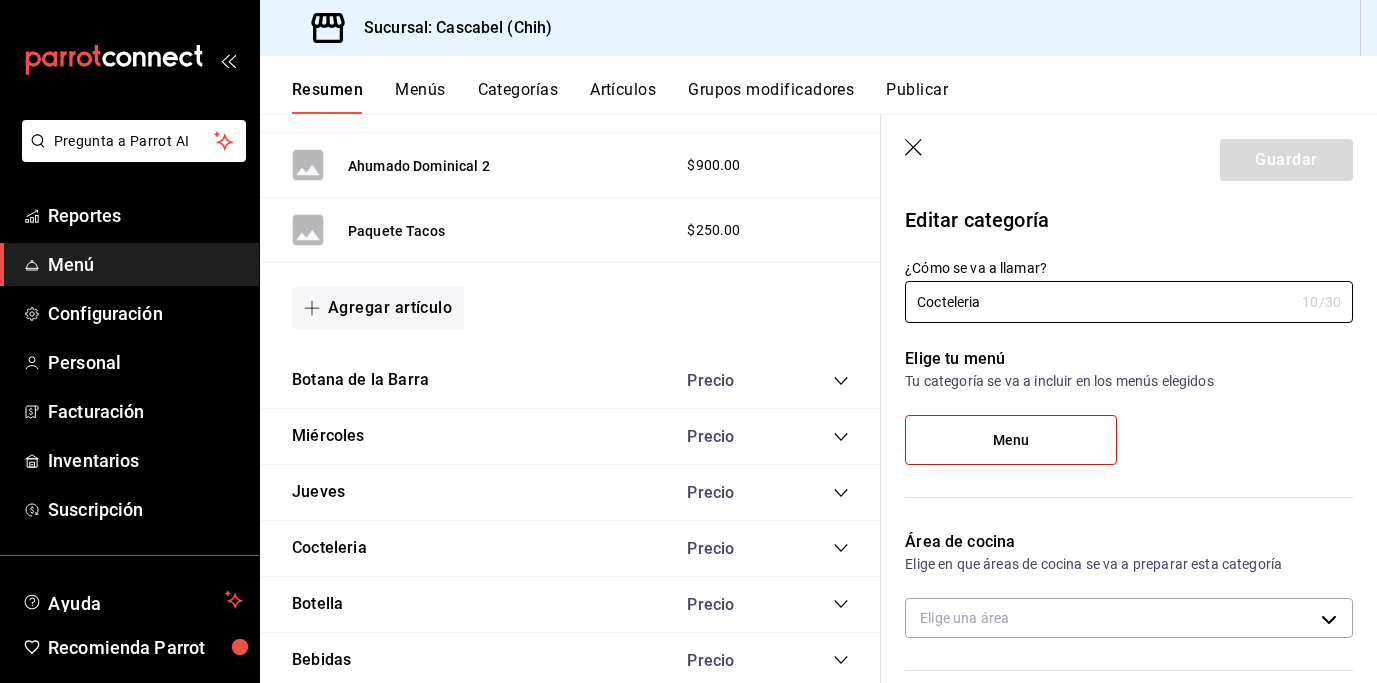 type on "895a52a7-bede-489f-b888-c7dcd209135a" 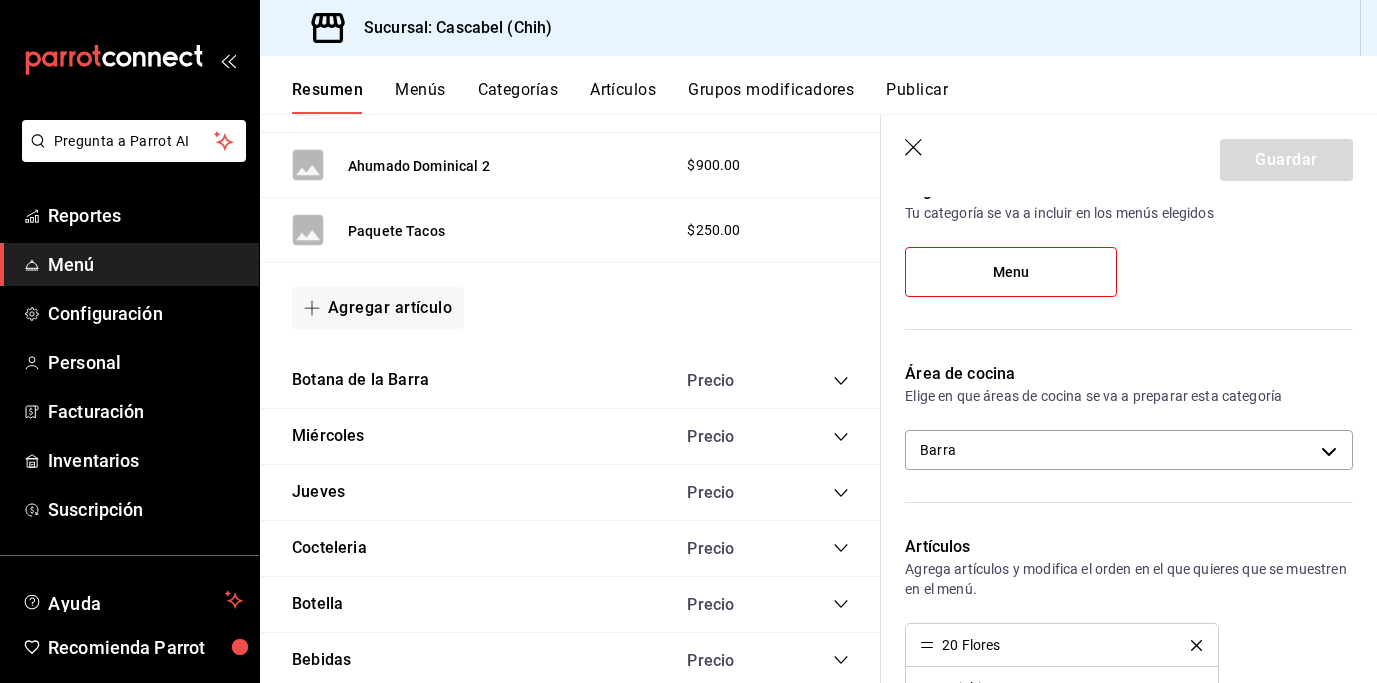 scroll, scrollTop: 515, scrollLeft: 0, axis: vertical 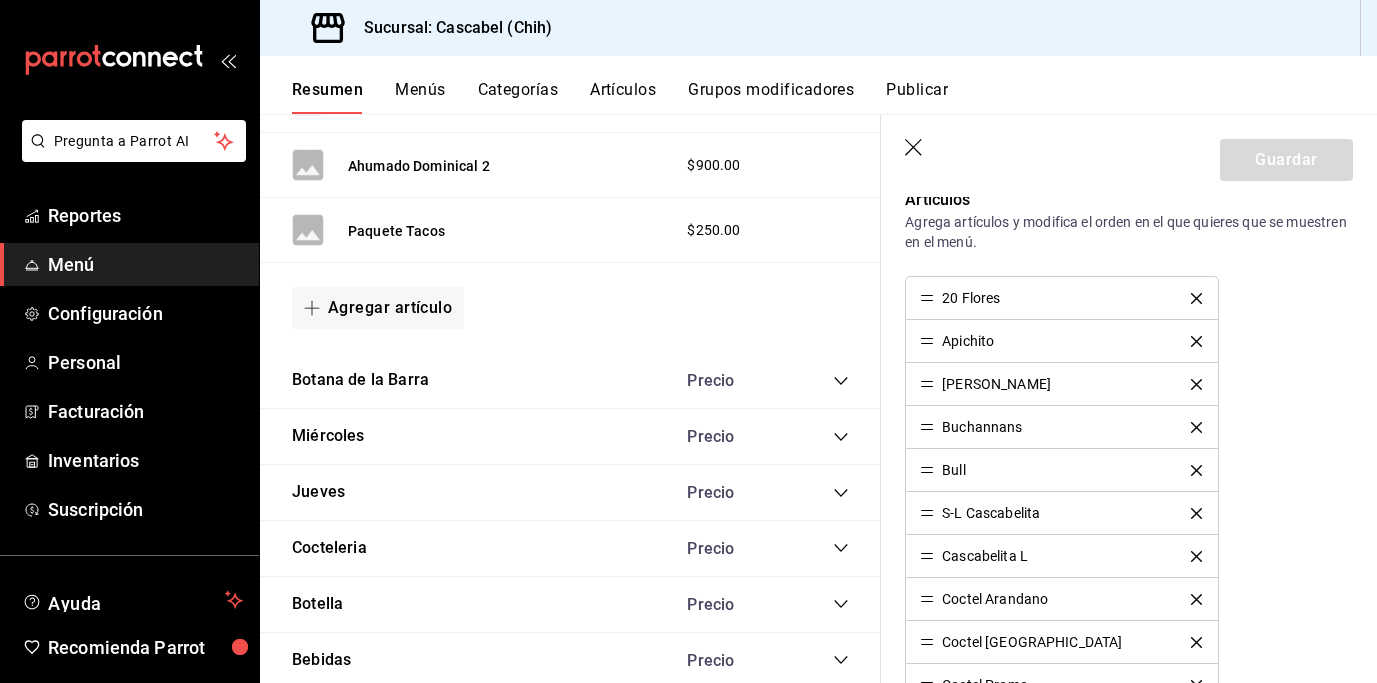 click 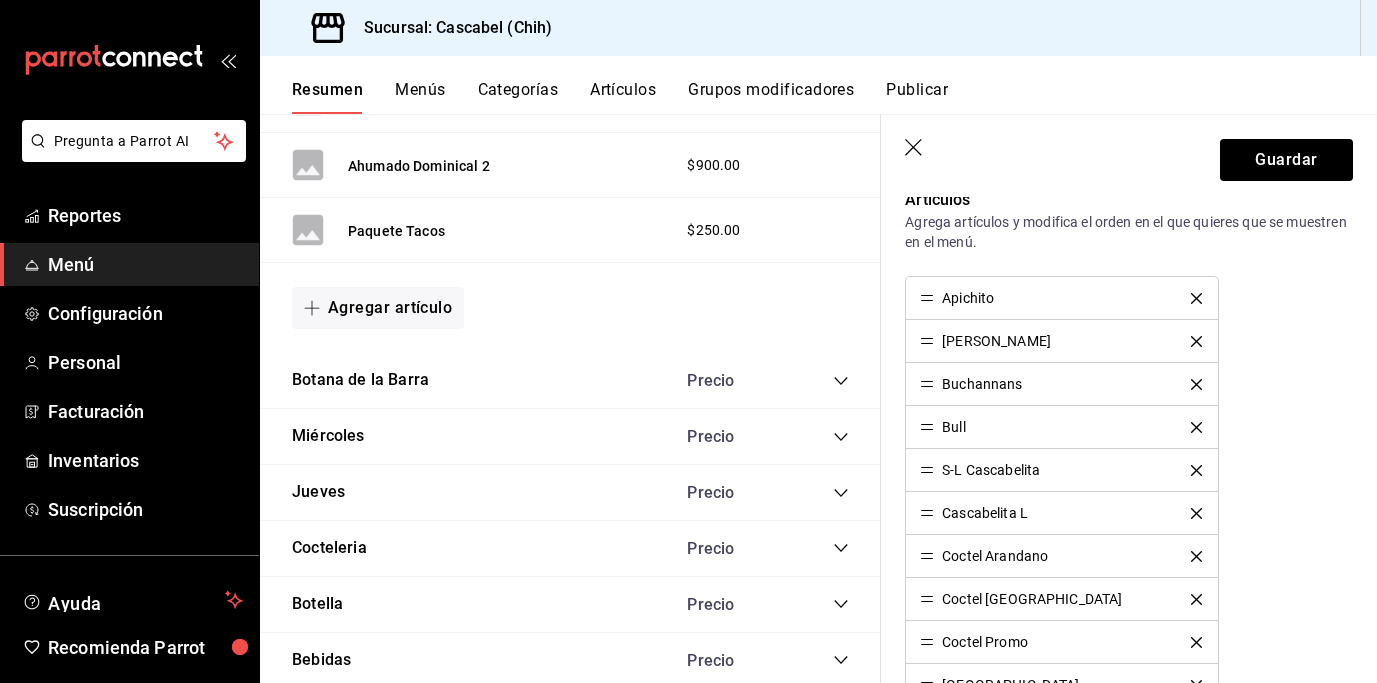 click 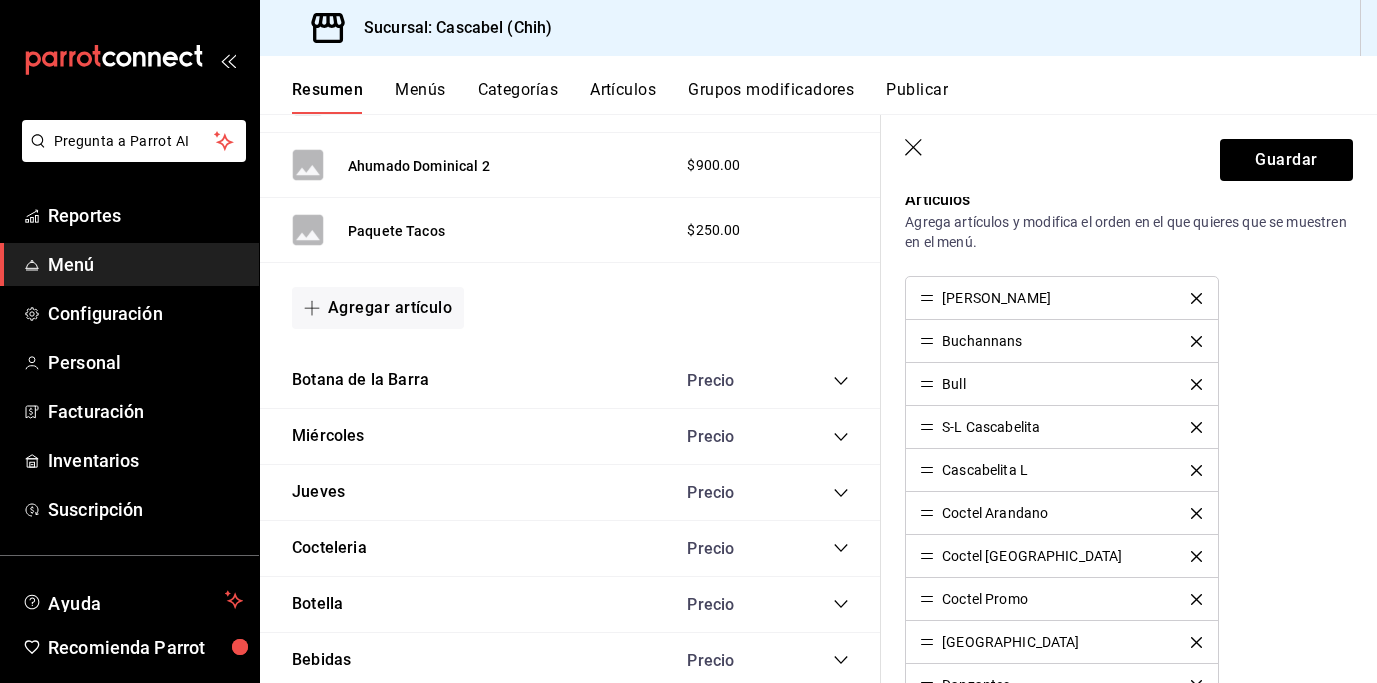 click 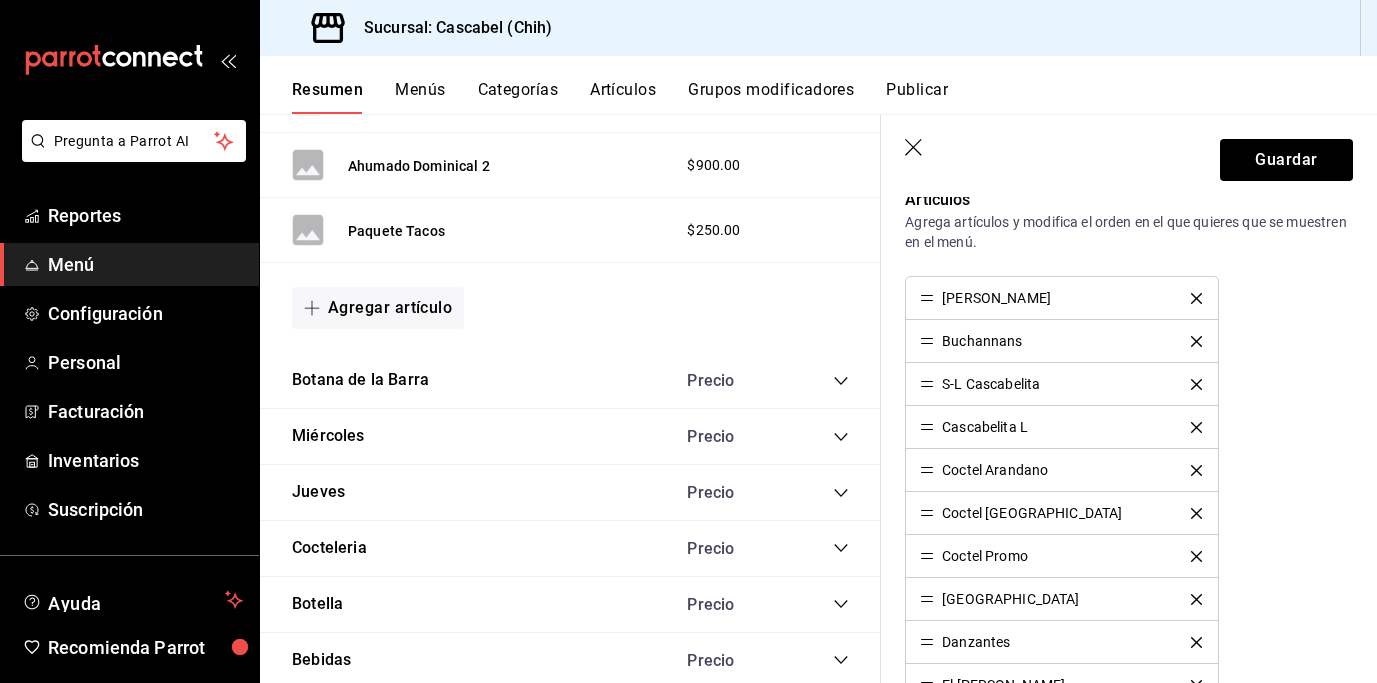 click 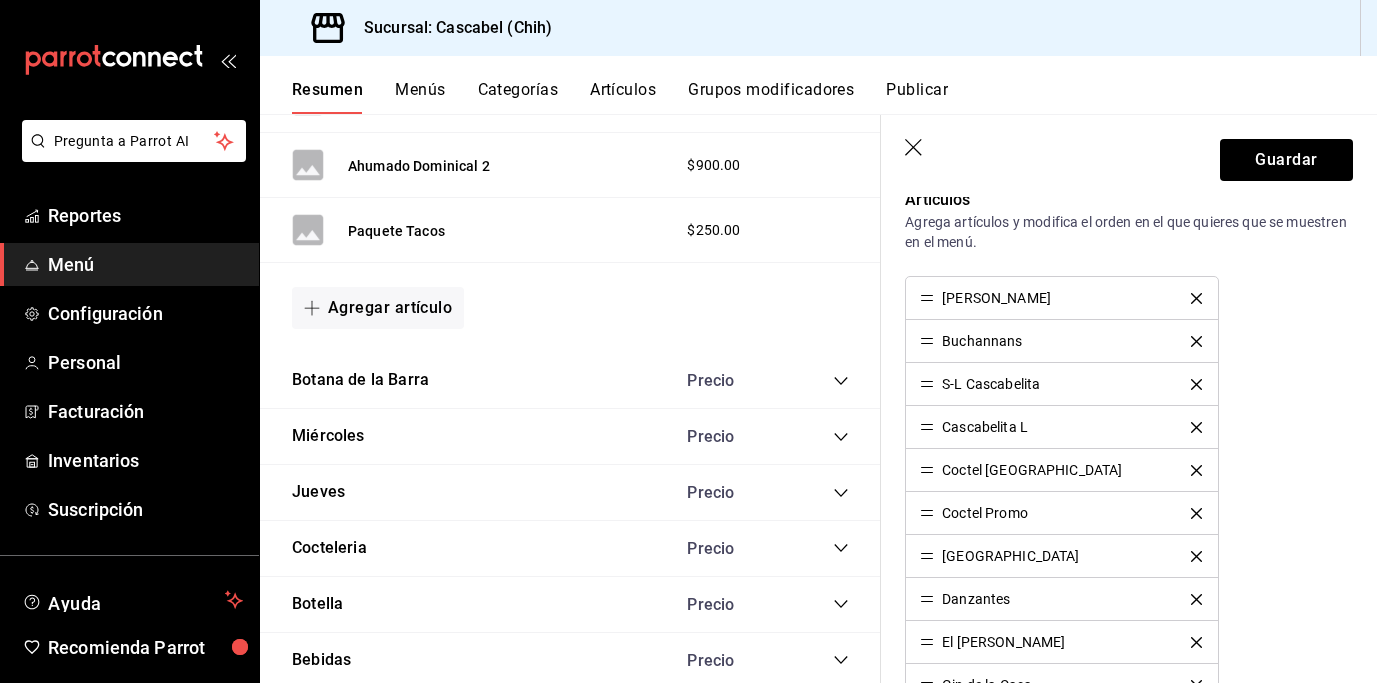 click 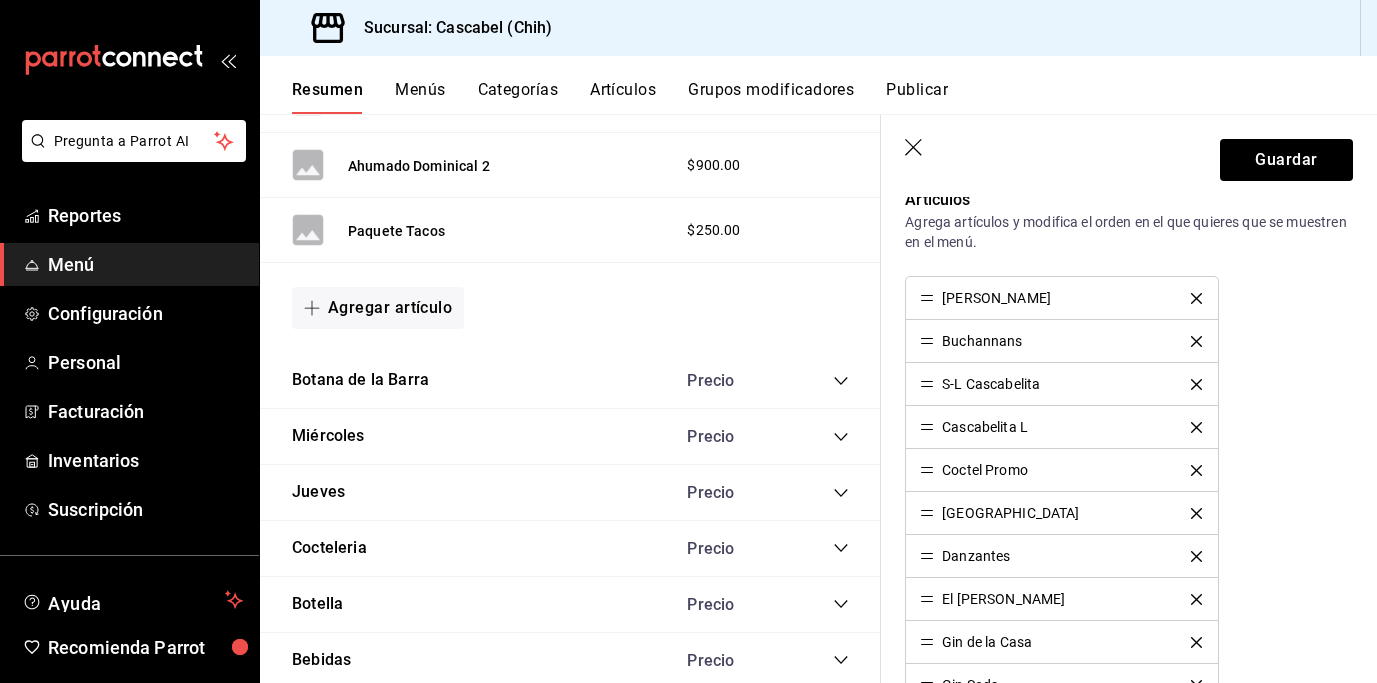 click 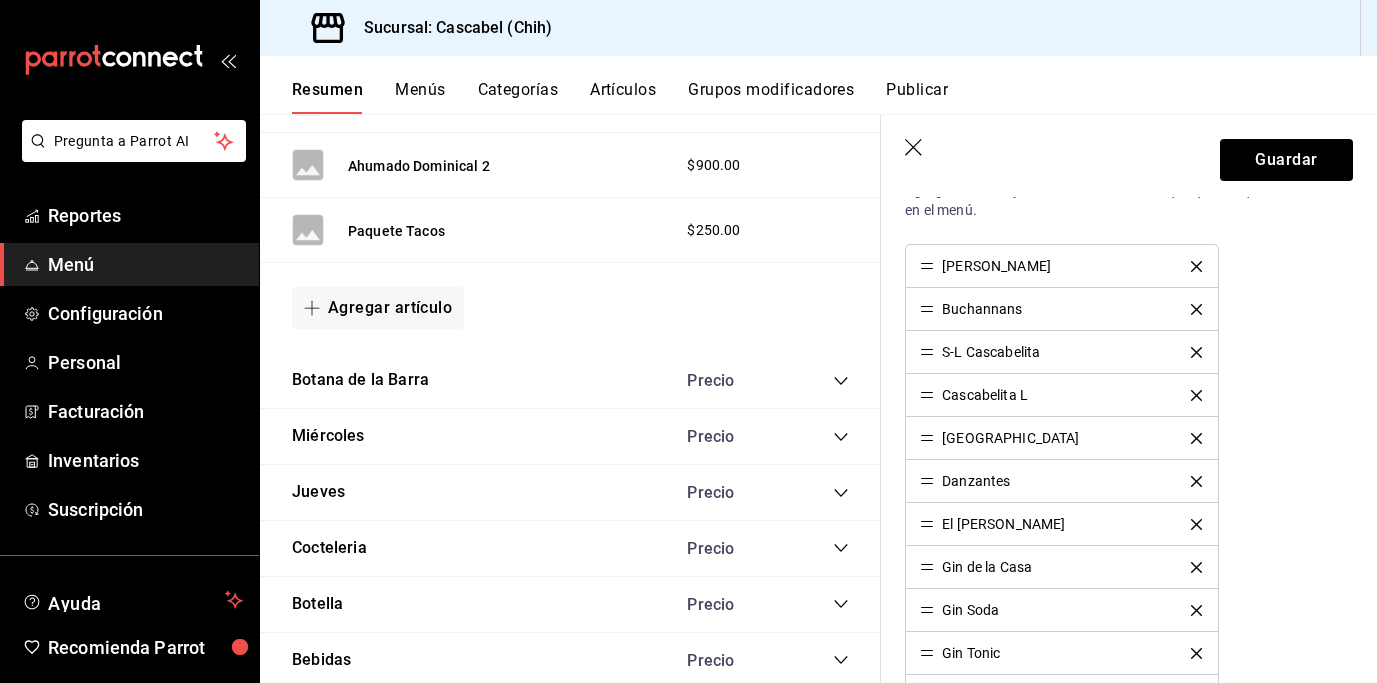 scroll, scrollTop: 576, scrollLeft: 0, axis: vertical 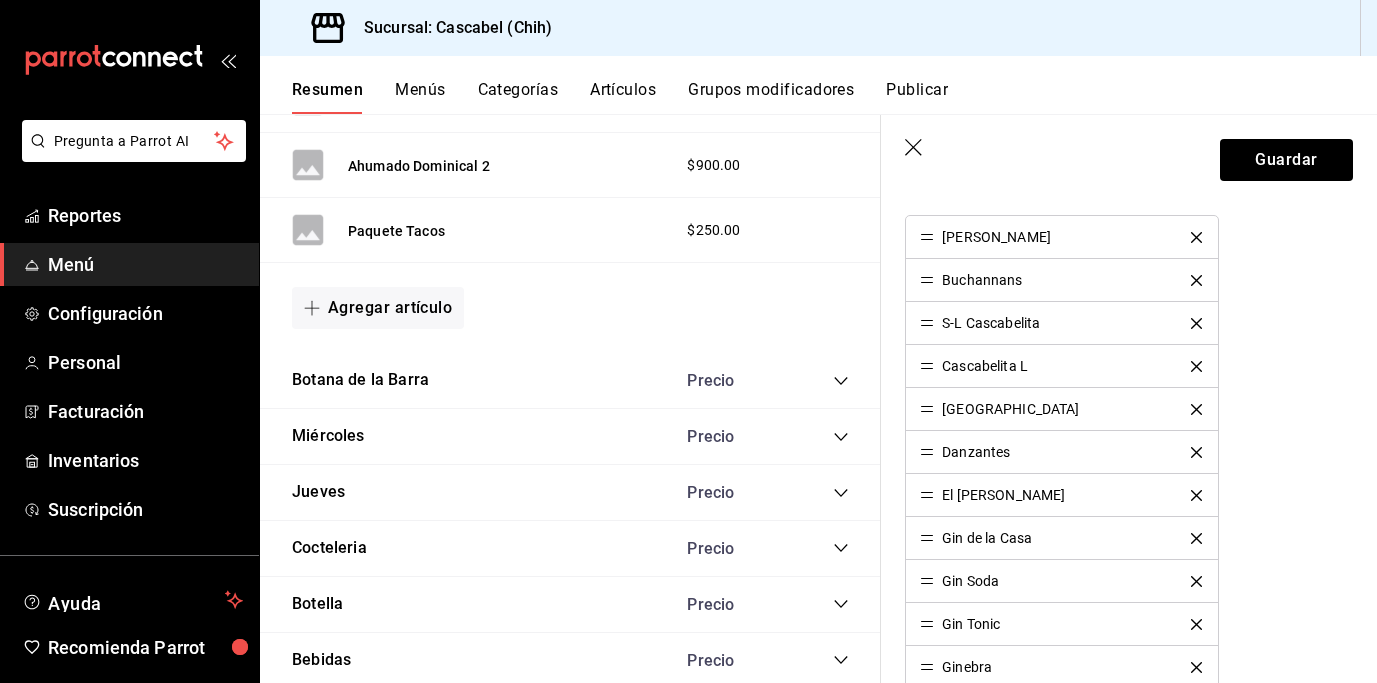 click 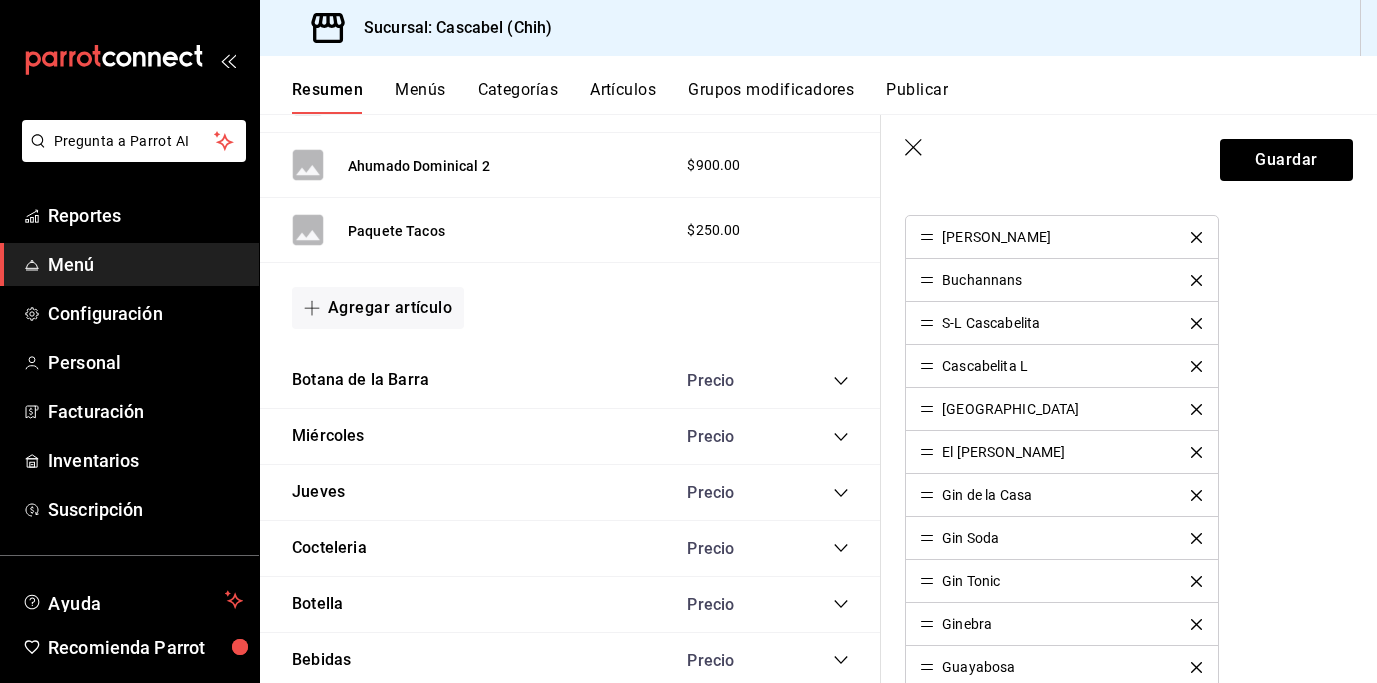 click 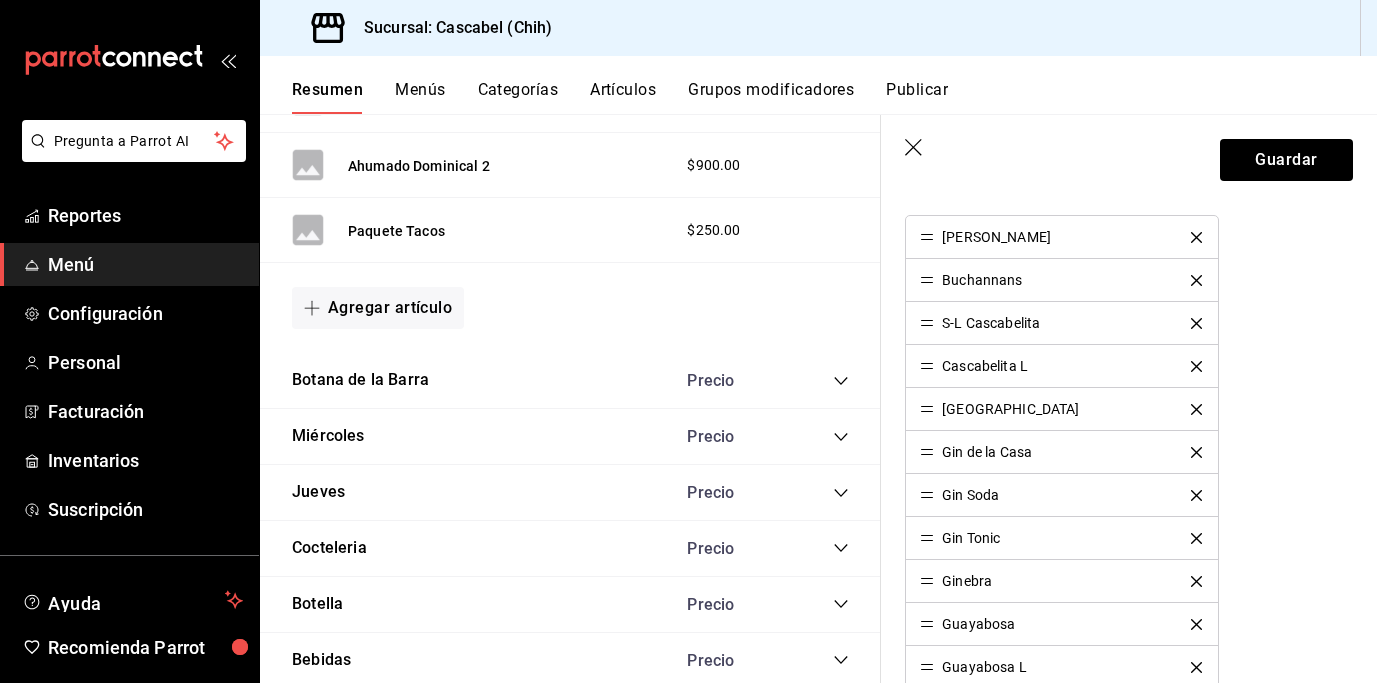 click 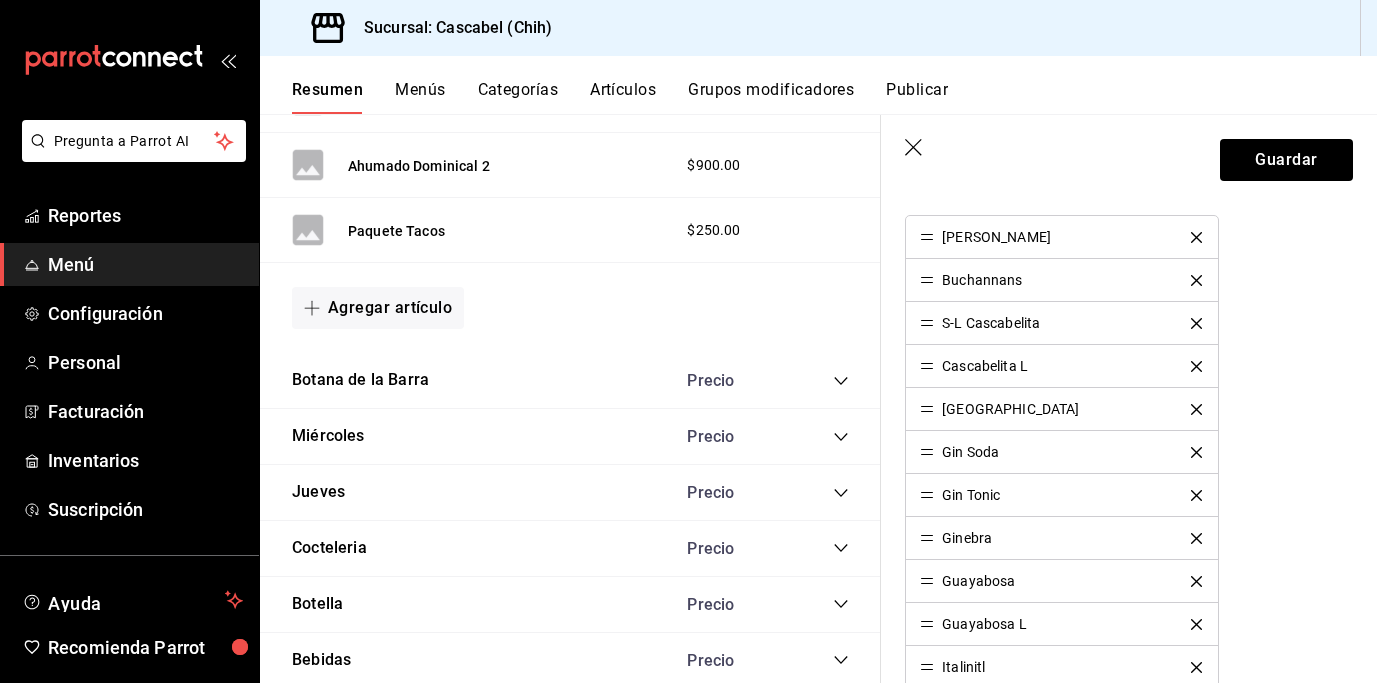 click 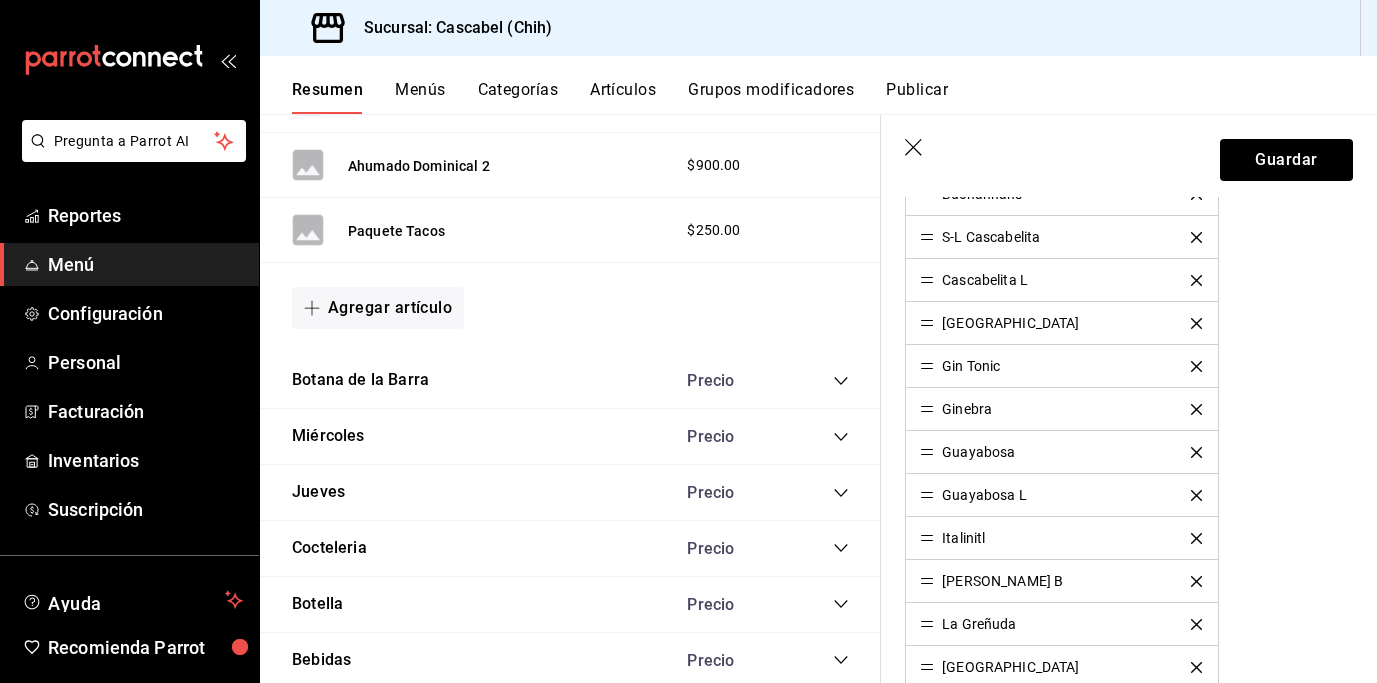 scroll, scrollTop: 663, scrollLeft: 0, axis: vertical 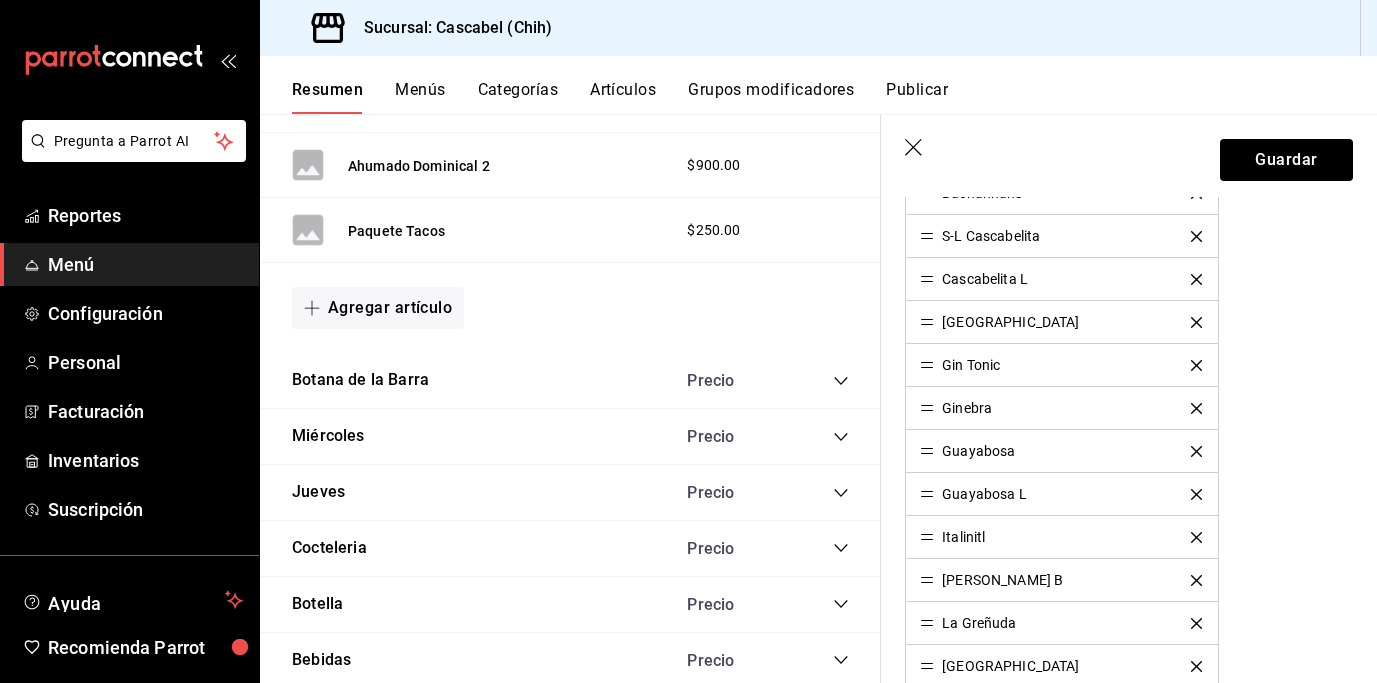click 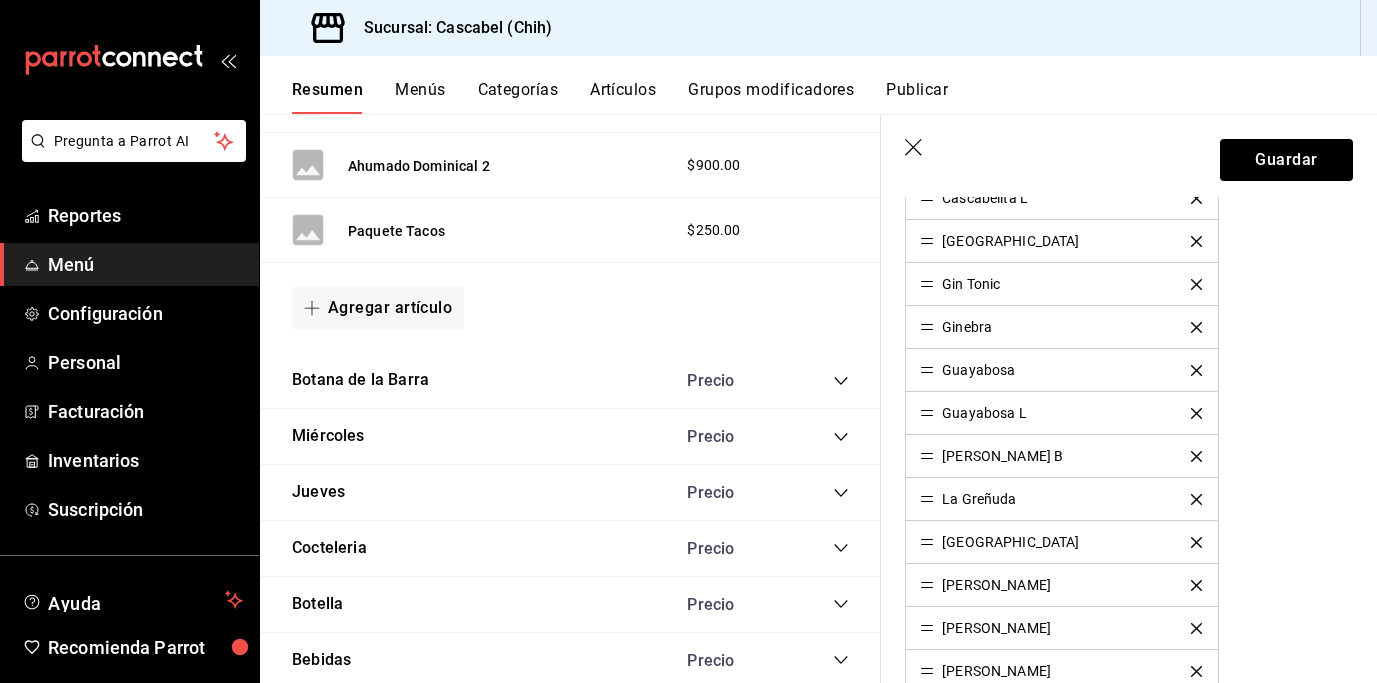 scroll, scrollTop: 745, scrollLeft: 0, axis: vertical 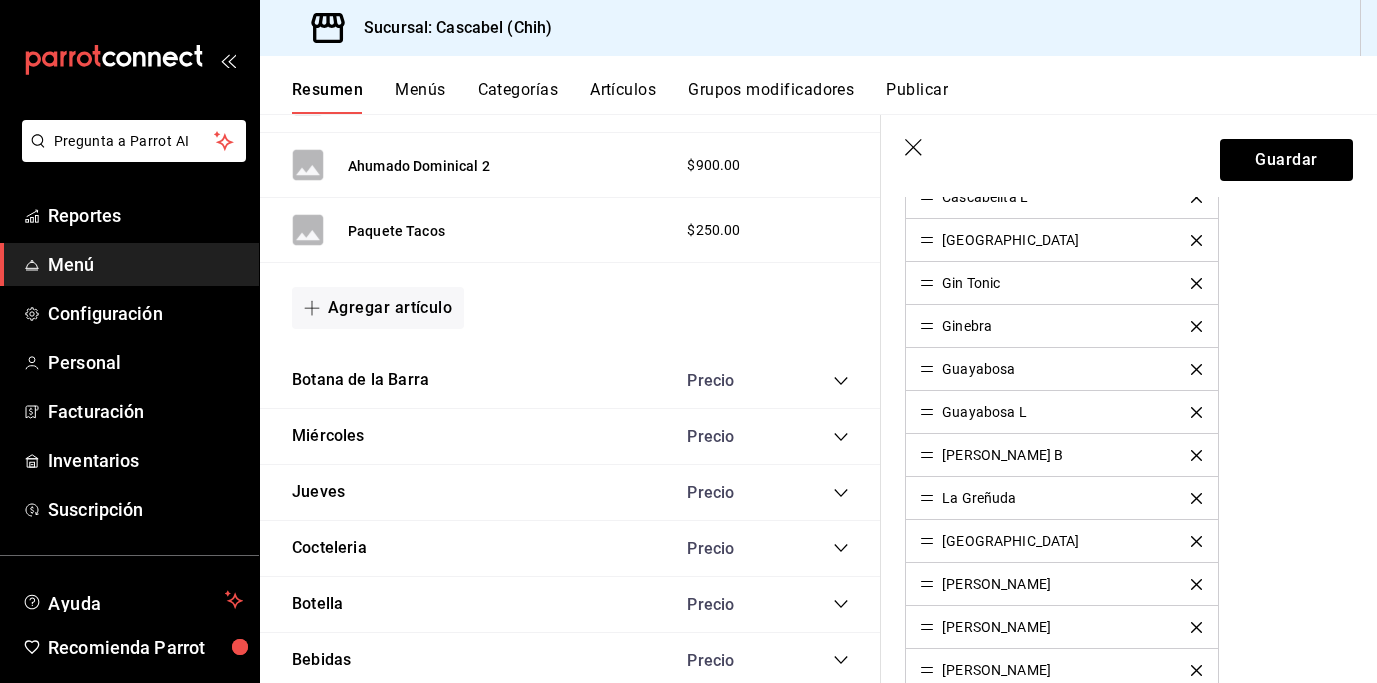 click 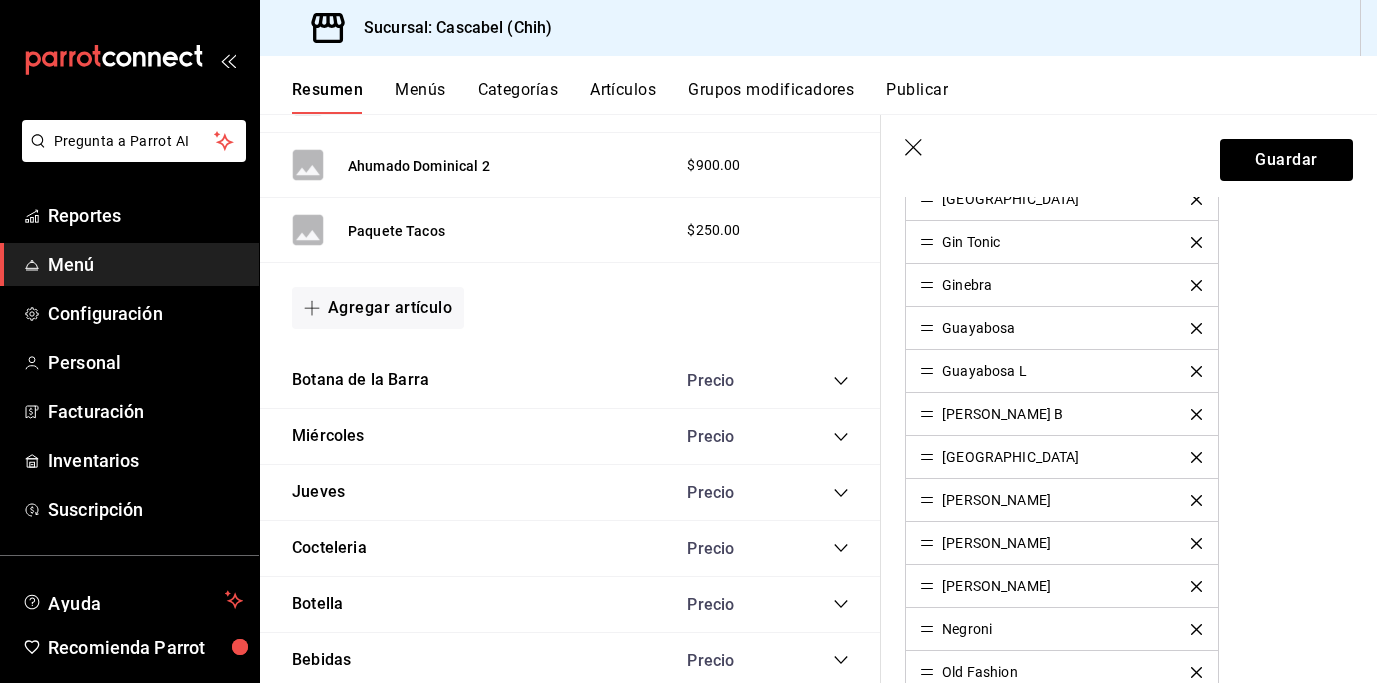 scroll, scrollTop: 787, scrollLeft: 0, axis: vertical 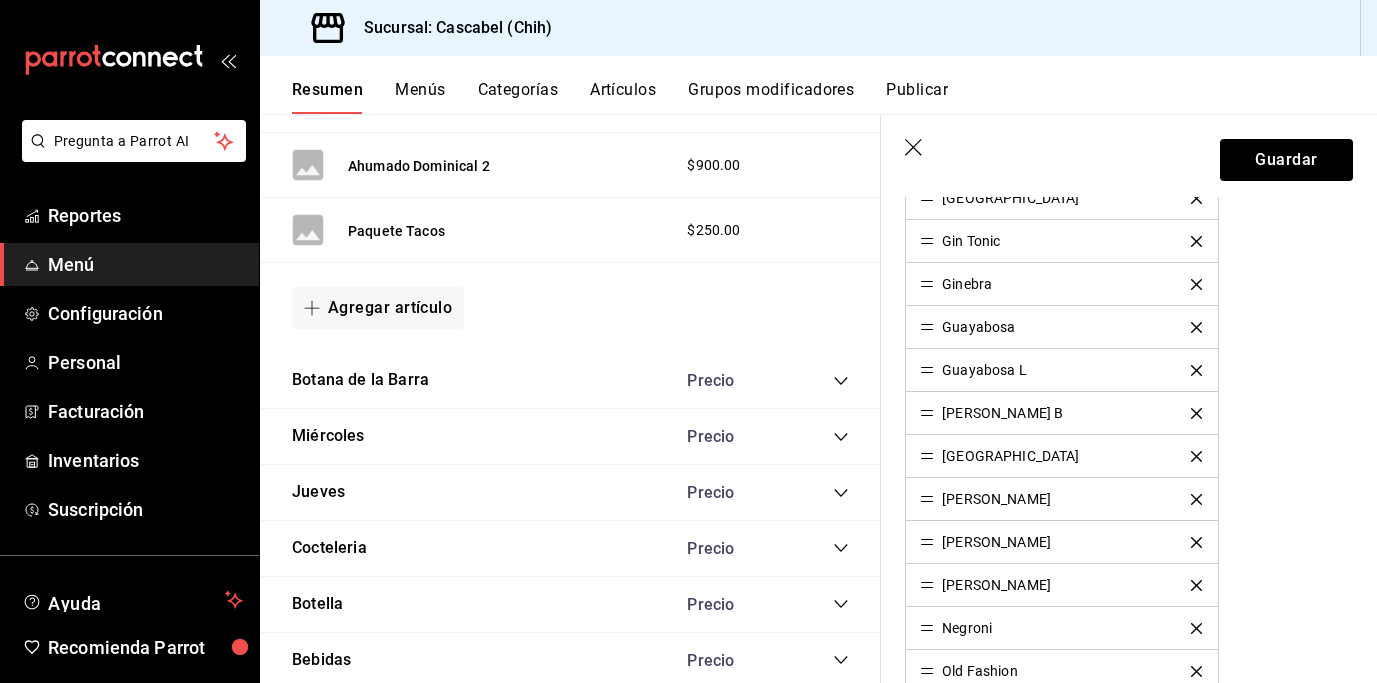 click 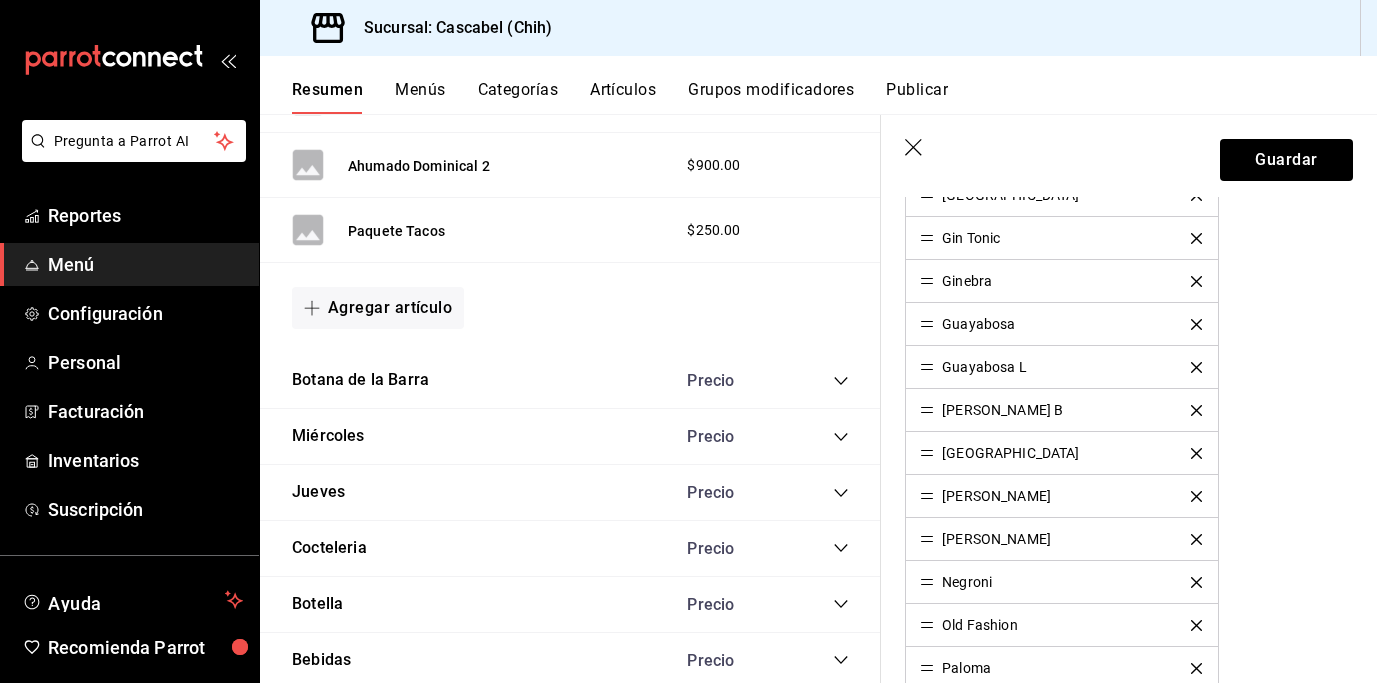 scroll, scrollTop: 791, scrollLeft: 0, axis: vertical 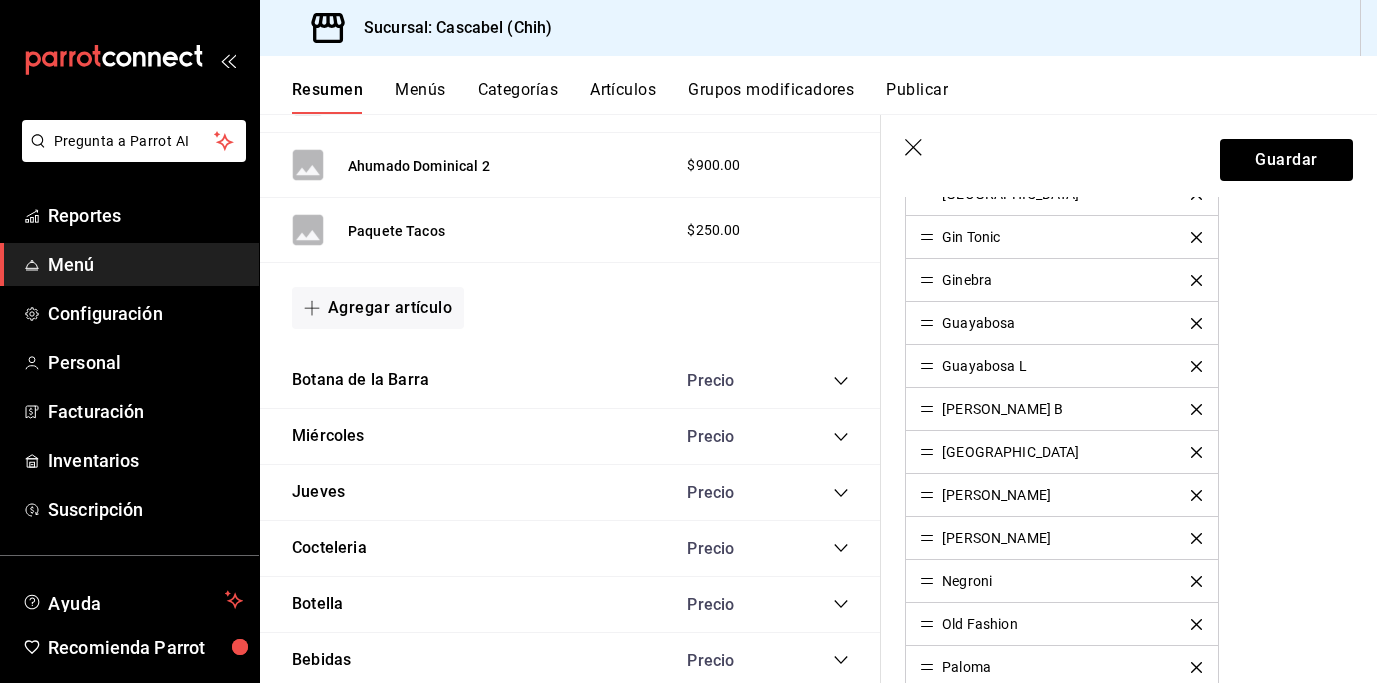 click 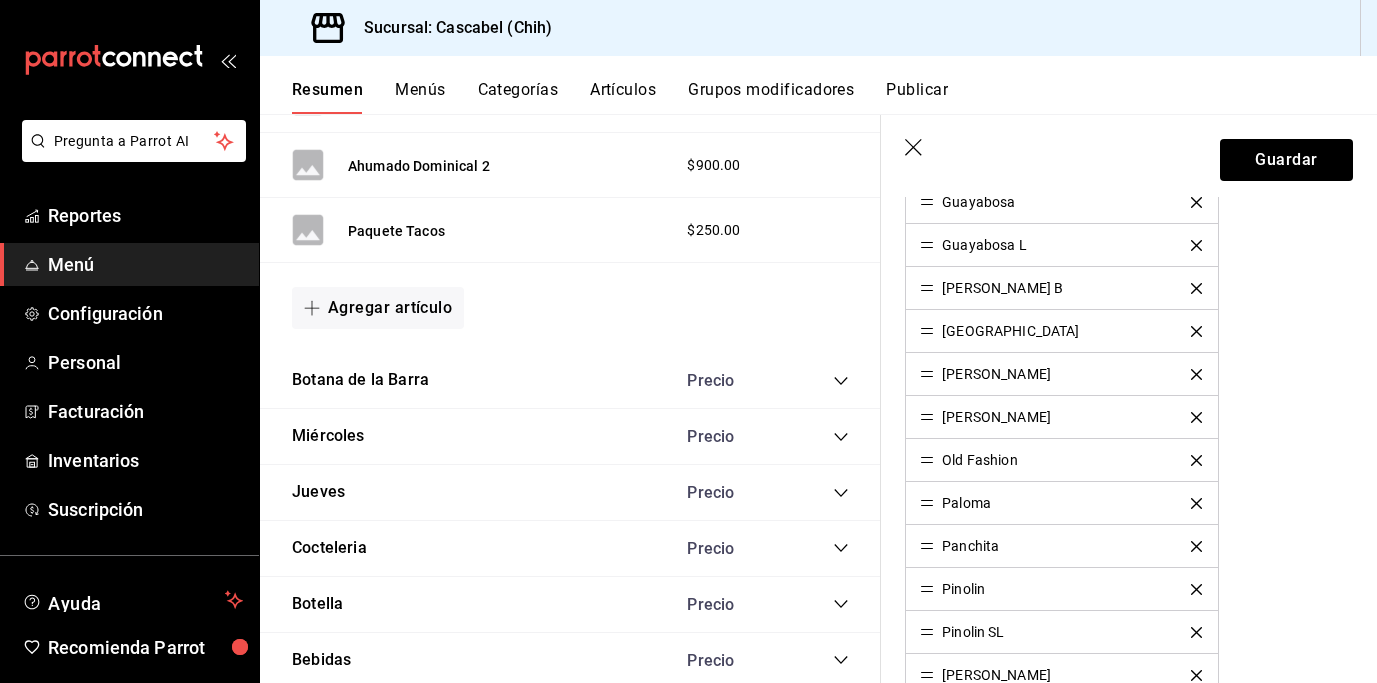 scroll, scrollTop: 931, scrollLeft: 0, axis: vertical 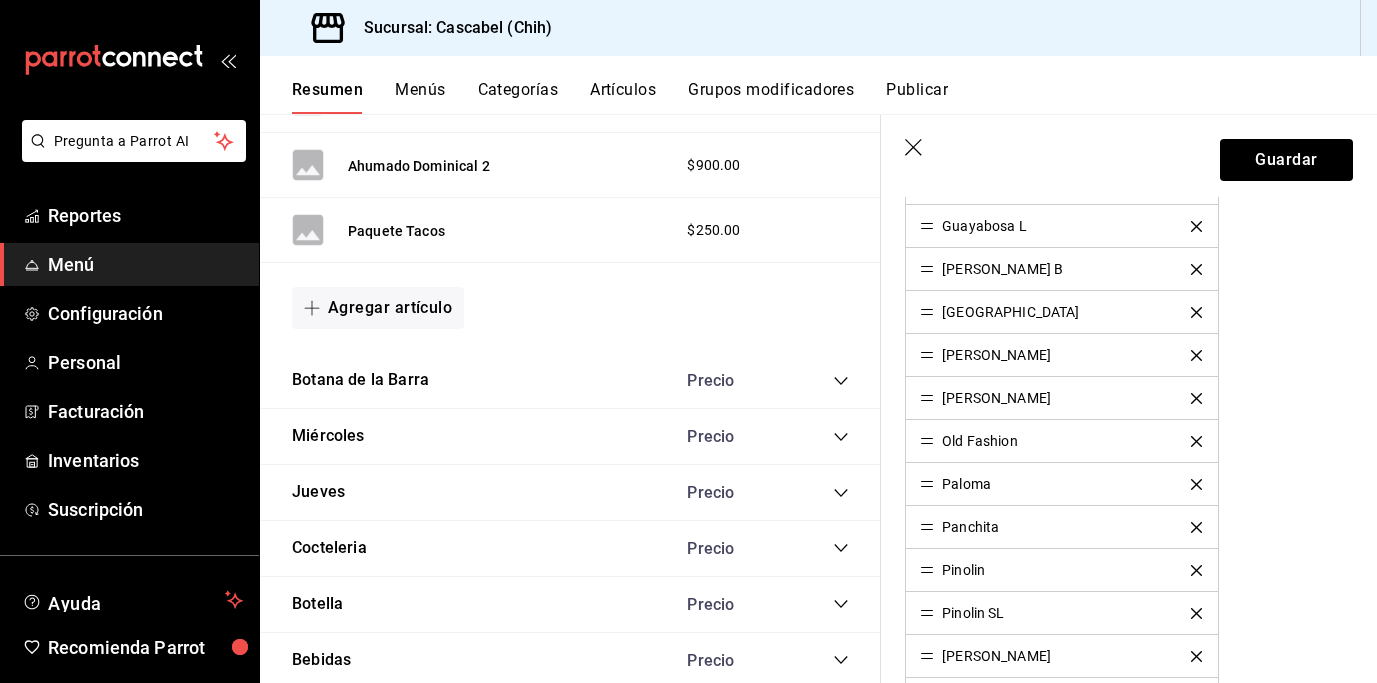 click 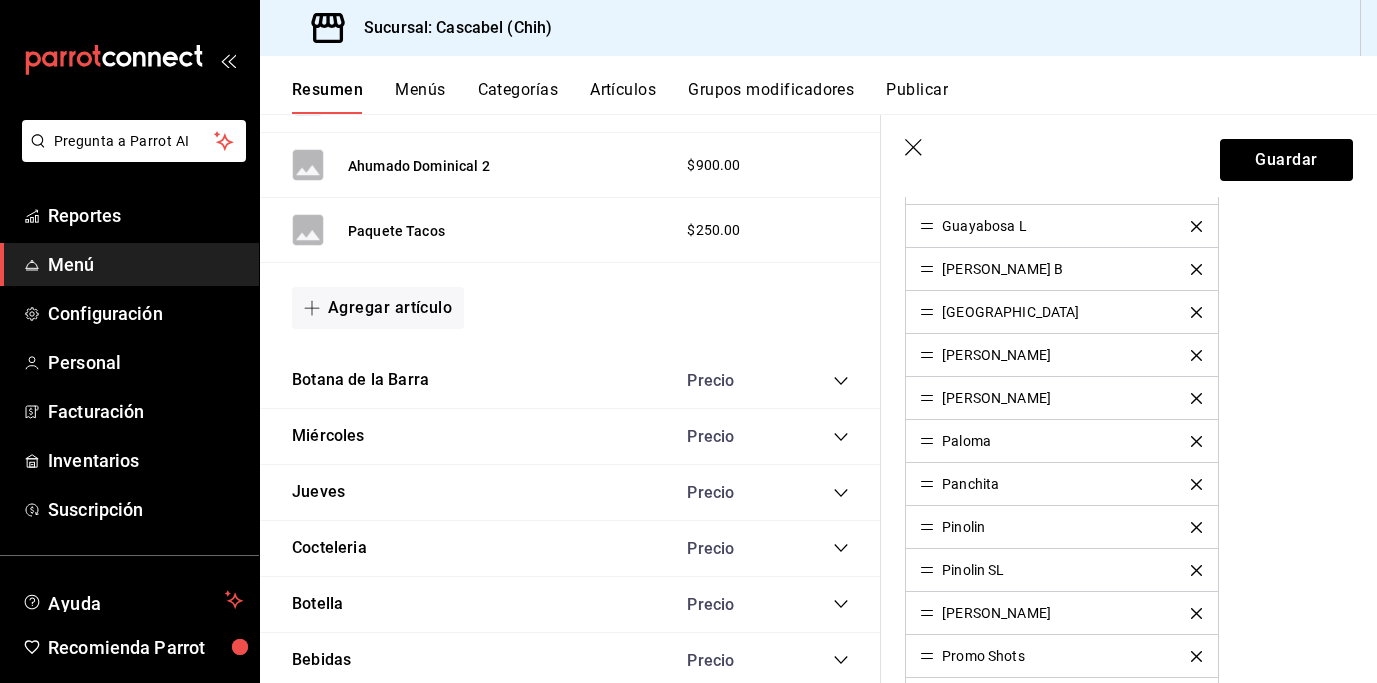 click 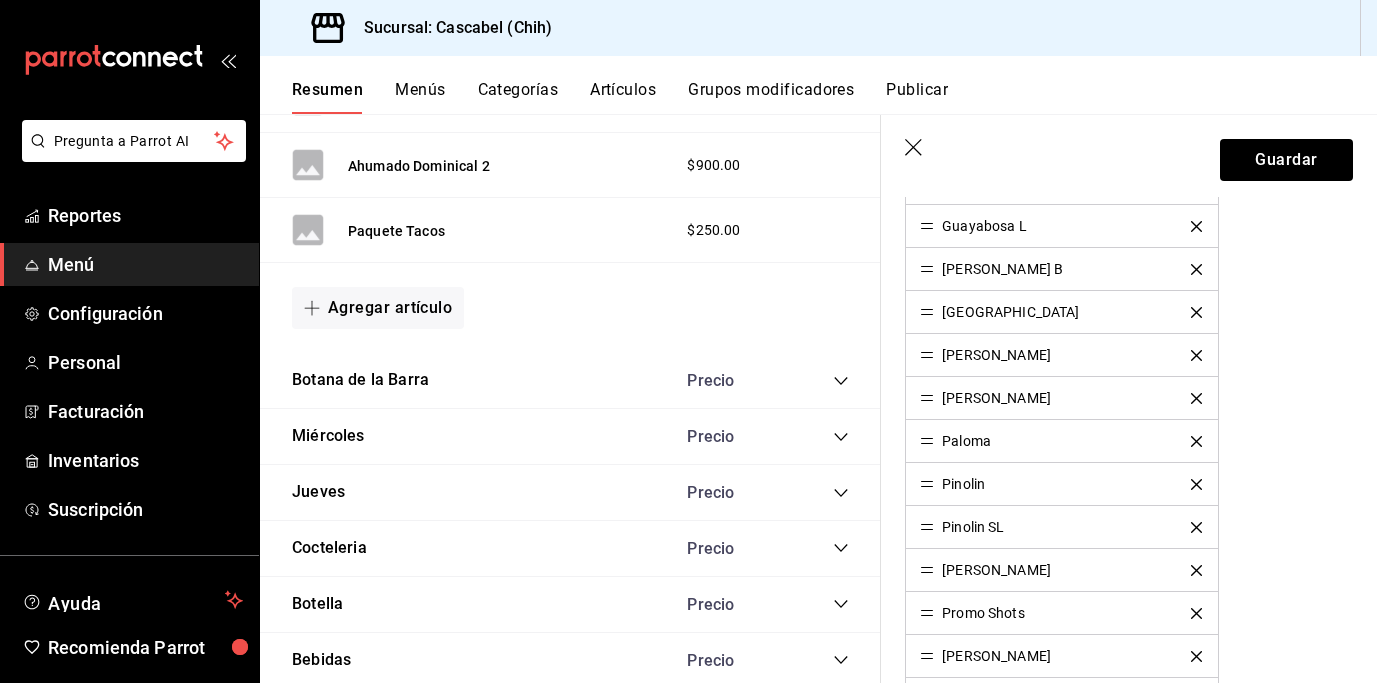 click 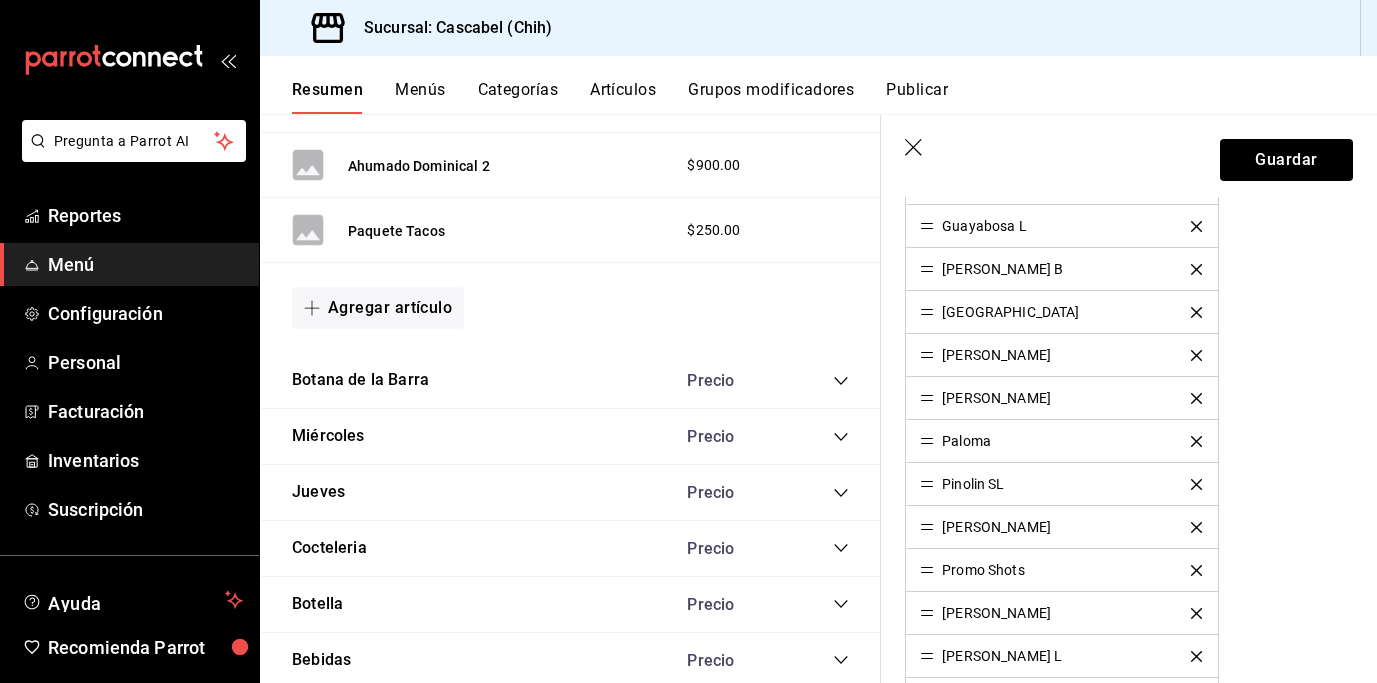 click 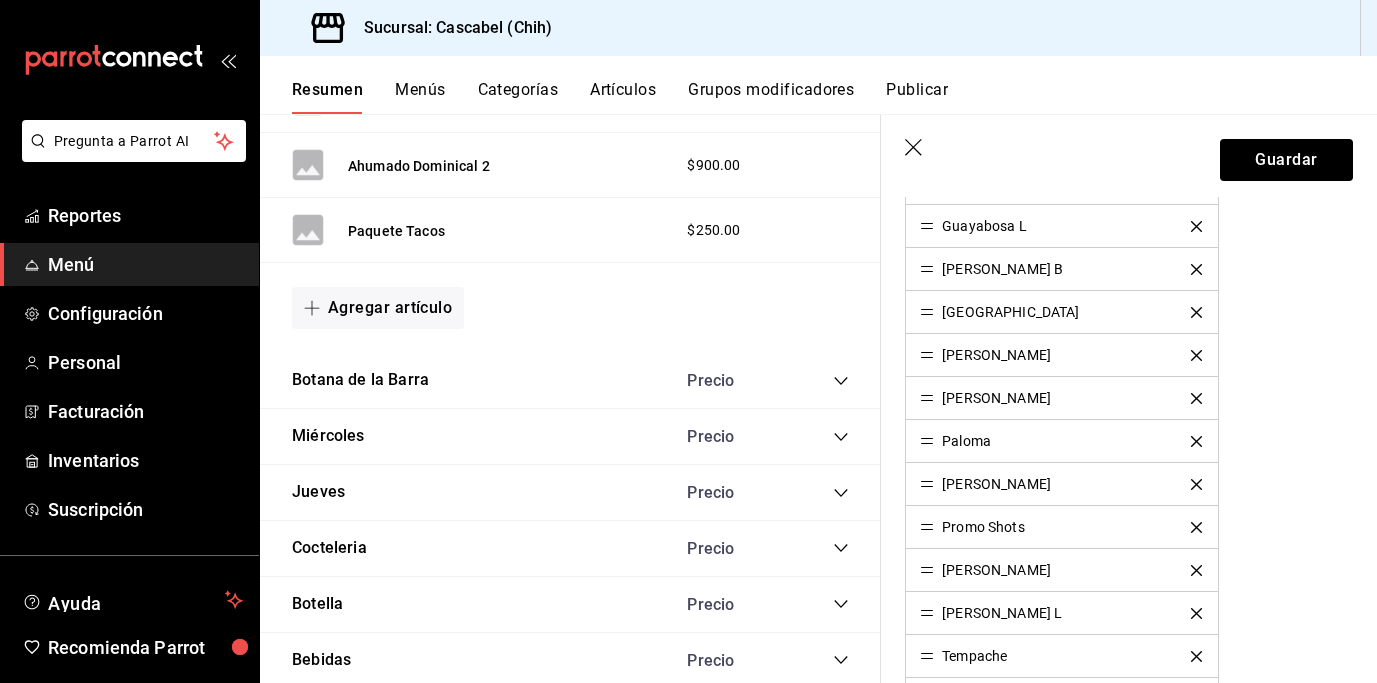 click 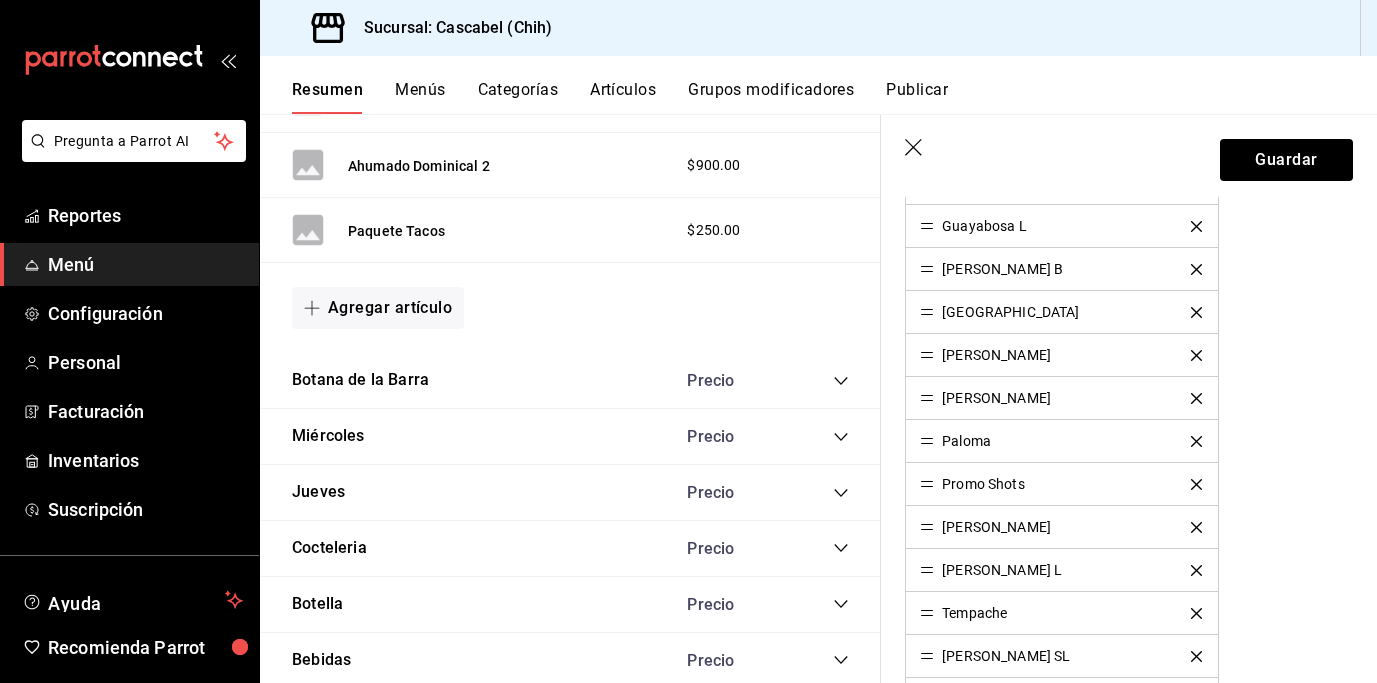click 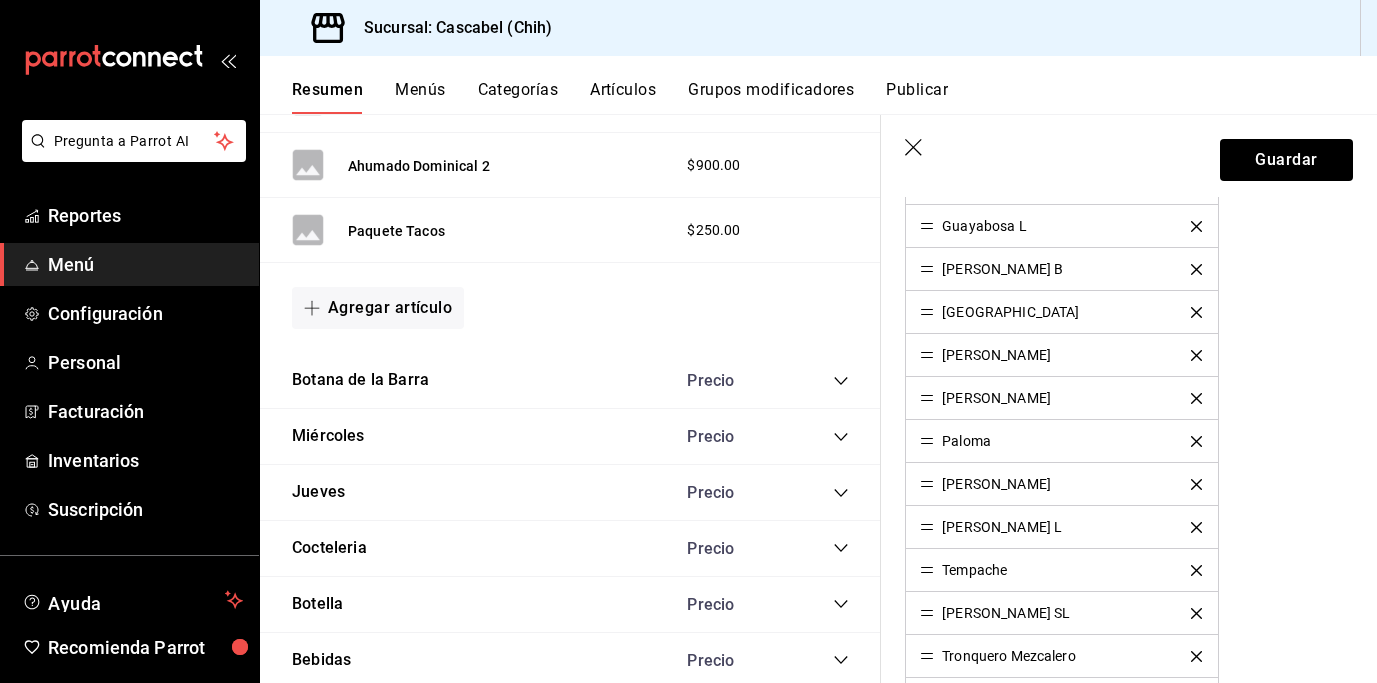 click 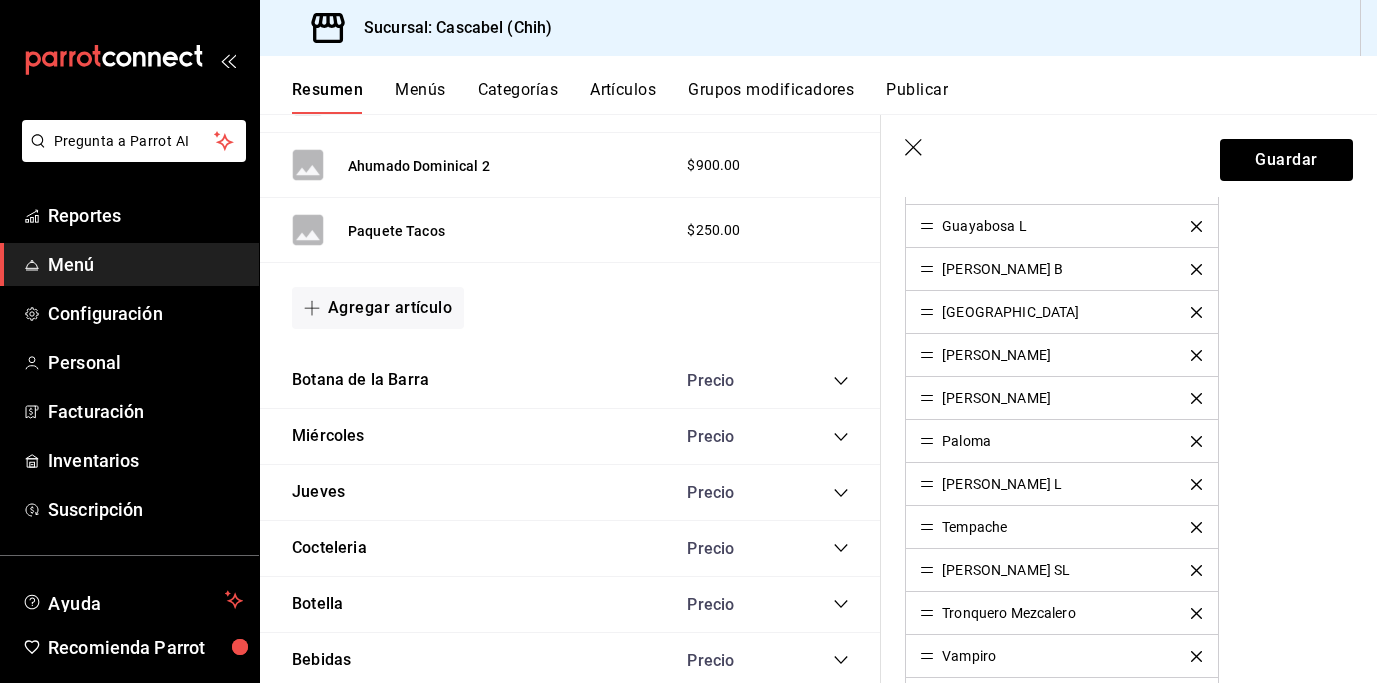 click 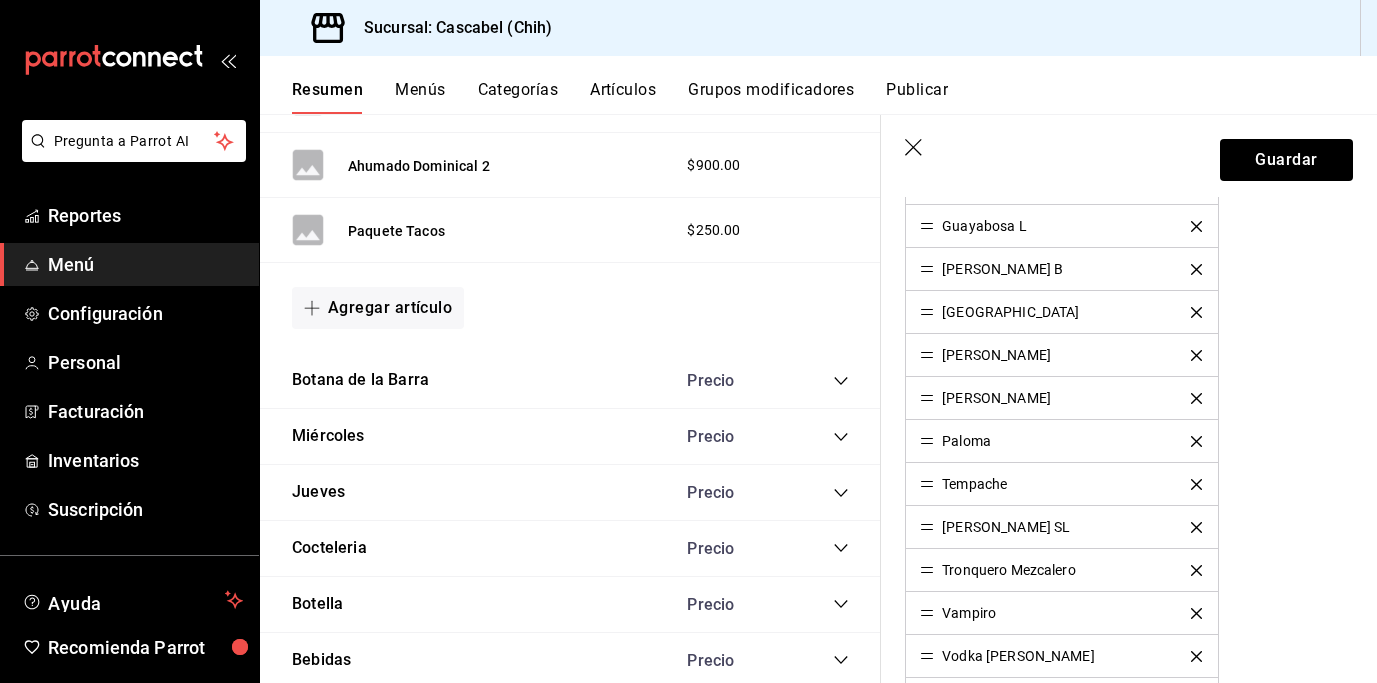 click 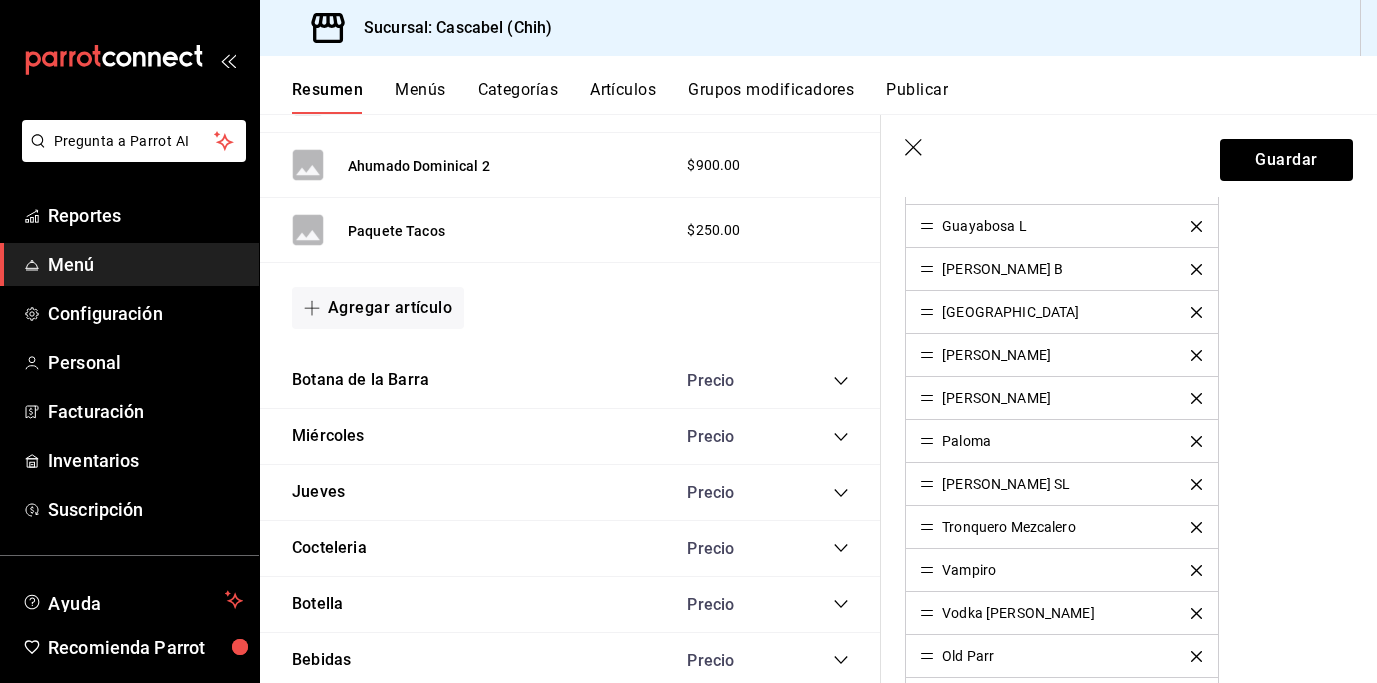 click 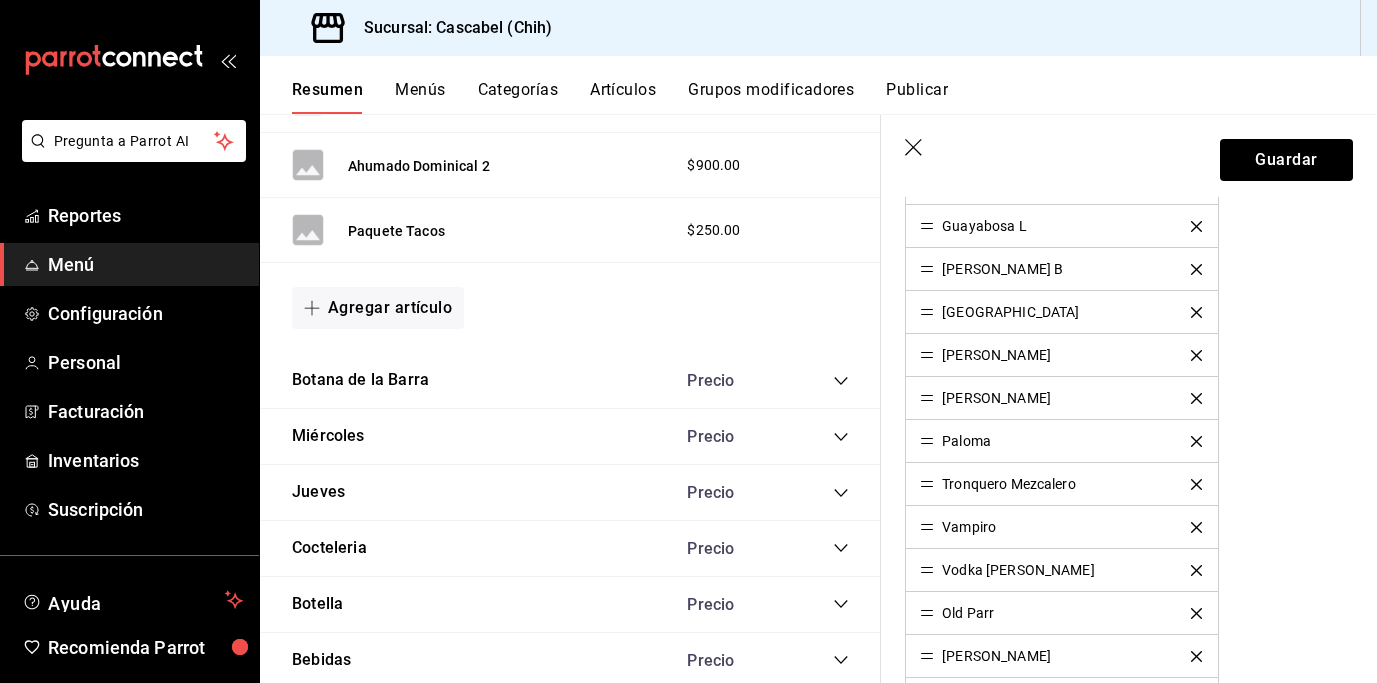 click 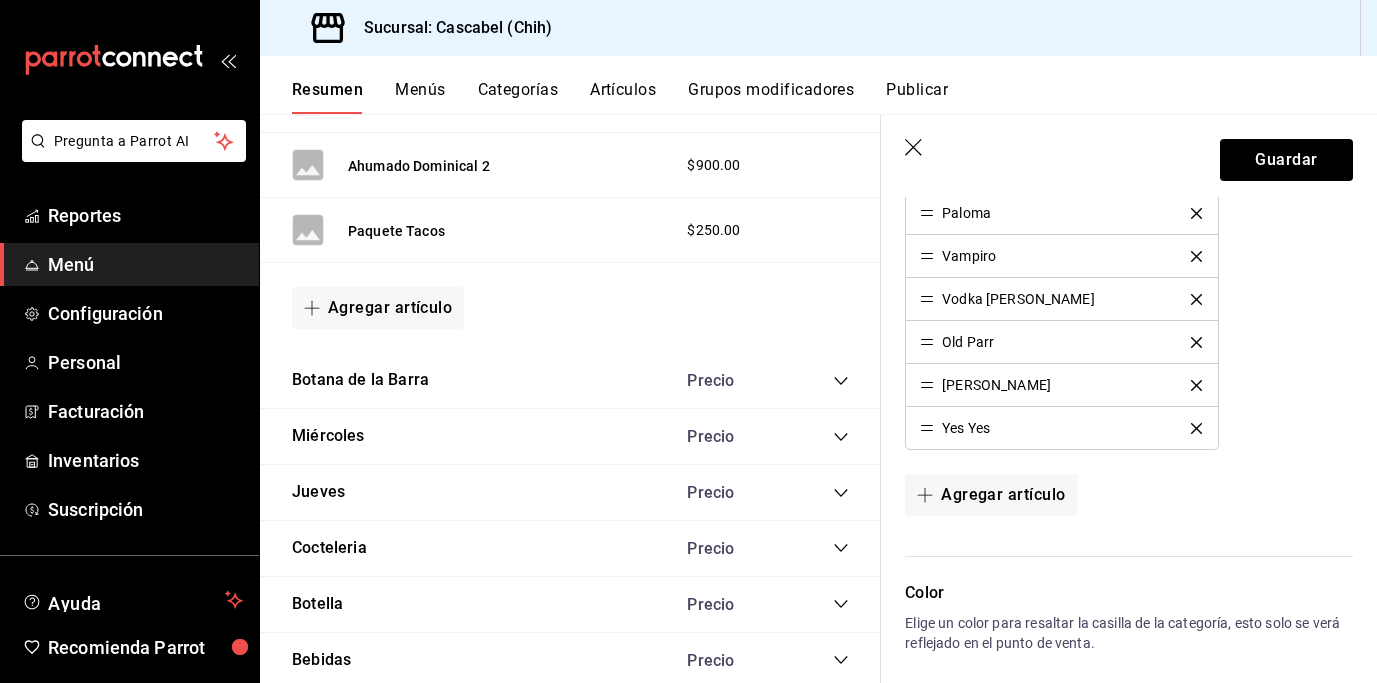 scroll, scrollTop: 1191, scrollLeft: 0, axis: vertical 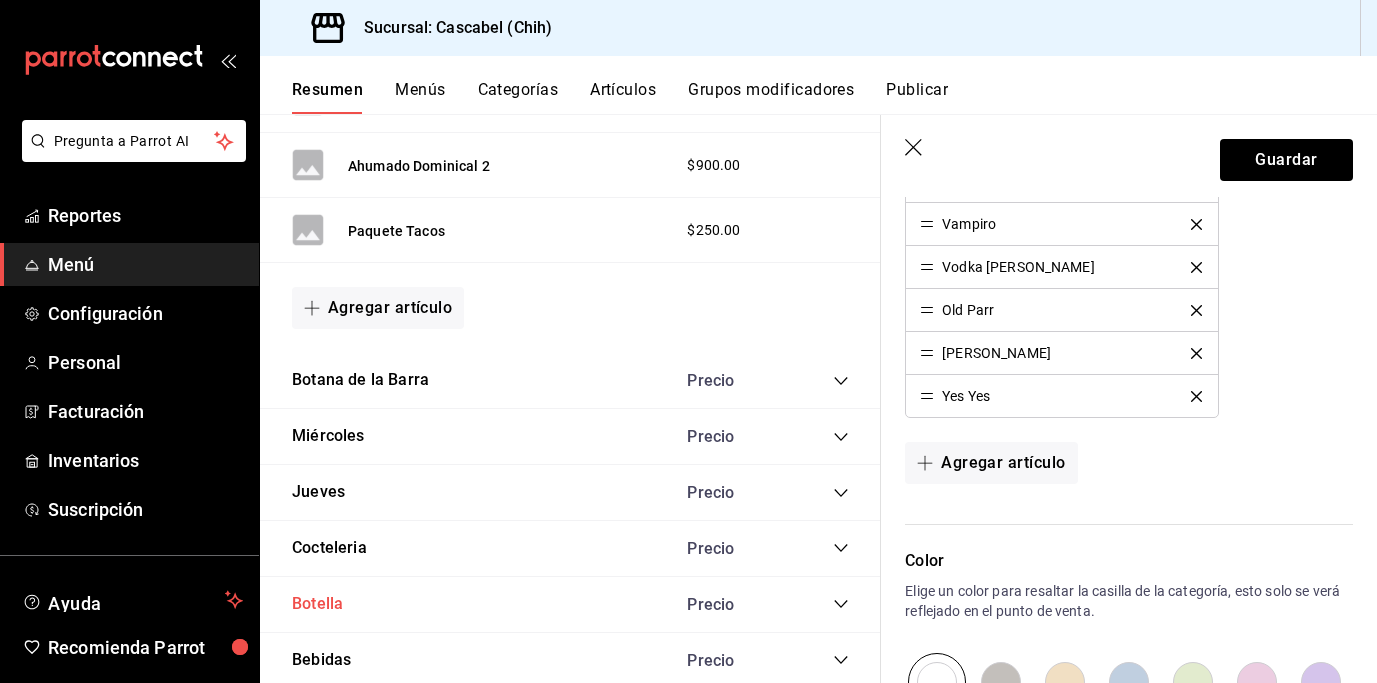 click on "Botella" at bounding box center [317, 604] 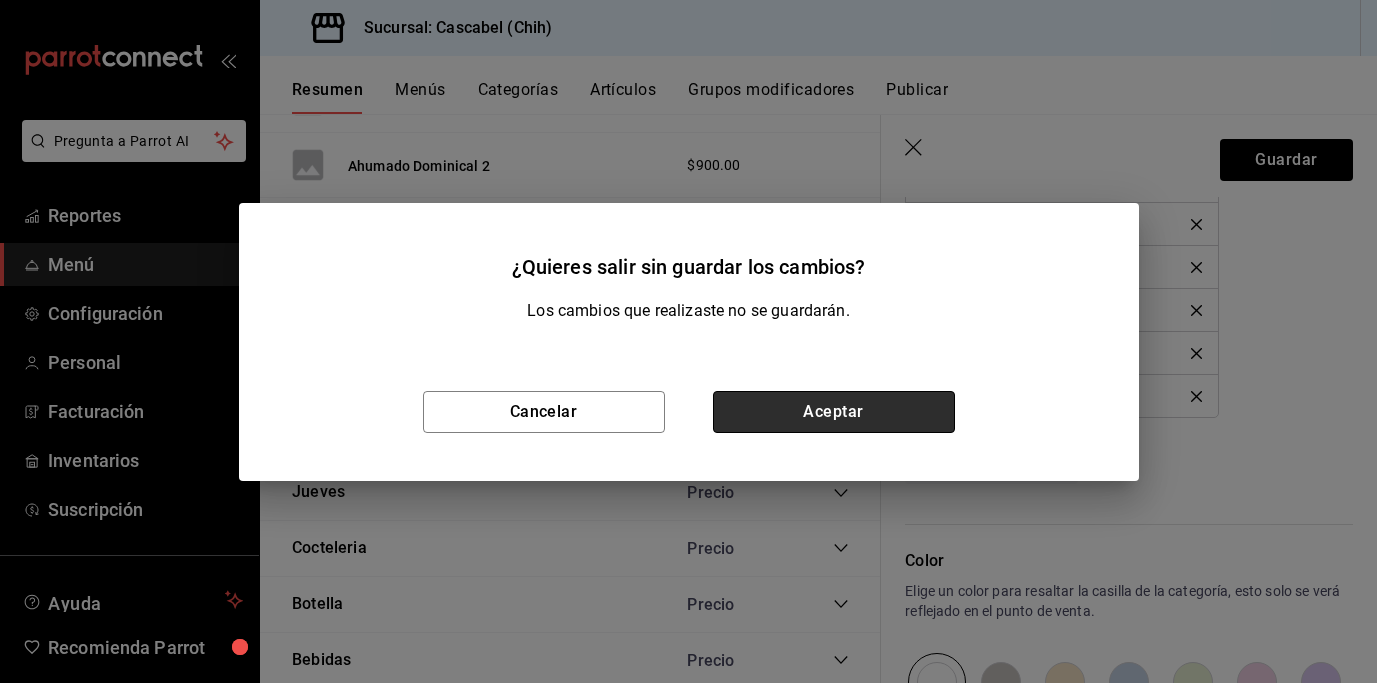 click on "Aceptar" at bounding box center [834, 412] 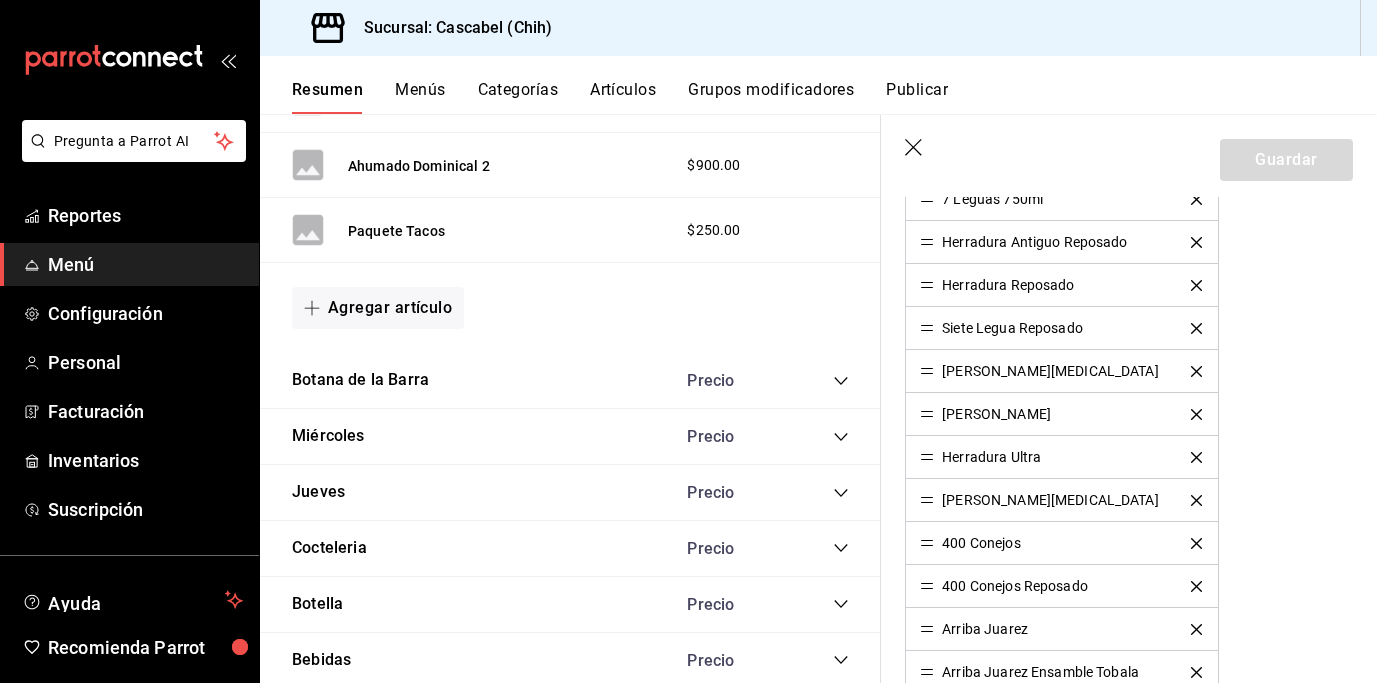scroll, scrollTop: 0, scrollLeft: 0, axis: both 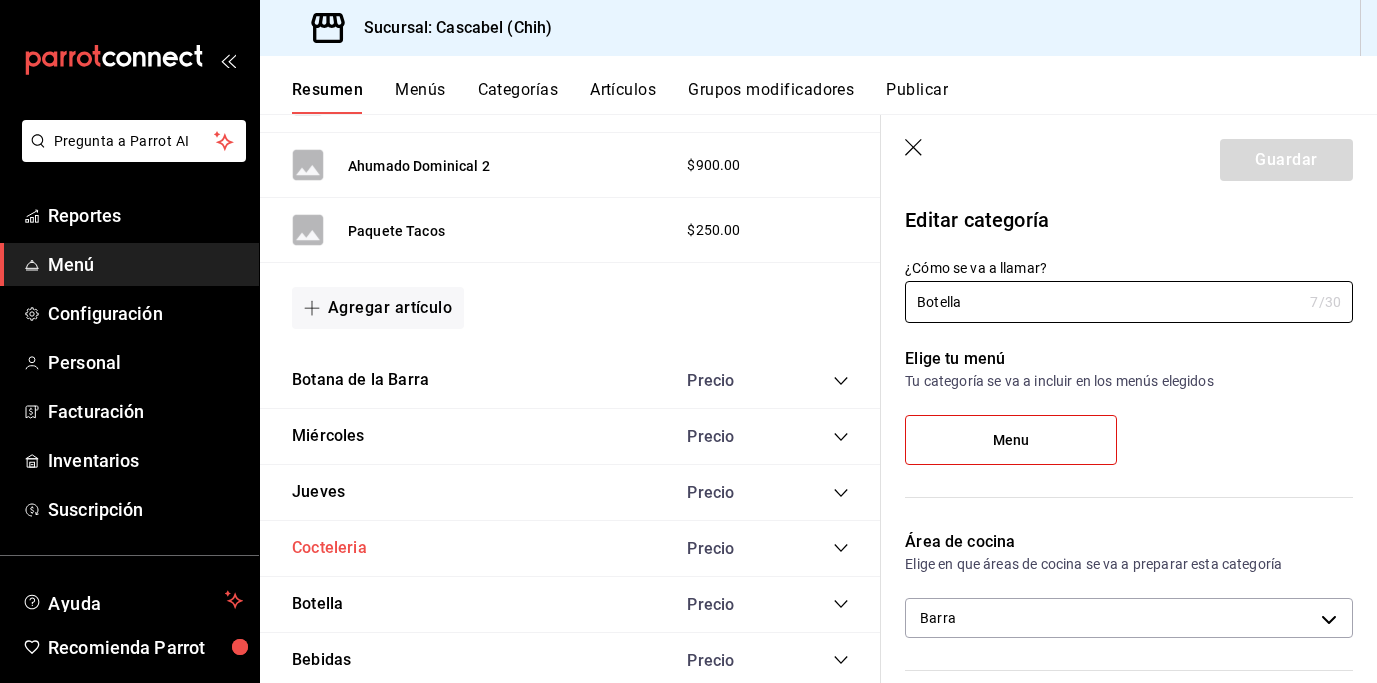 click on "Cocteleria" at bounding box center [329, 548] 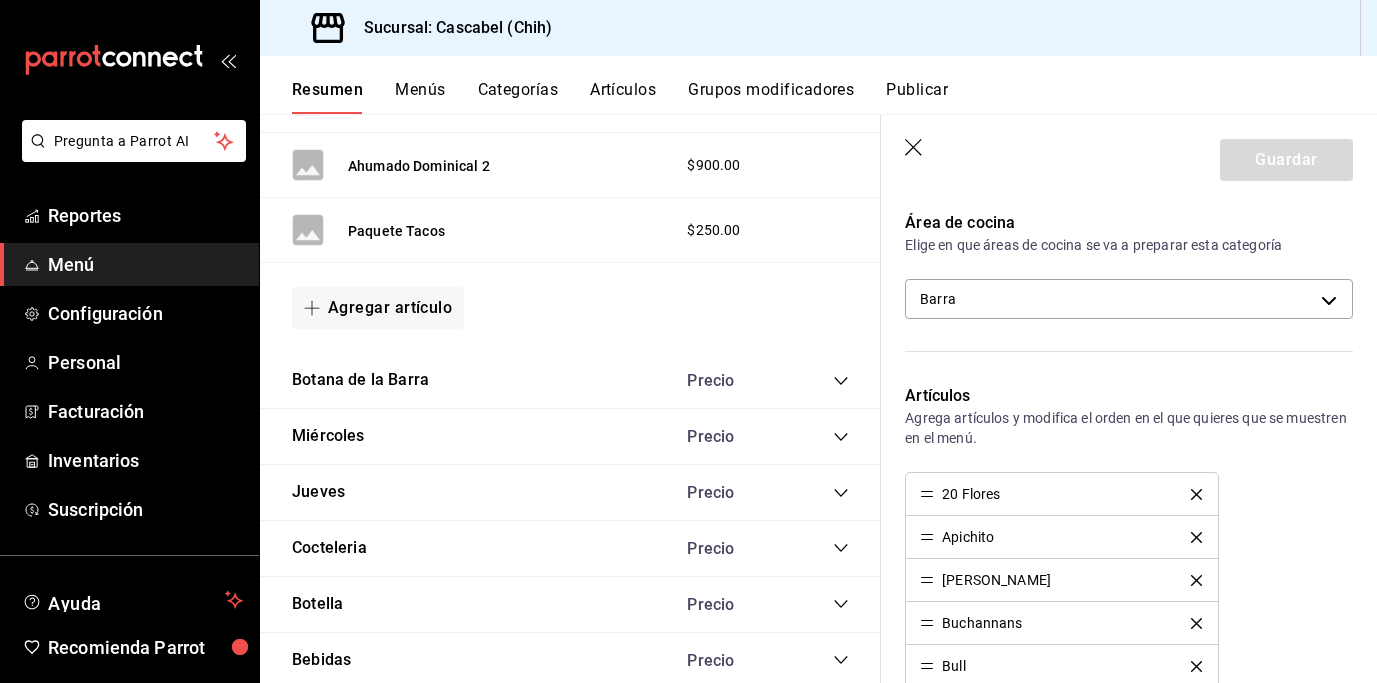 scroll, scrollTop: 320, scrollLeft: 0, axis: vertical 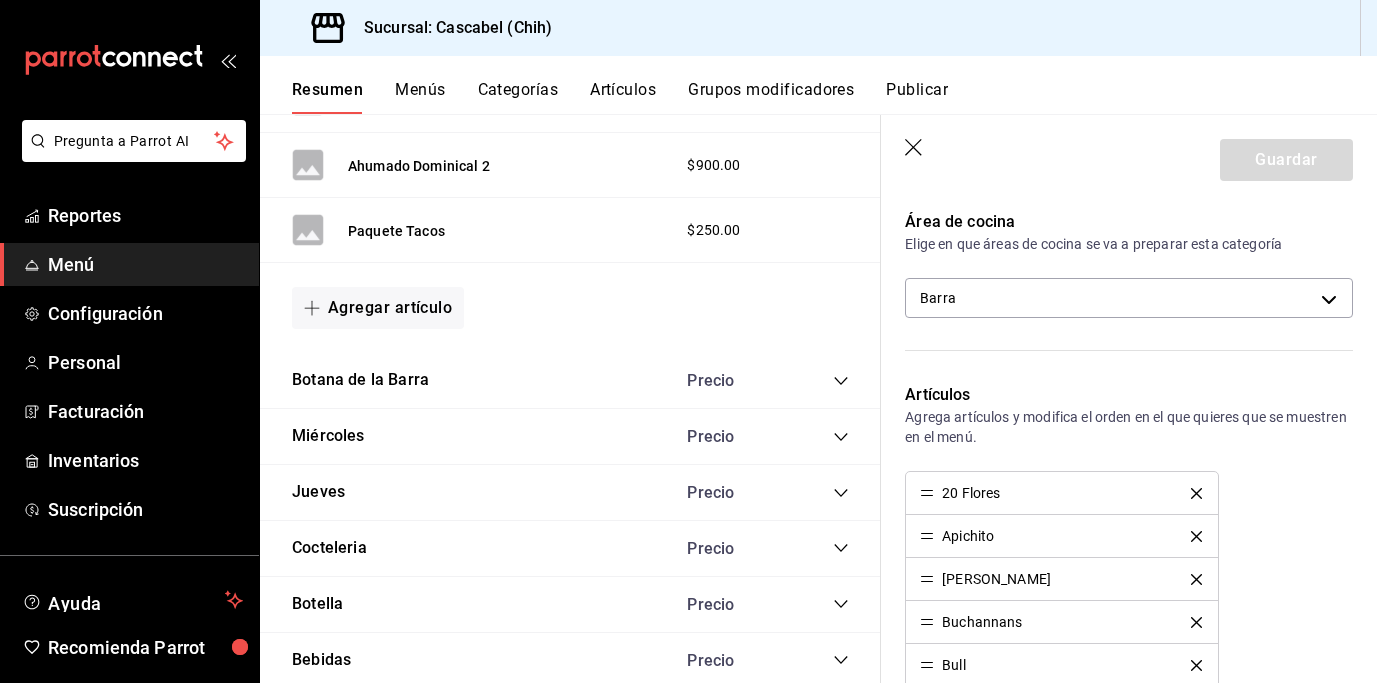 click at bounding box center (1196, 493) 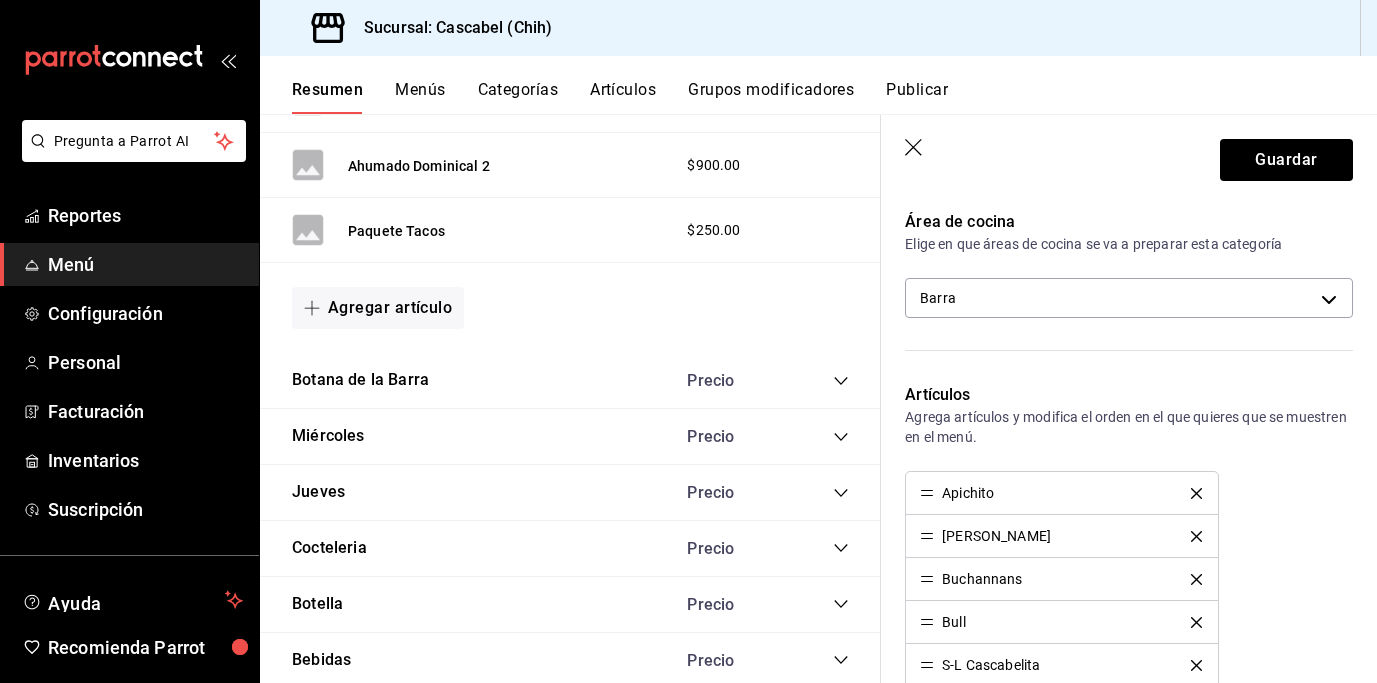 click on "Apichito" at bounding box center (1061, 493) 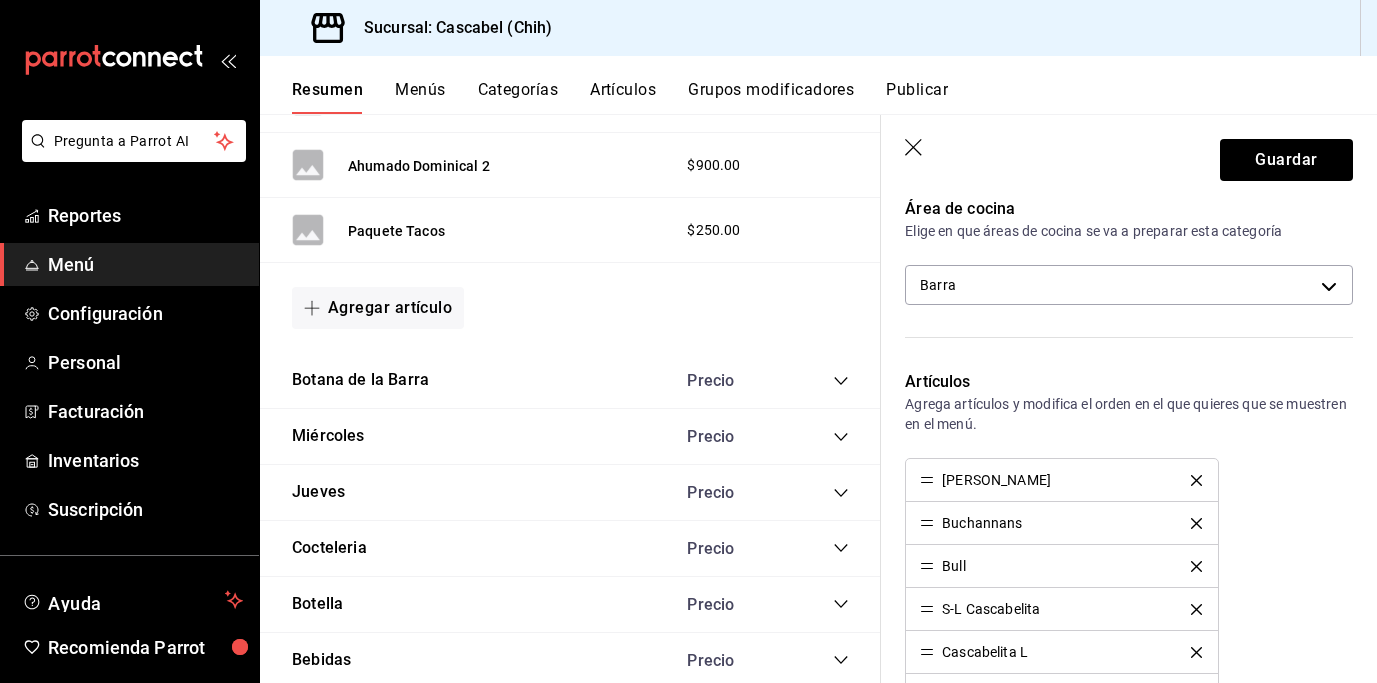 scroll, scrollTop: 349, scrollLeft: 0, axis: vertical 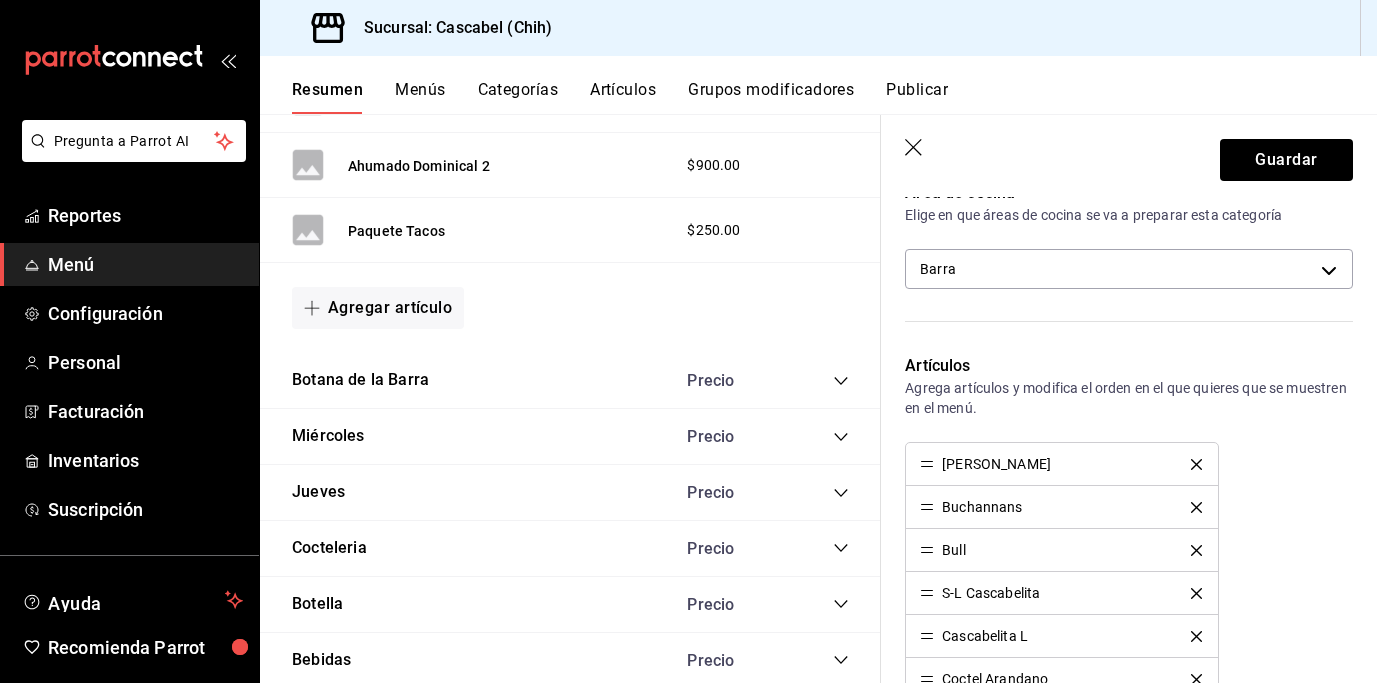 click 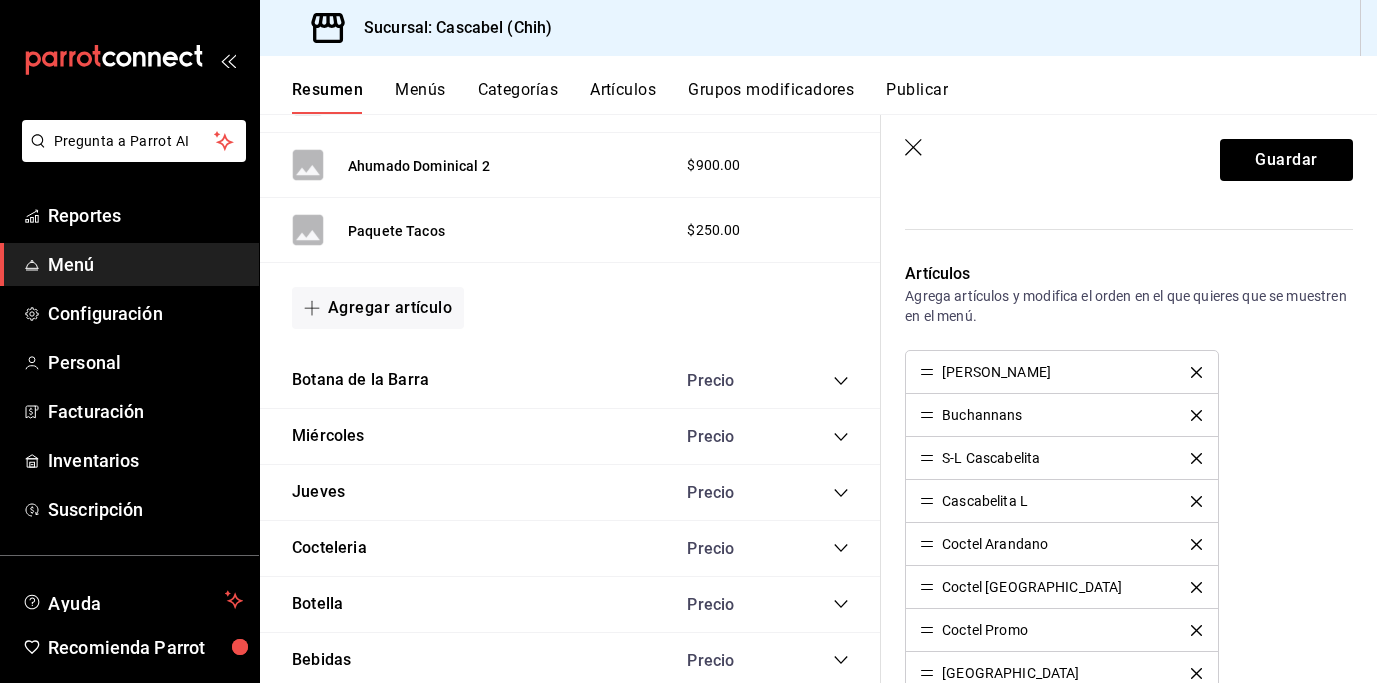 scroll, scrollTop: 459, scrollLeft: 0, axis: vertical 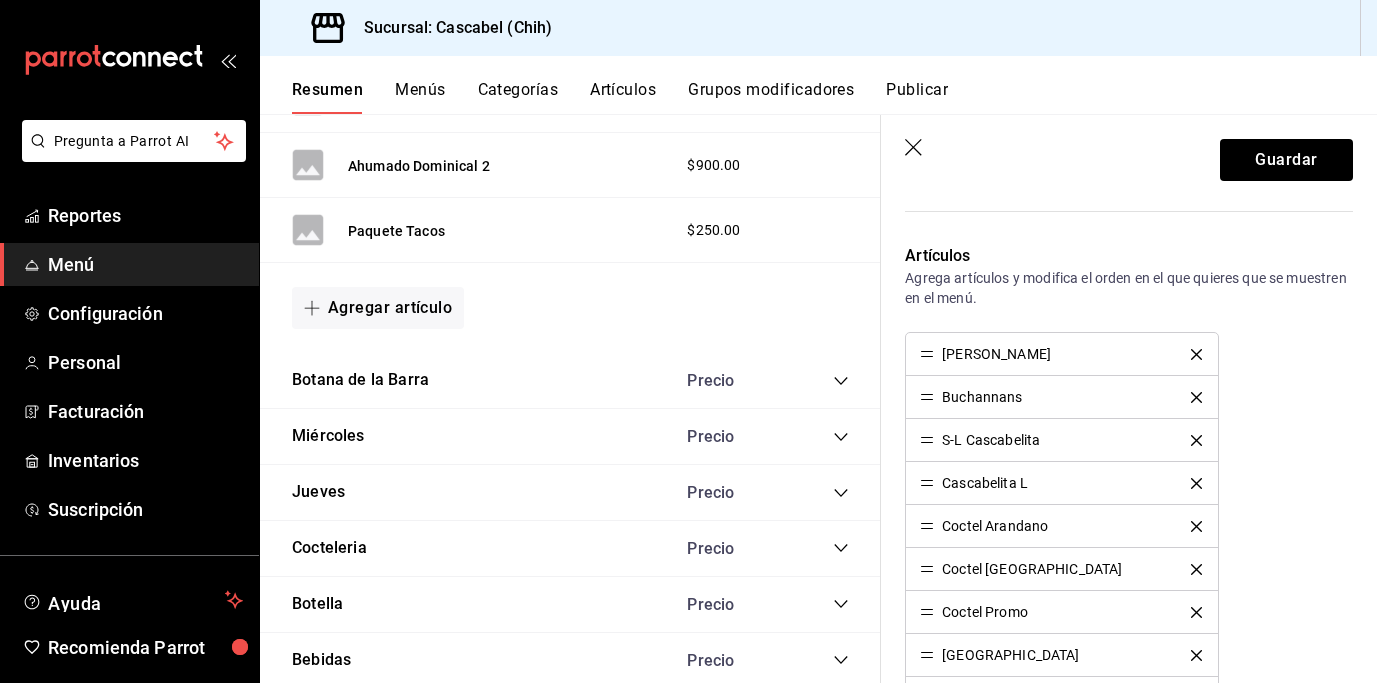 click 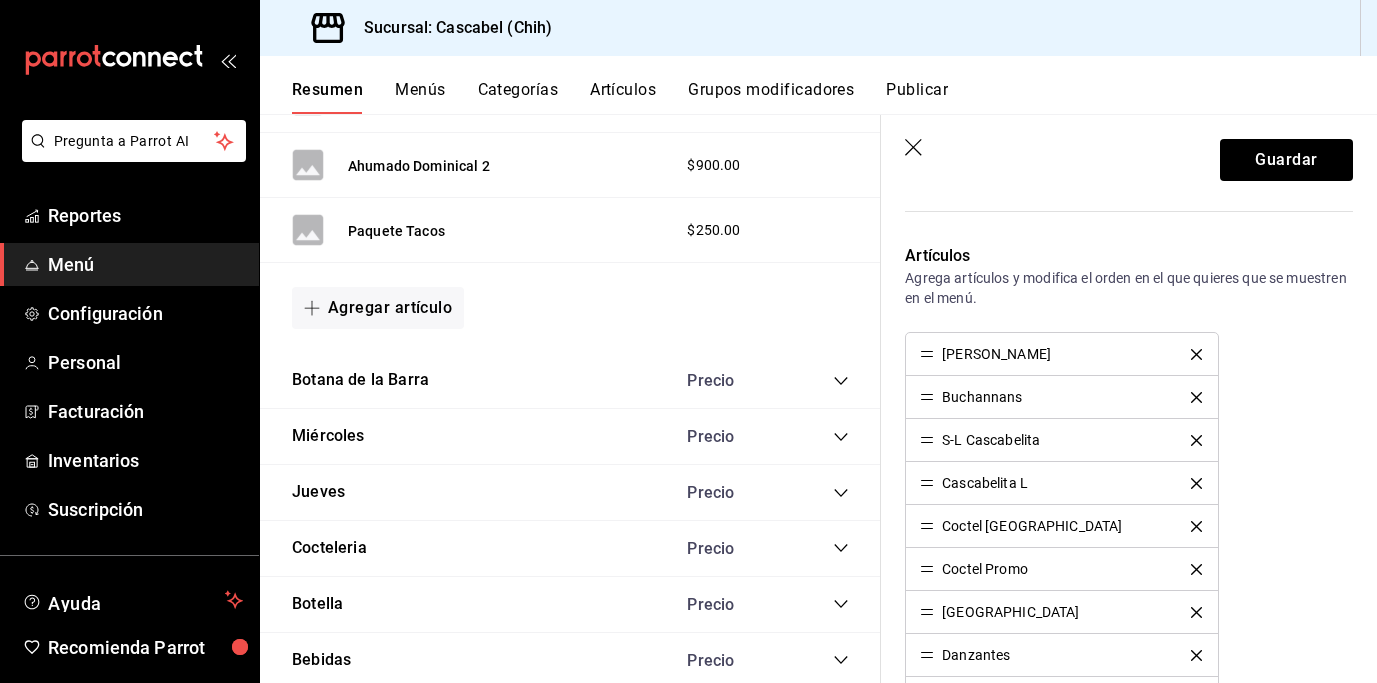 click 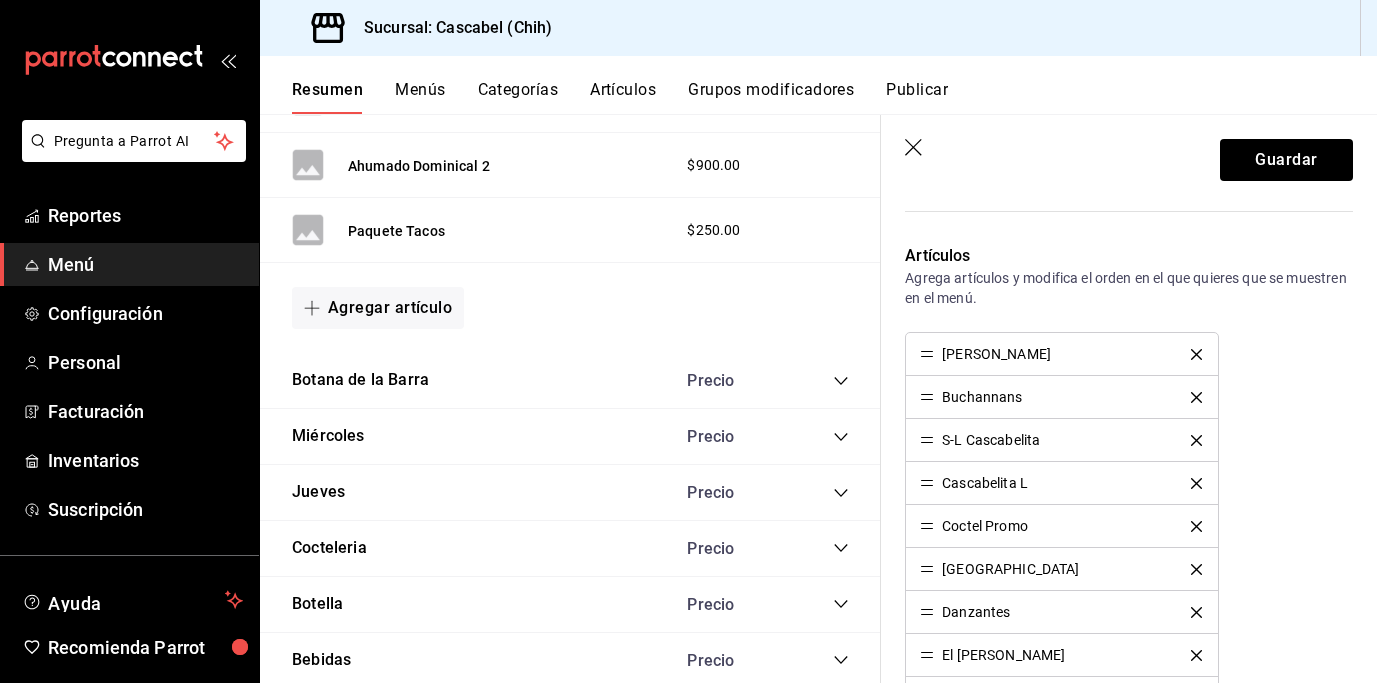 click 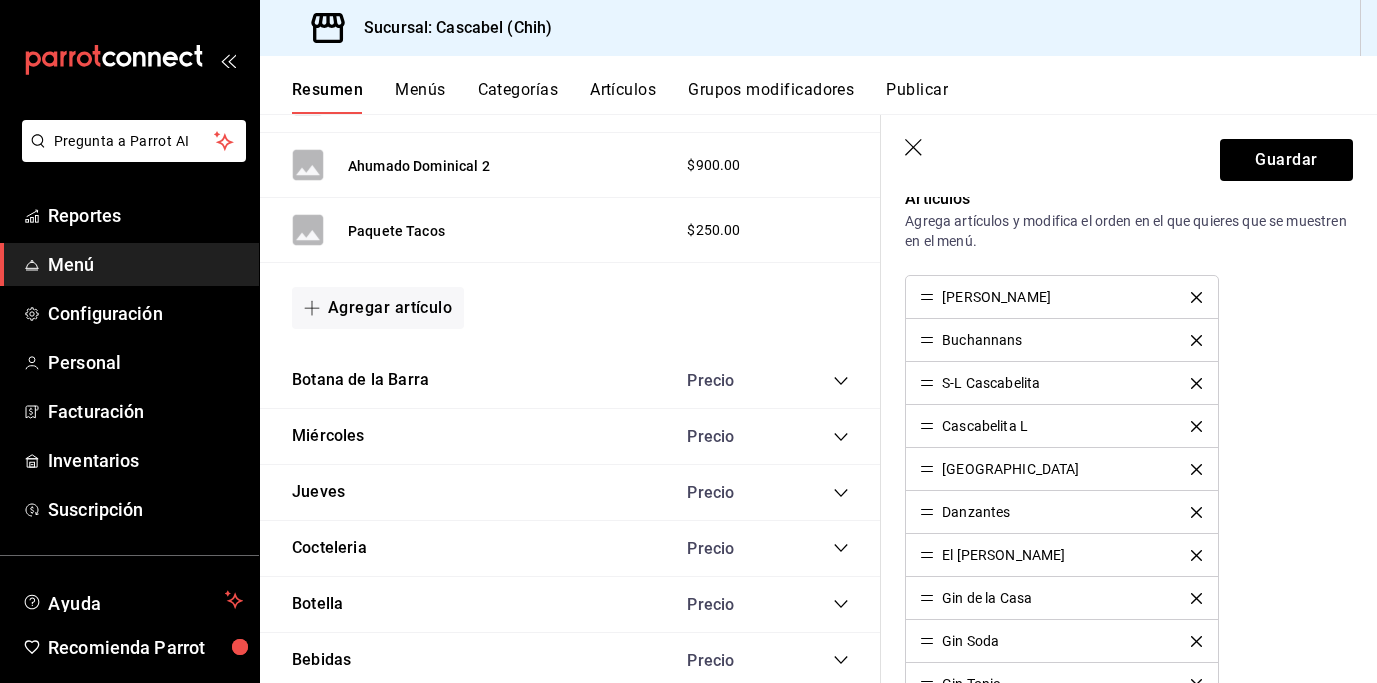 scroll, scrollTop: 517, scrollLeft: 0, axis: vertical 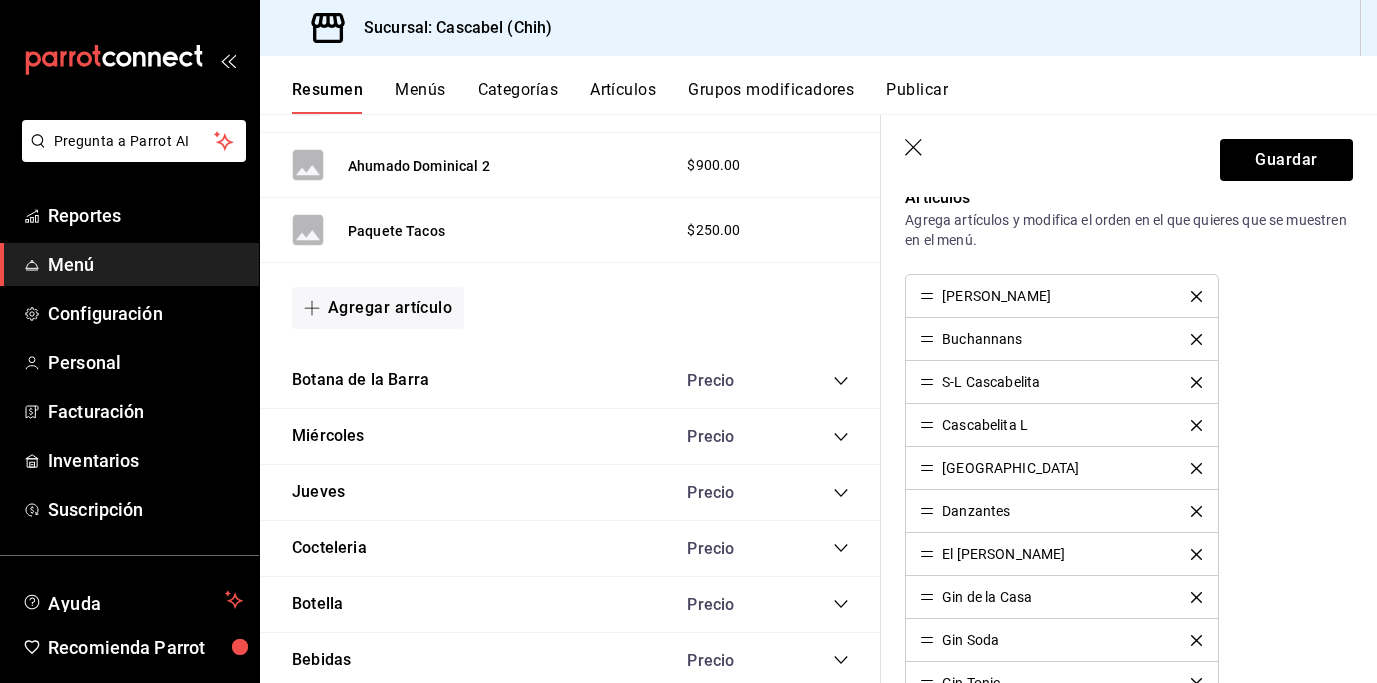 click at bounding box center [1196, 511] 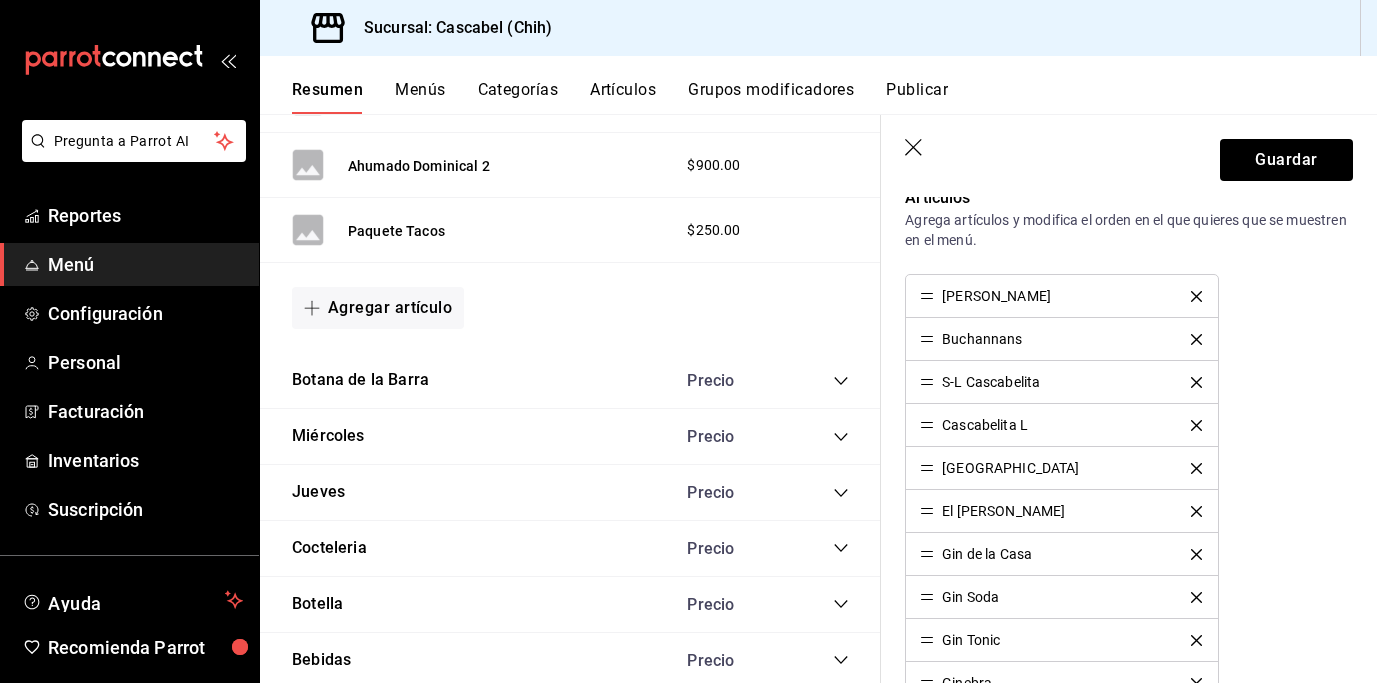 click 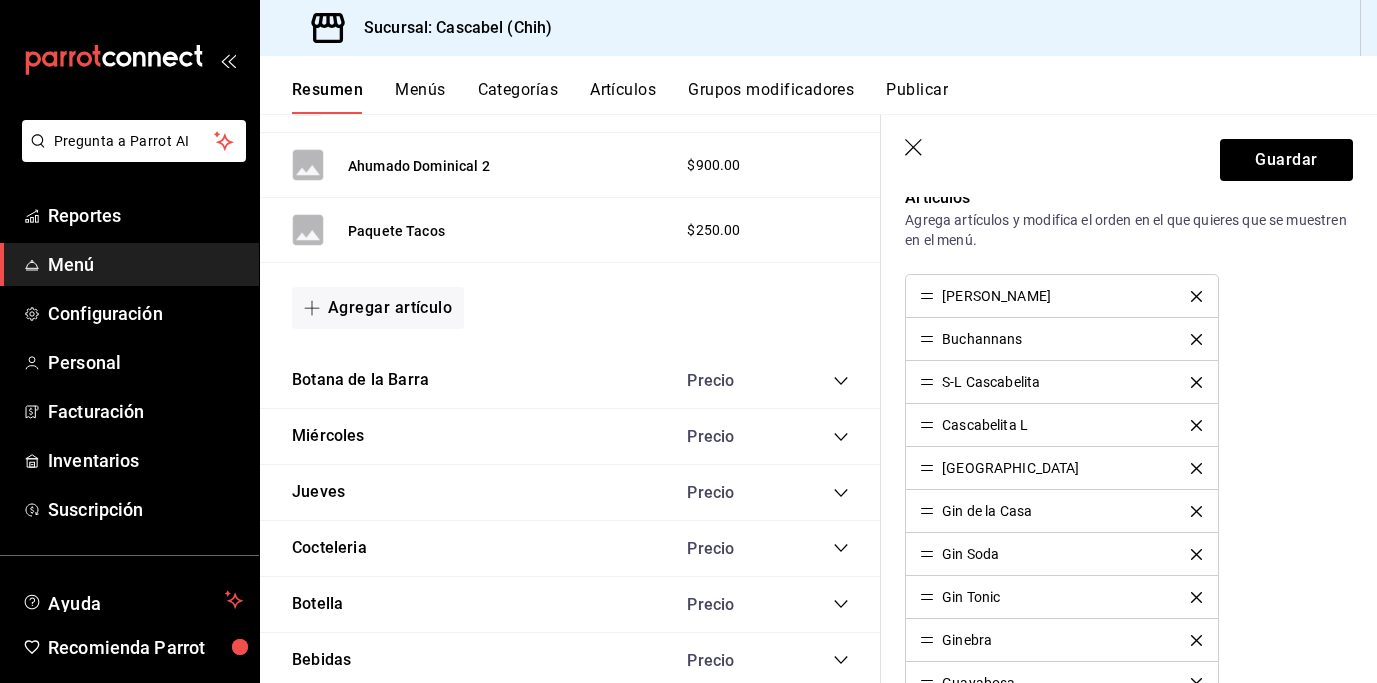 click 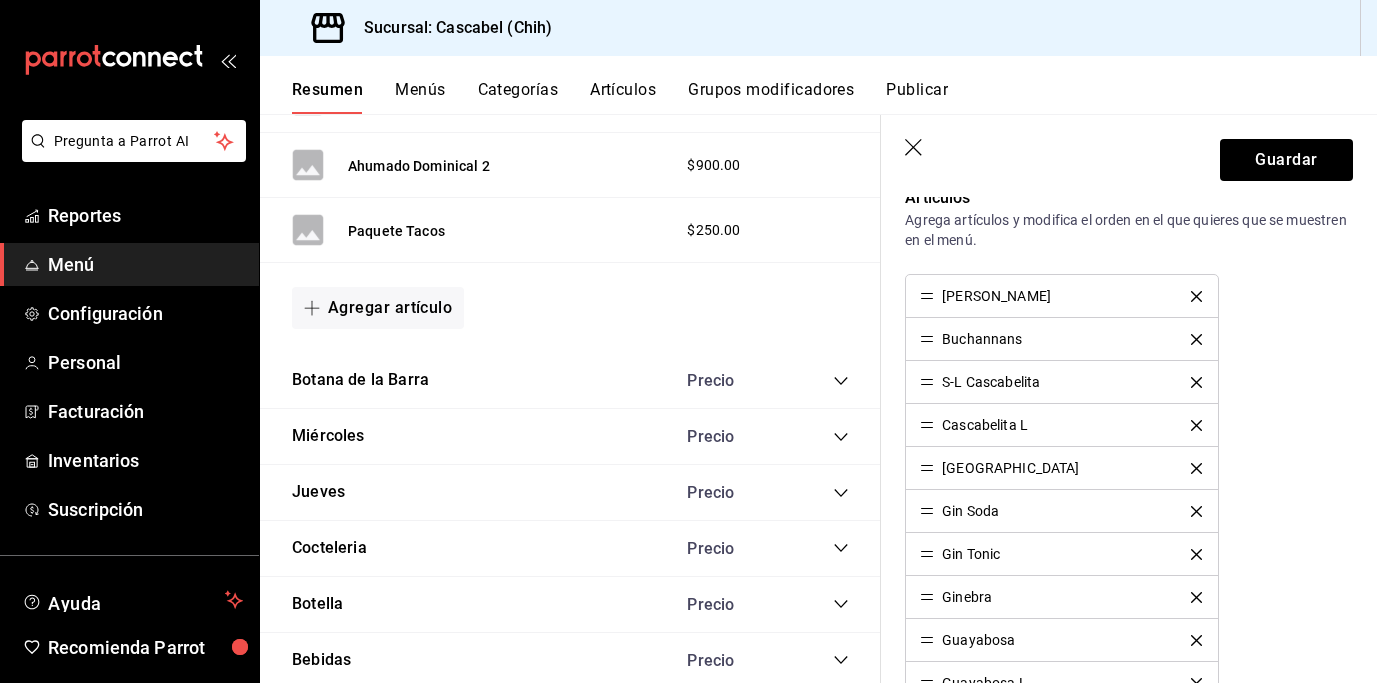 click 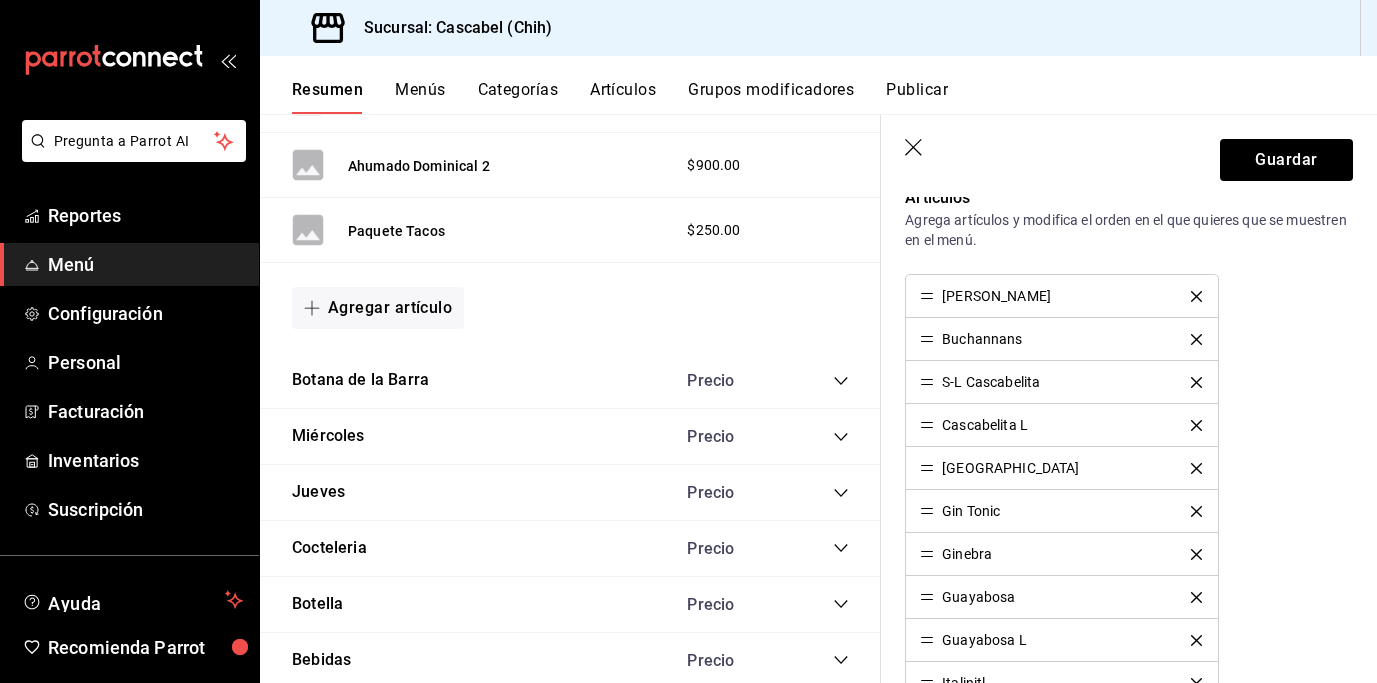 click 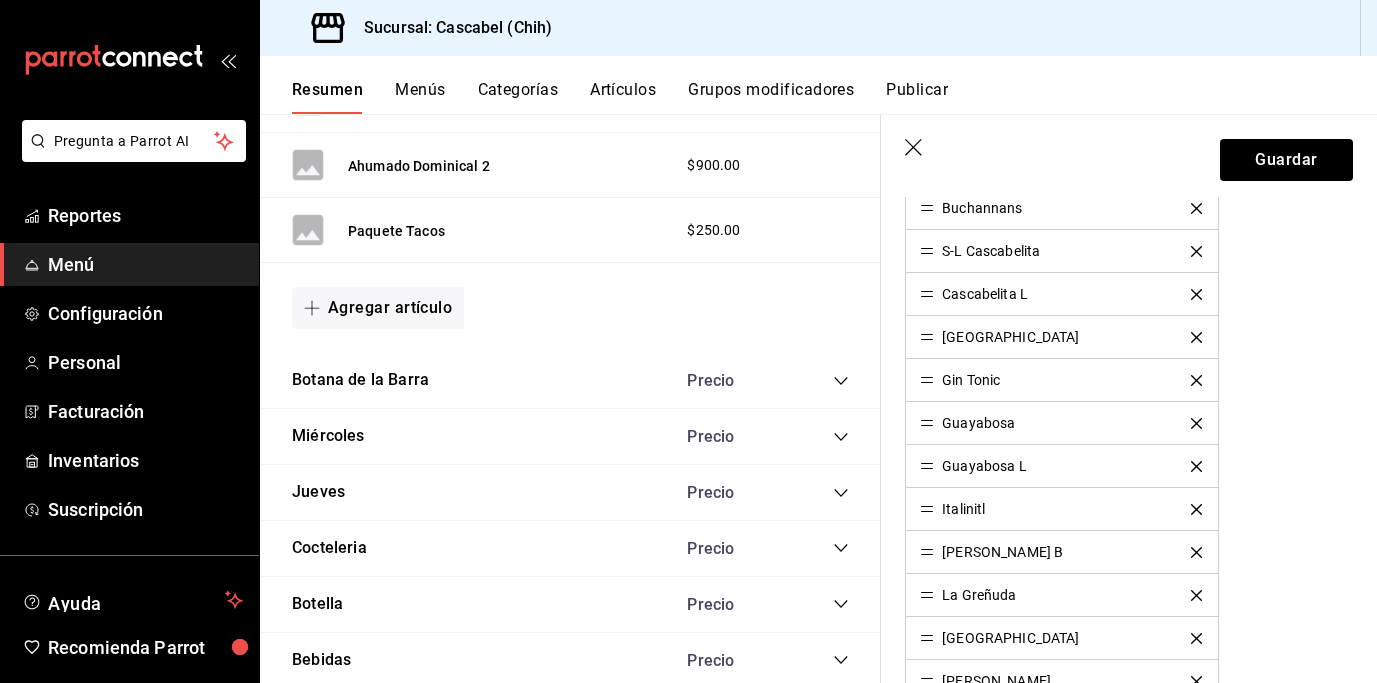 scroll, scrollTop: 651, scrollLeft: 0, axis: vertical 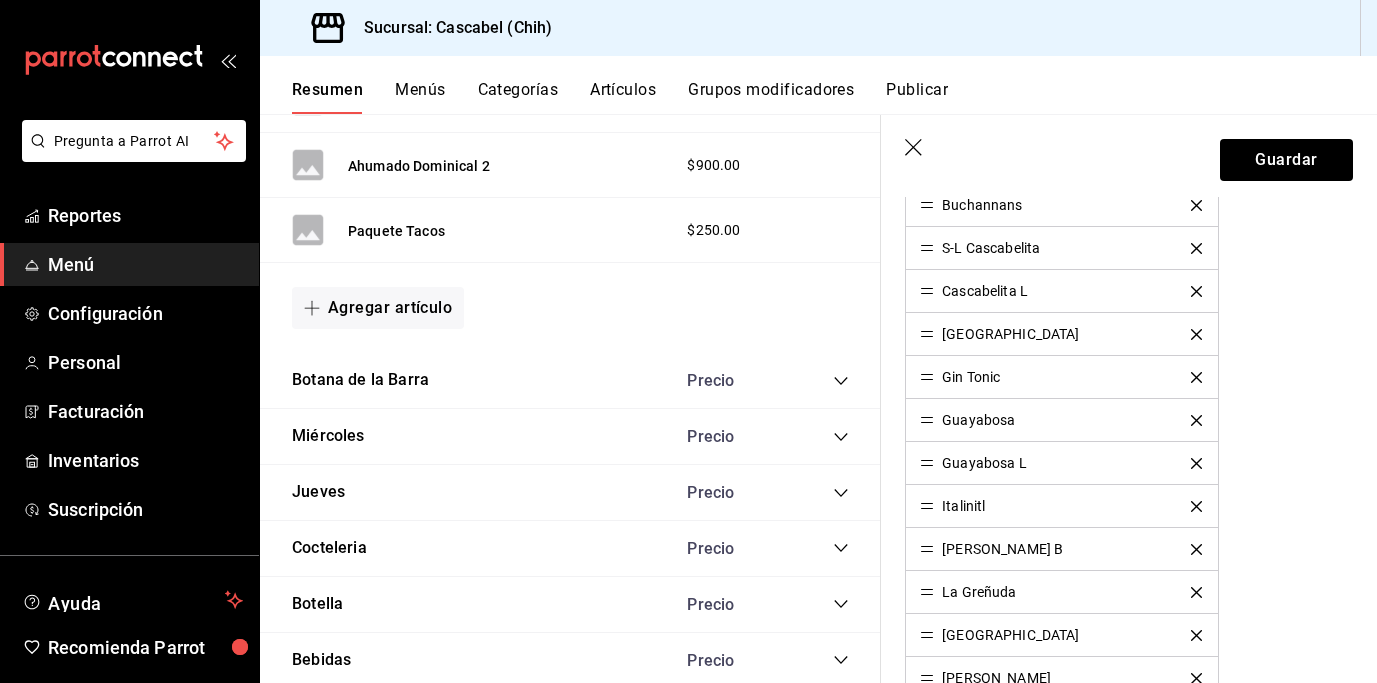 click 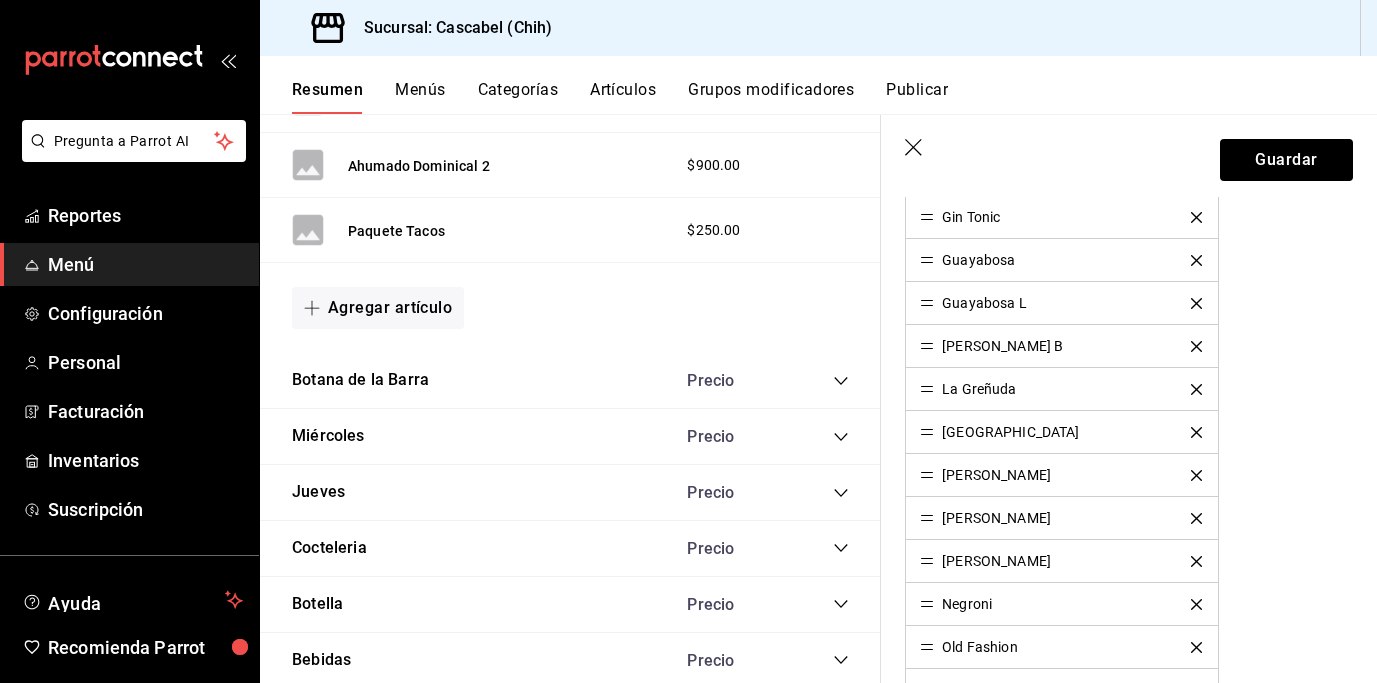 scroll, scrollTop: 839, scrollLeft: 0, axis: vertical 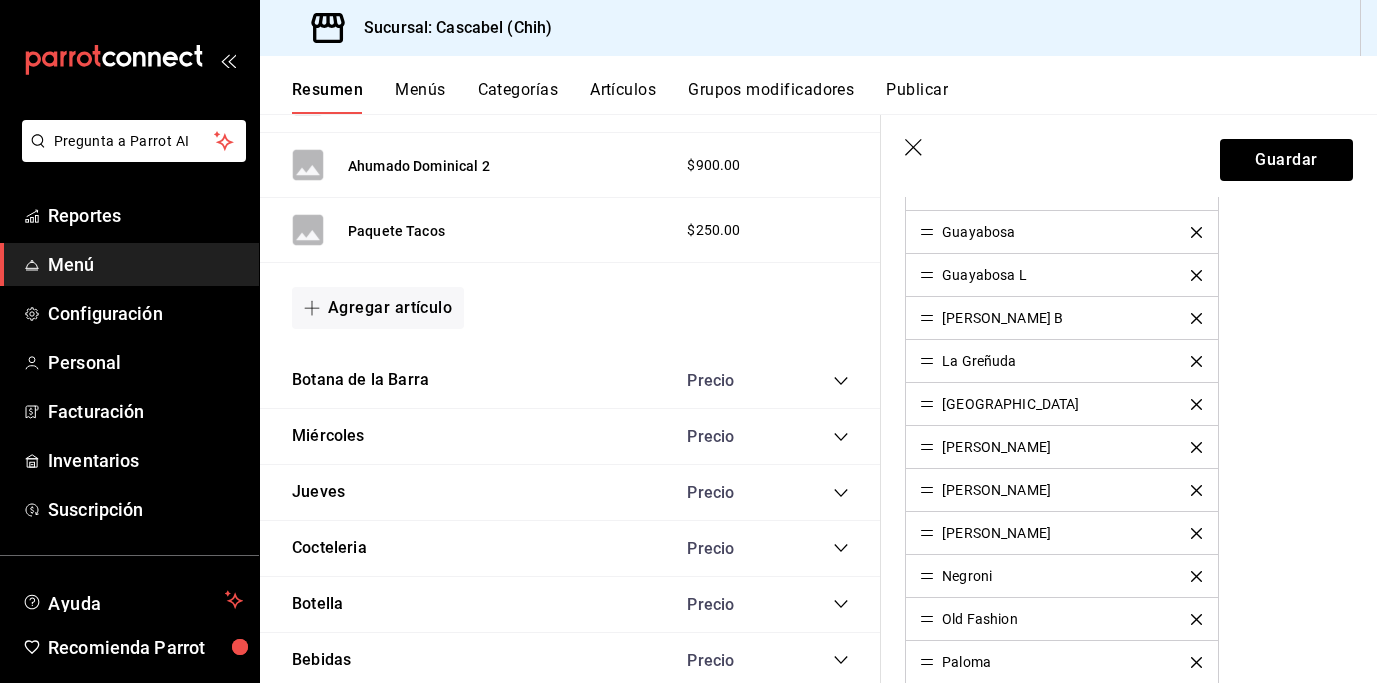click 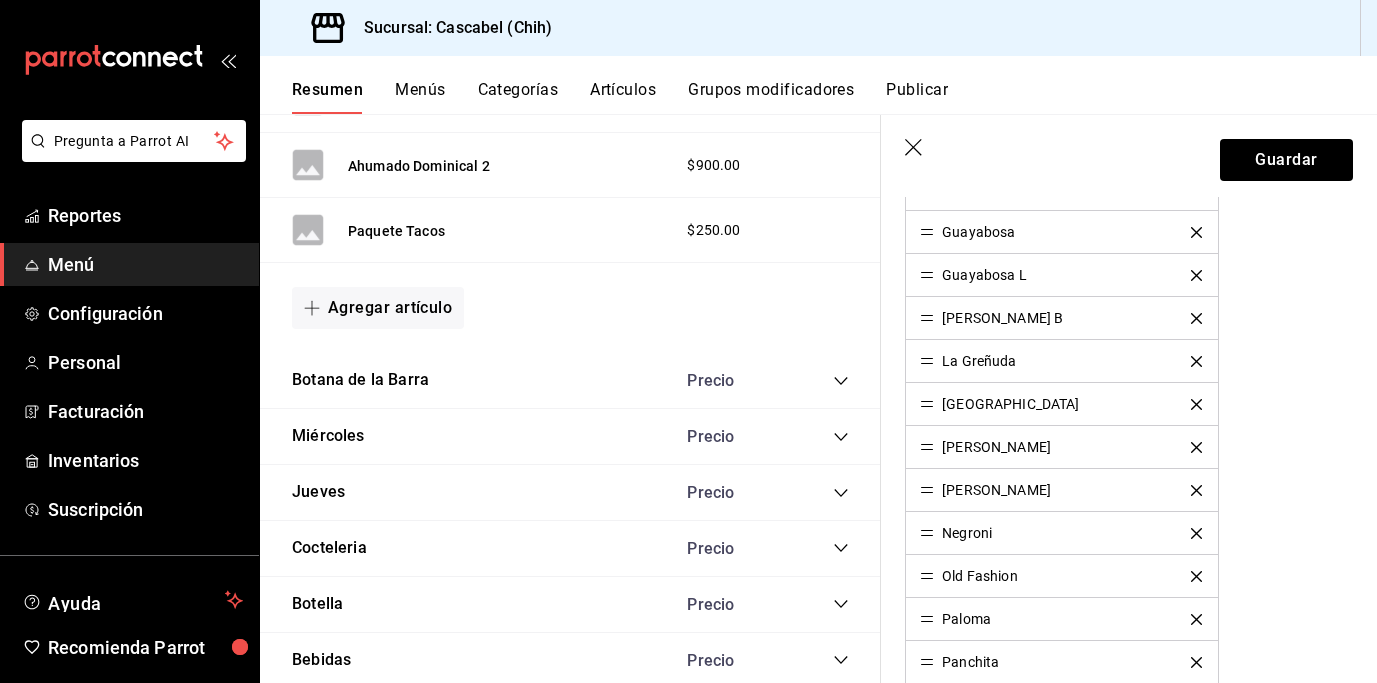 click 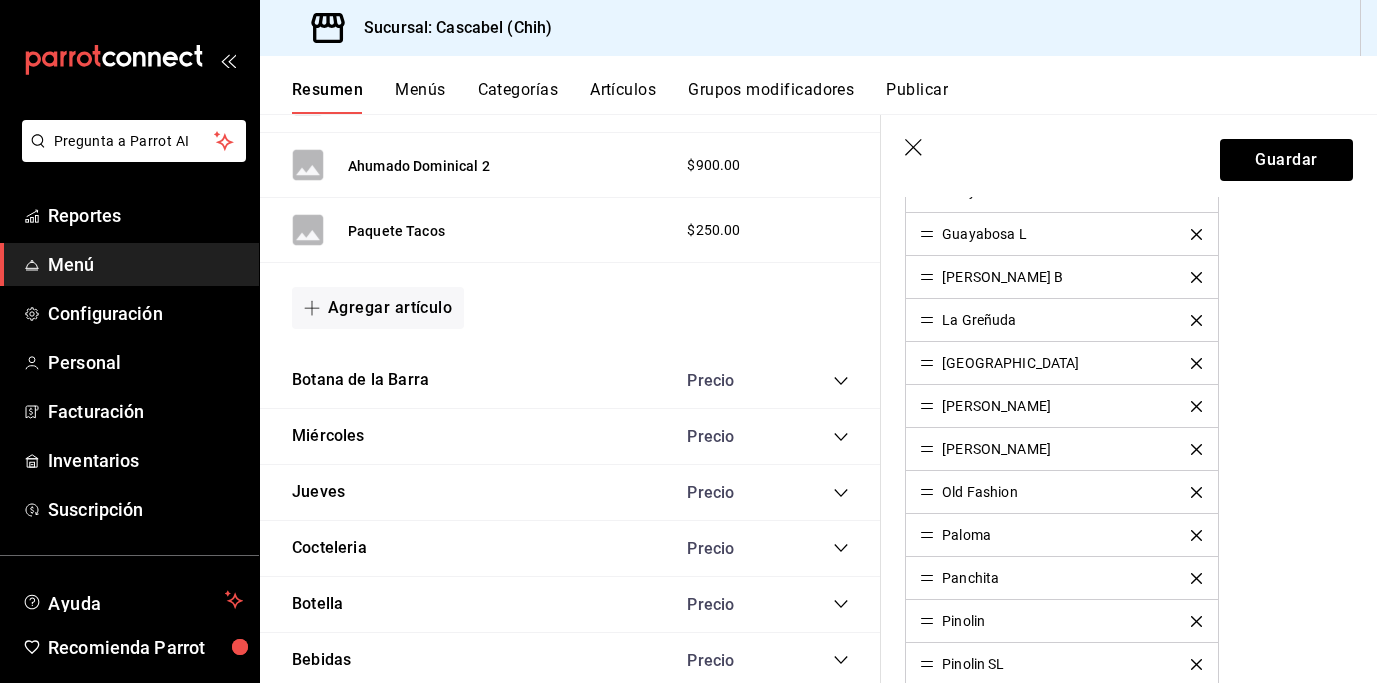 scroll, scrollTop: 881, scrollLeft: 0, axis: vertical 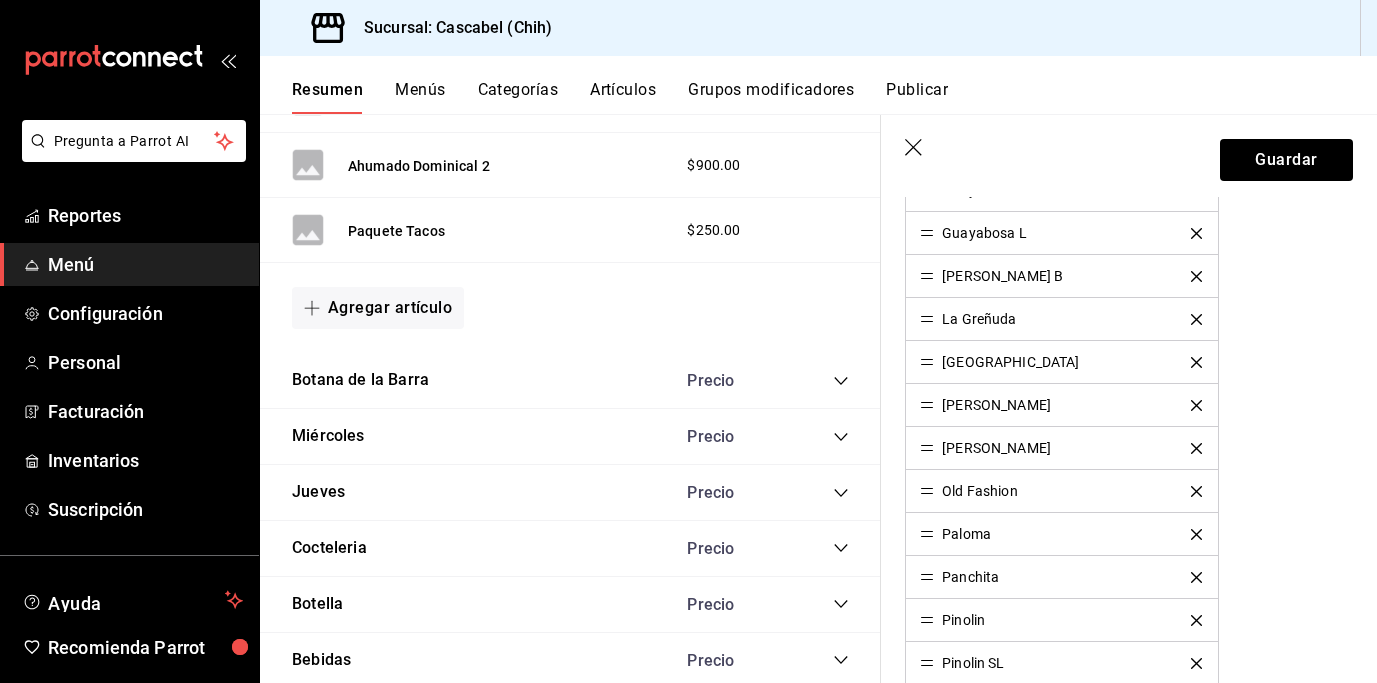 click 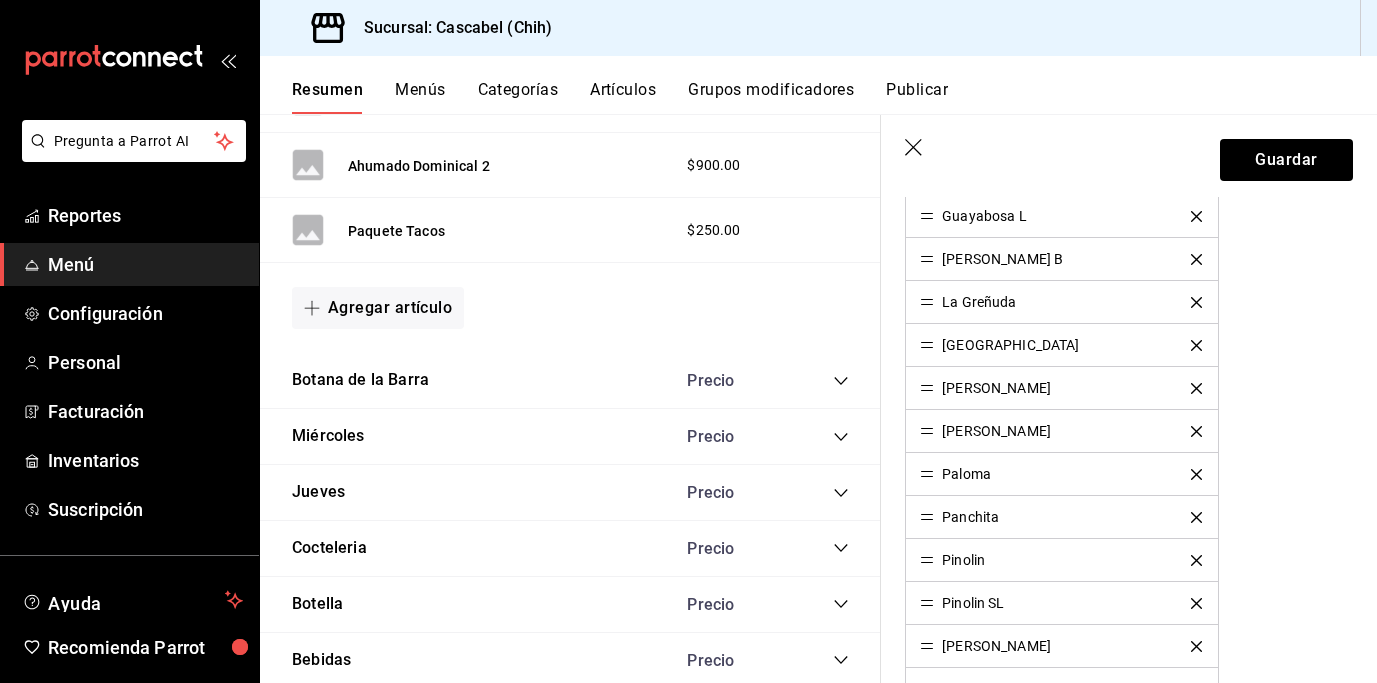 scroll, scrollTop: 899, scrollLeft: 0, axis: vertical 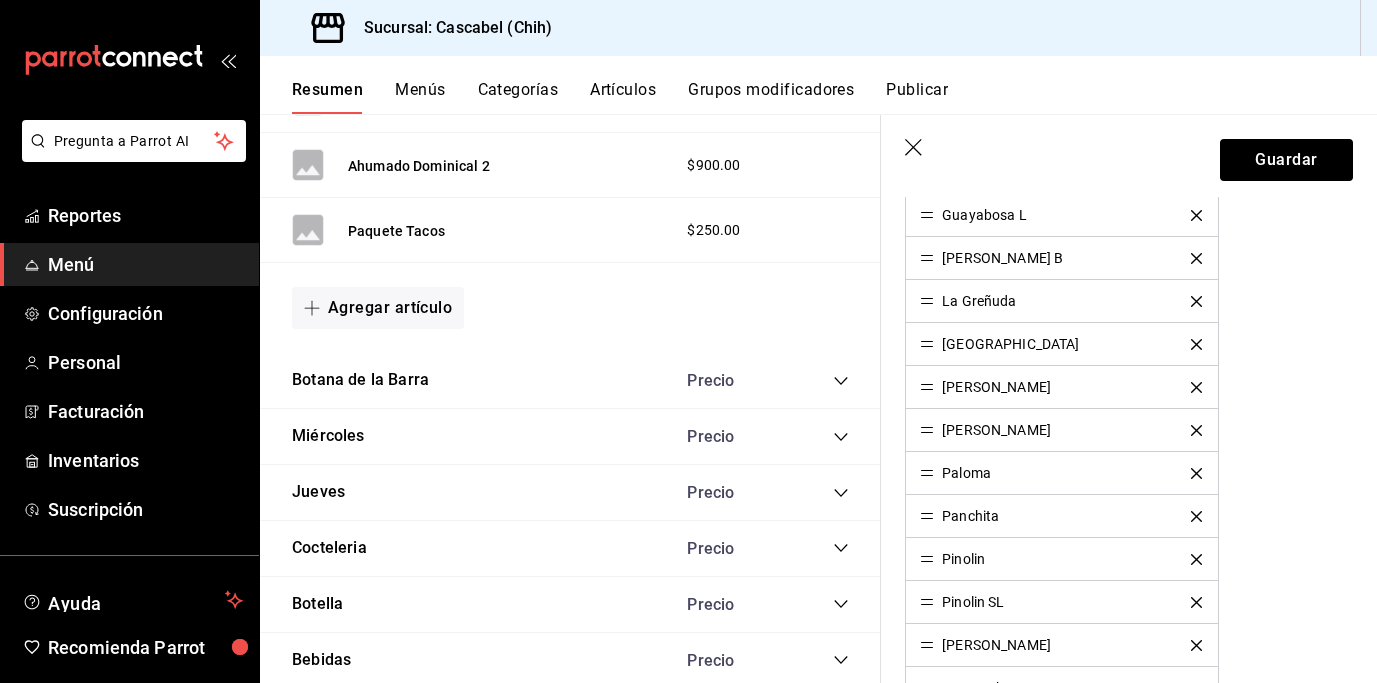 click 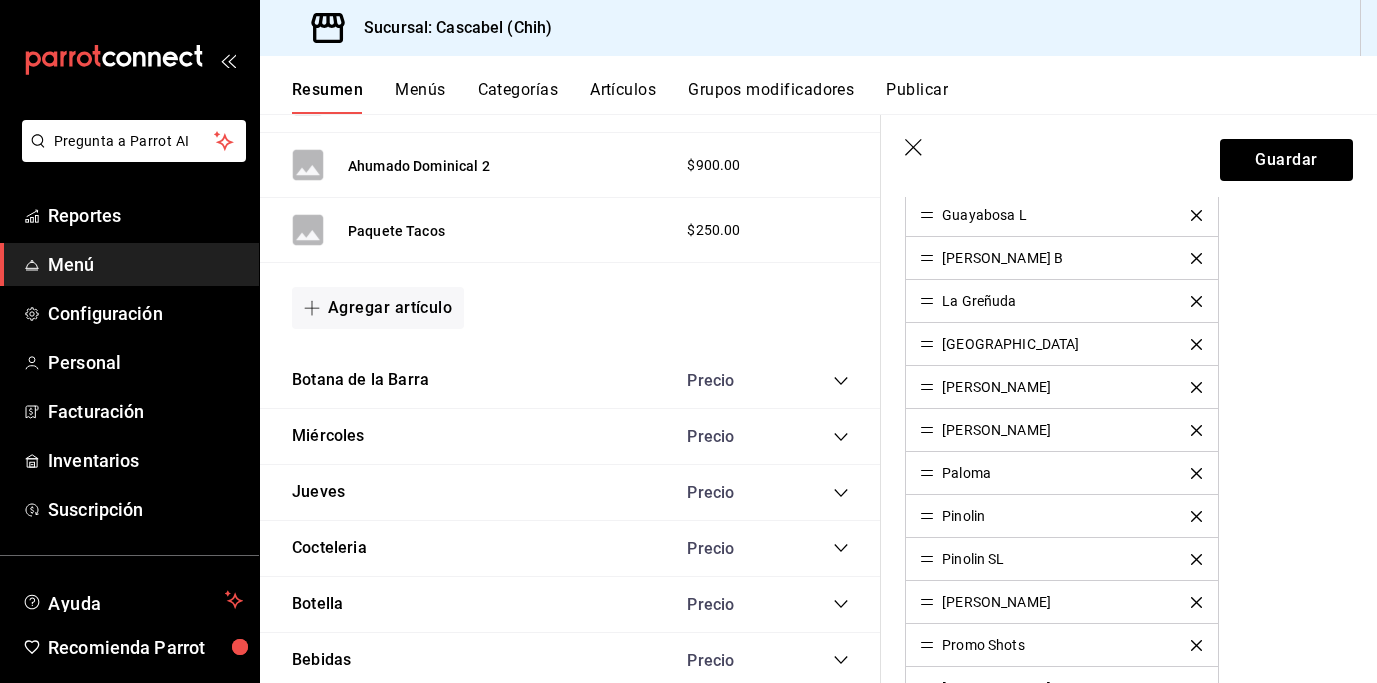 click 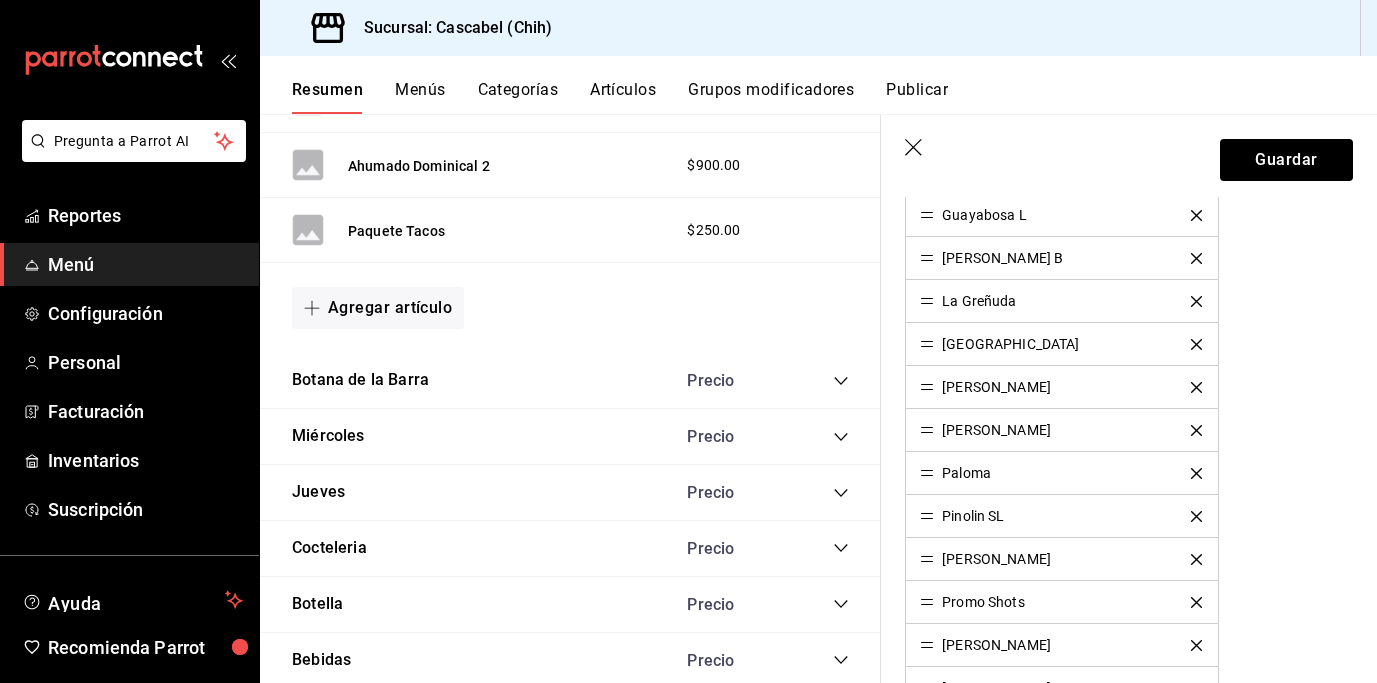 click 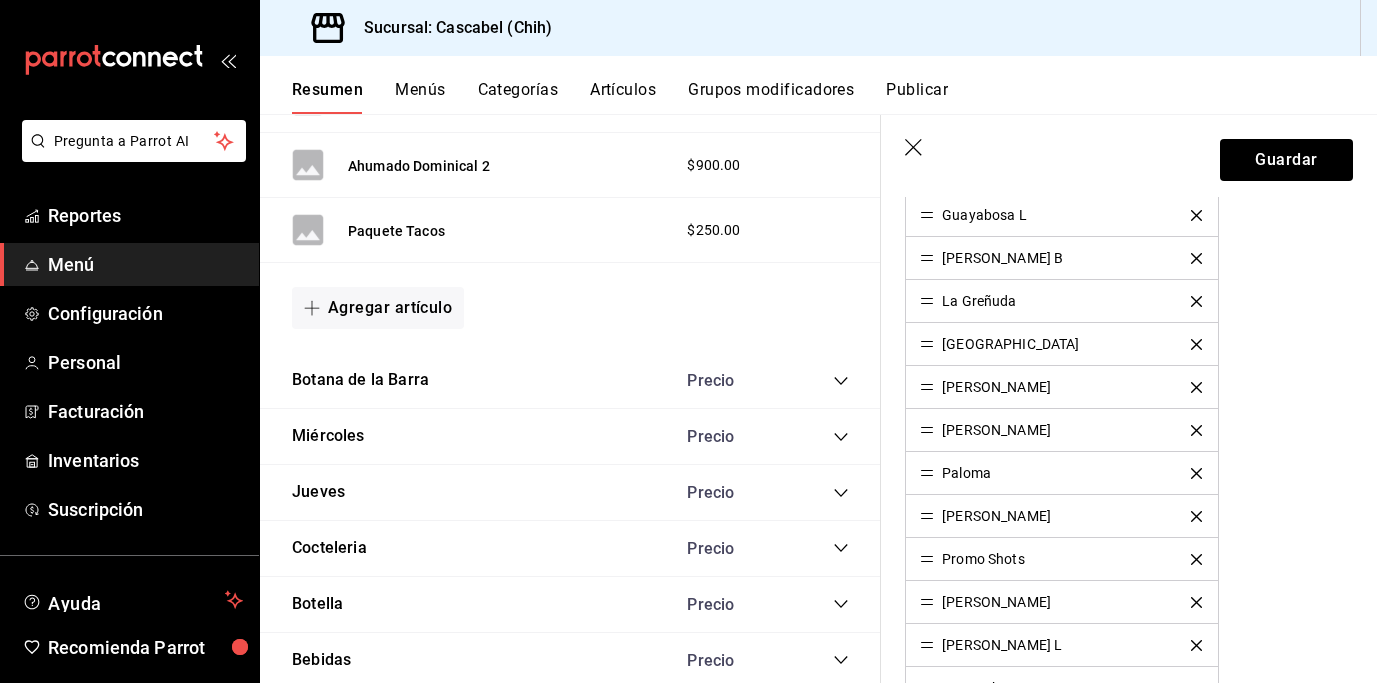 click 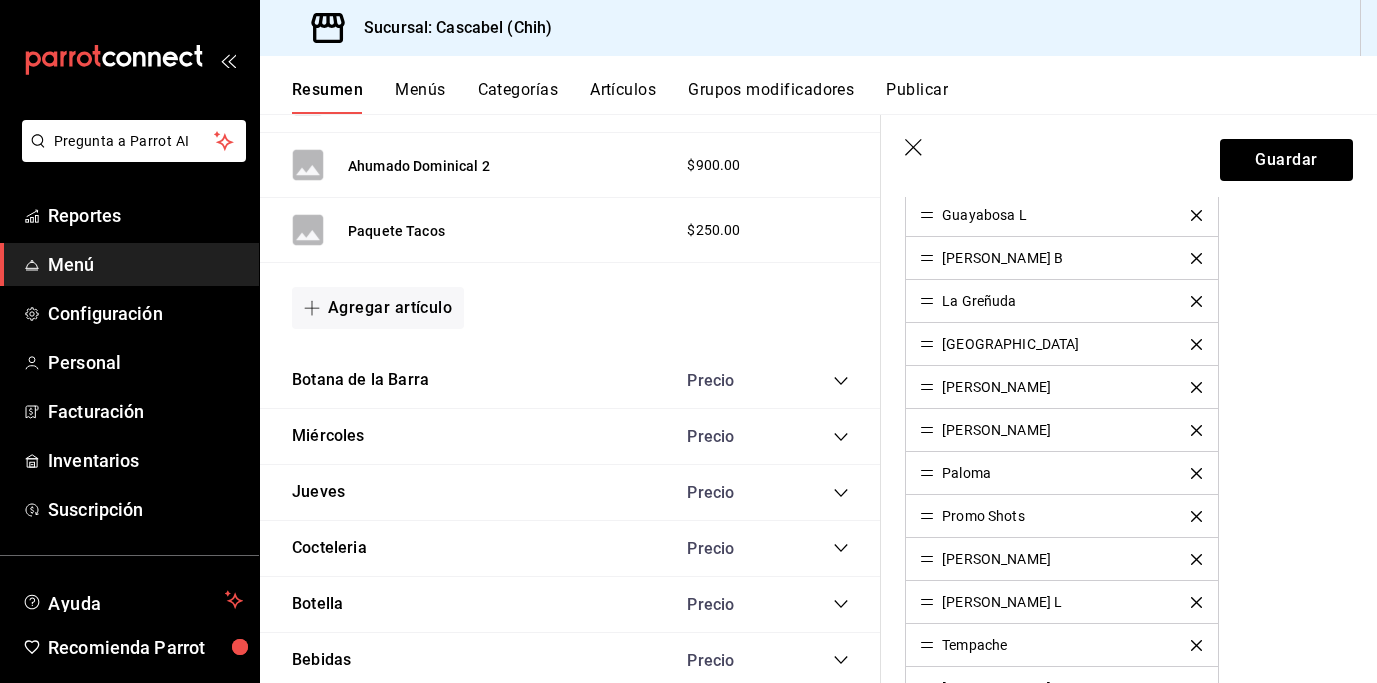 click 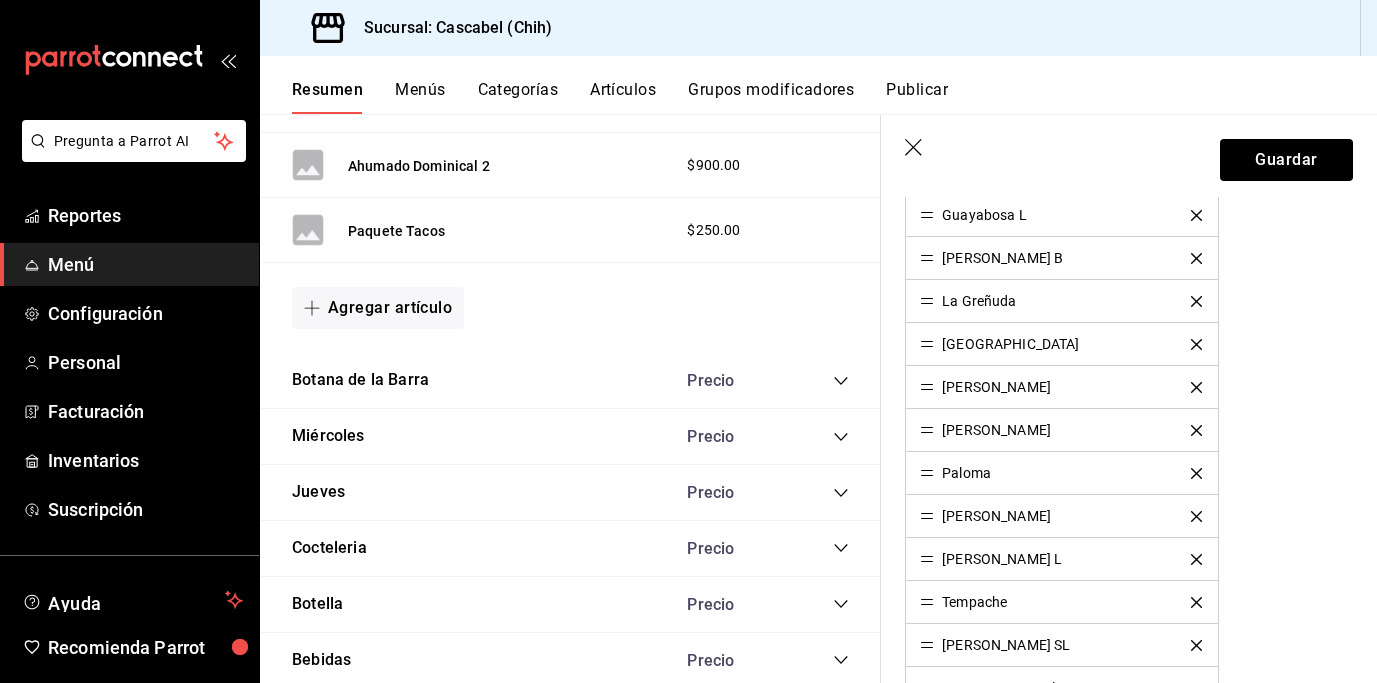 click 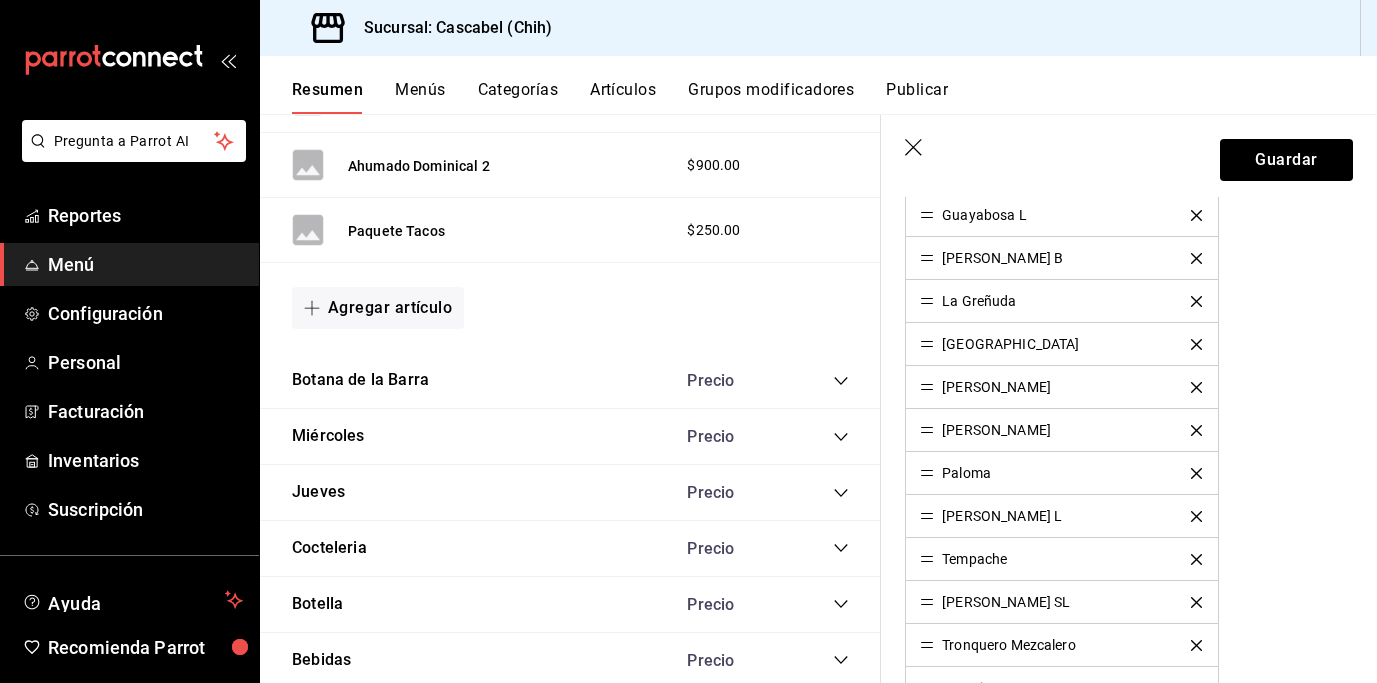 click 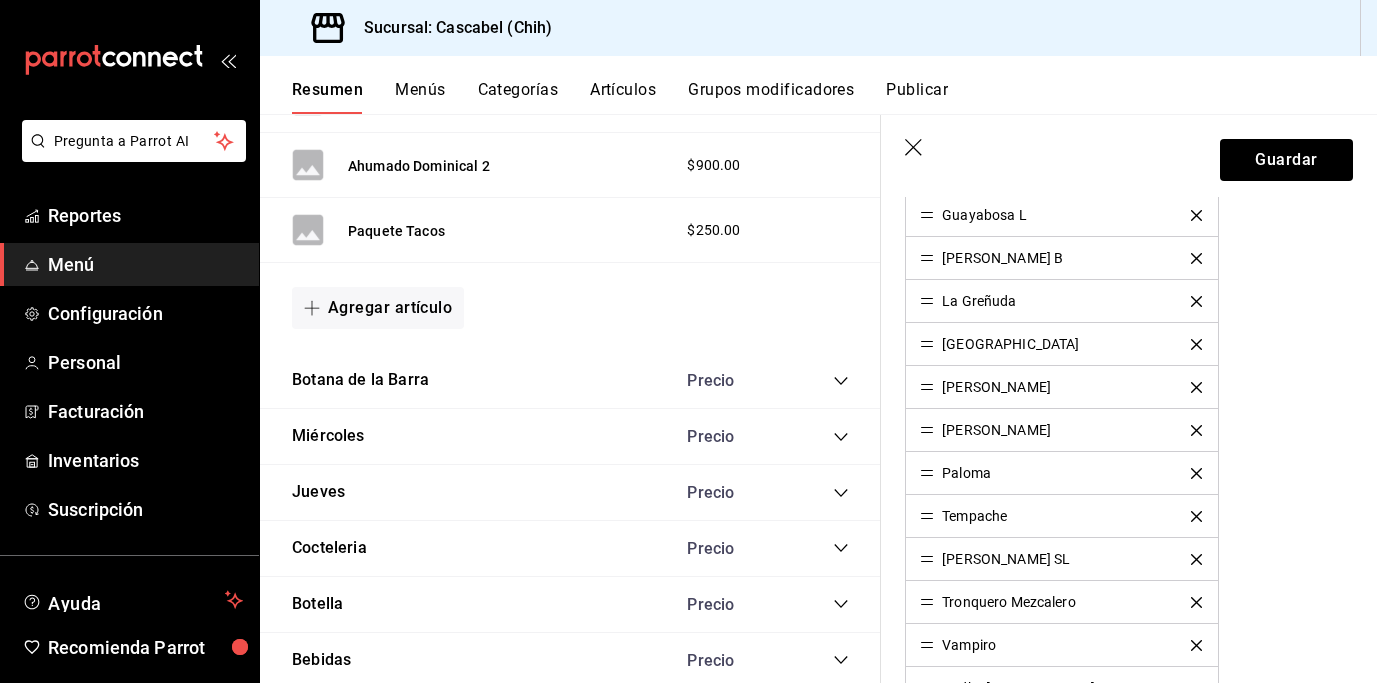 click 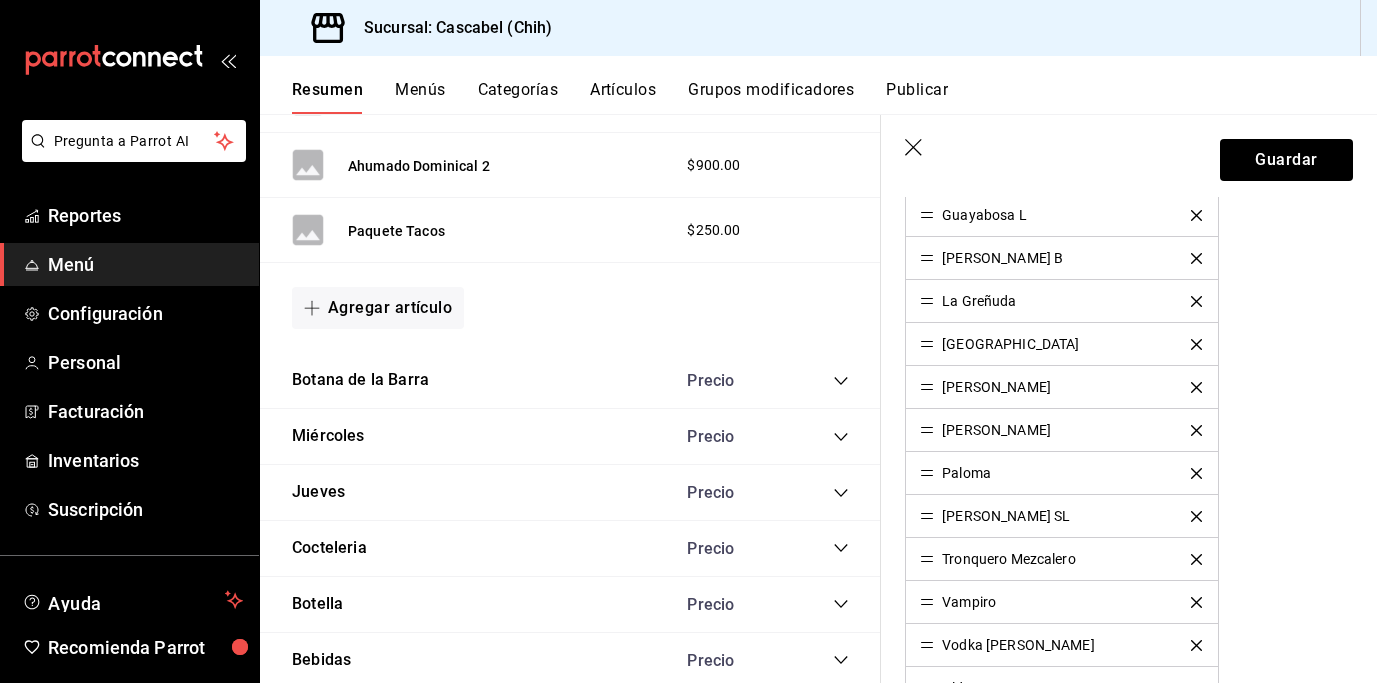 click 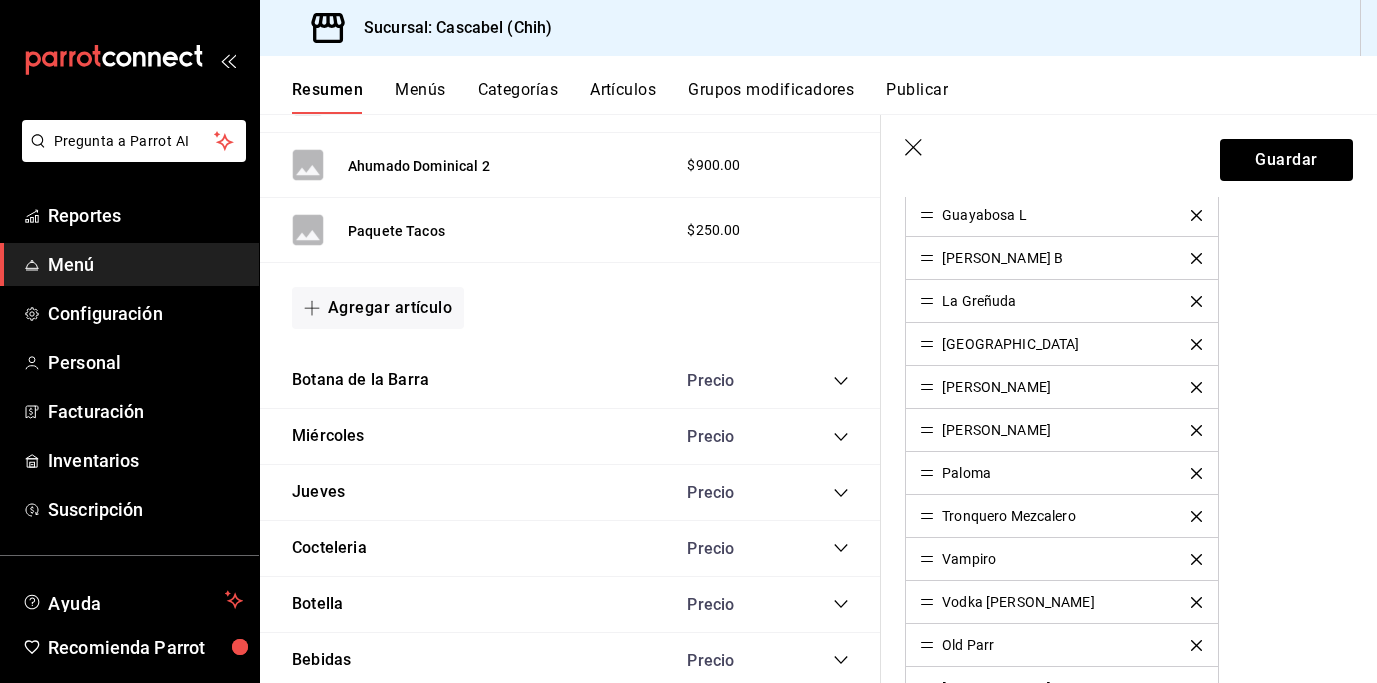 click 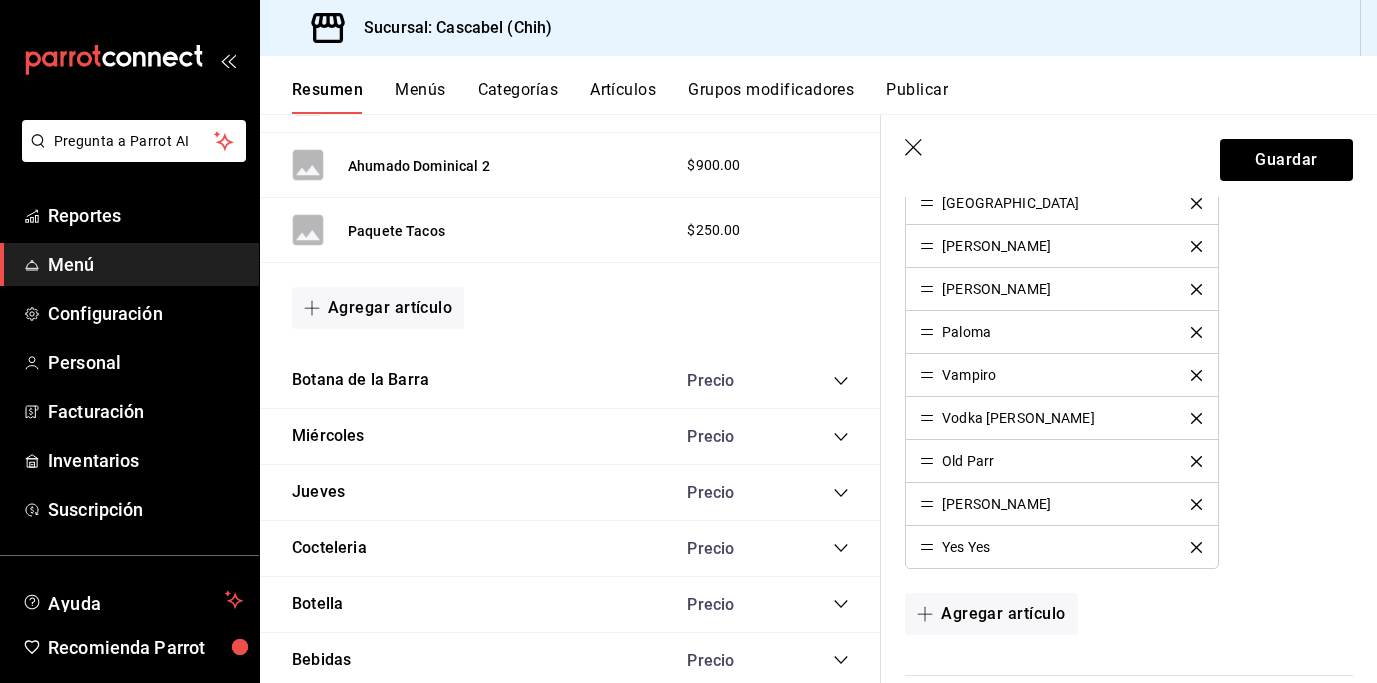 scroll, scrollTop: 864, scrollLeft: 0, axis: vertical 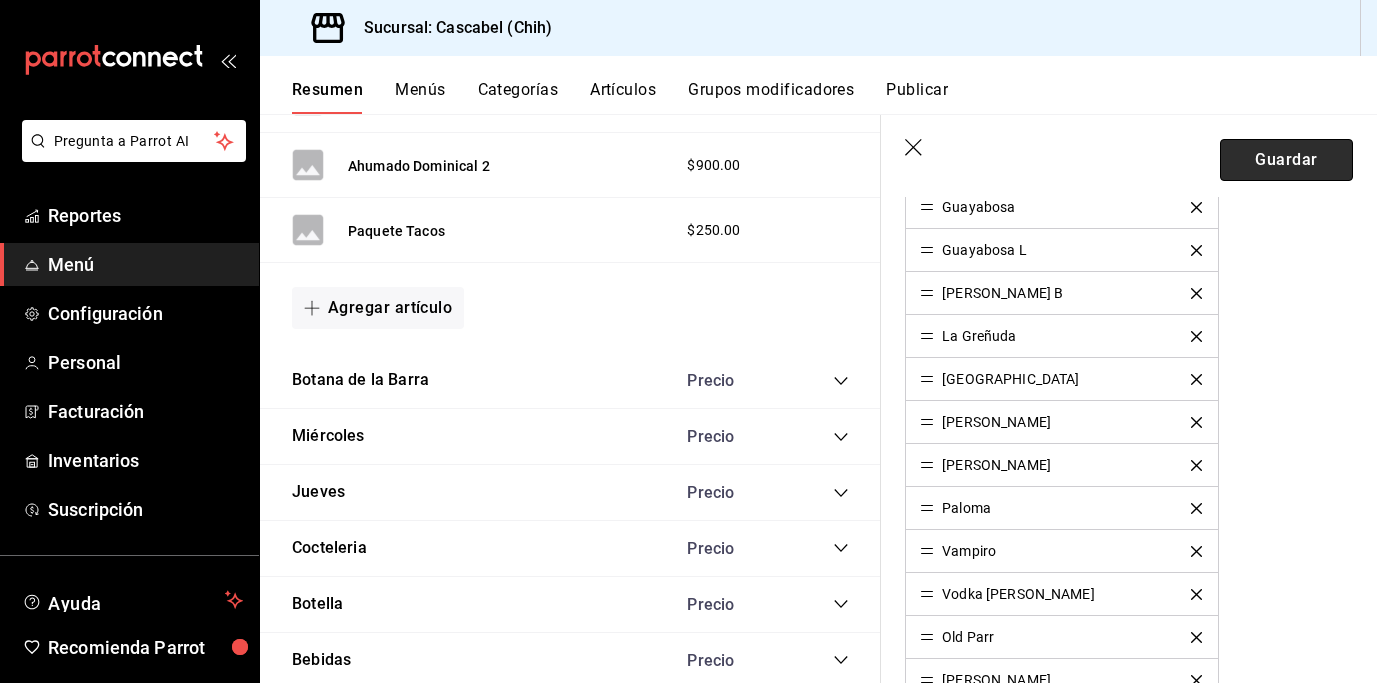 click on "Guardar" at bounding box center [1286, 160] 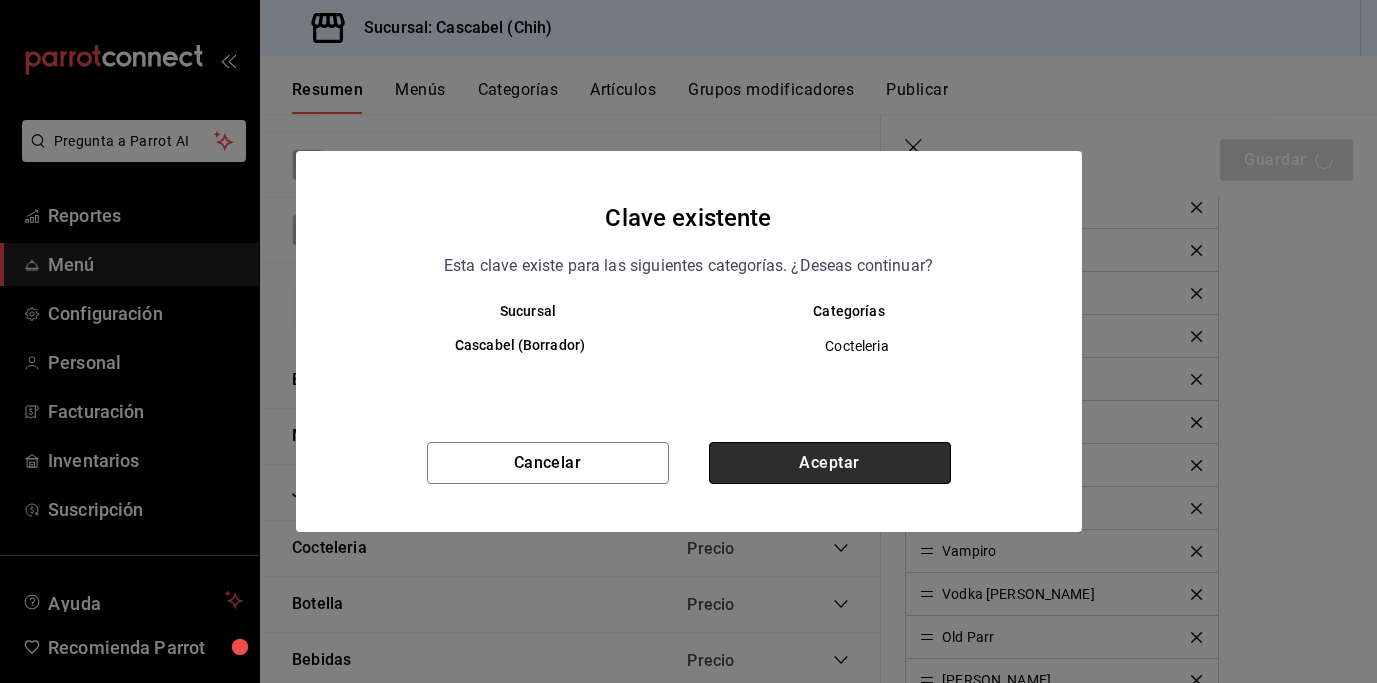 click on "Aceptar" at bounding box center (830, 463) 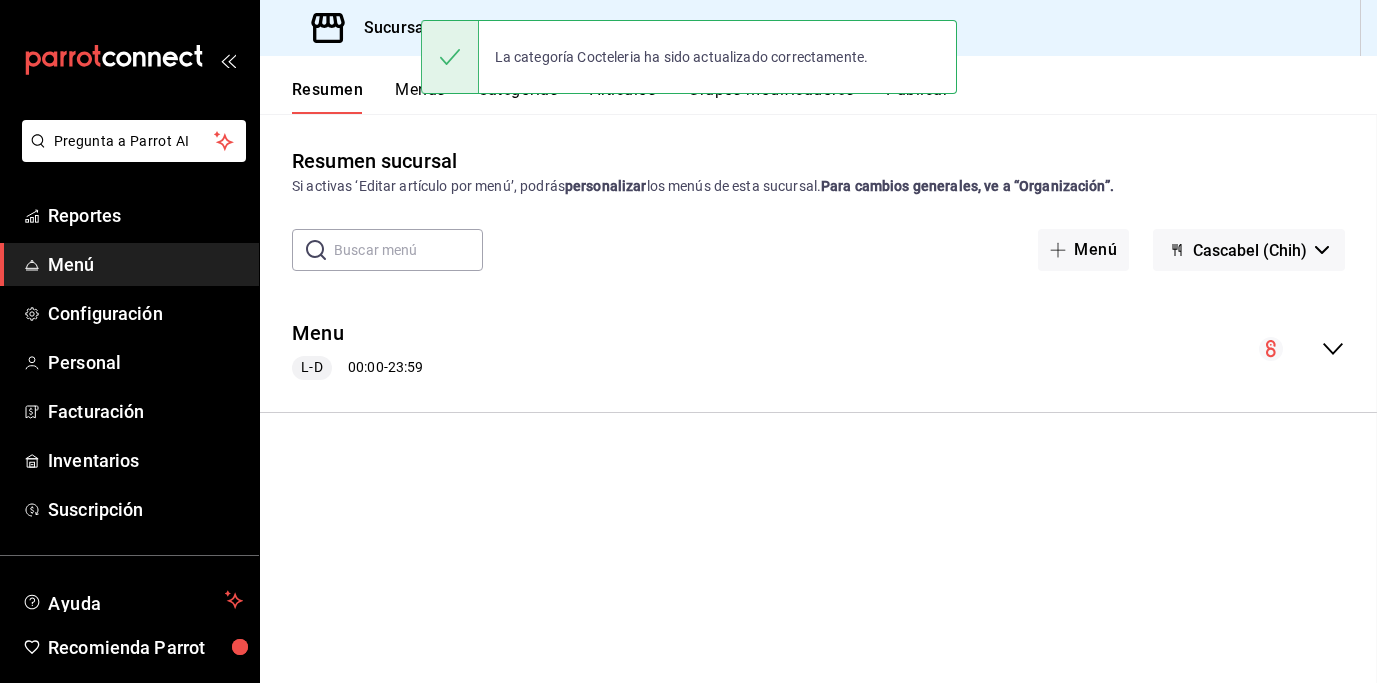 scroll, scrollTop: 0, scrollLeft: 0, axis: both 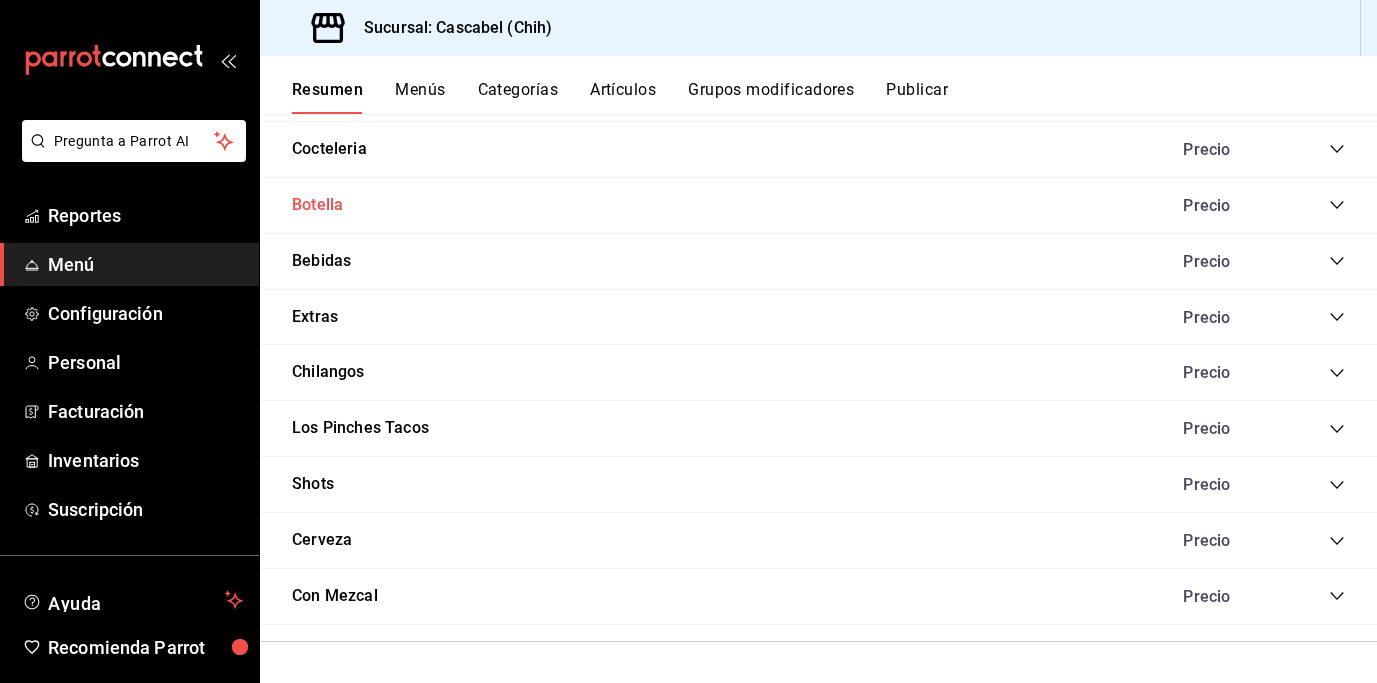 click on "Botella" at bounding box center (317, 205) 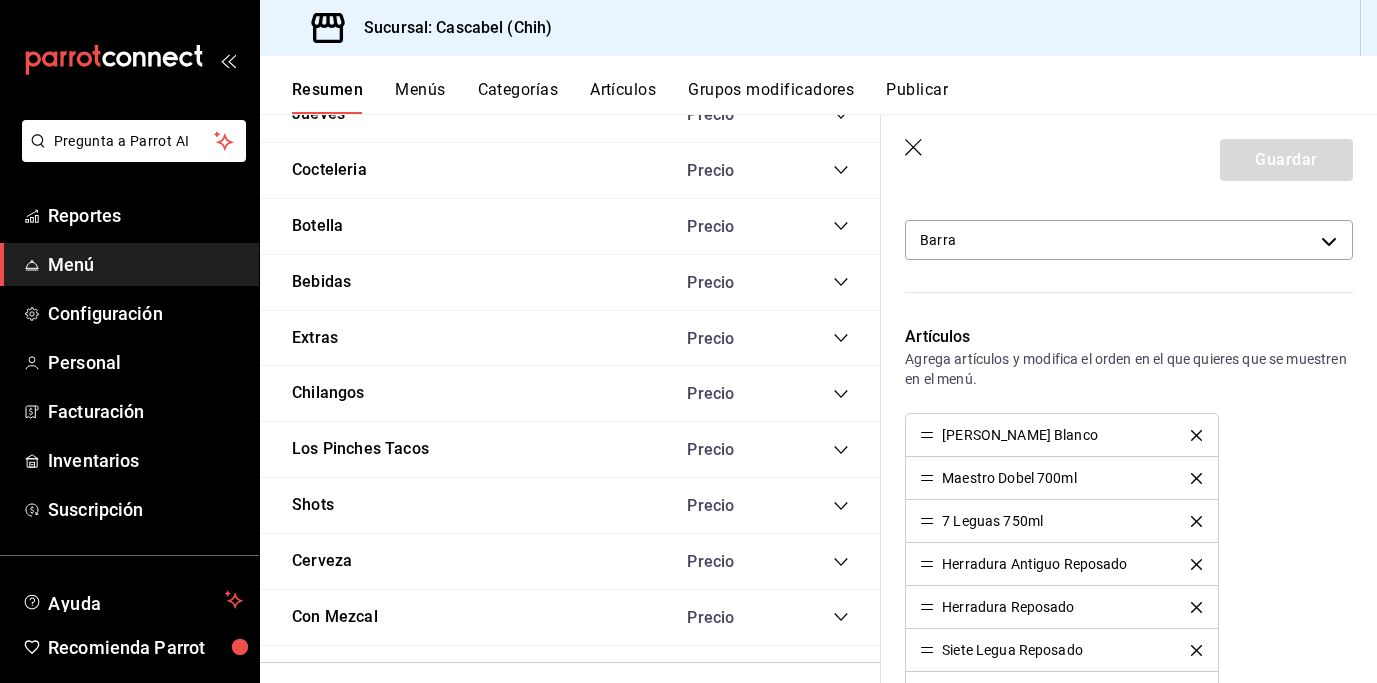 scroll, scrollTop: 451, scrollLeft: 0, axis: vertical 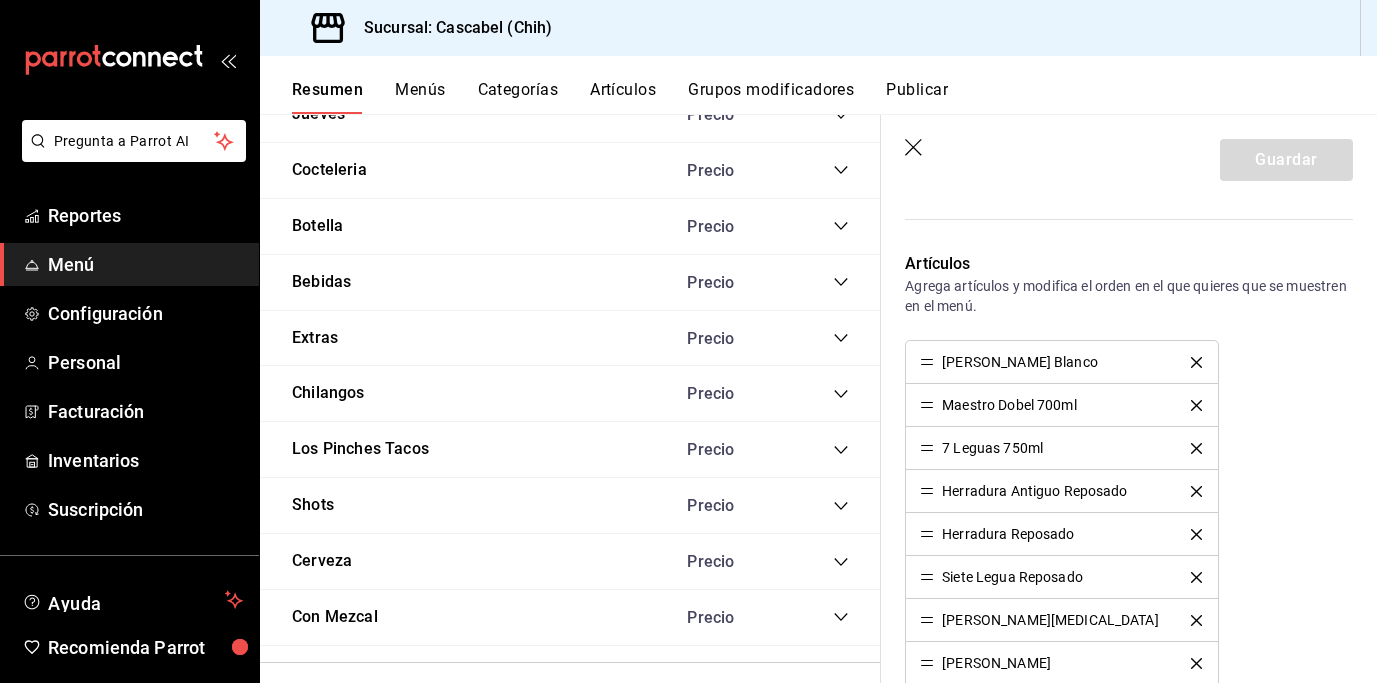 click 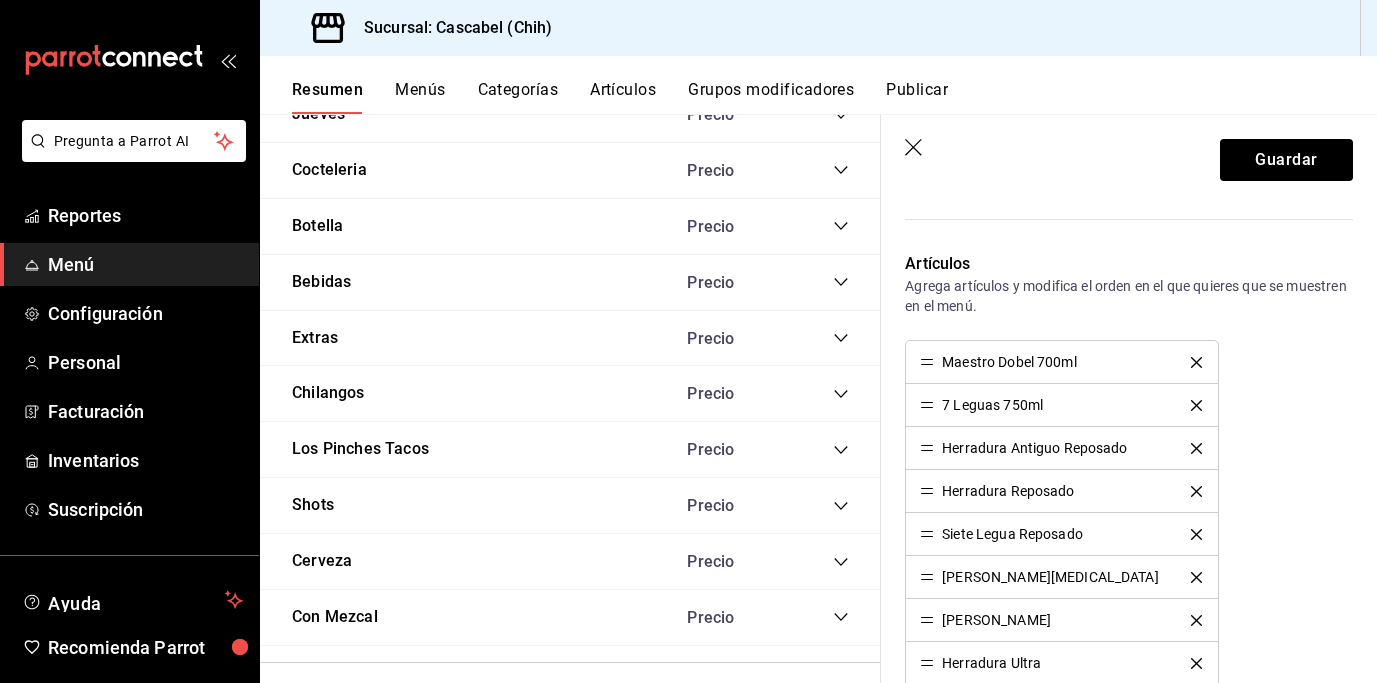 click on "Herradura Antiguo Reposado" at bounding box center [1061, 448] 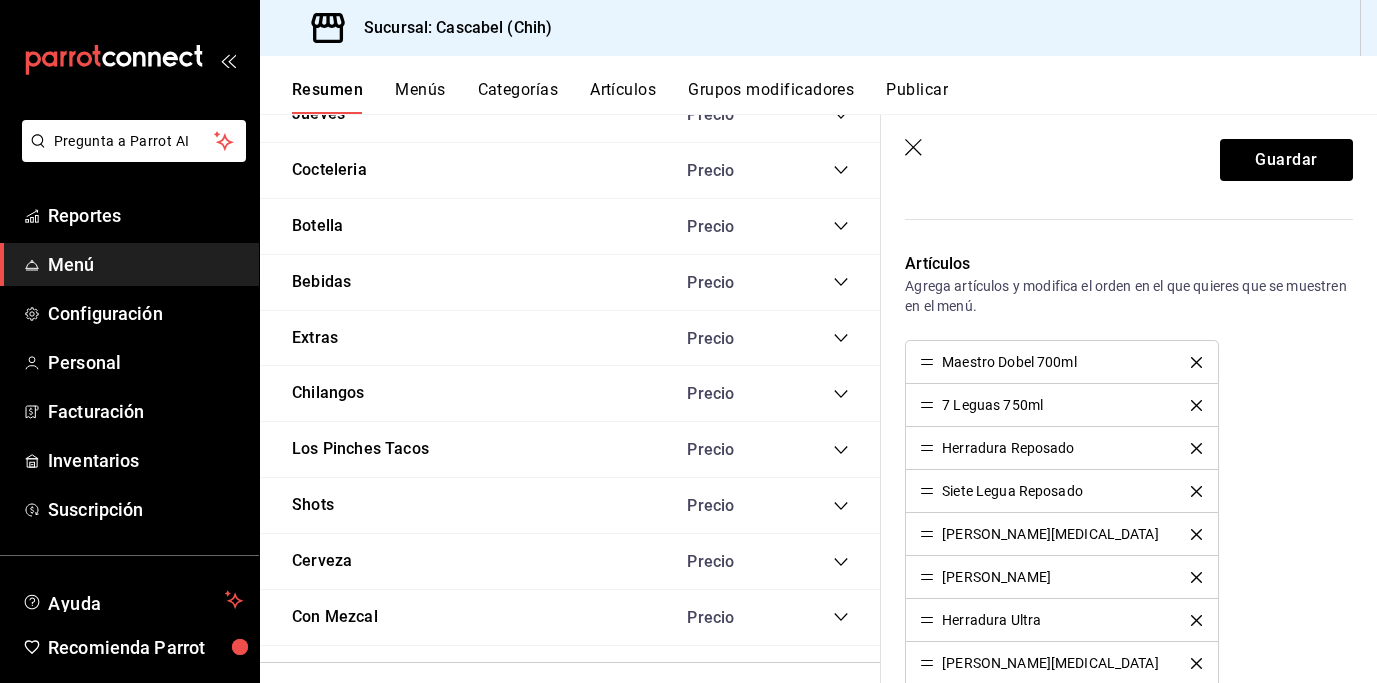 click 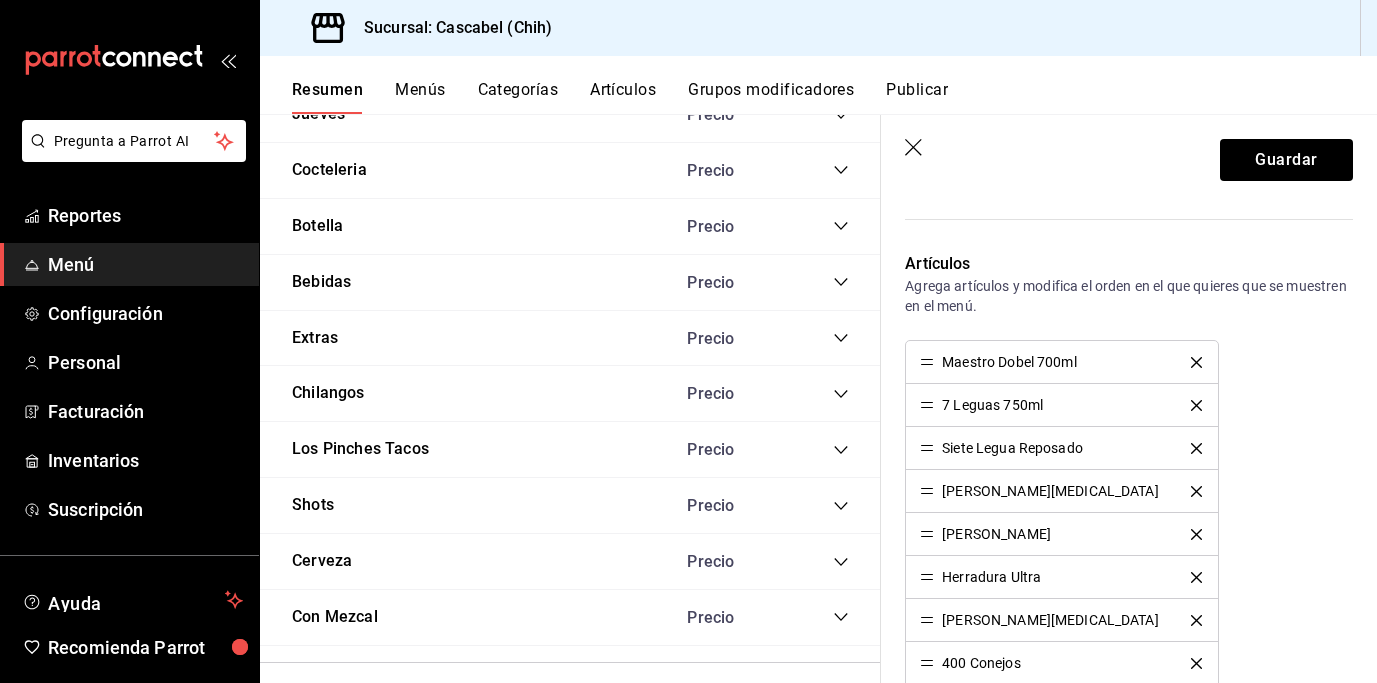 click 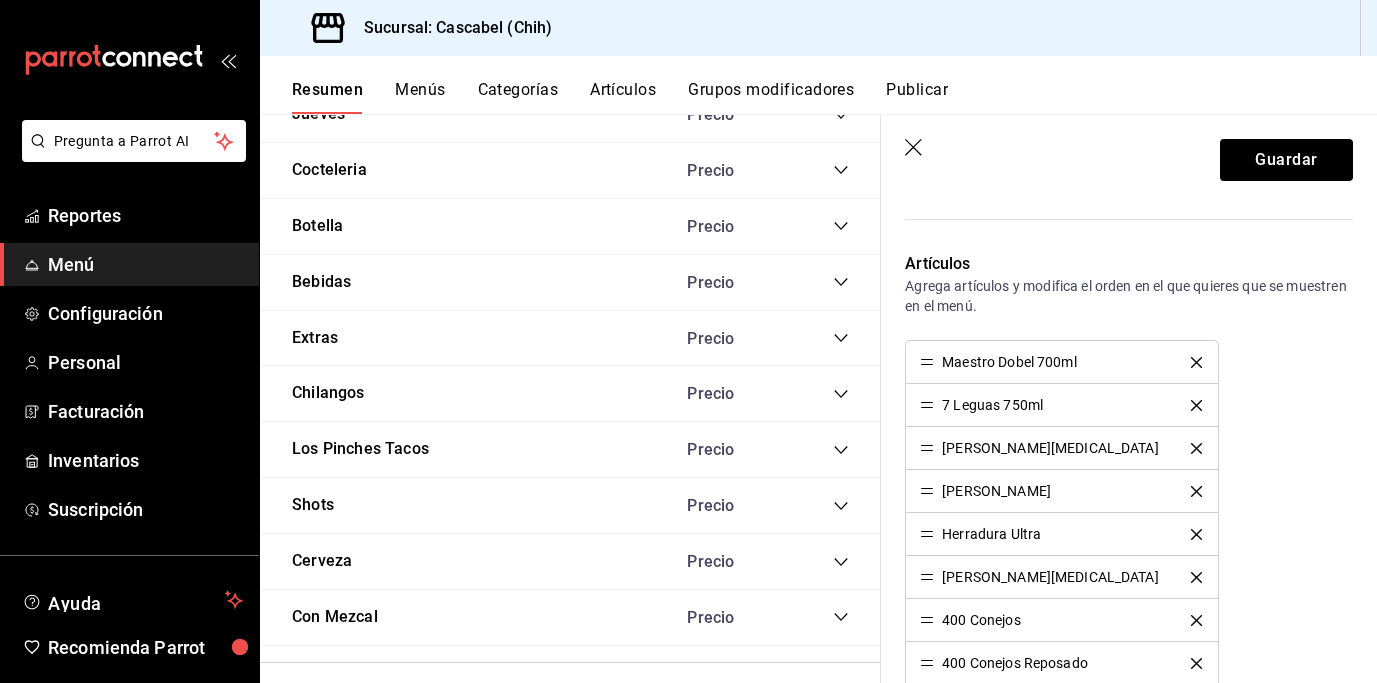 click 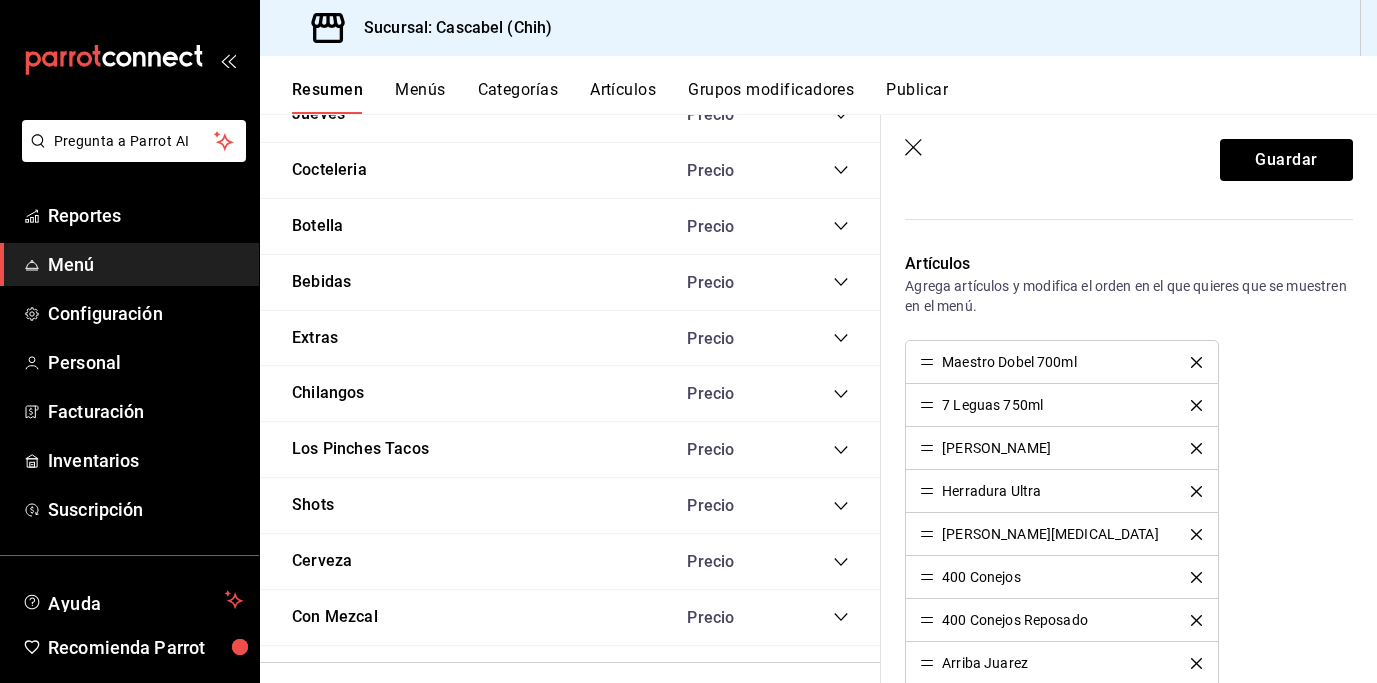 click 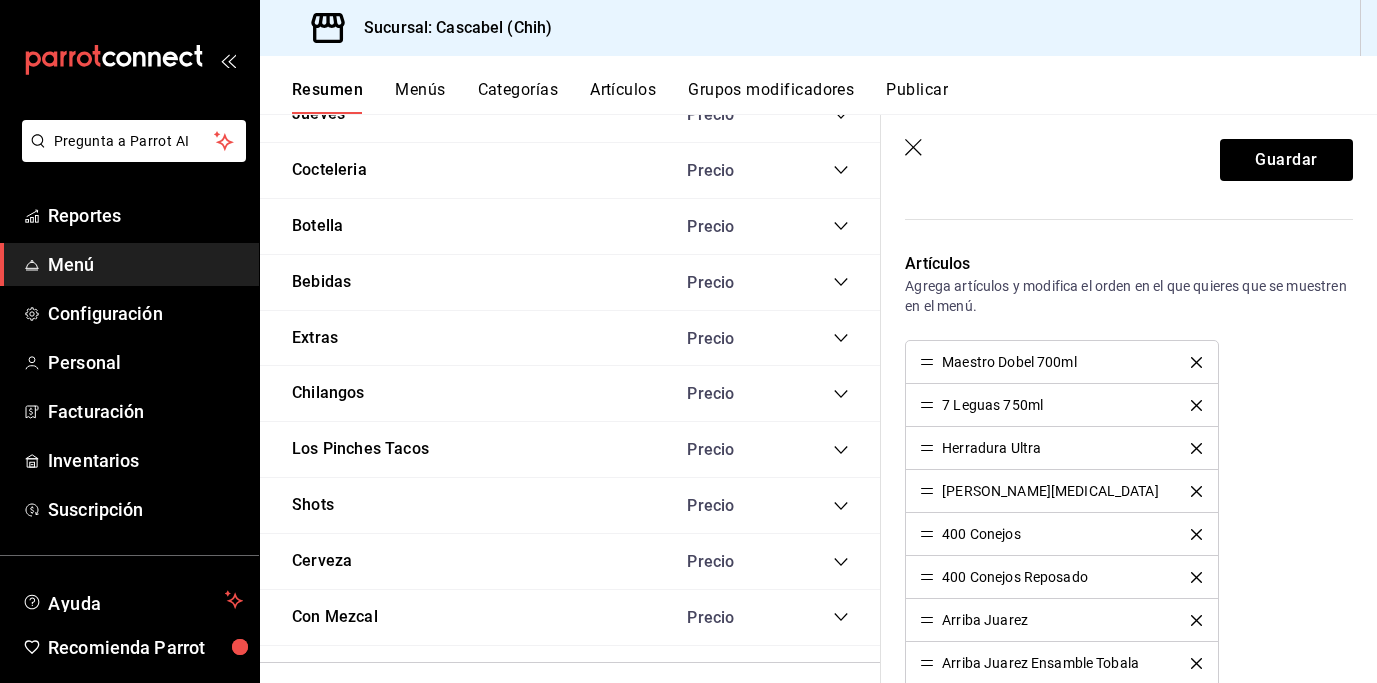 click 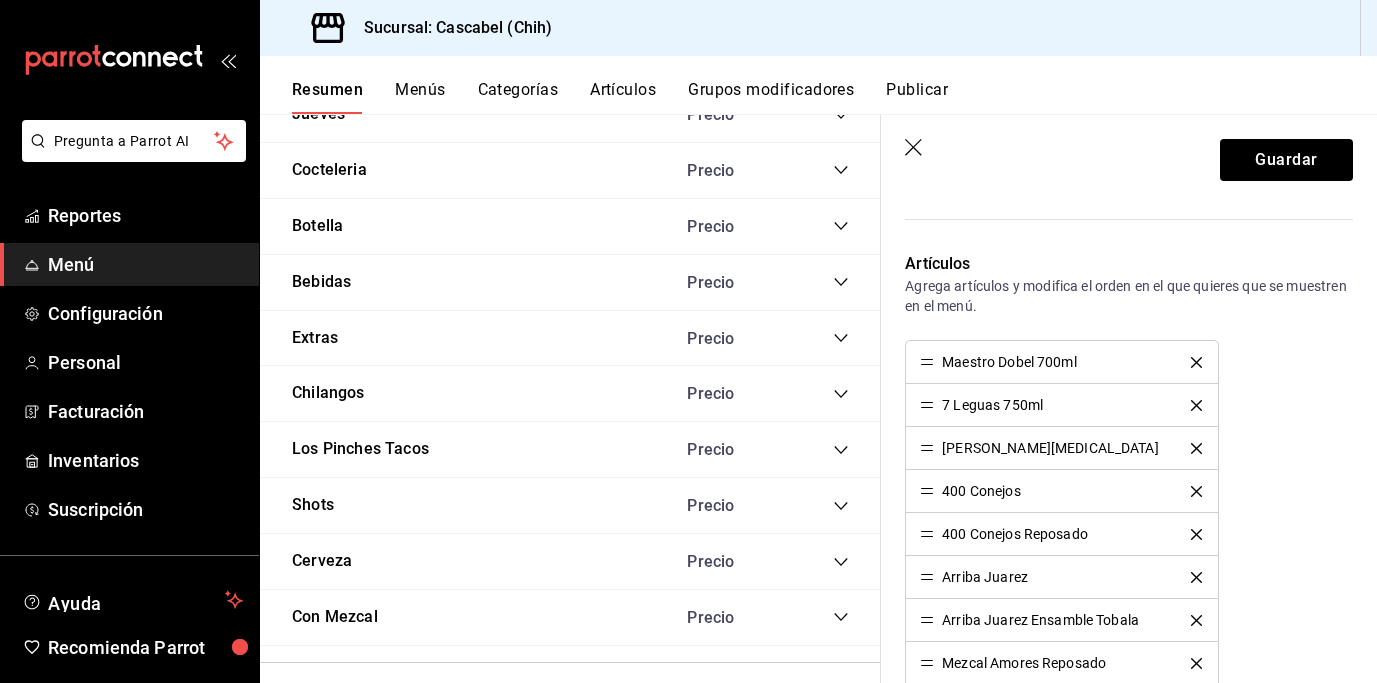click at bounding box center (1196, 534) 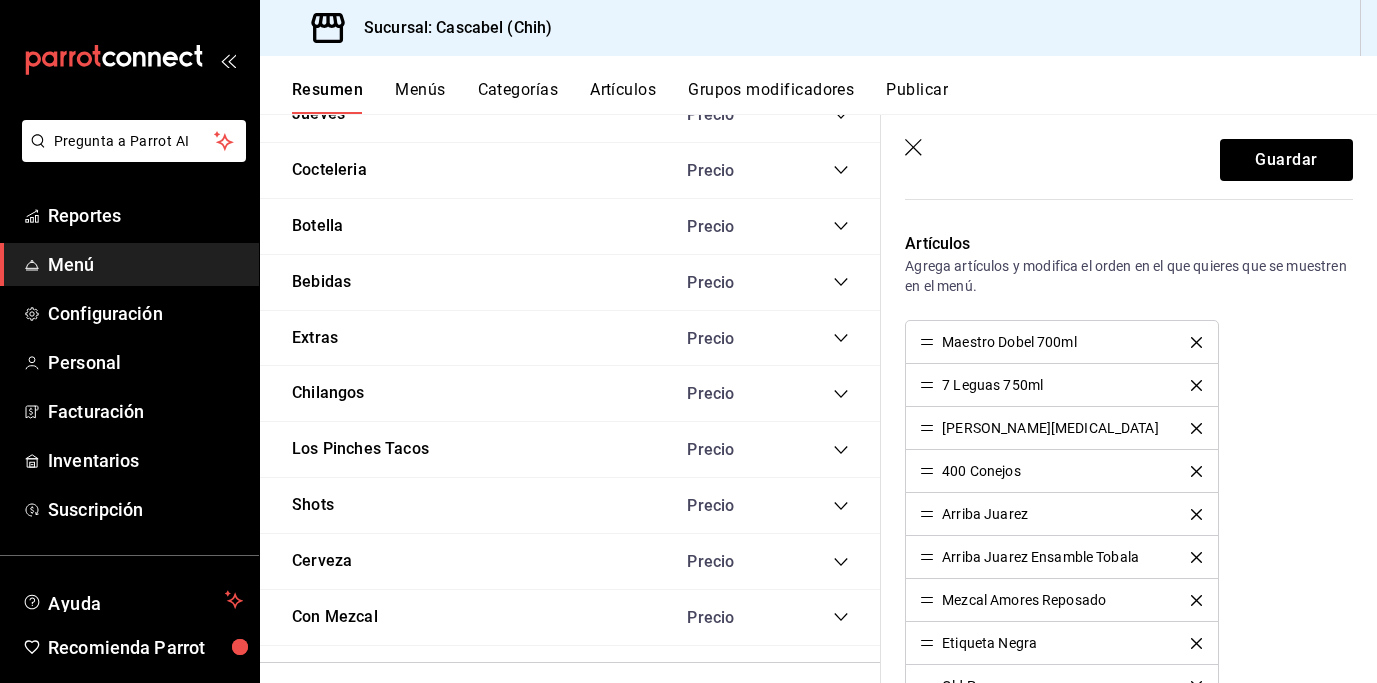scroll, scrollTop: 472, scrollLeft: 0, axis: vertical 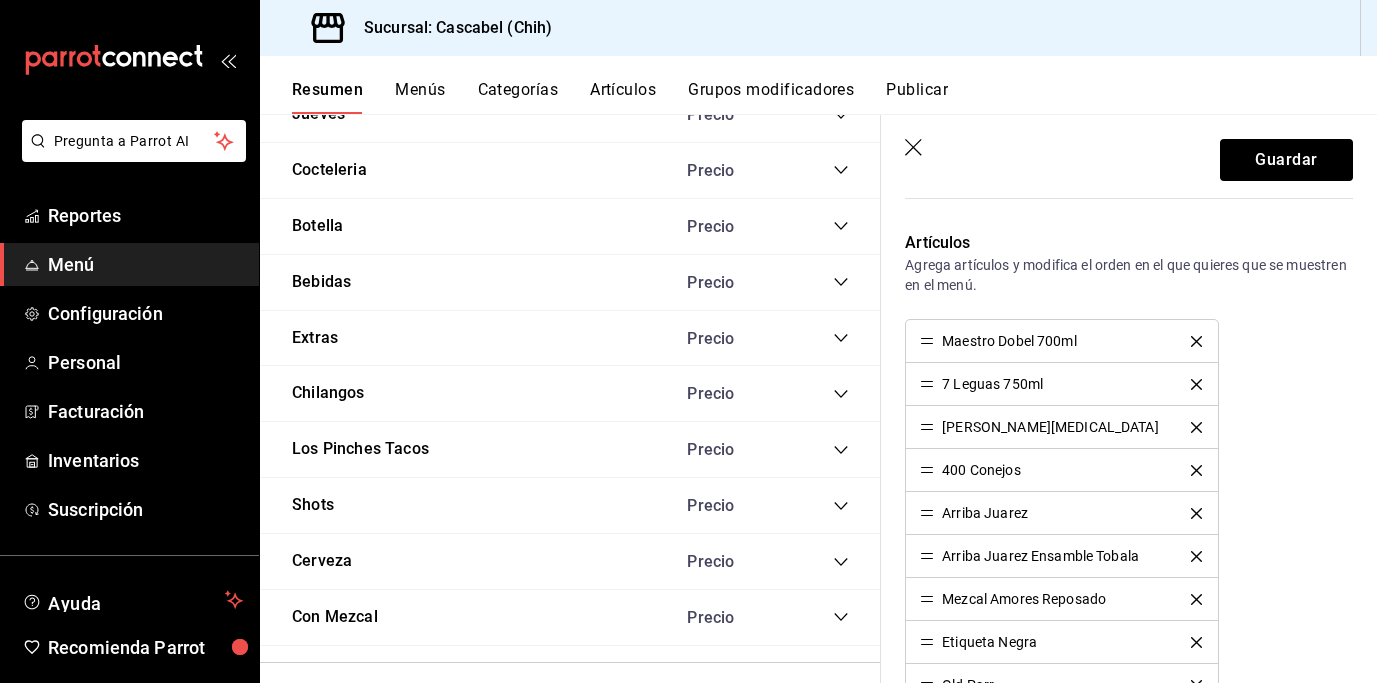 click 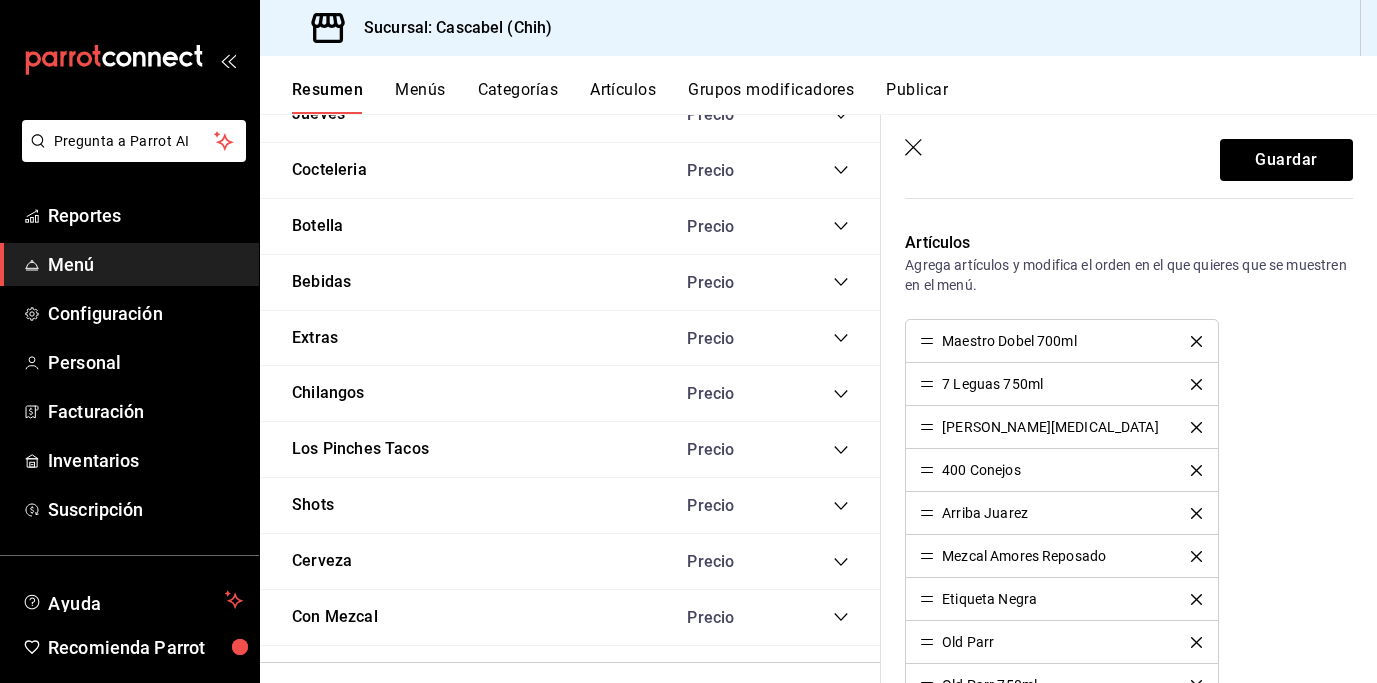 click 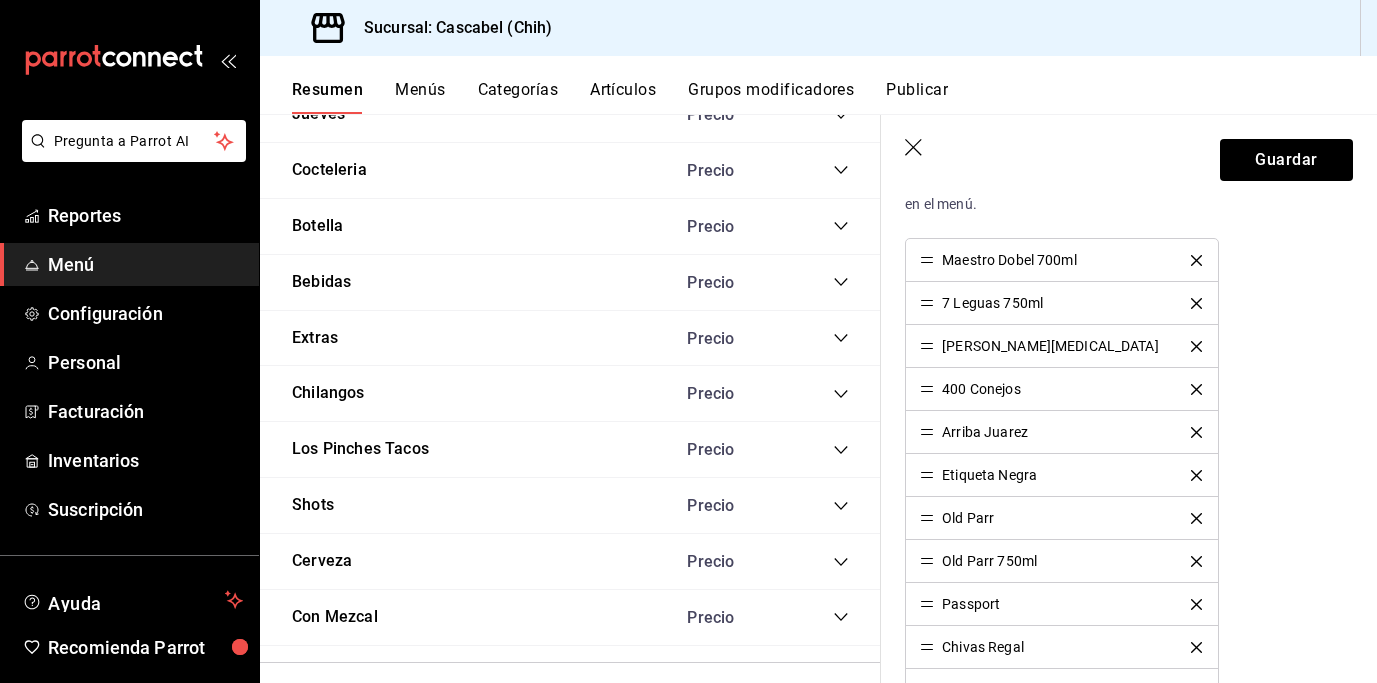 scroll, scrollTop: 582, scrollLeft: 0, axis: vertical 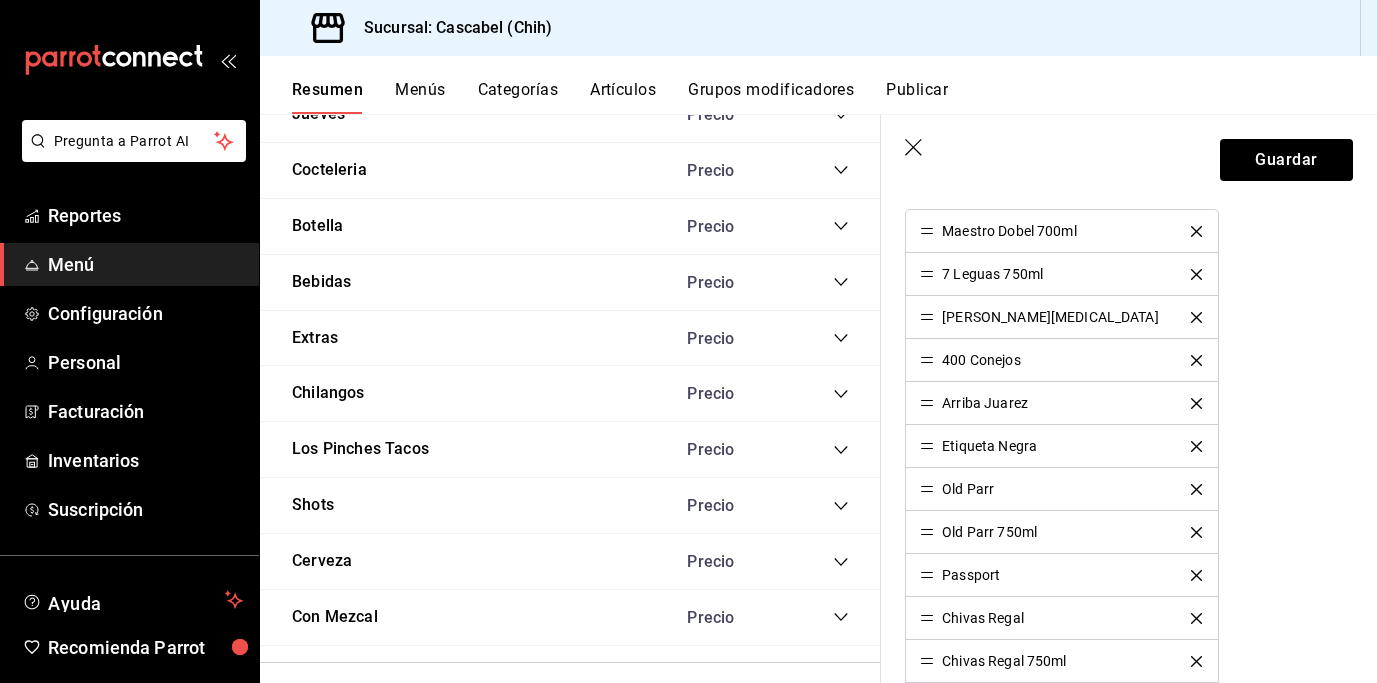 click at bounding box center (1196, 532) 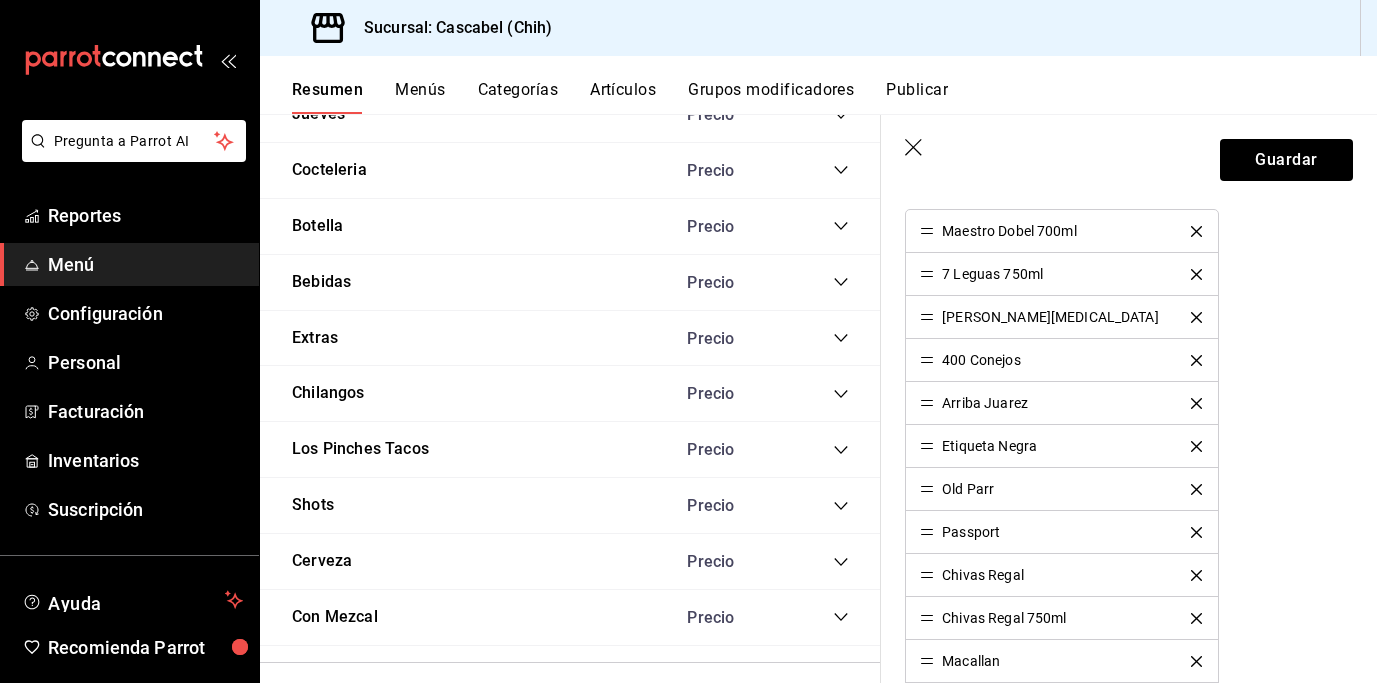 click 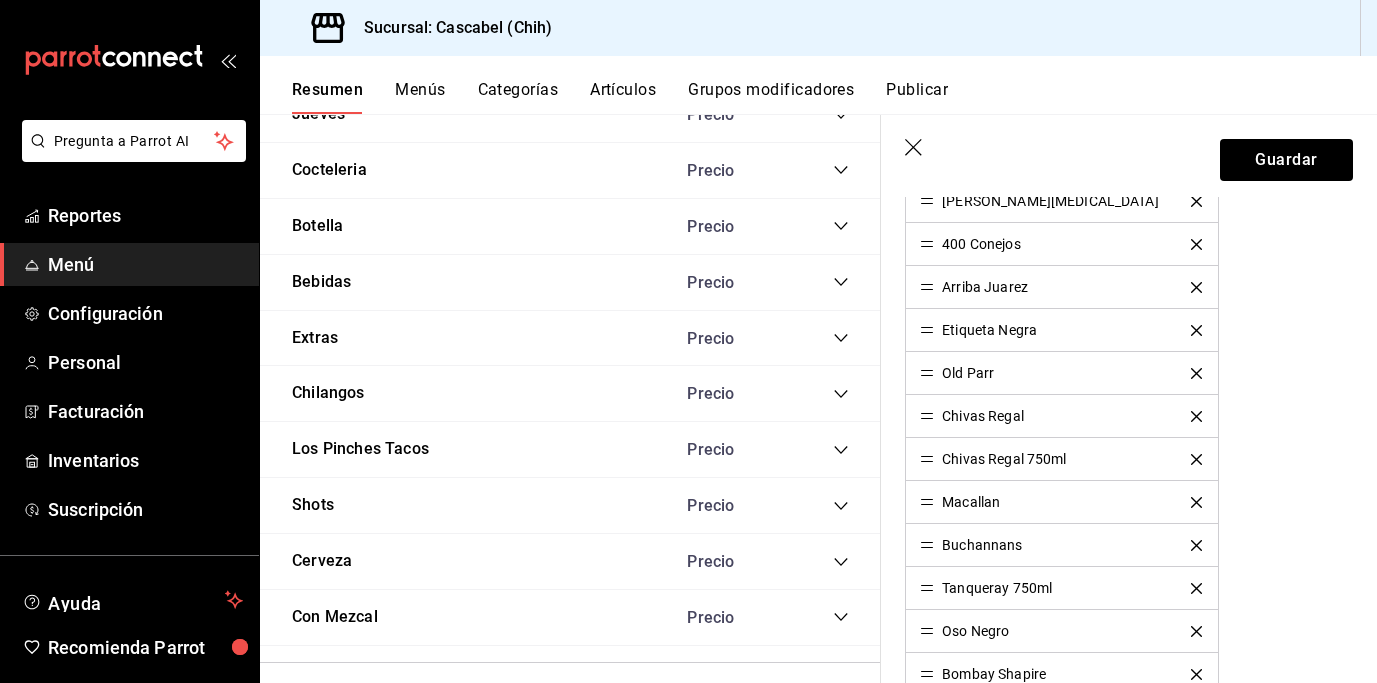 scroll, scrollTop: 701, scrollLeft: 0, axis: vertical 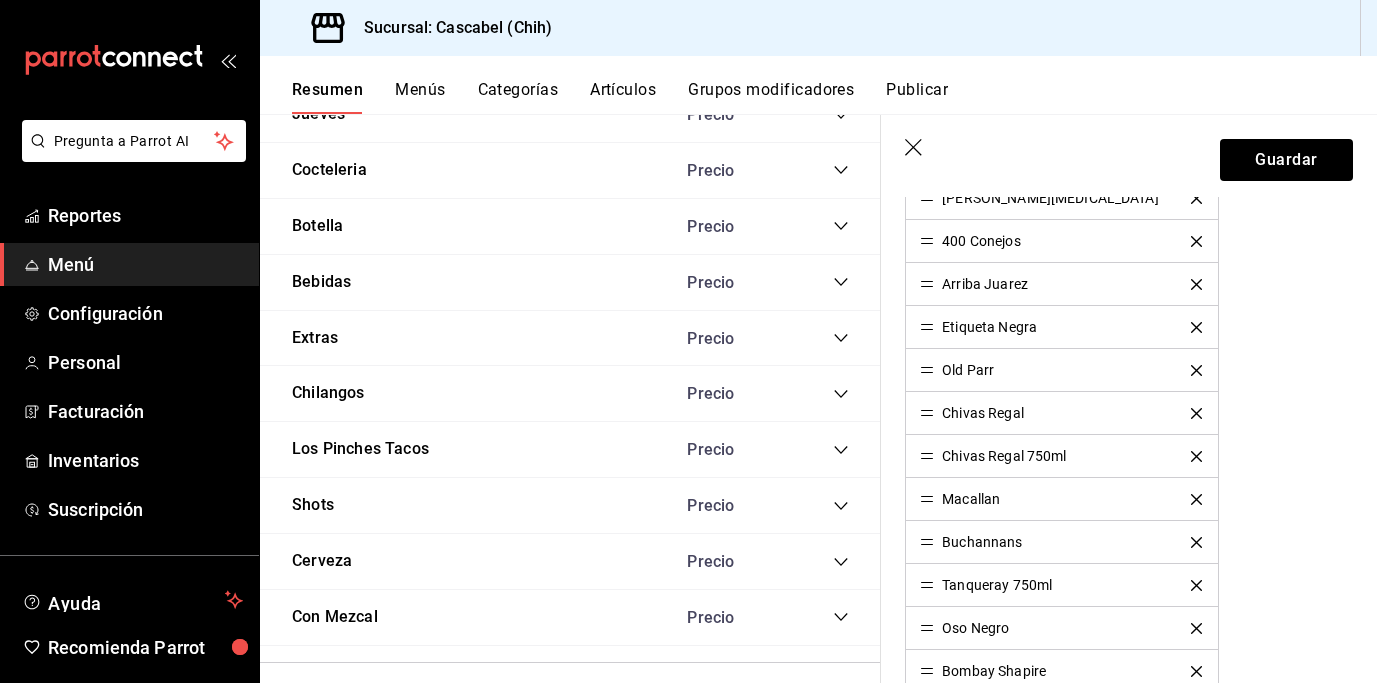 click 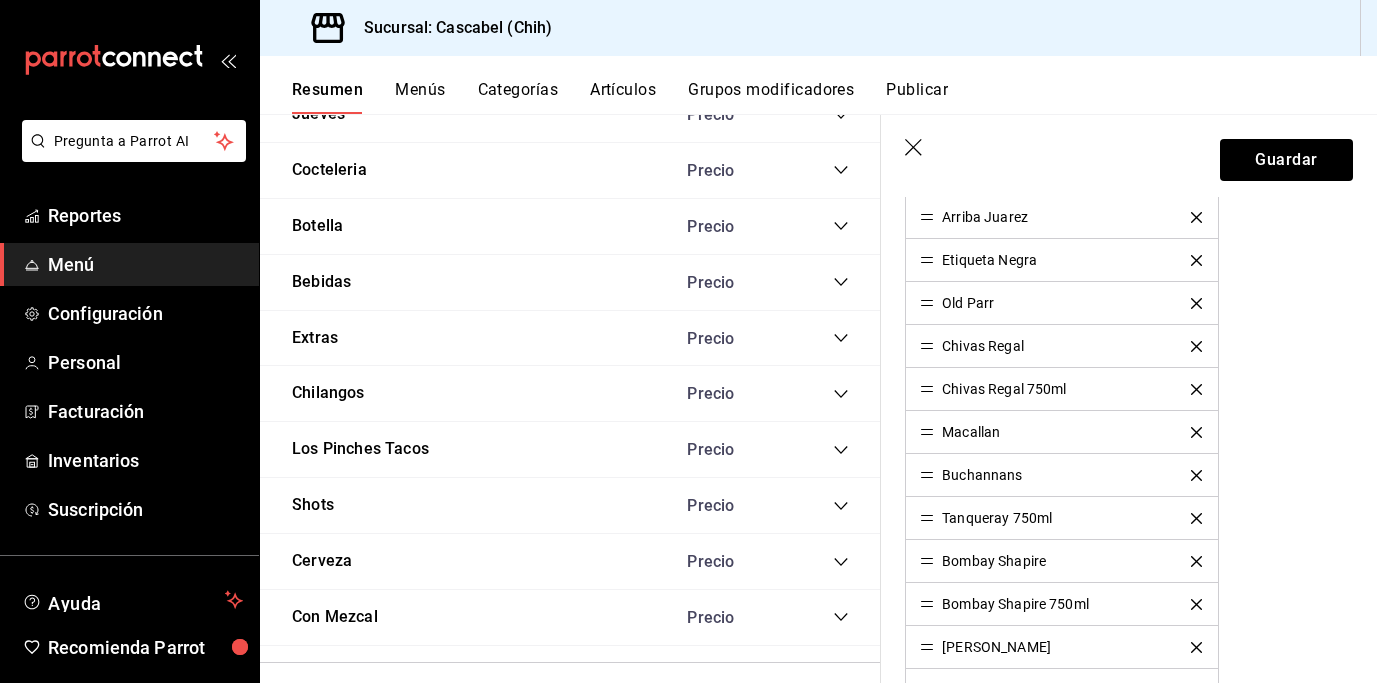 scroll, scrollTop: 772, scrollLeft: 0, axis: vertical 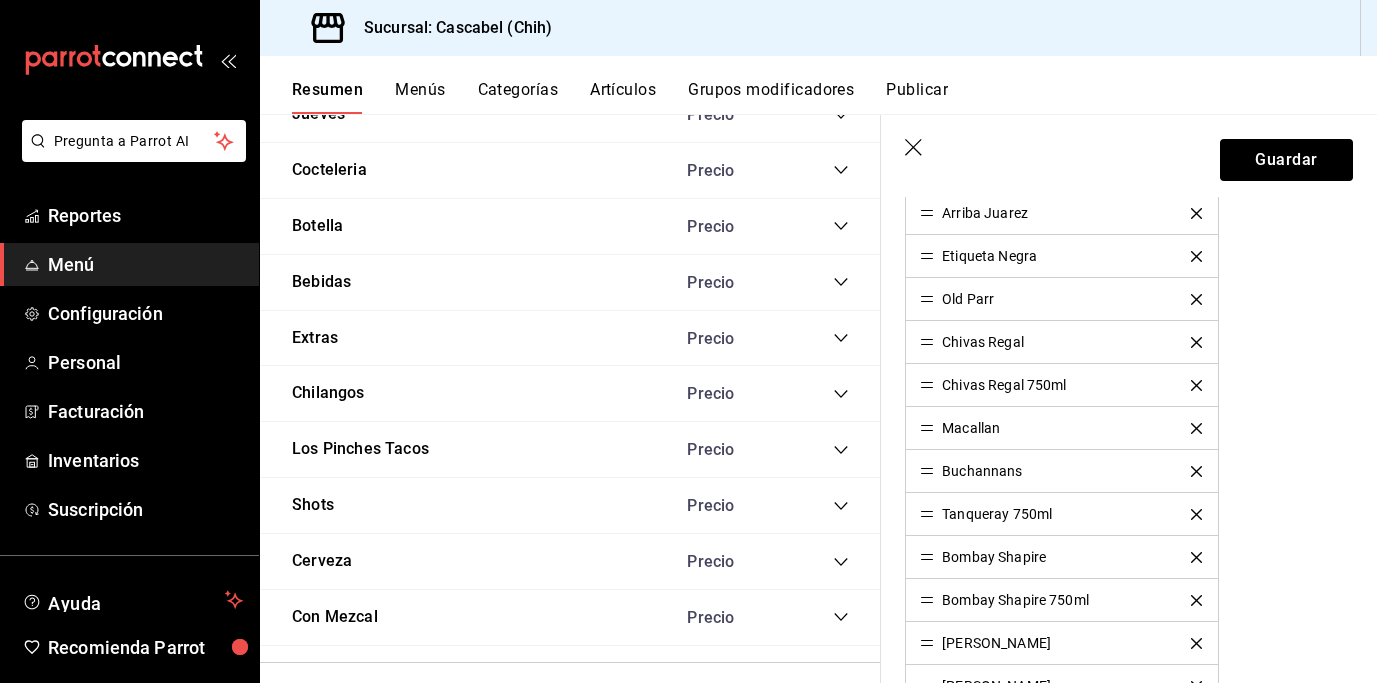 click 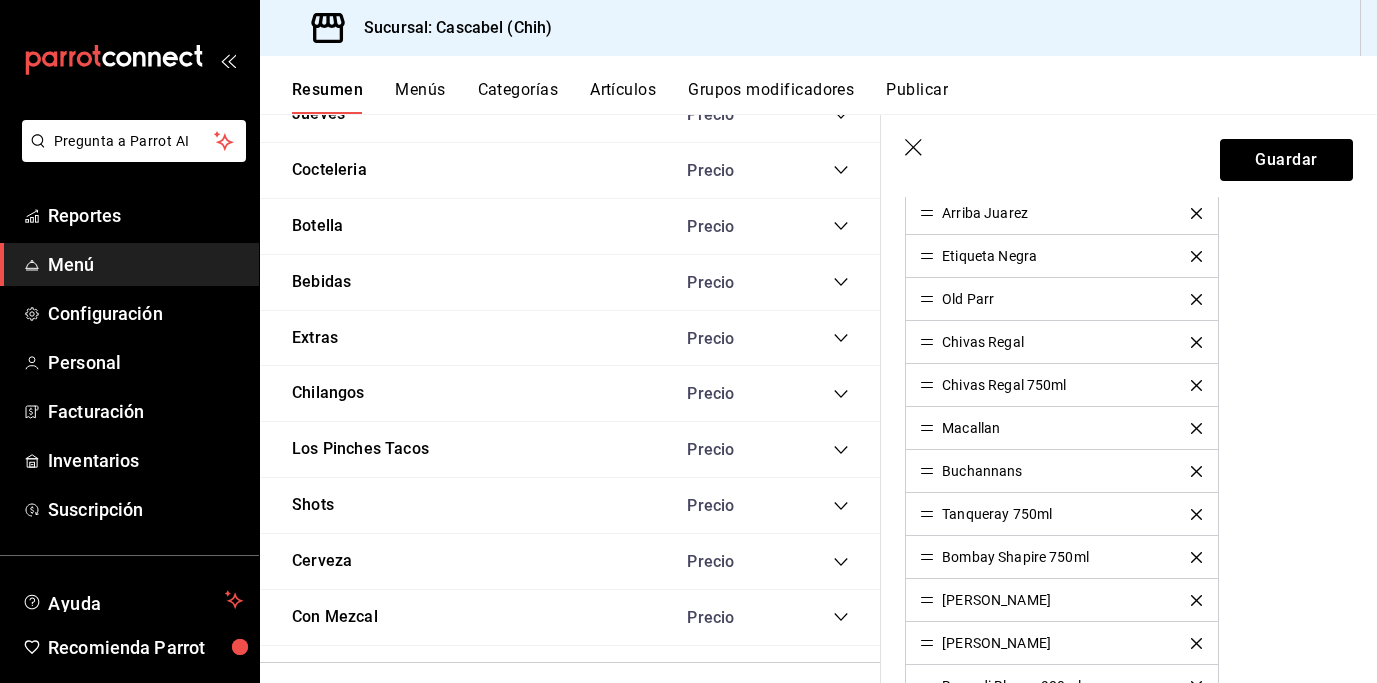 click 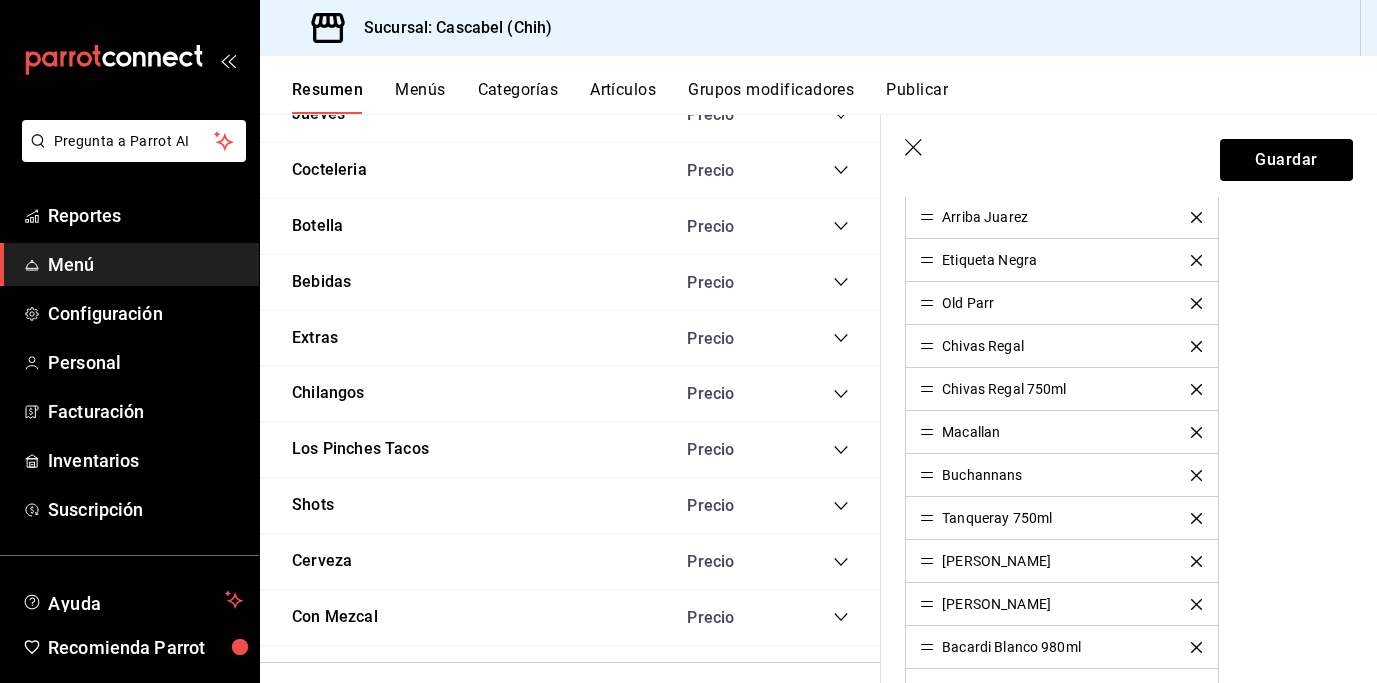 scroll, scrollTop: 768, scrollLeft: 0, axis: vertical 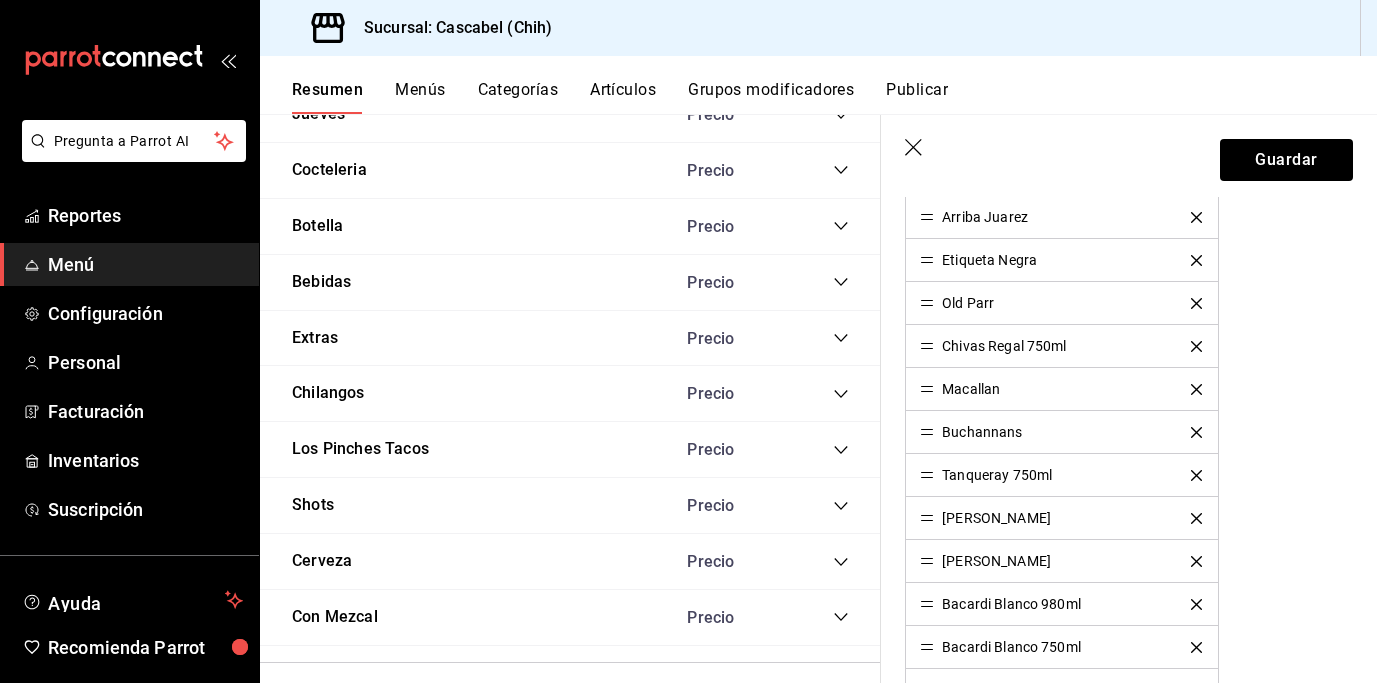 click 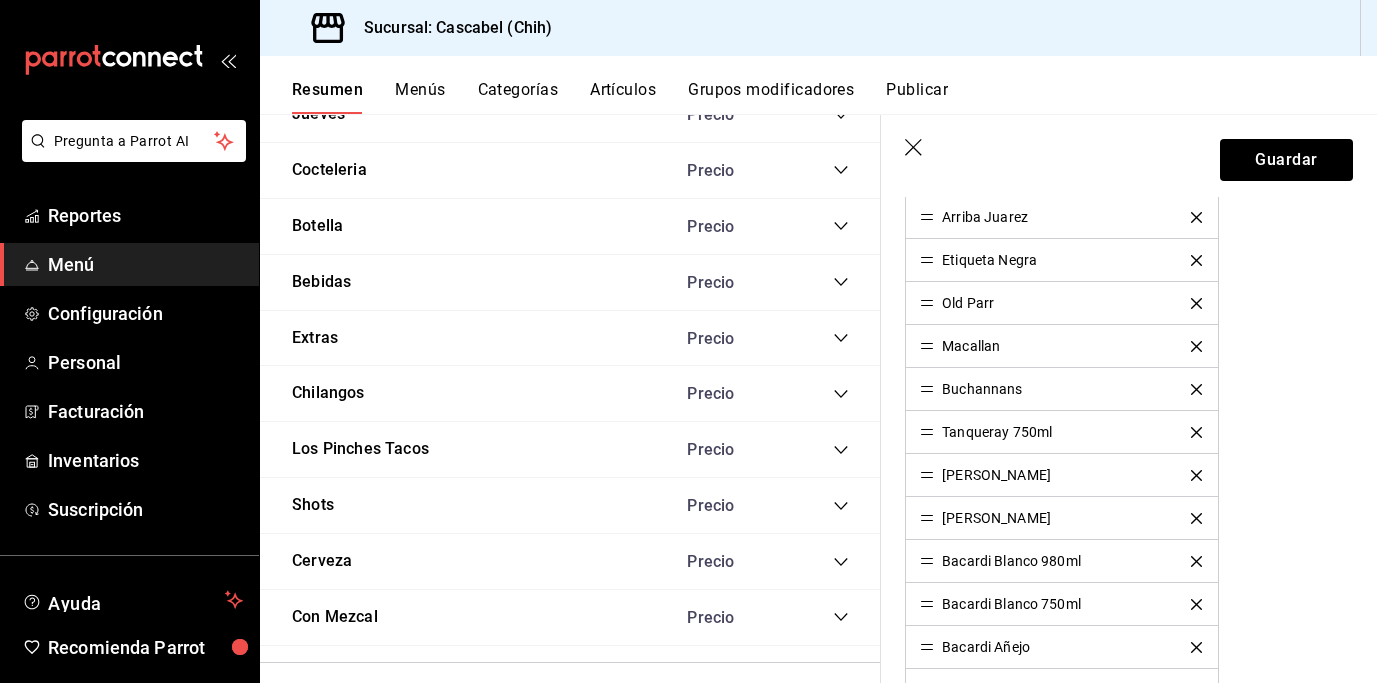 click 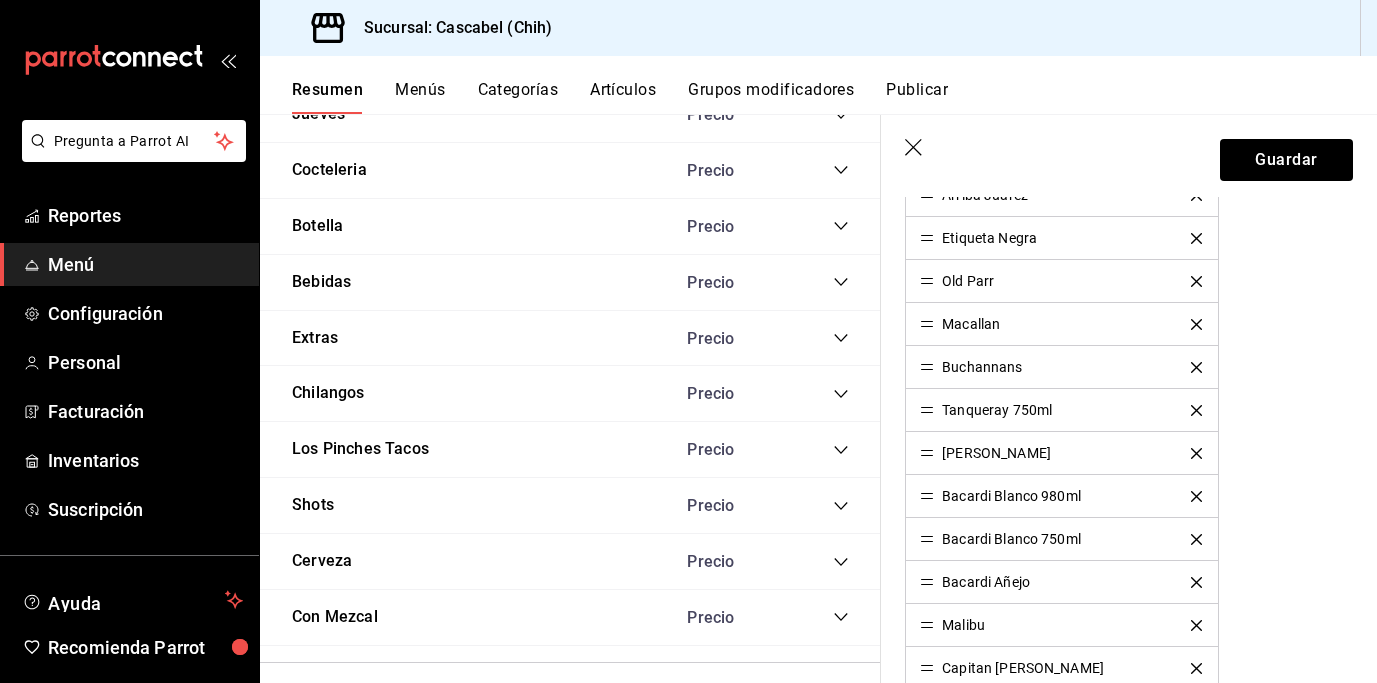 scroll, scrollTop: 790, scrollLeft: 0, axis: vertical 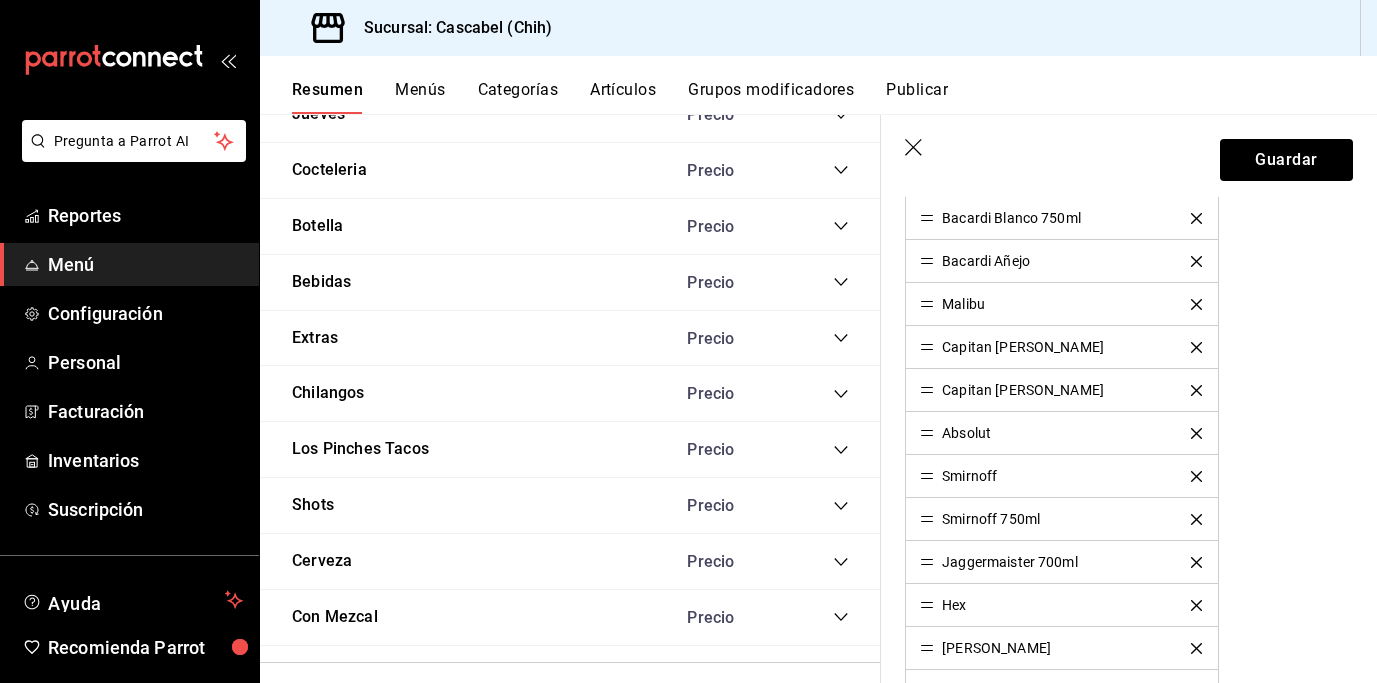 click 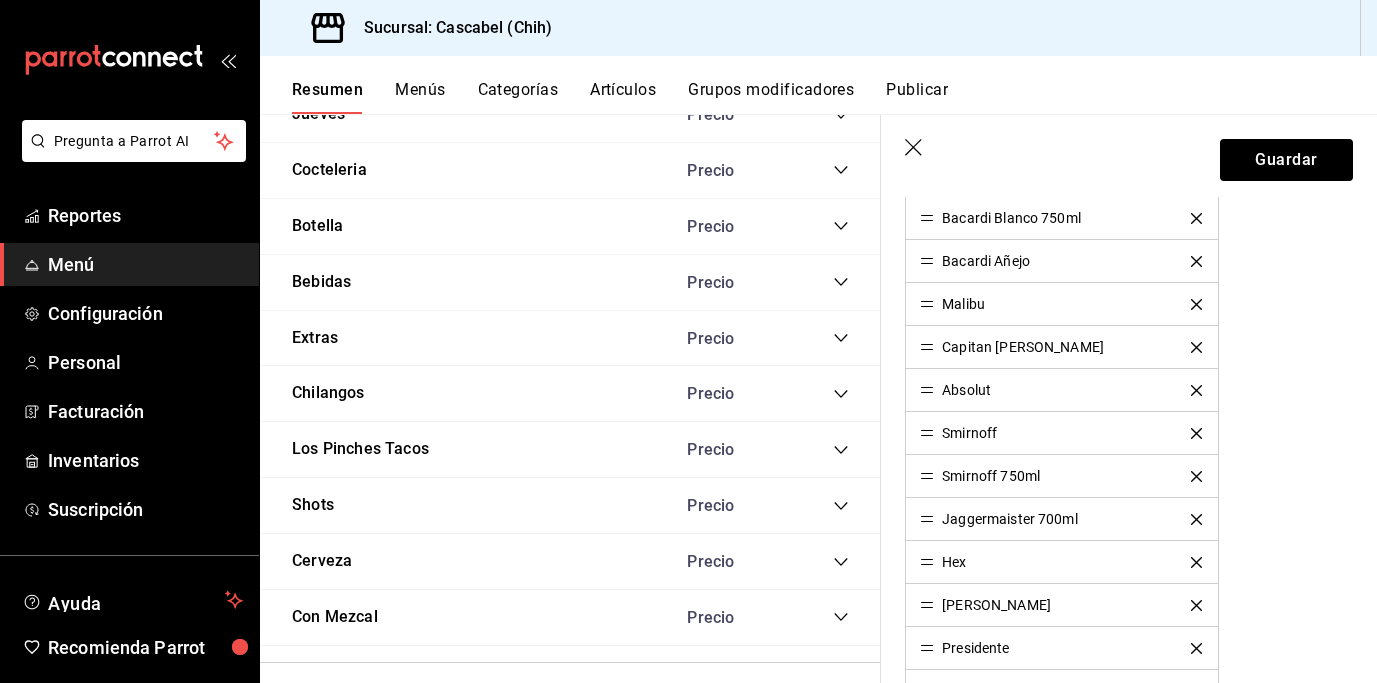 click 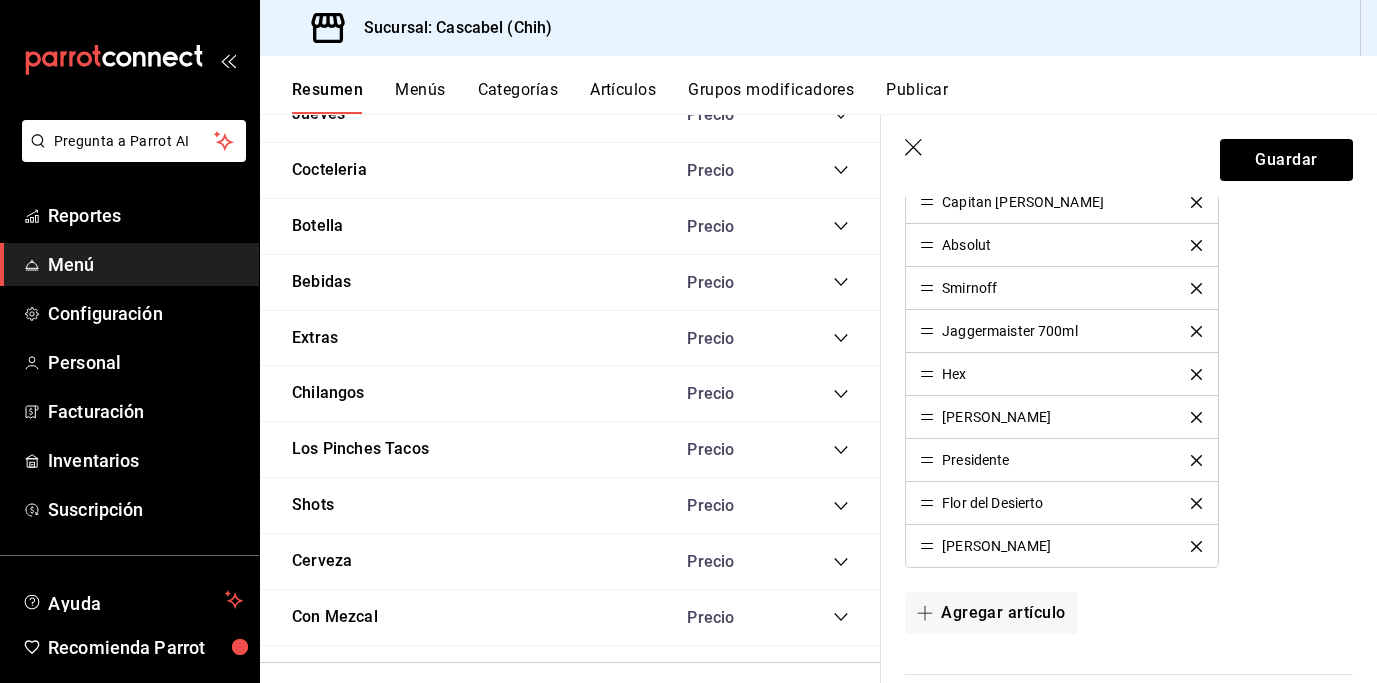 scroll, scrollTop: 1217, scrollLeft: 0, axis: vertical 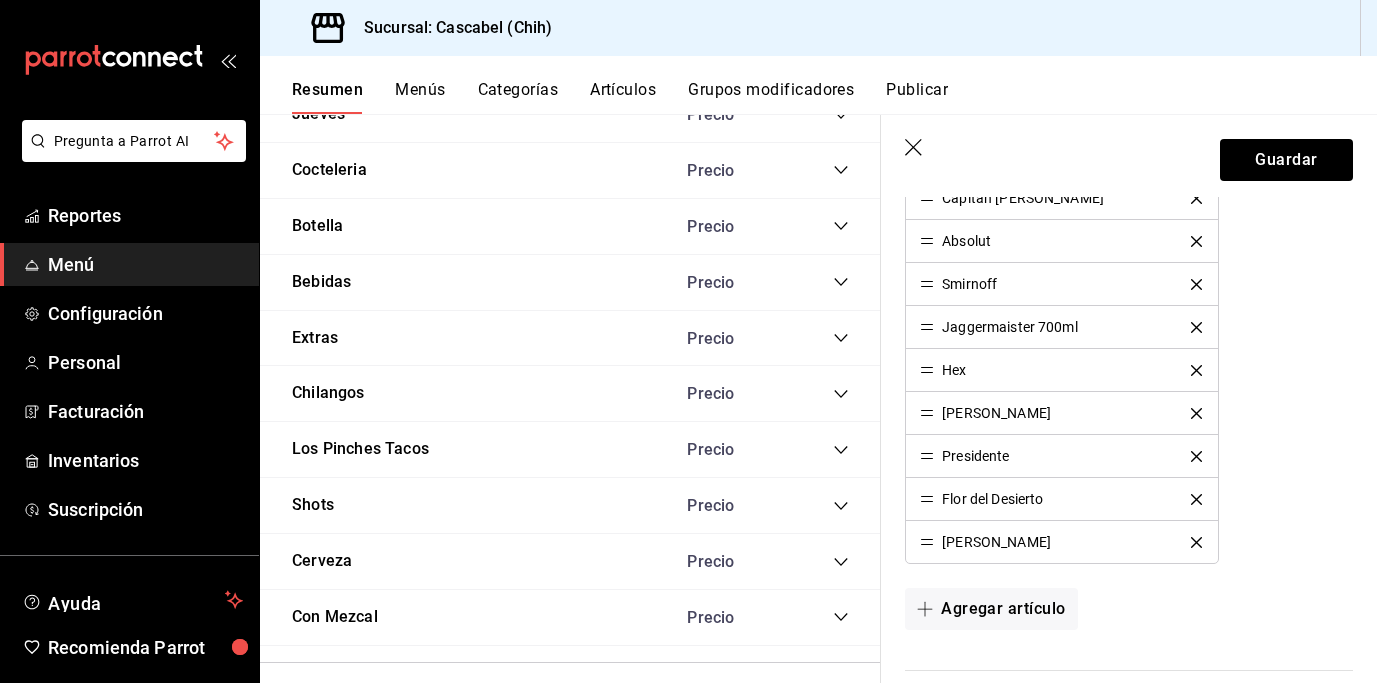 click 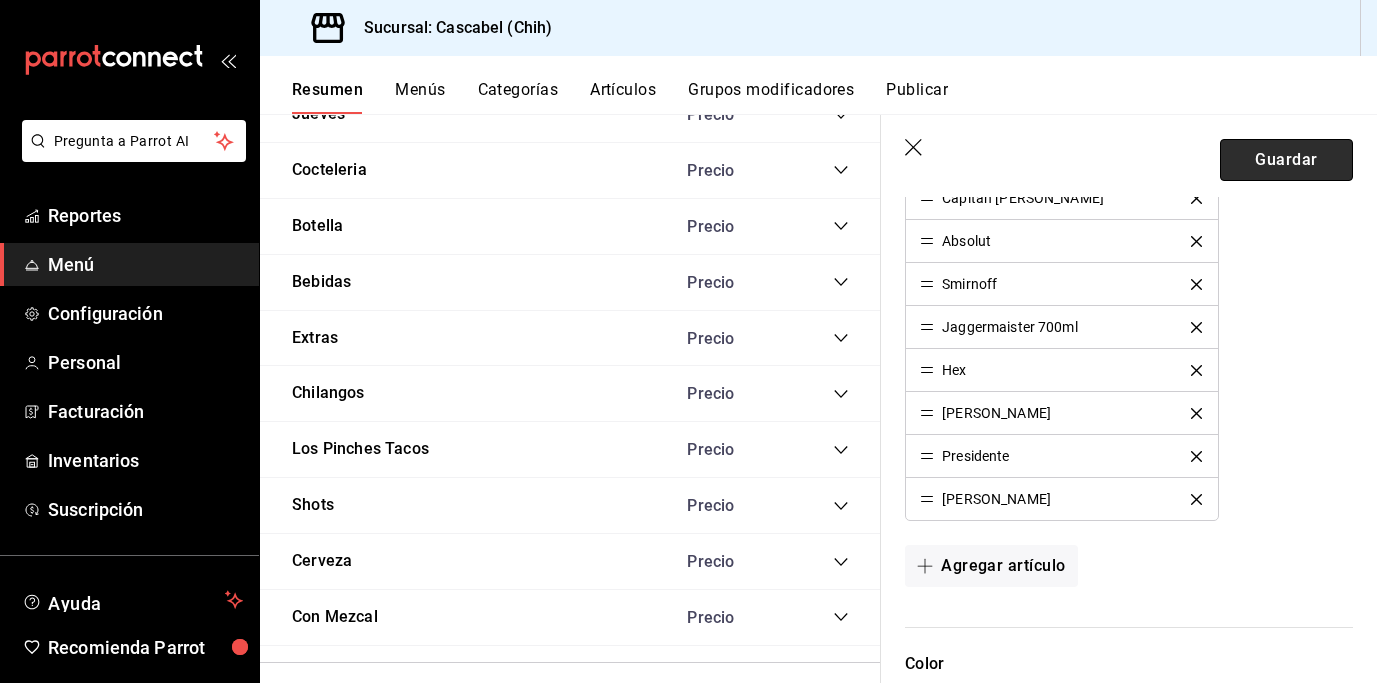 click on "Guardar" at bounding box center (1286, 160) 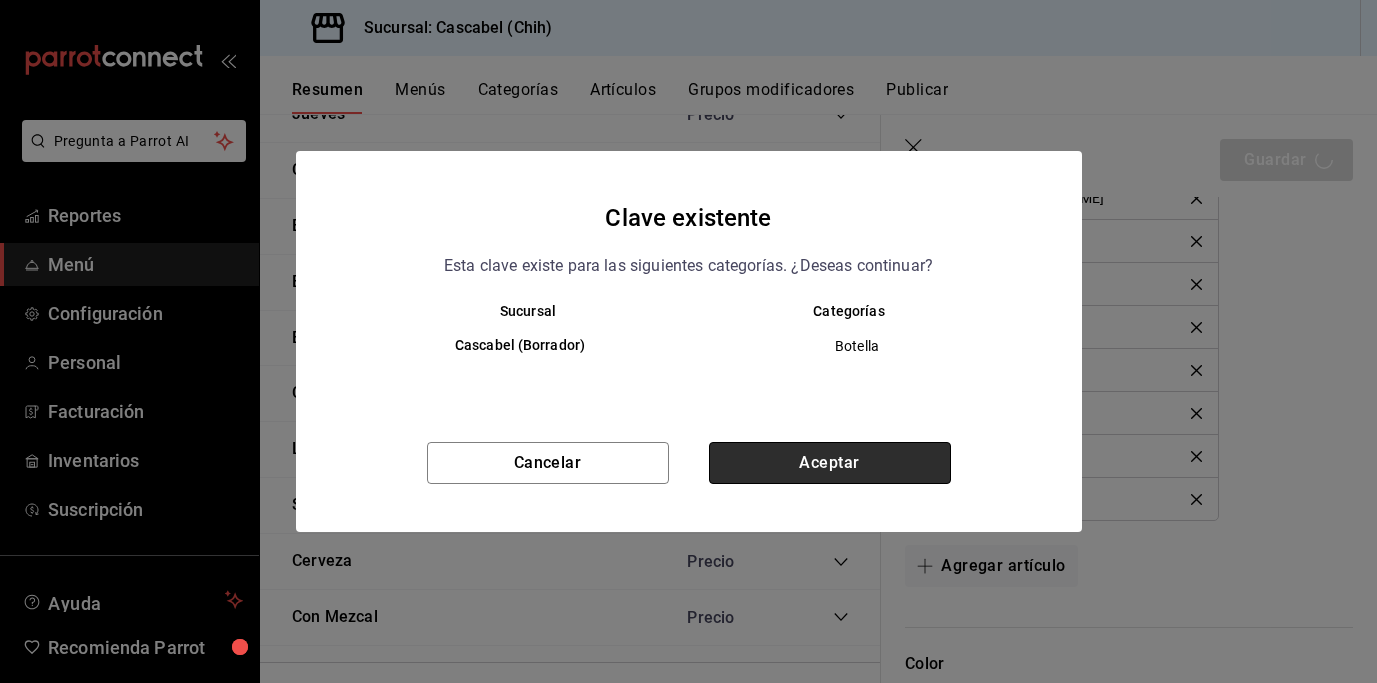 click on "Aceptar" at bounding box center [830, 463] 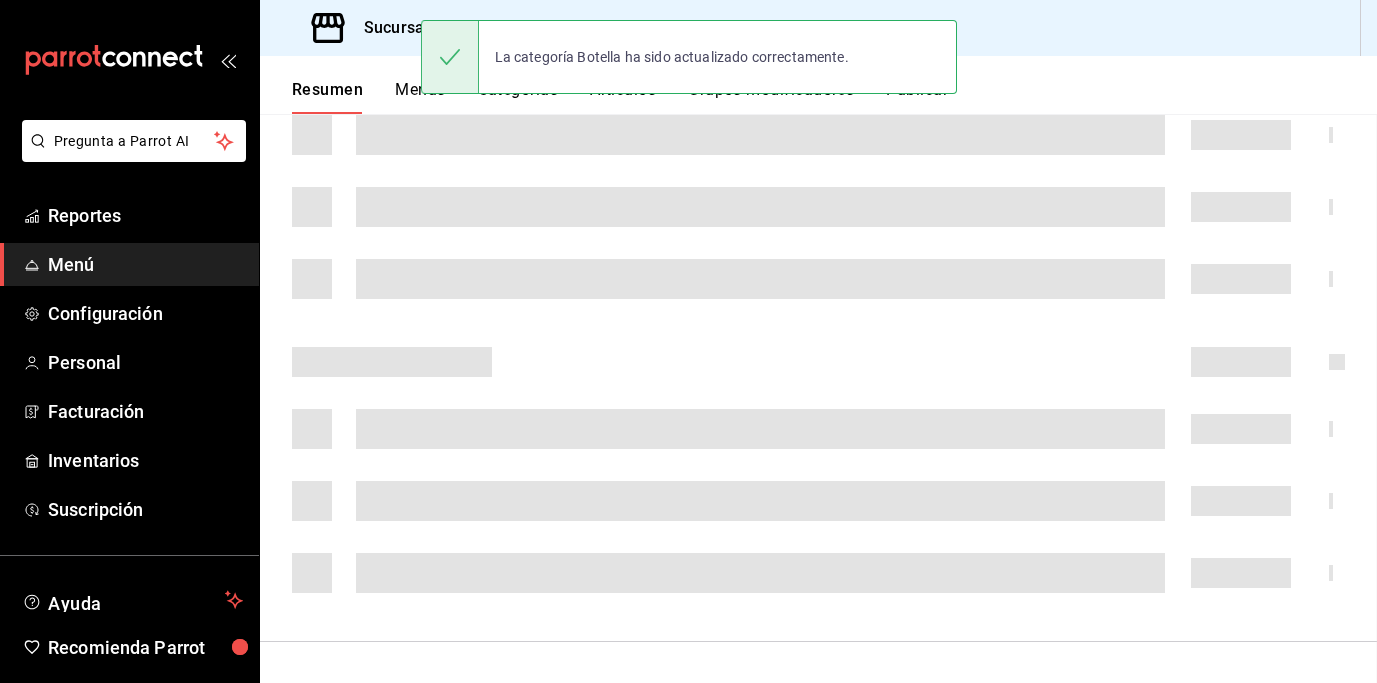 scroll, scrollTop: 0, scrollLeft: 0, axis: both 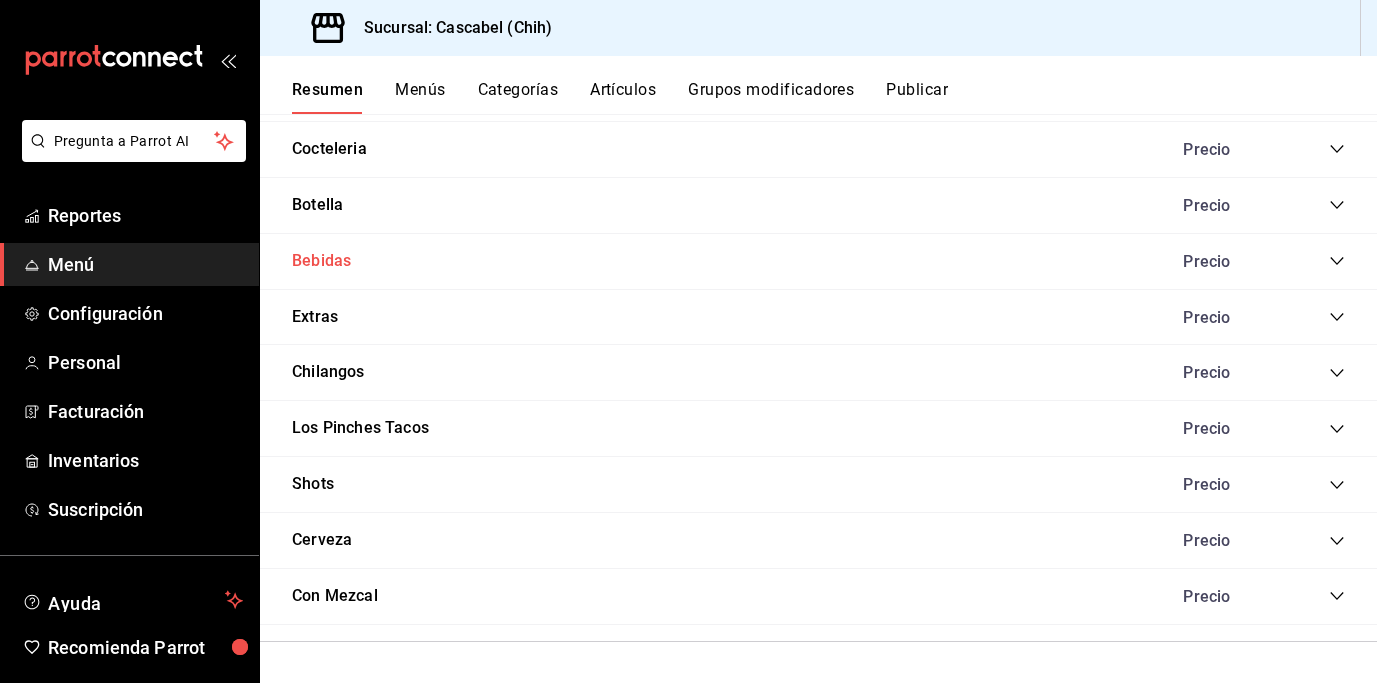 click on "Bebidas" at bounding box center [321, 261] 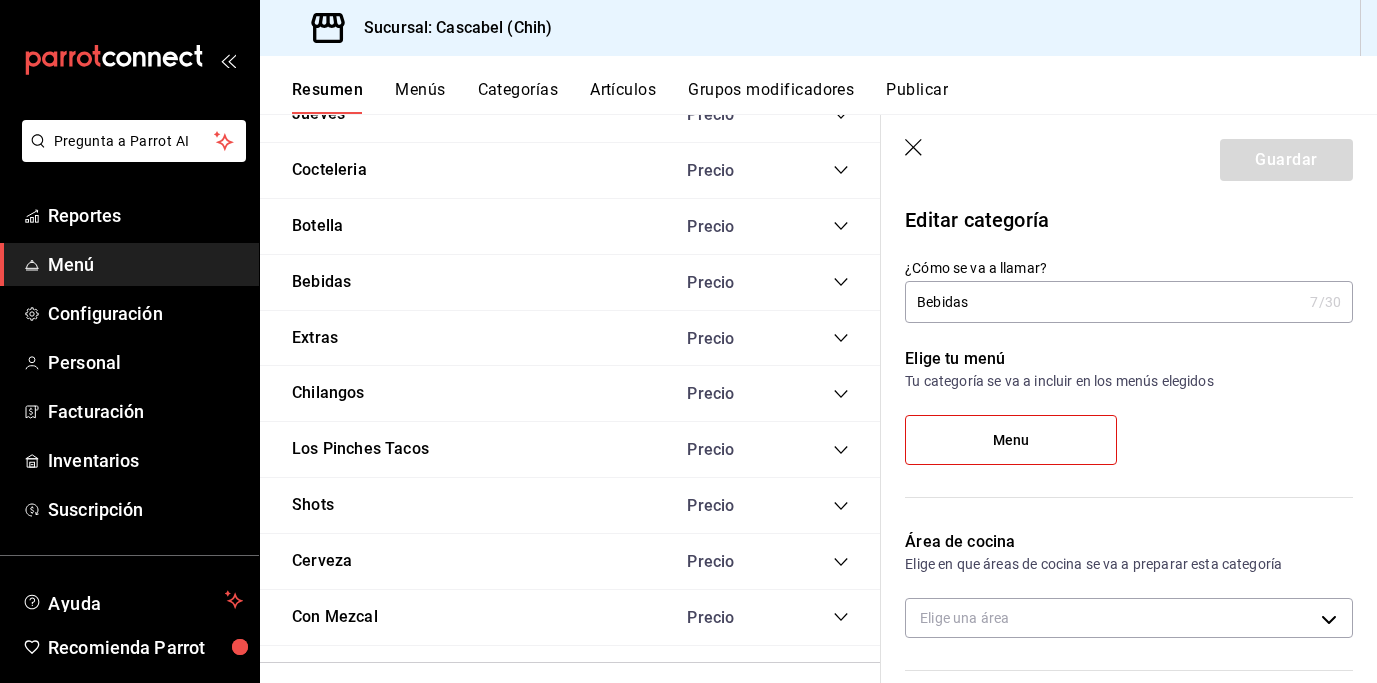 type on "895a52a7-bede-489f-b888-c7dcd209135a" 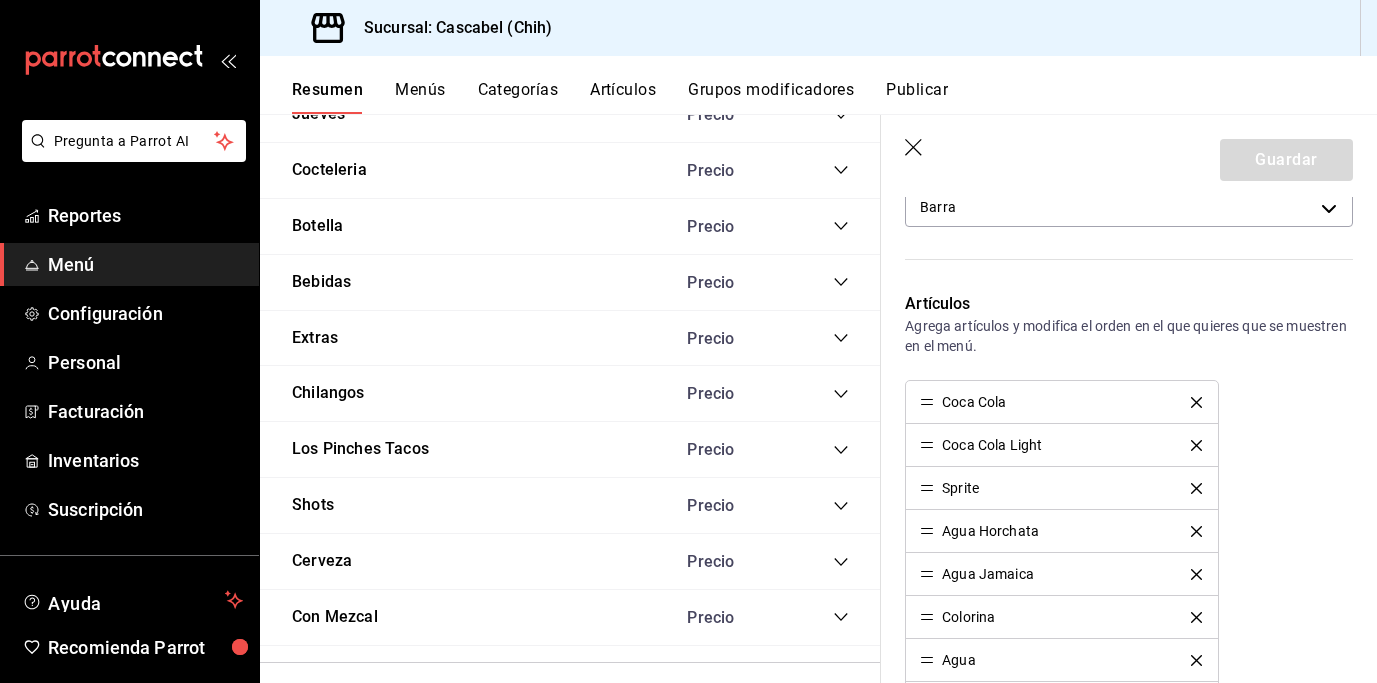scroll, scrollTop: 432, scrollLeft: 0, axis: vertical 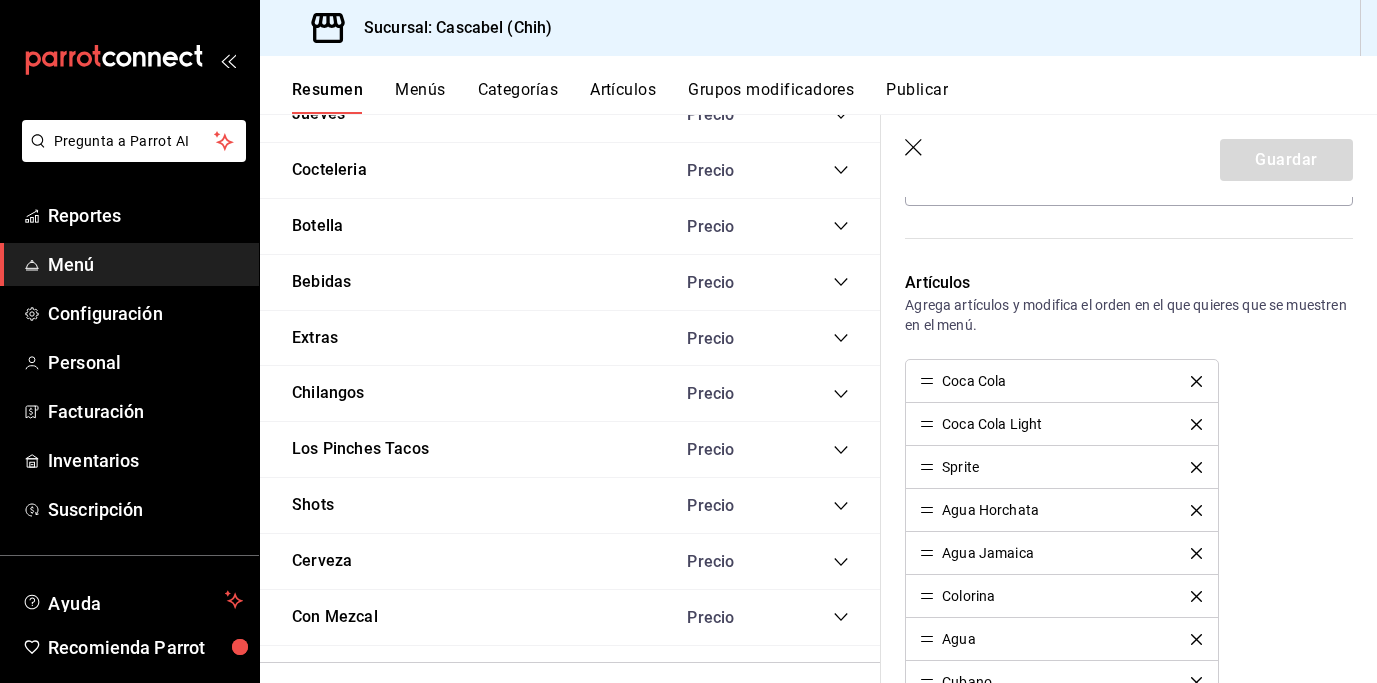 click 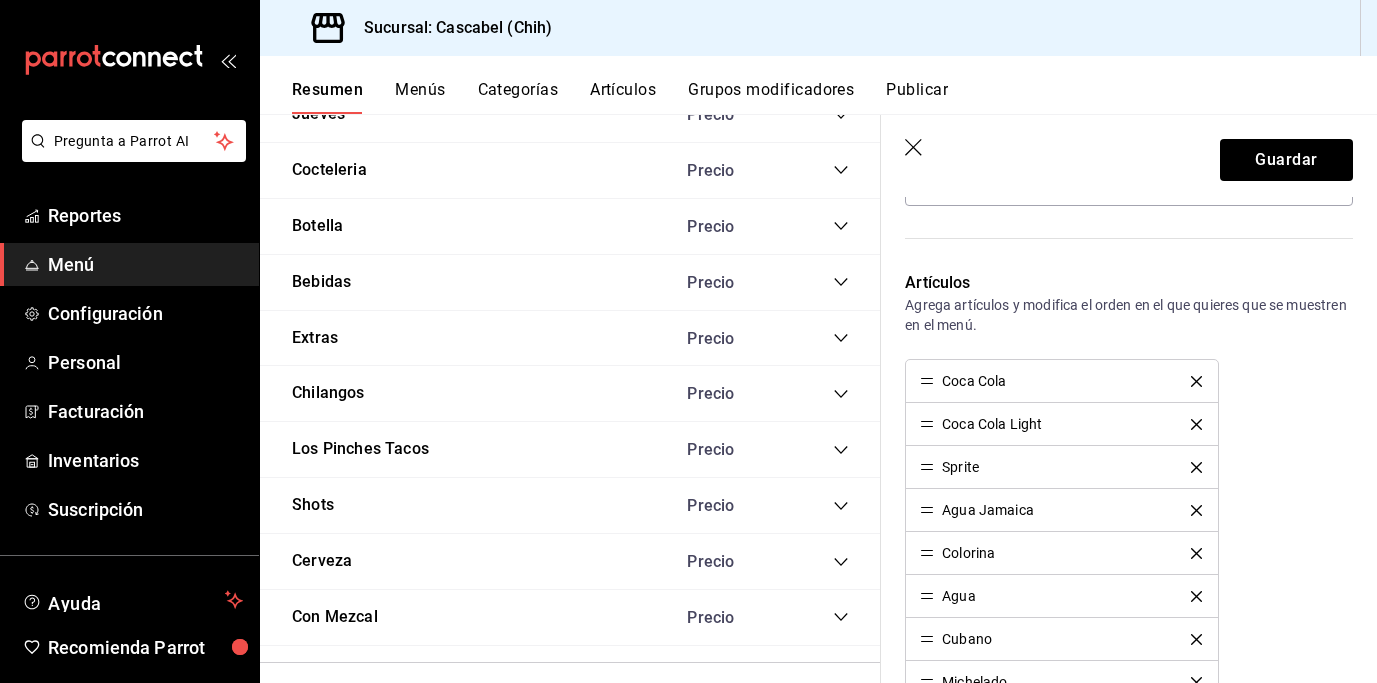 click 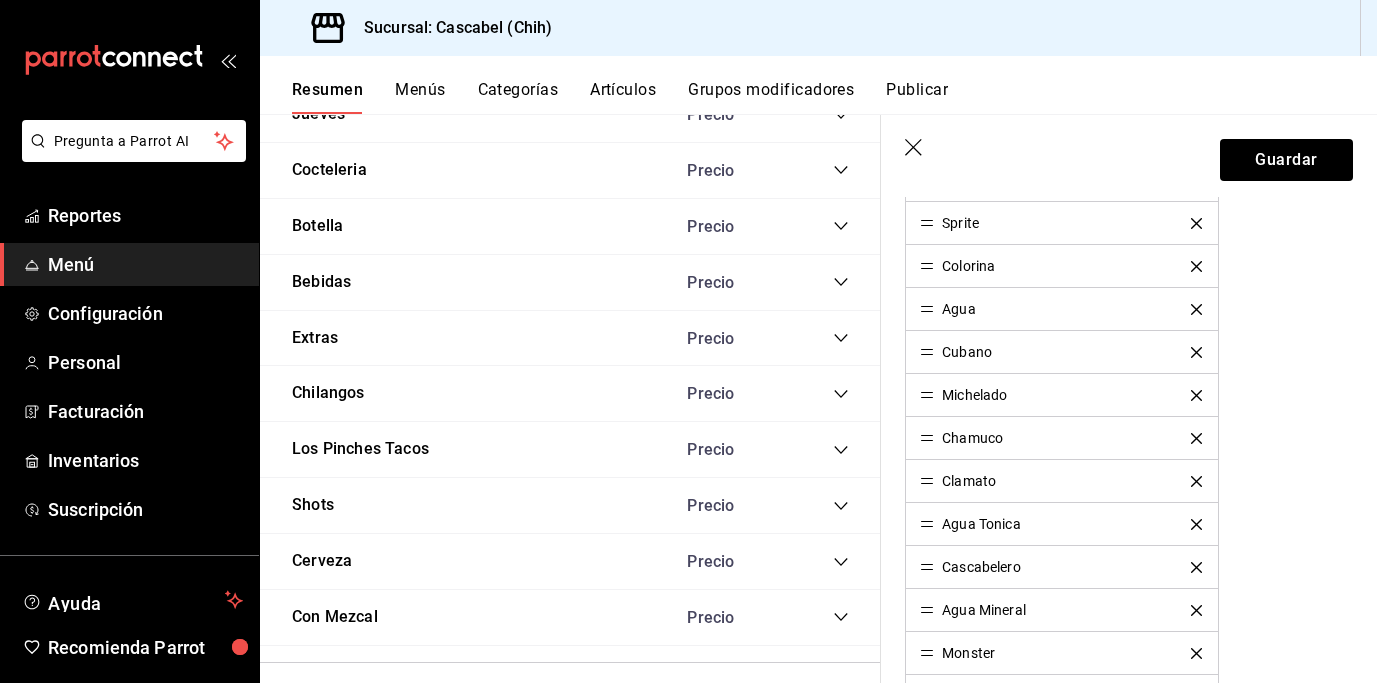 scroll, scrollTop: 678, scrollLeft: 0, axis: vertical 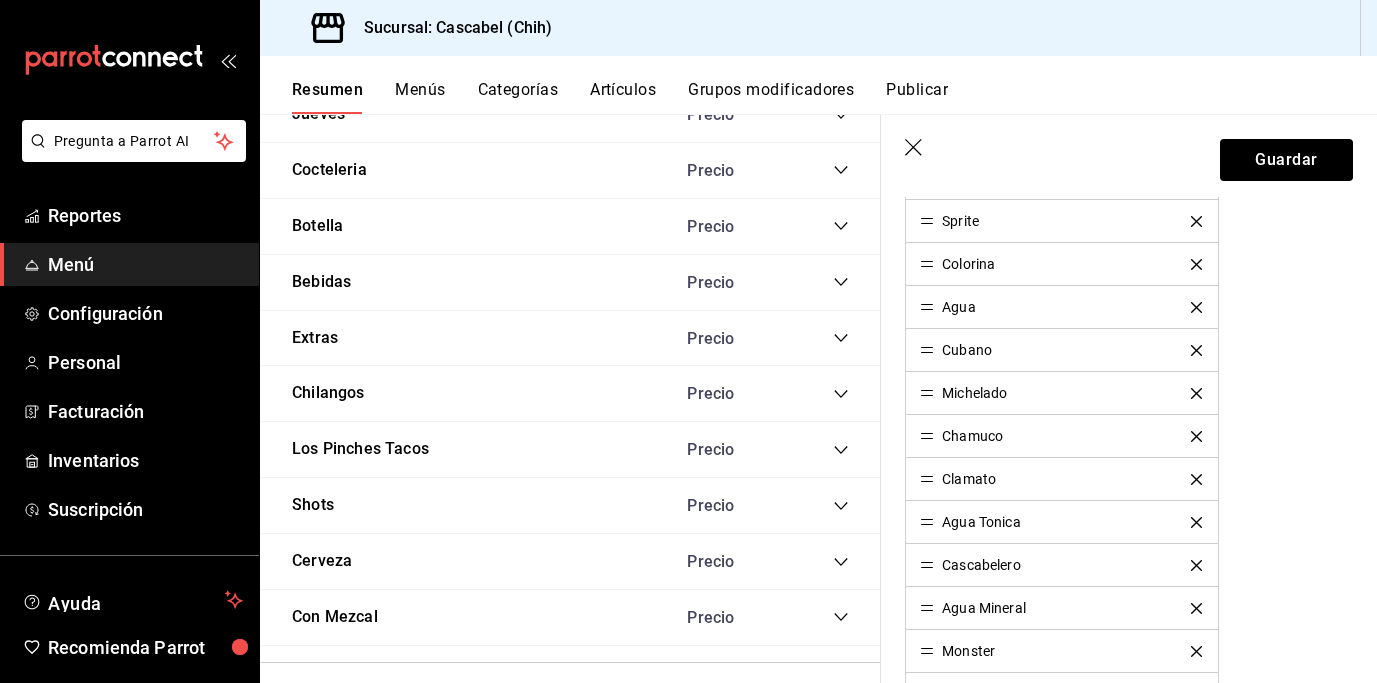 click 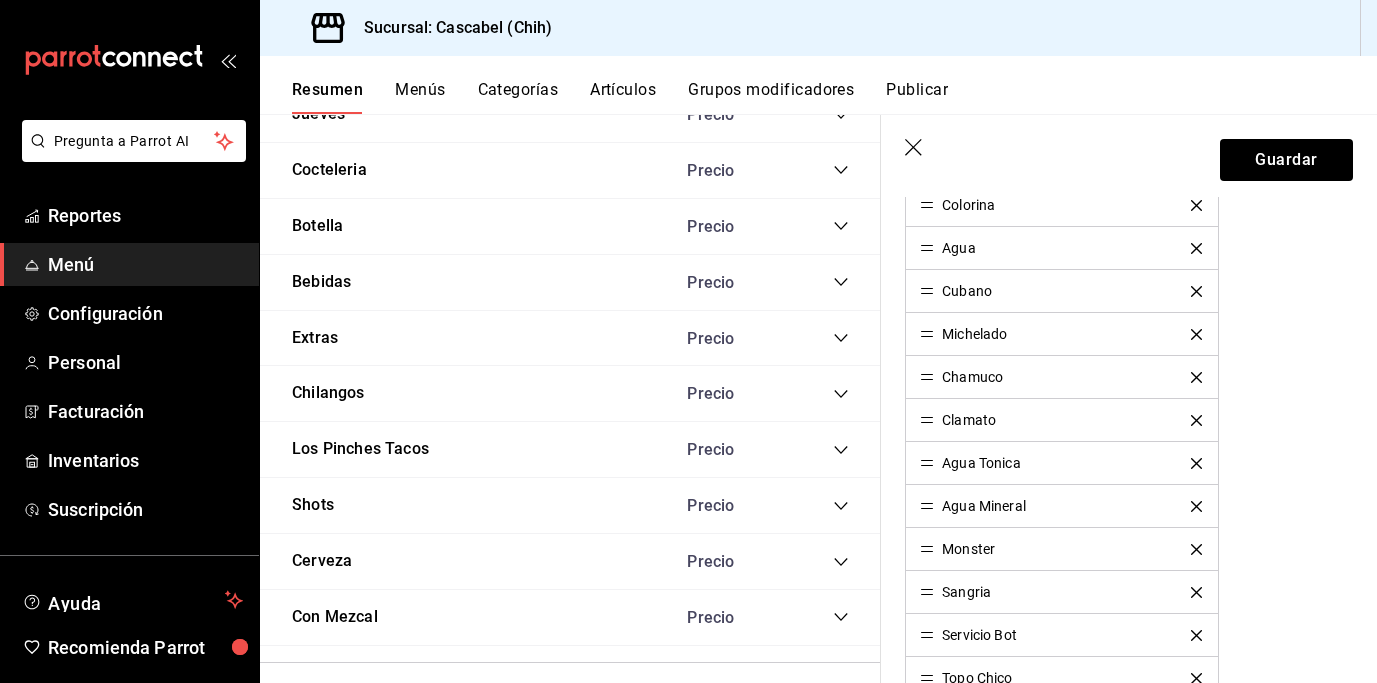 scroll, scrollTop: 894, scrollLeft: 0, axis: vertical 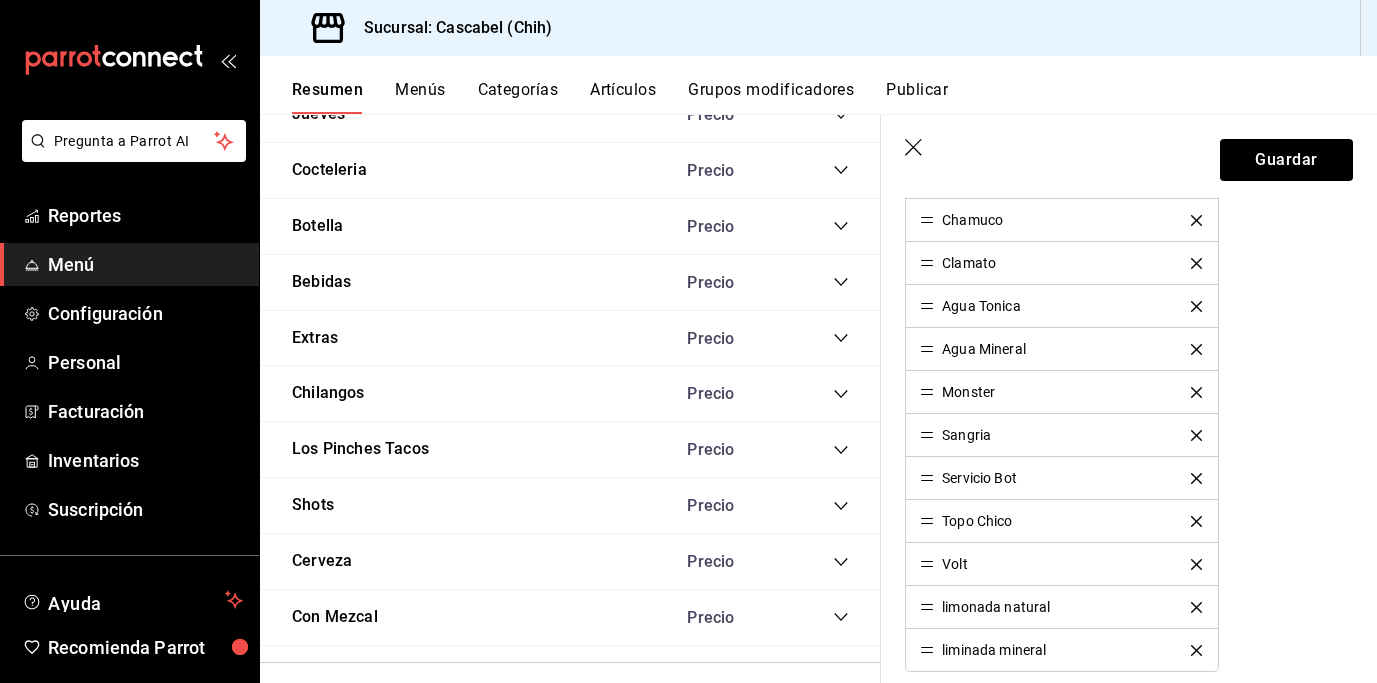 click 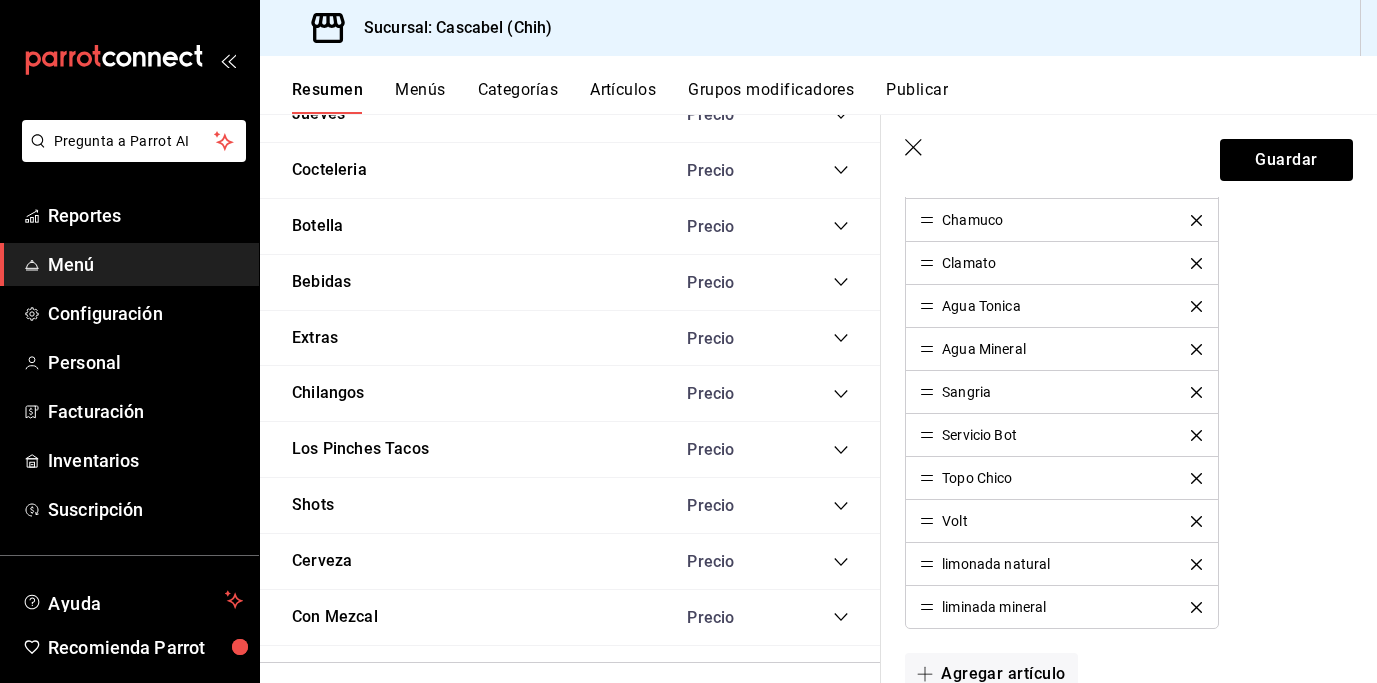 click 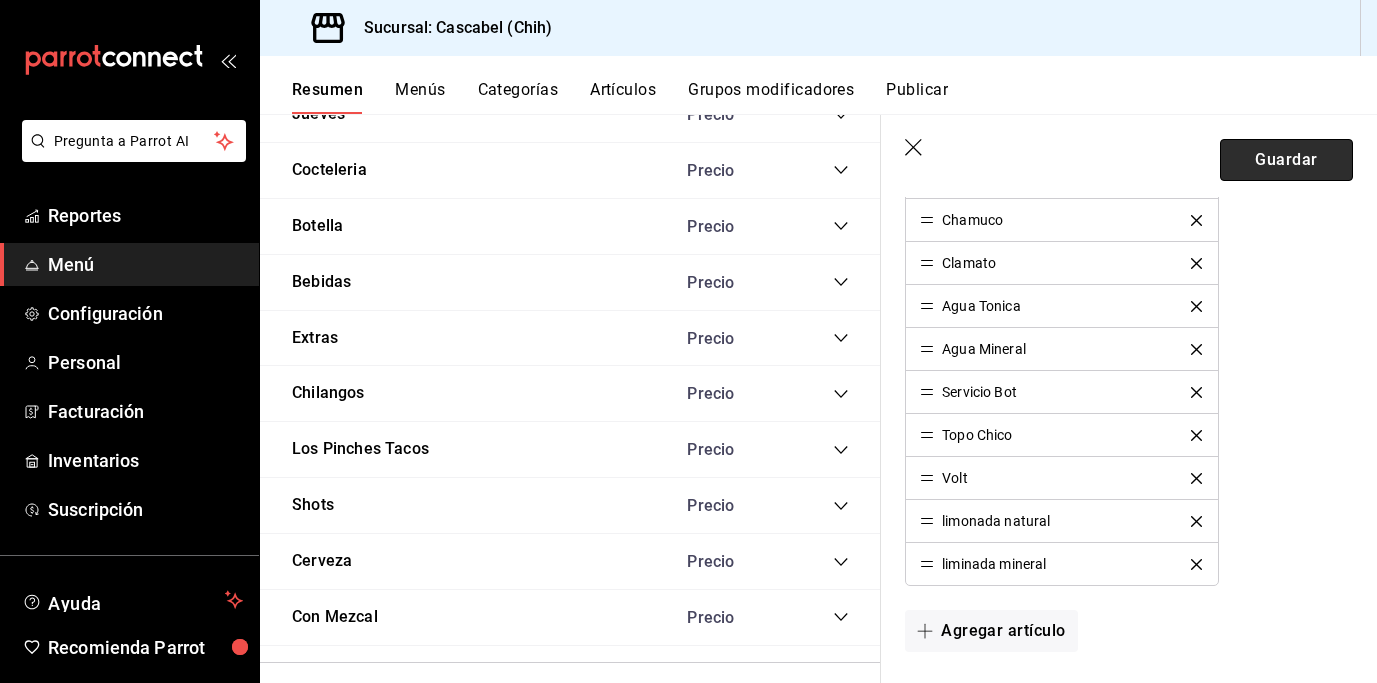 click on "Guardar" at bounding box center (1286, 160) 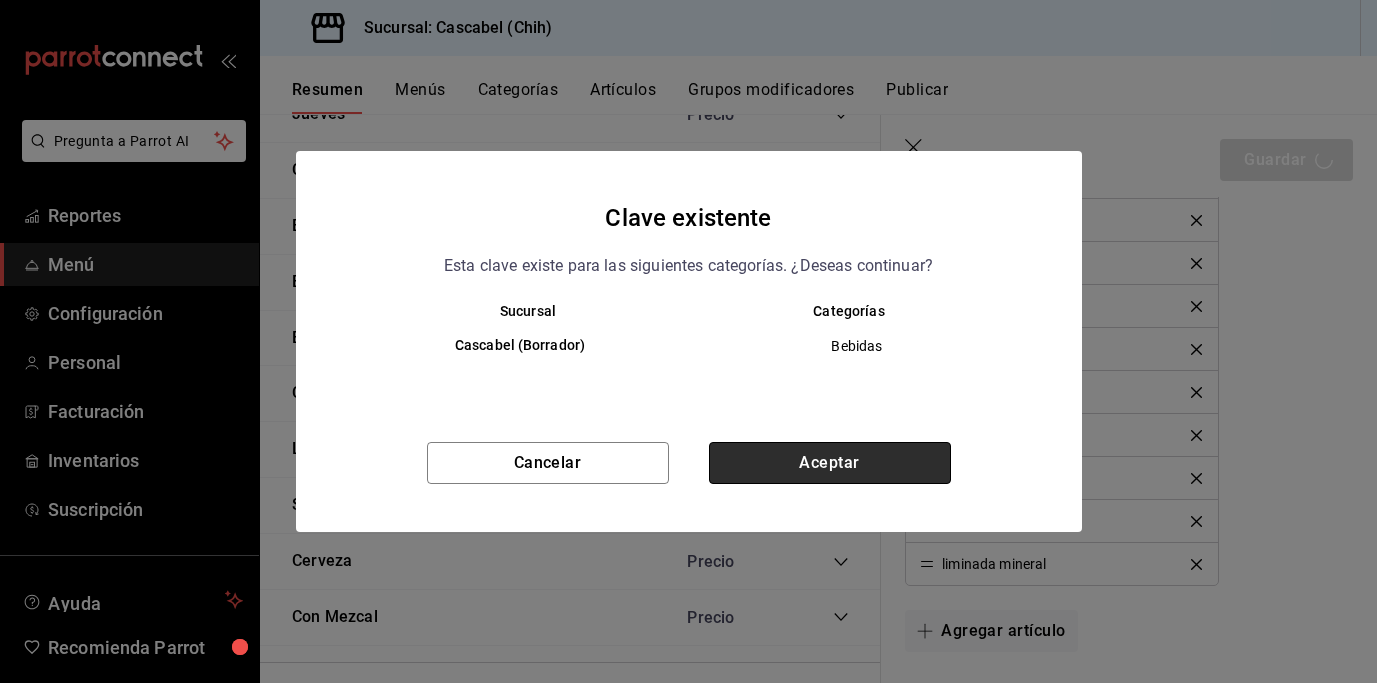 click on "Aceptar" at bounding box center (830, 463) 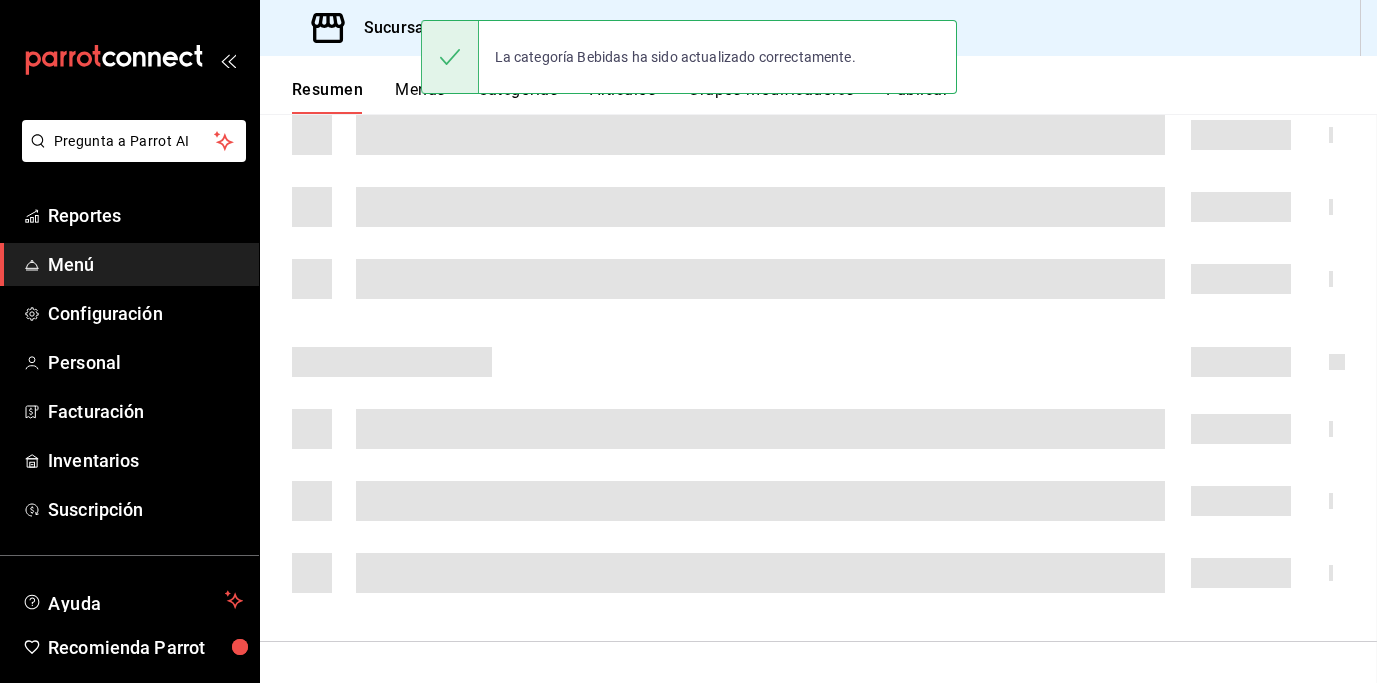 scroll, scrollTop: 0, scrollLeft: 0, axis: both 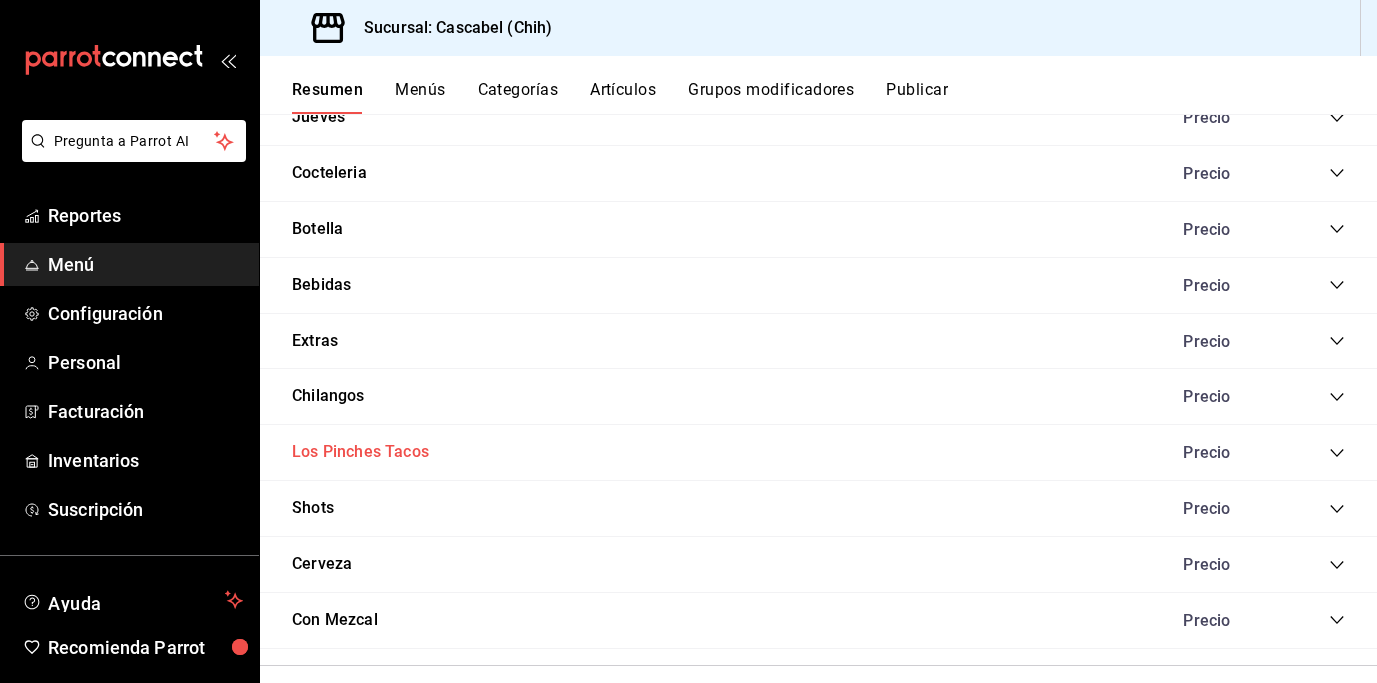 click on "Los Pinches Tacos" at bounding box center (360, 452) 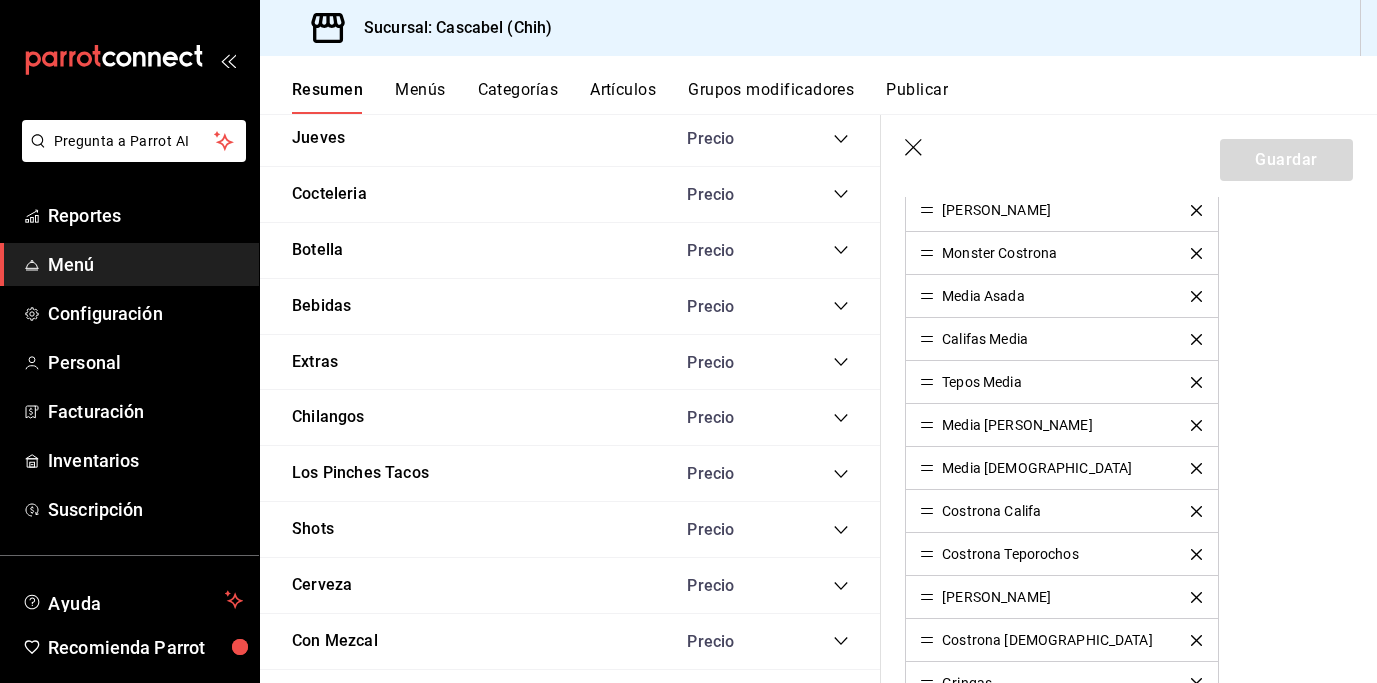 scroll, scrollTop: 544, scrollLeft: 0, axis: vertical 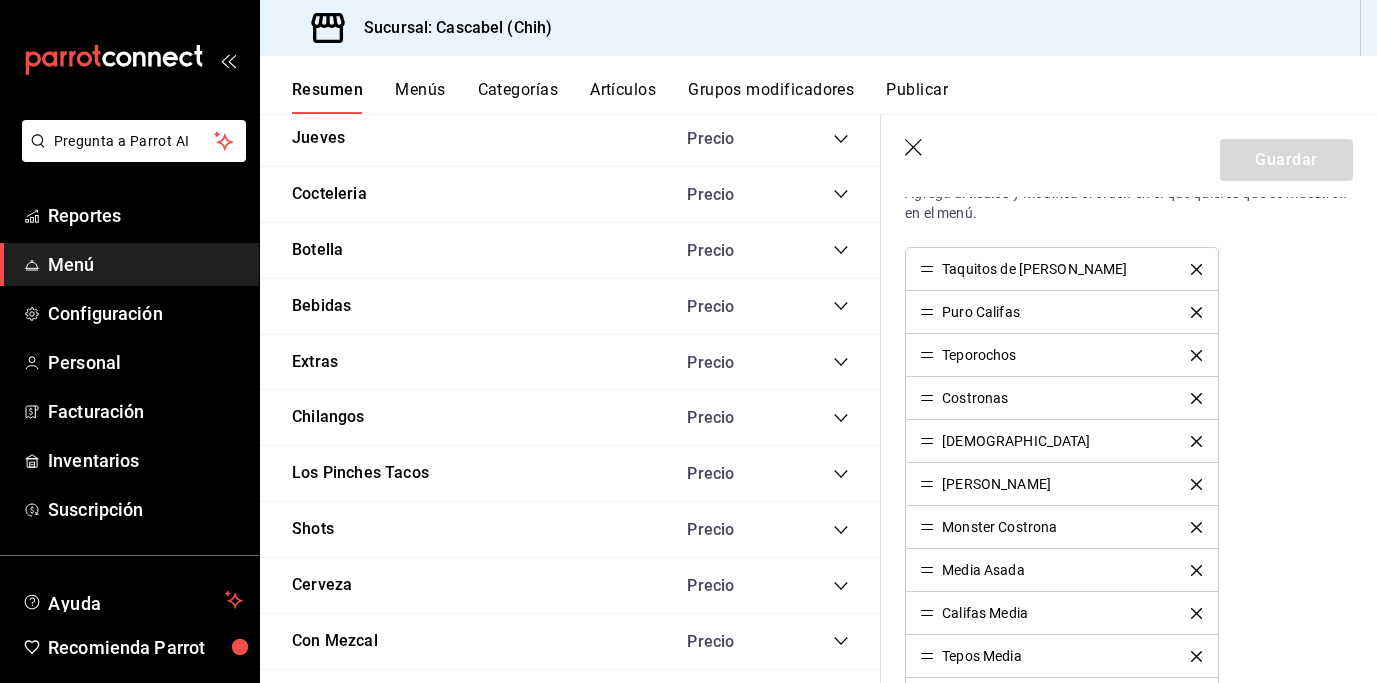 click at bounding box center [1196, 398] 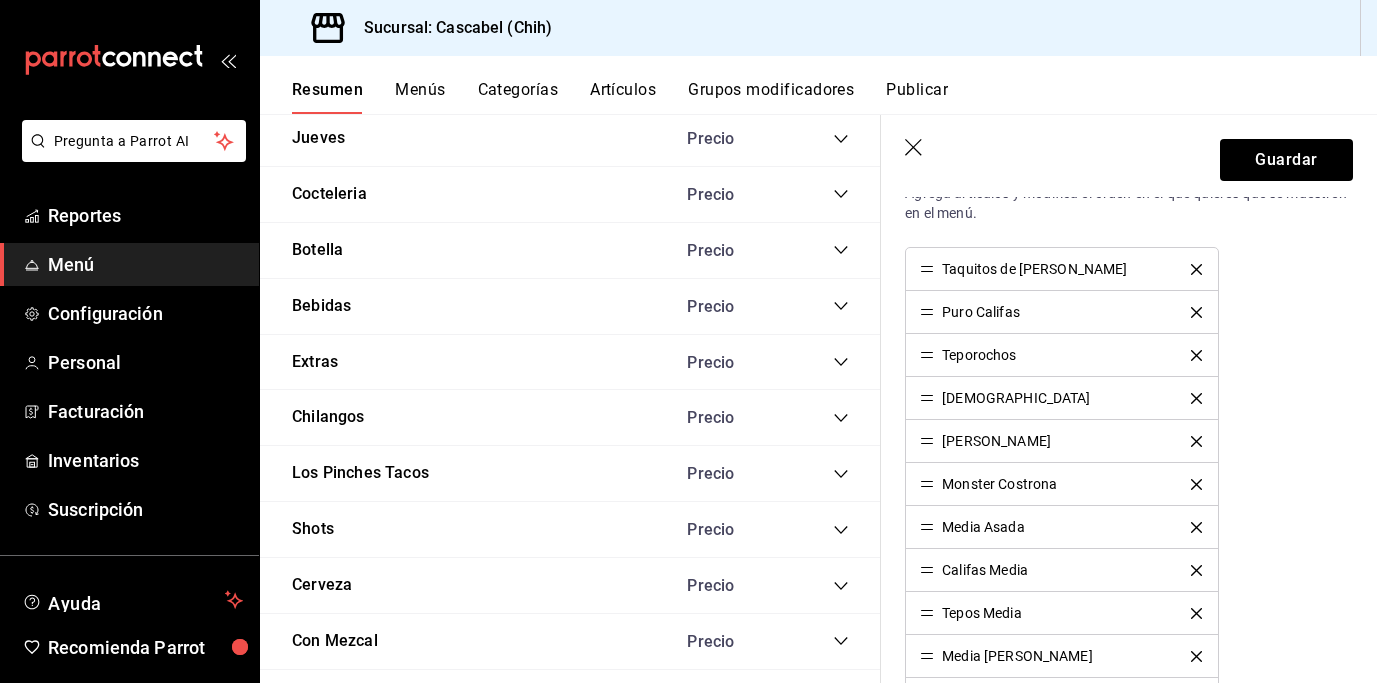 click at bounding box center [1196, 441] 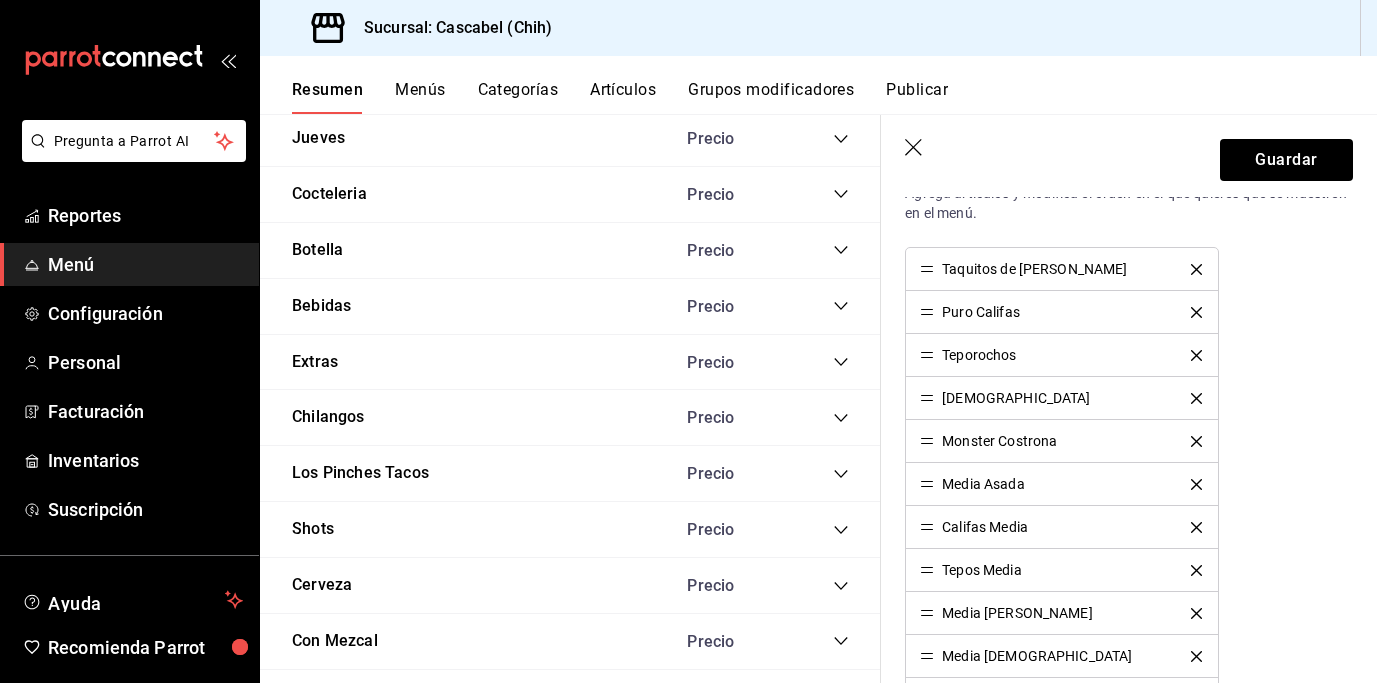click 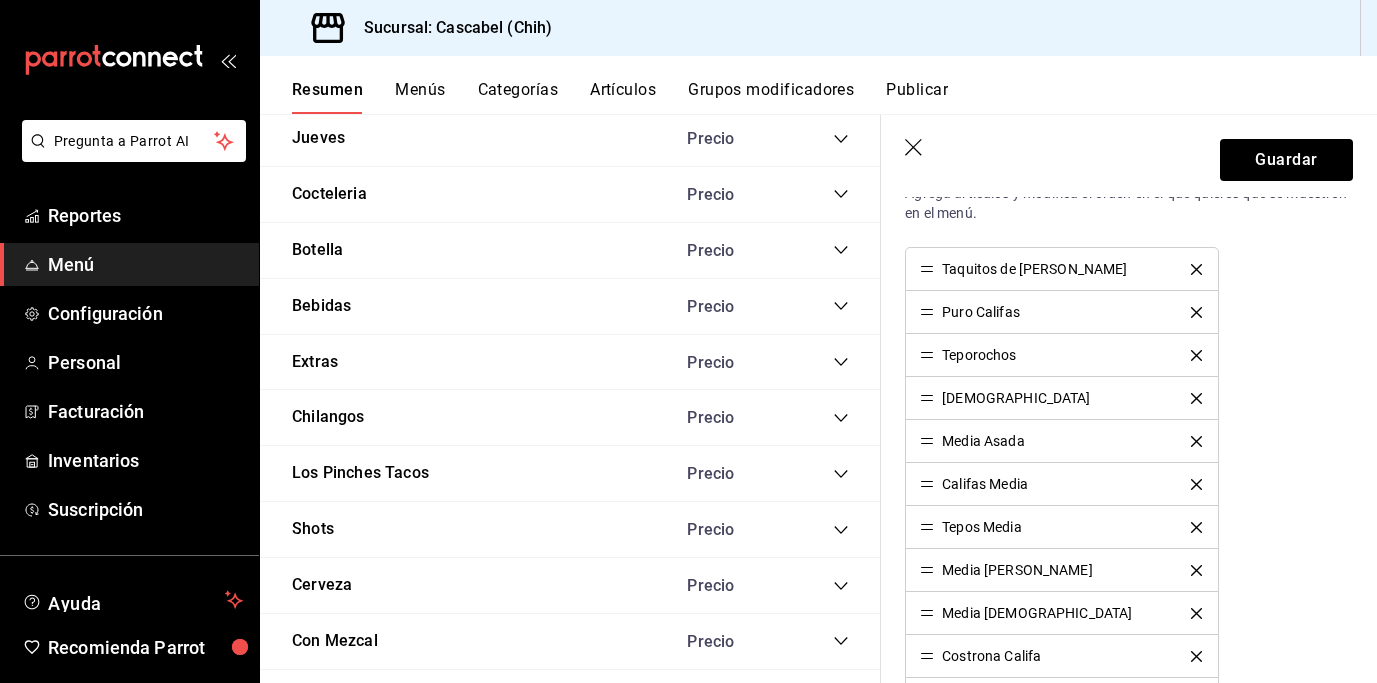 click 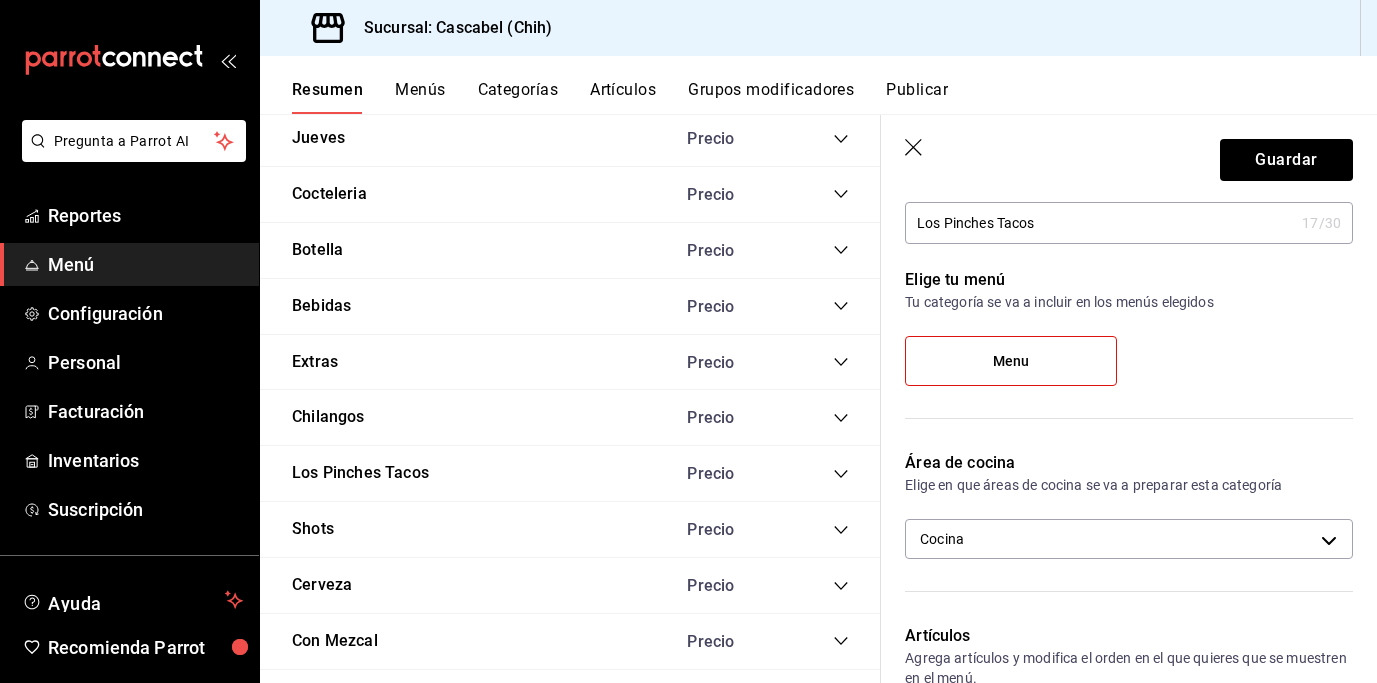 scroll, scrollTop: 77, scrollLeft: 0, axis: vertical 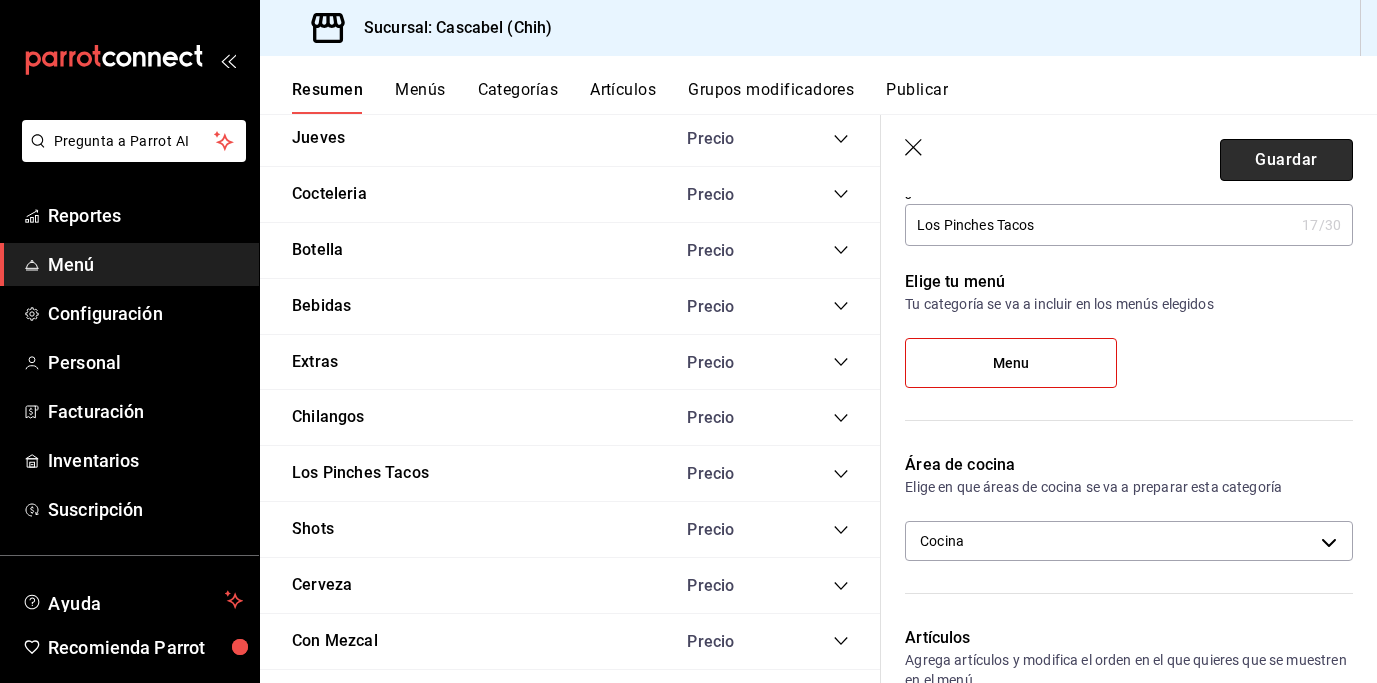 click on "Guardar" at bounding box center [1286, 160] 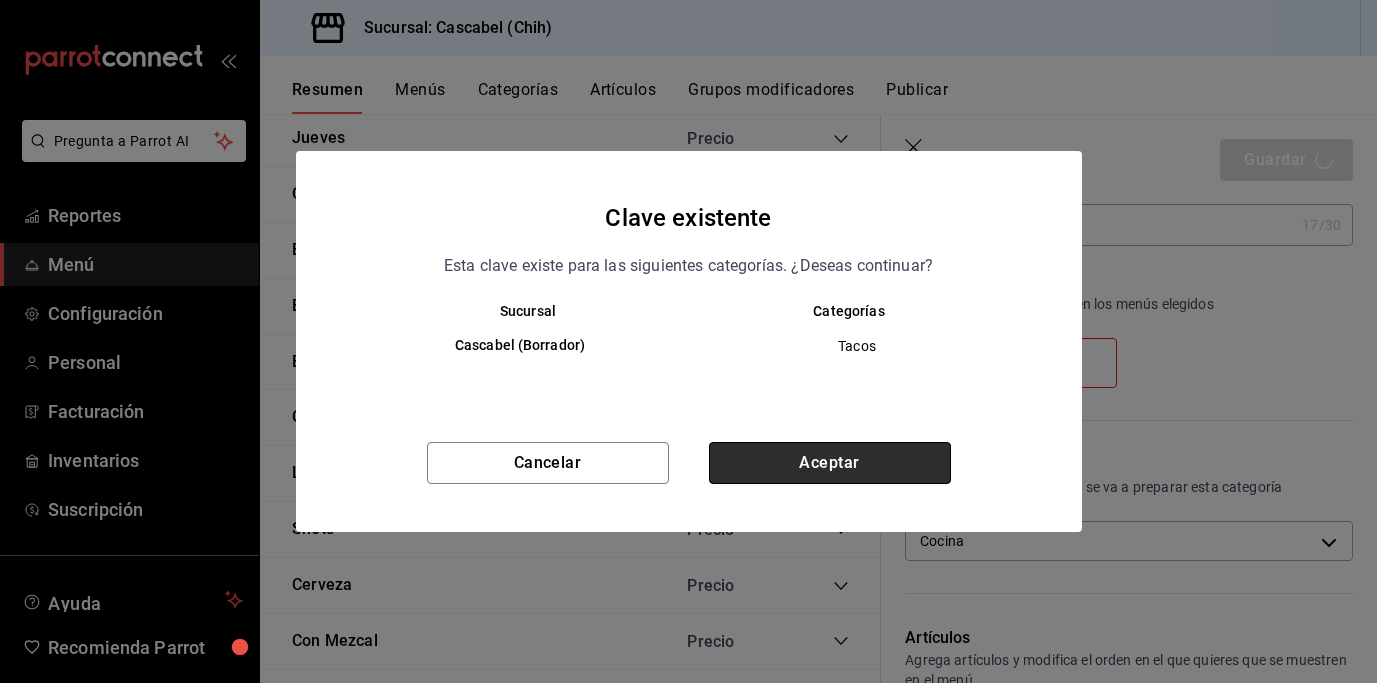 click on "Aceptar" at bounding box center (830, 463) 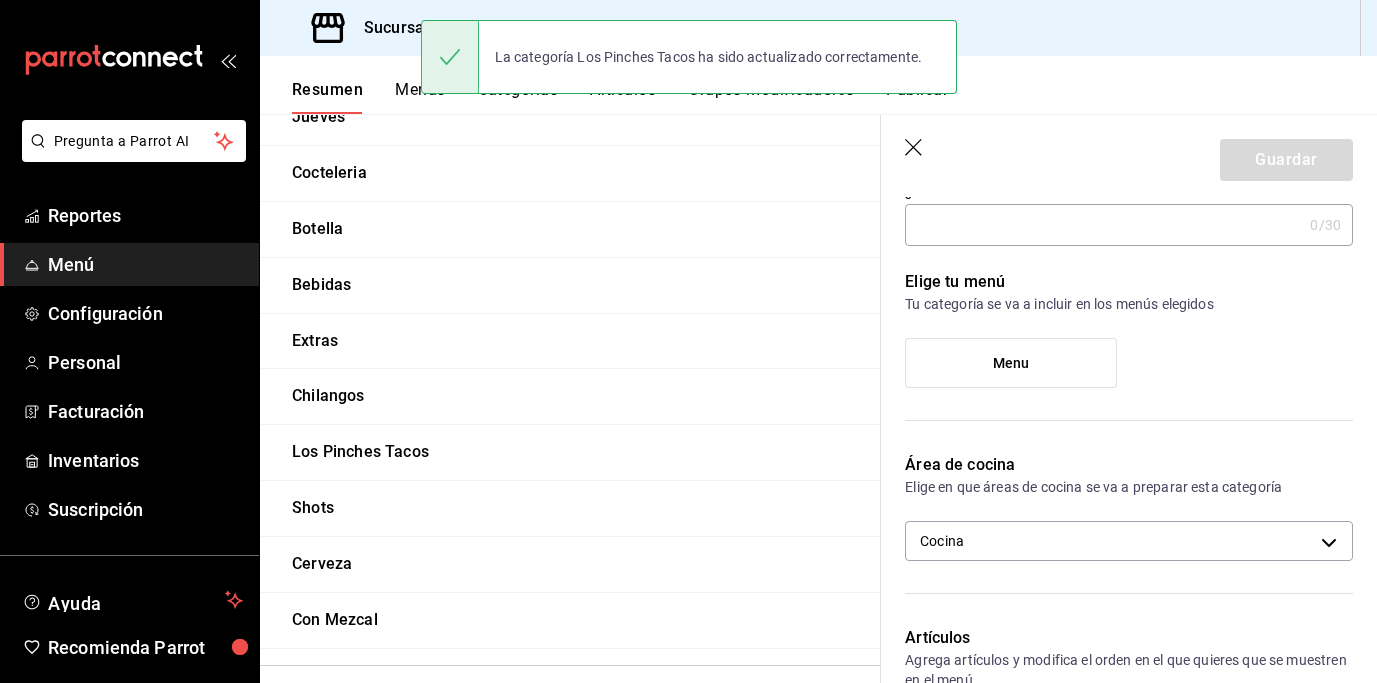 scroll, scrollTop: 0, scrollLeft: 0, axis: both 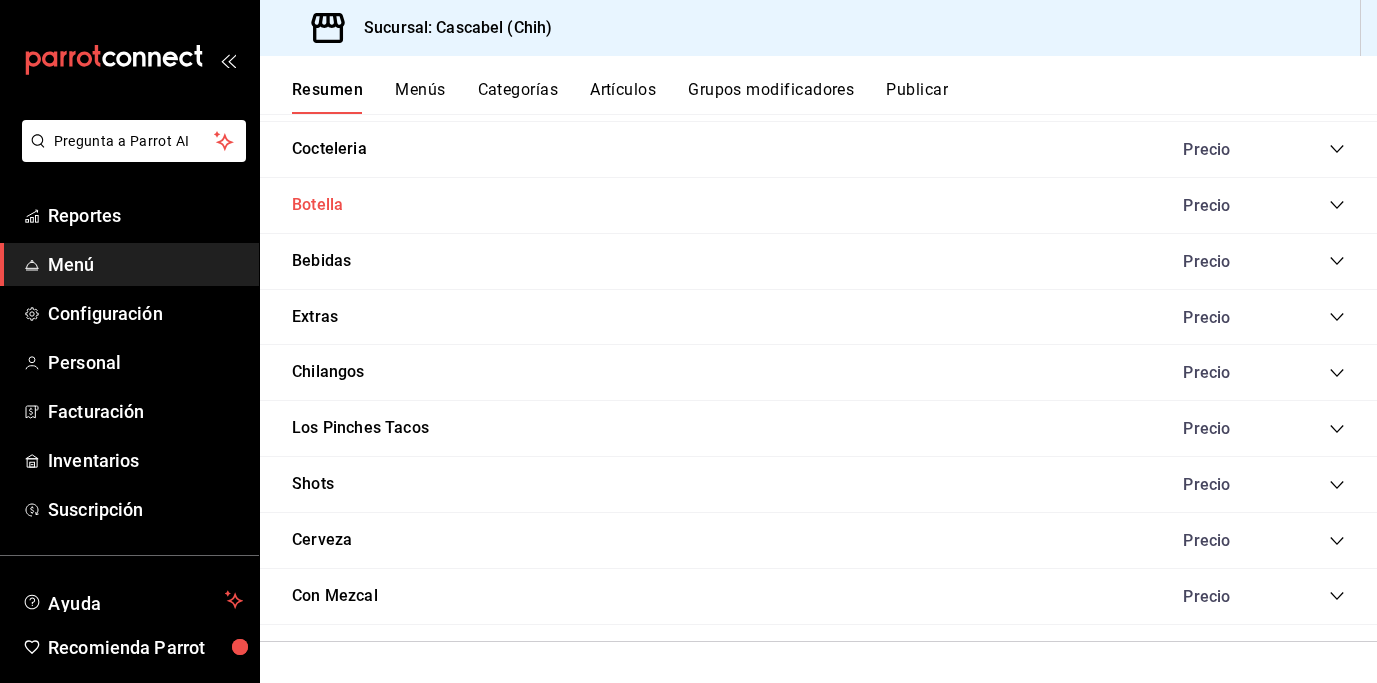 click on "Botella" at bounding box center [317, 205] 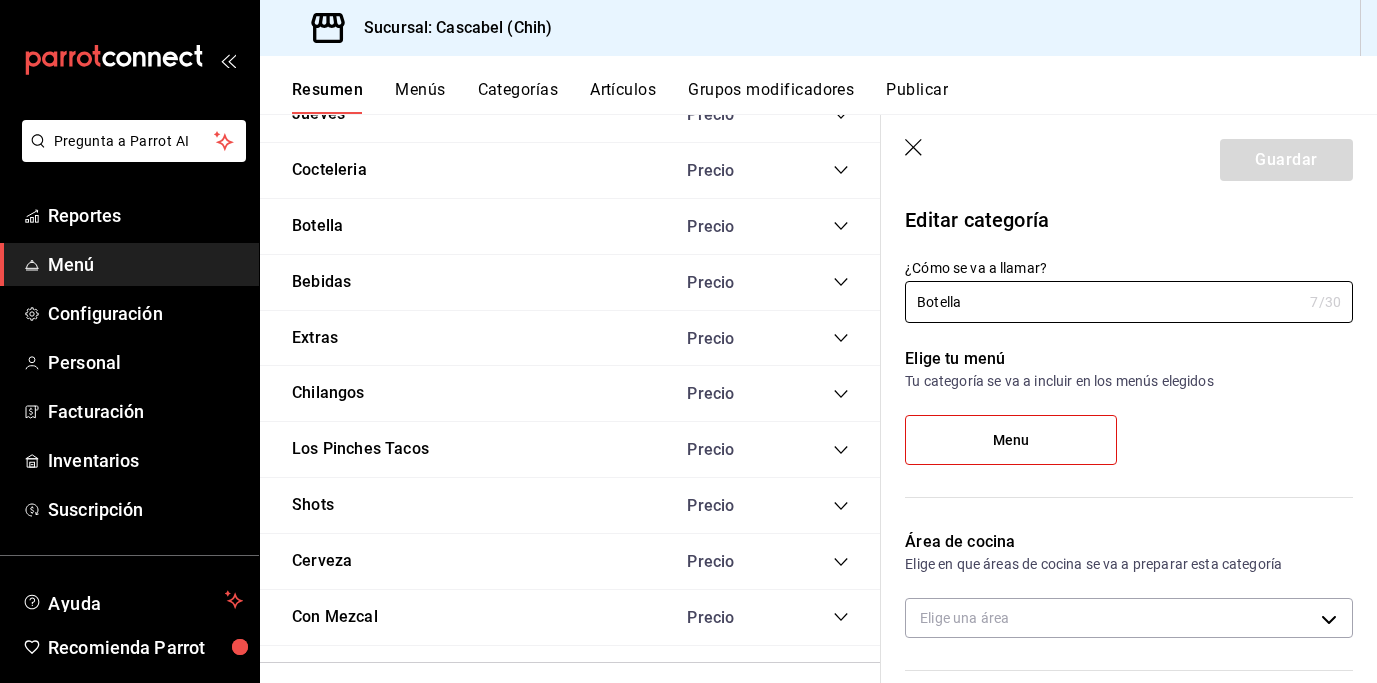 type on "895a52a7-bede-489f-b888-c7dcd209135a" 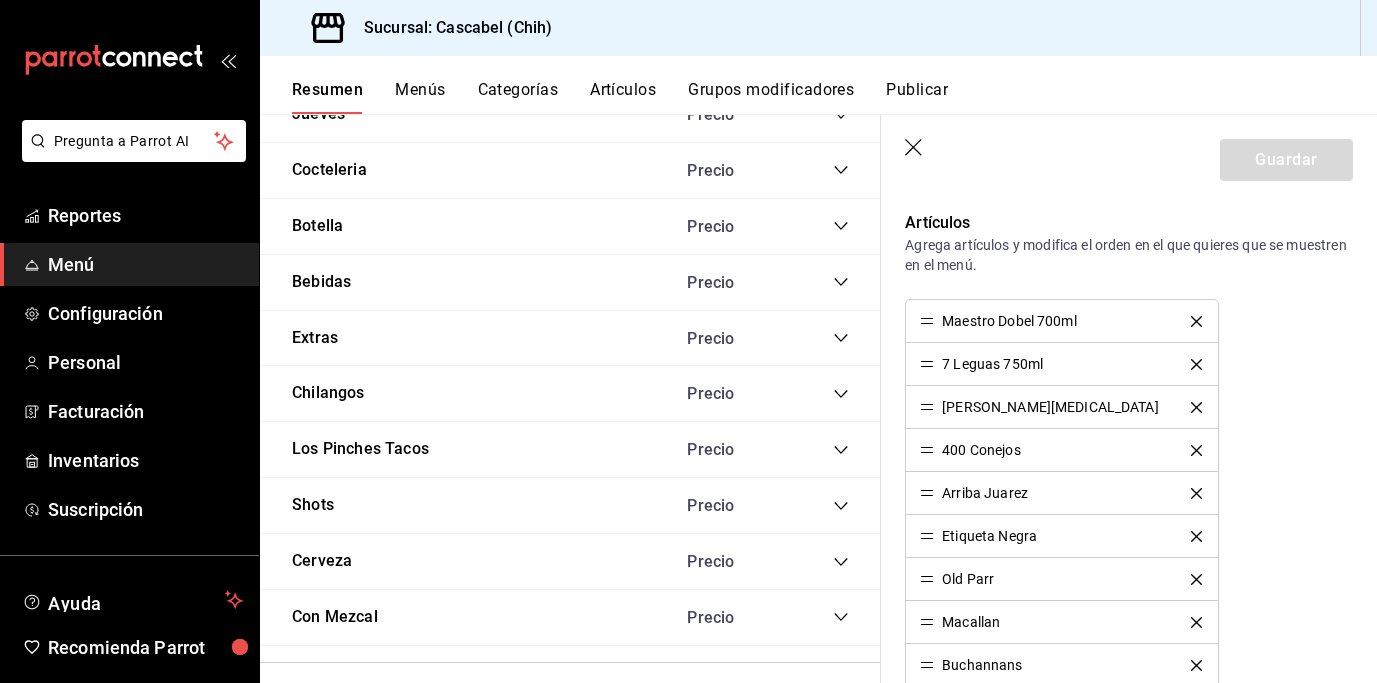 scroll, scrollTop: 500, scrollLeft: 0, axis: vertical 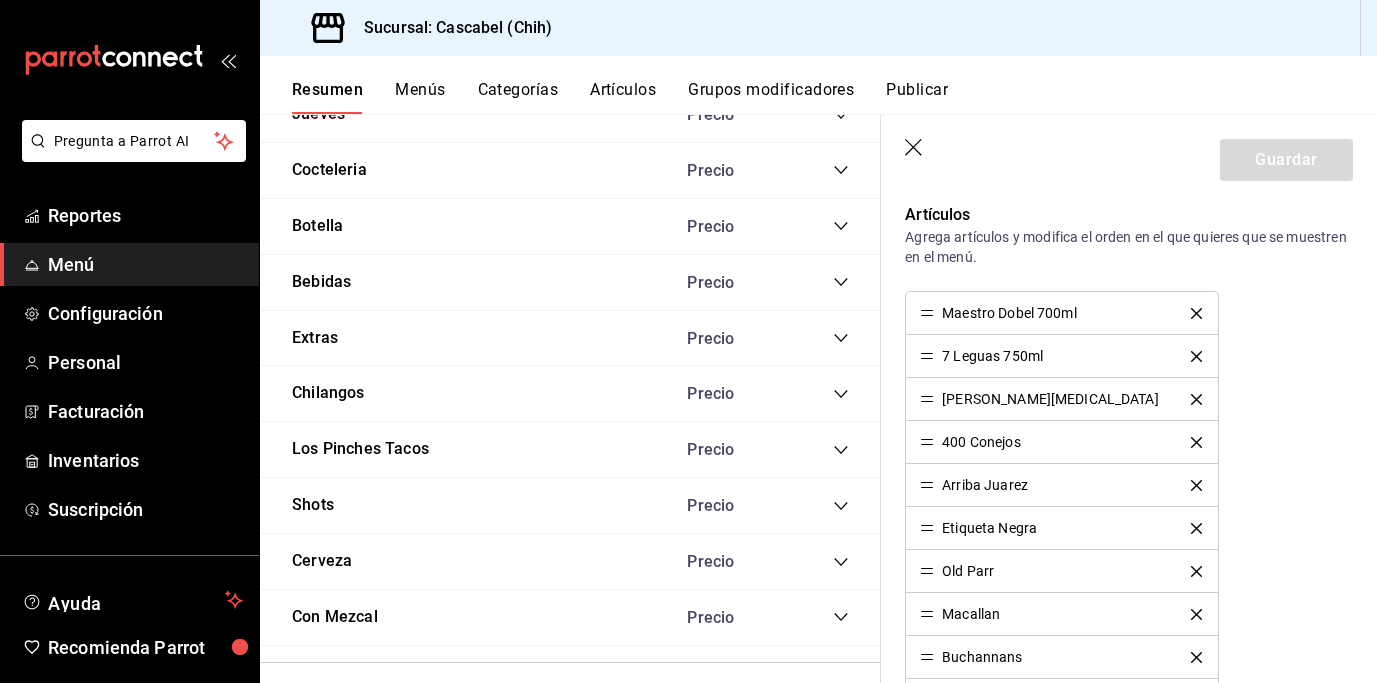 click 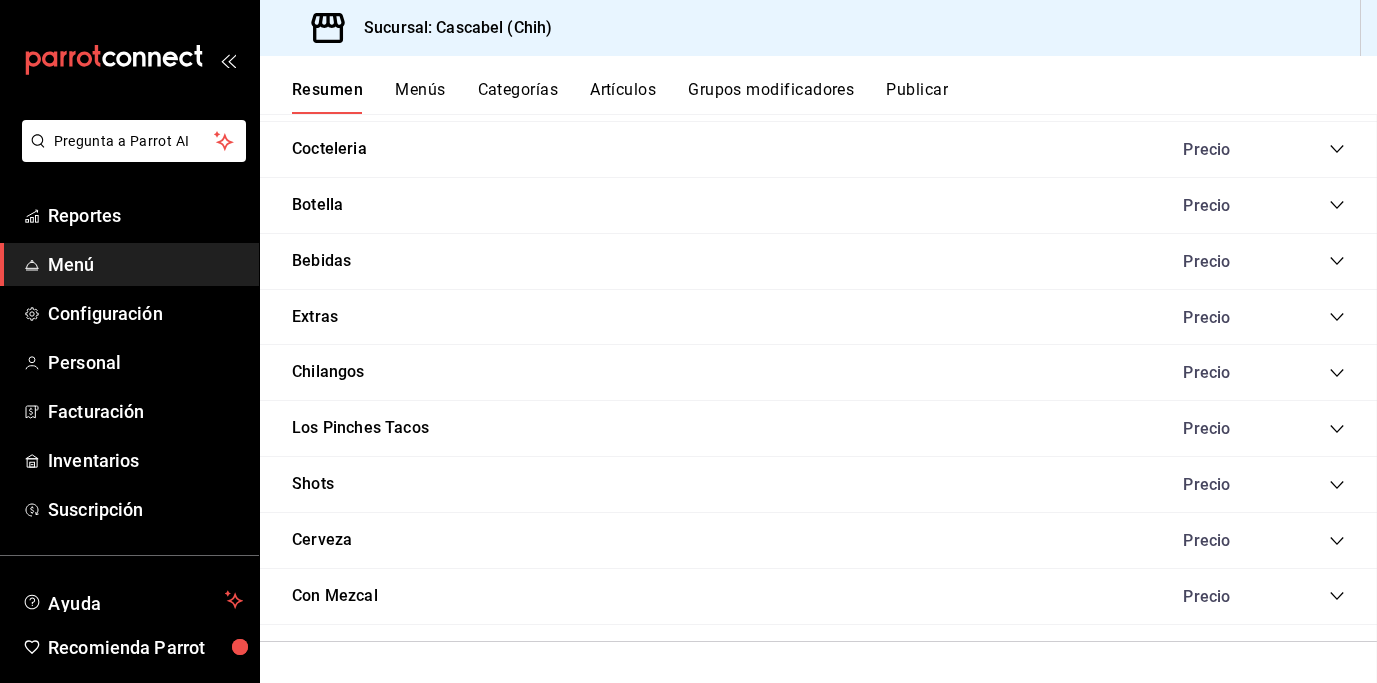 scroll, scrollTop: 0, scrollLeft: 0, axis: both 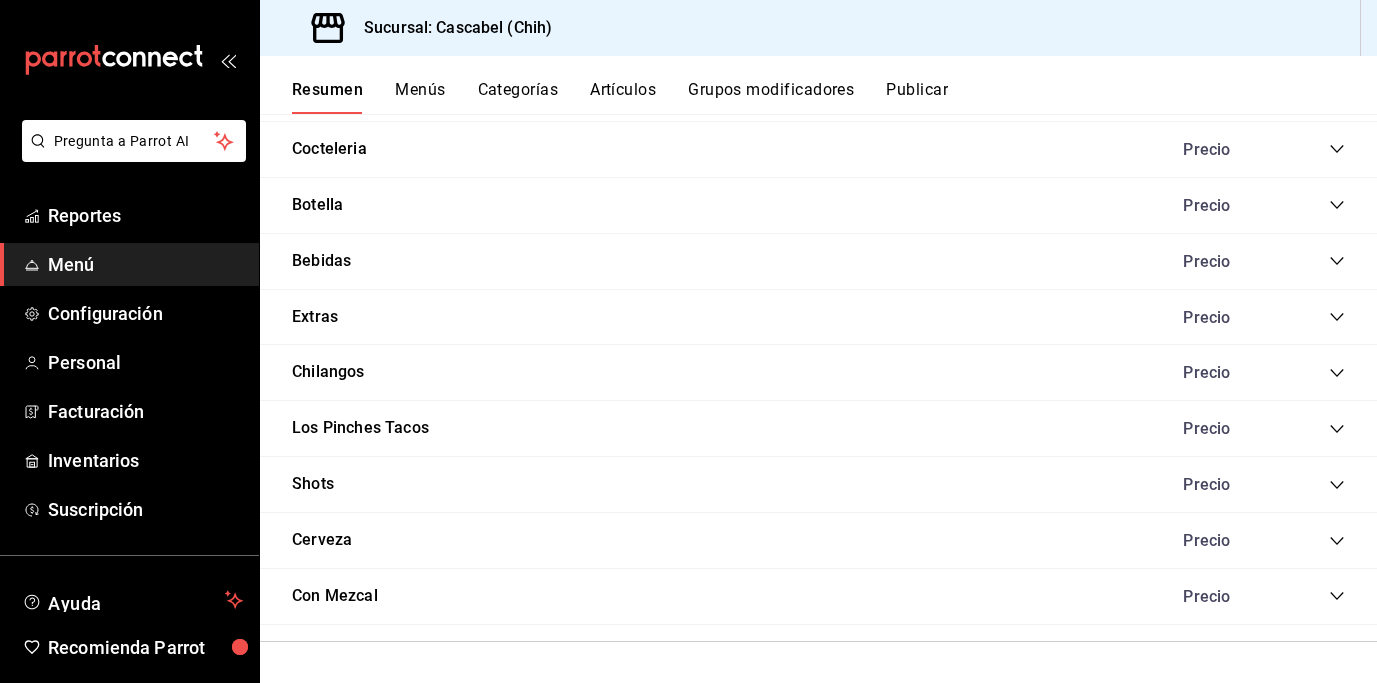 click 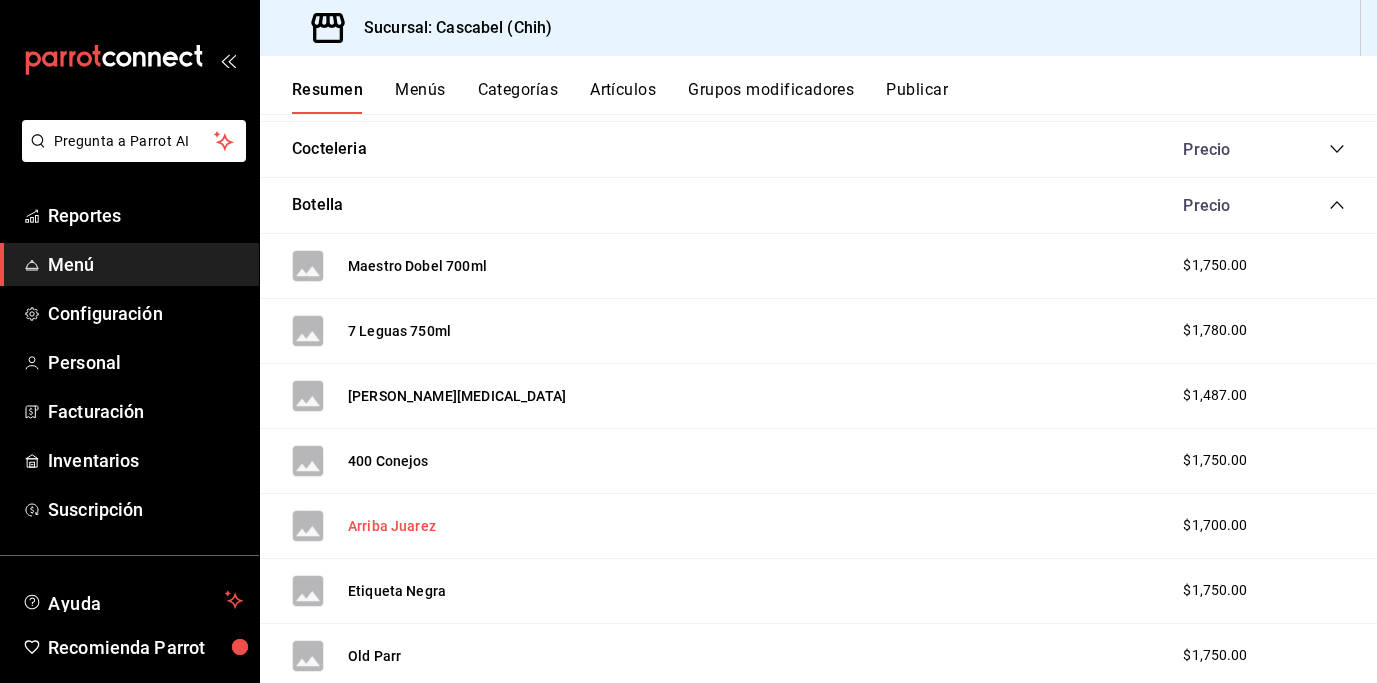 click on "Arriba Juarez" at bounding box center [392, 526] 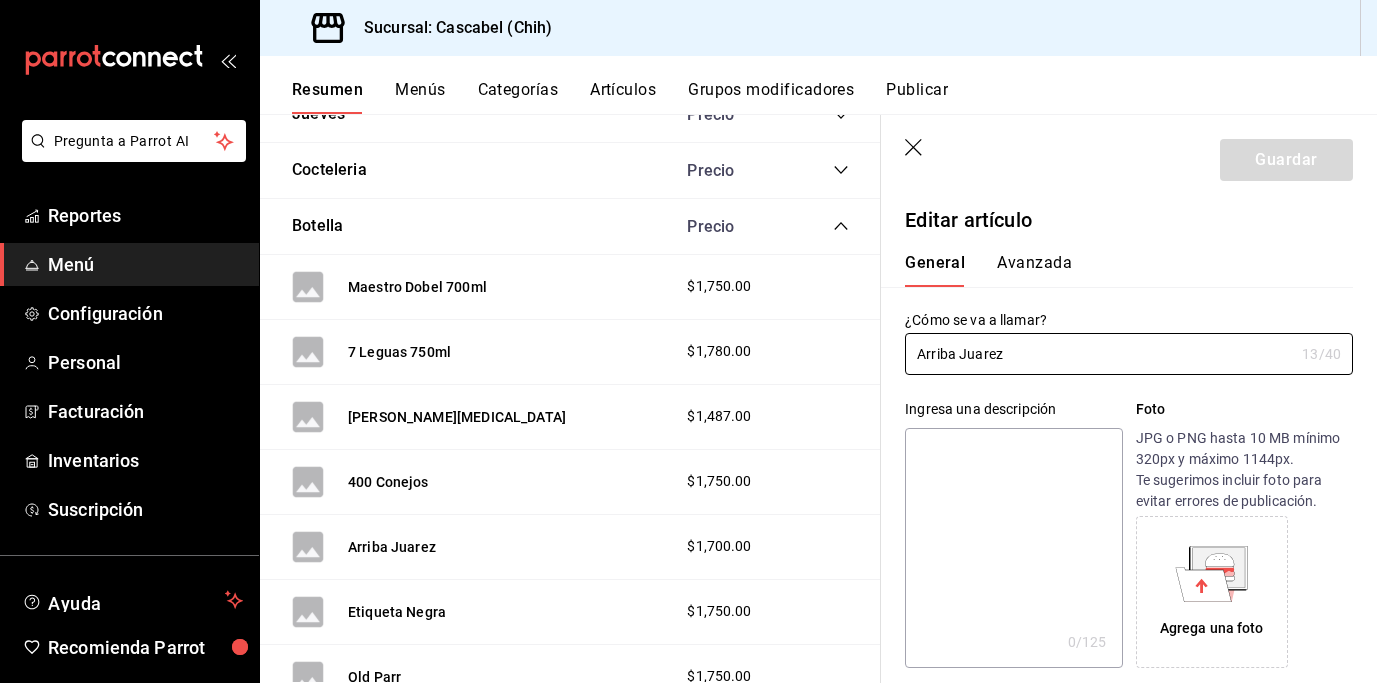 drag, startPoint x: 1003, startPoint y: 355, endPoint x: 845, endPoint y: 338, distance: 158.91193 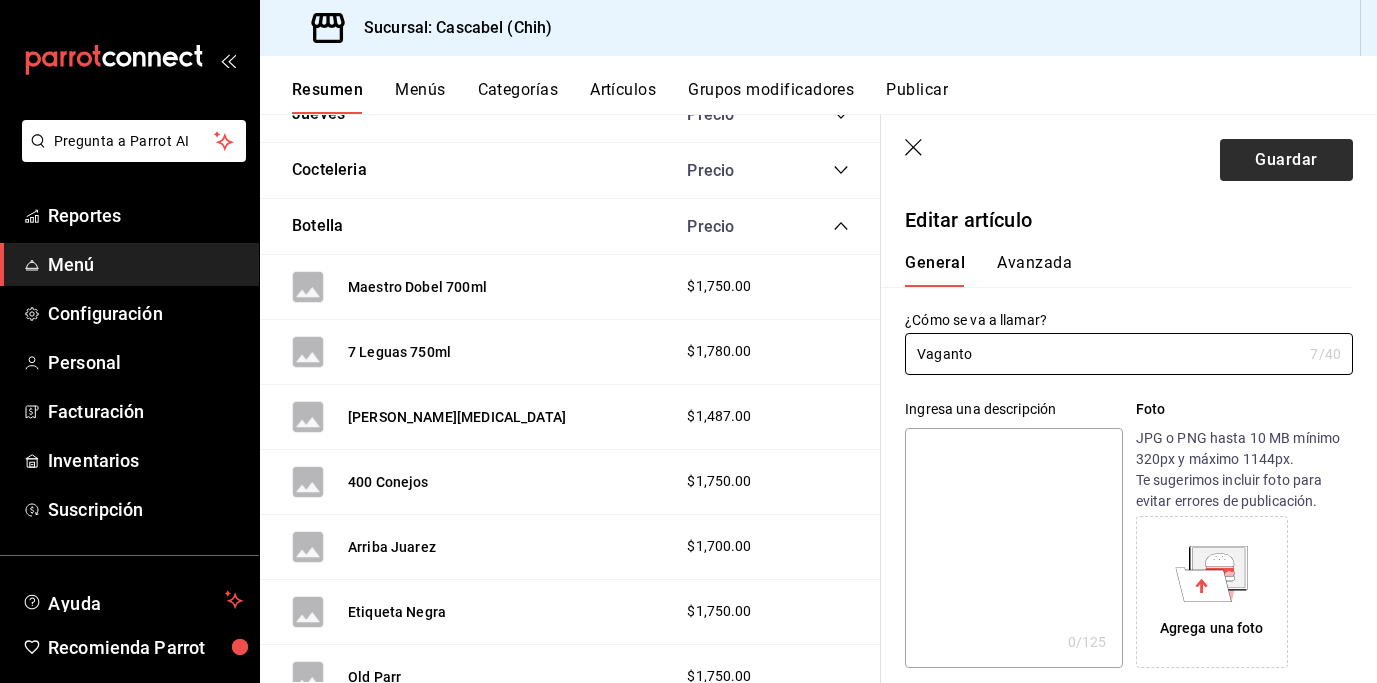 type on "Vaganto" 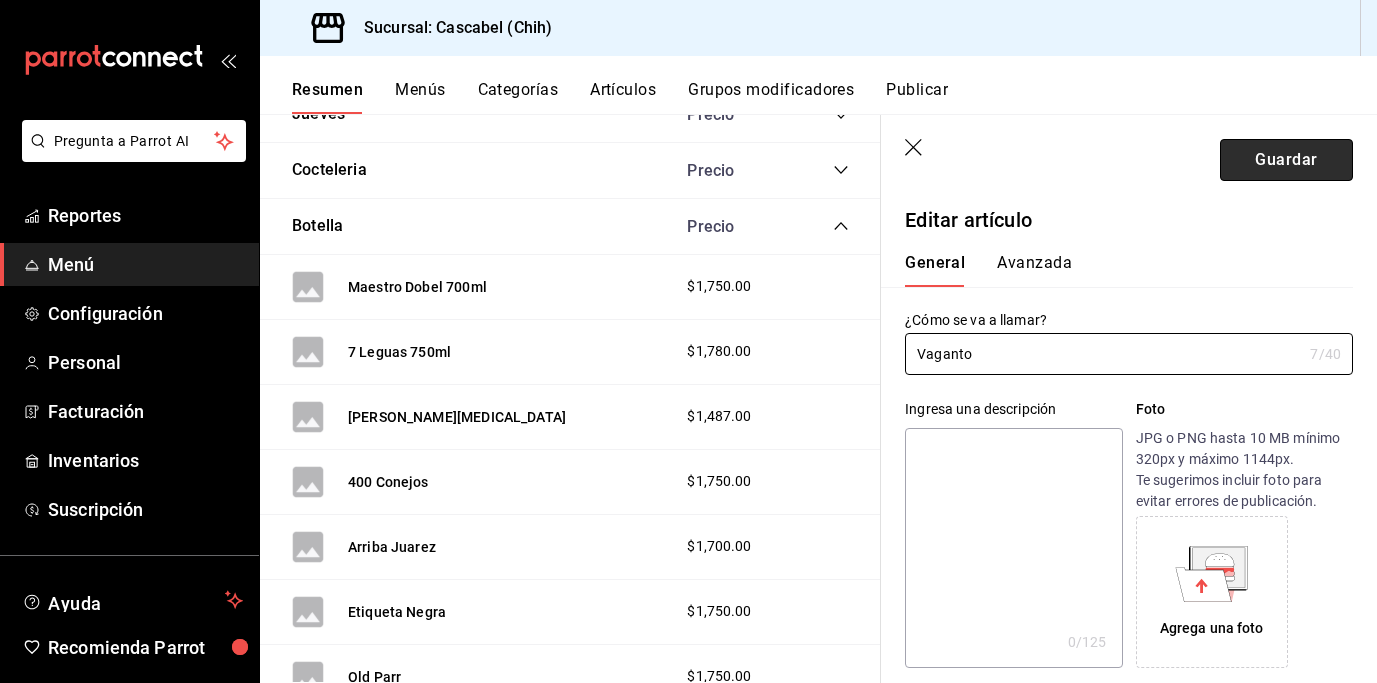 click on "Guardar" at bounding box center (1286, 160) 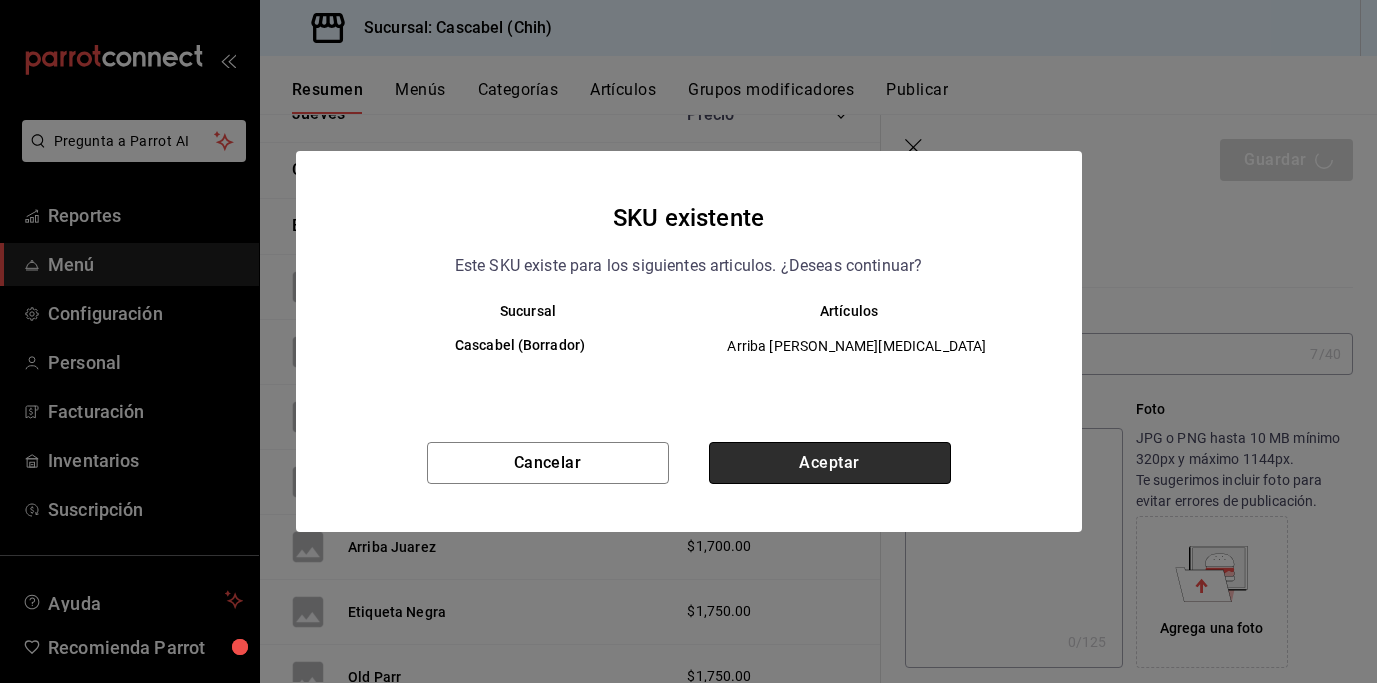 click on "Aceptar" at bounding box center [830, 463] 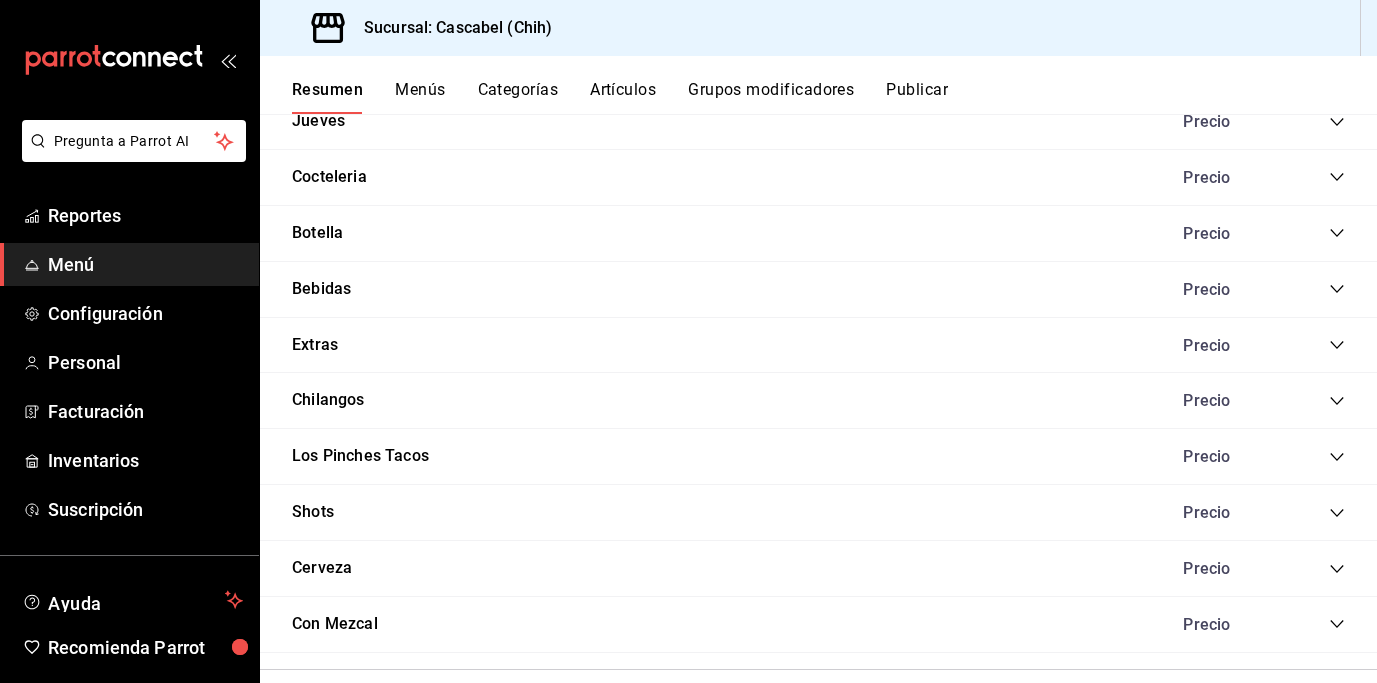 scroll, scrollTop: 2453, scrollLeft: 0, axis: vertical 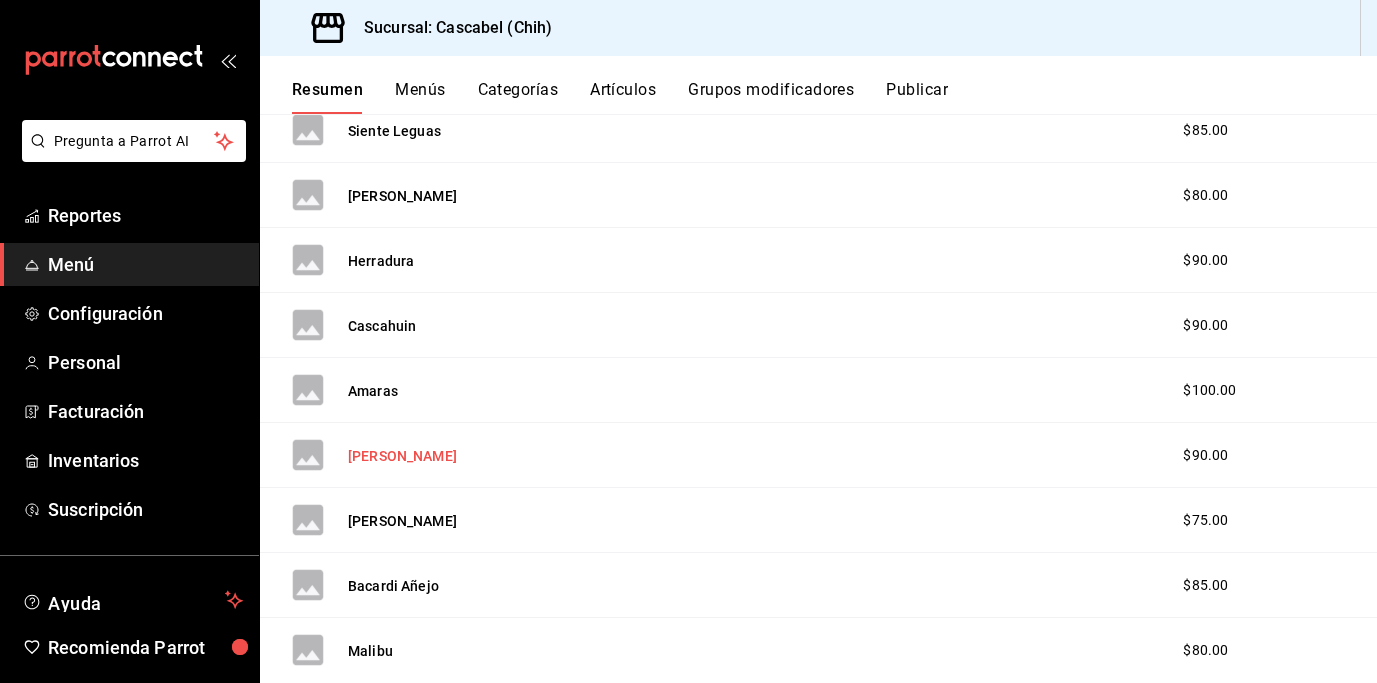 click on "Arriba Juárez" at bounding box center (402, 456) 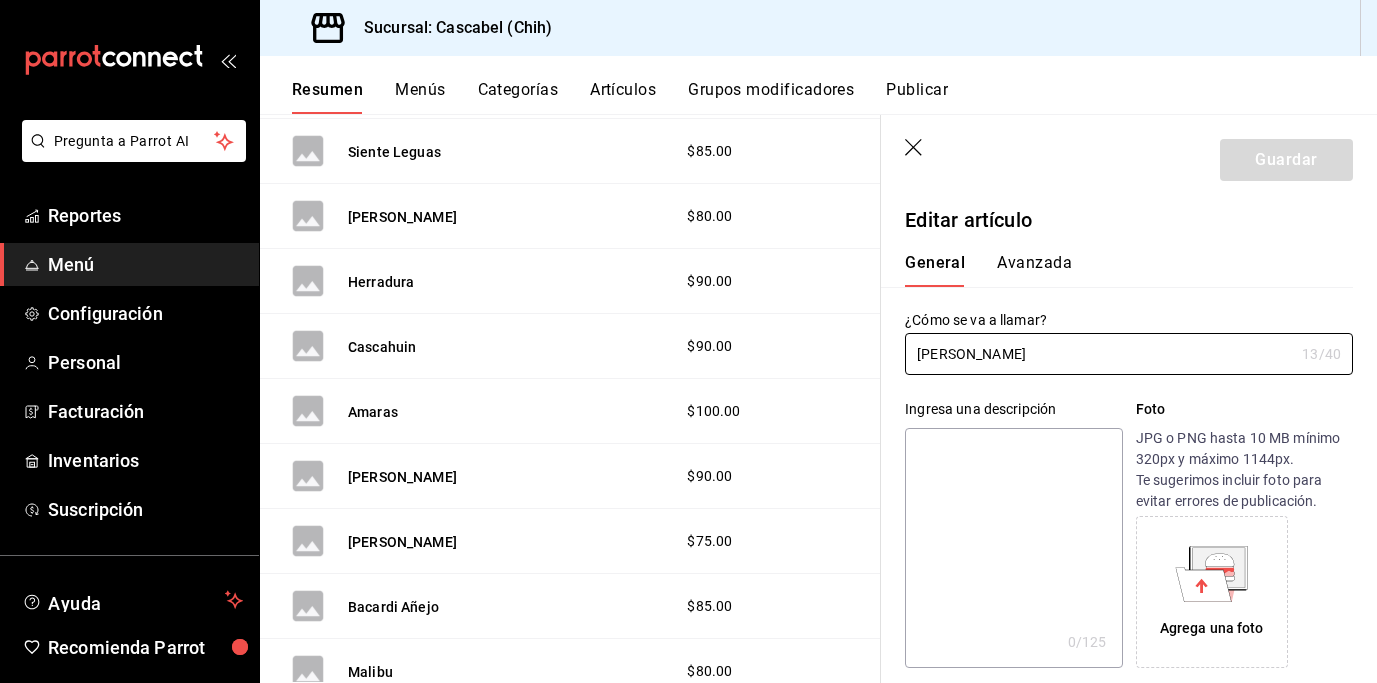 drag, startPoint x: 951, startPoint y: 352, endPoint x: 860, endPoint y: 352, distance: 91 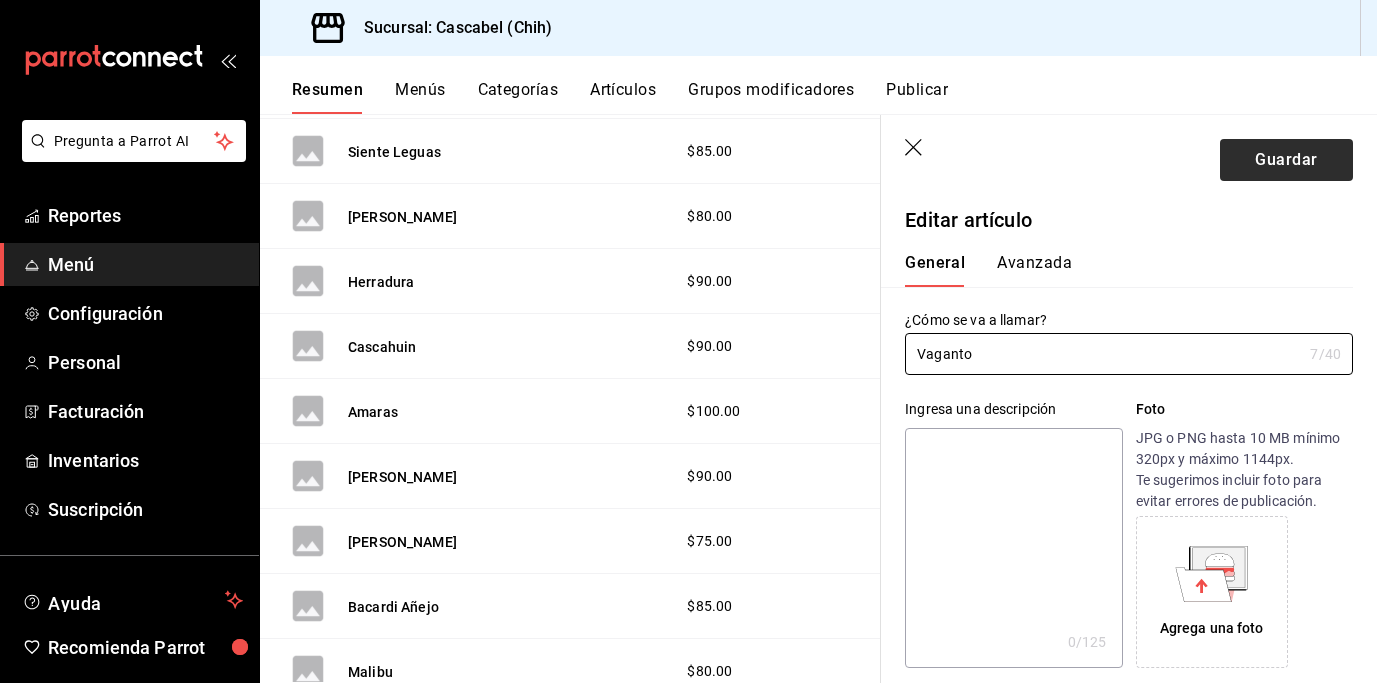 type on "Vaganto" 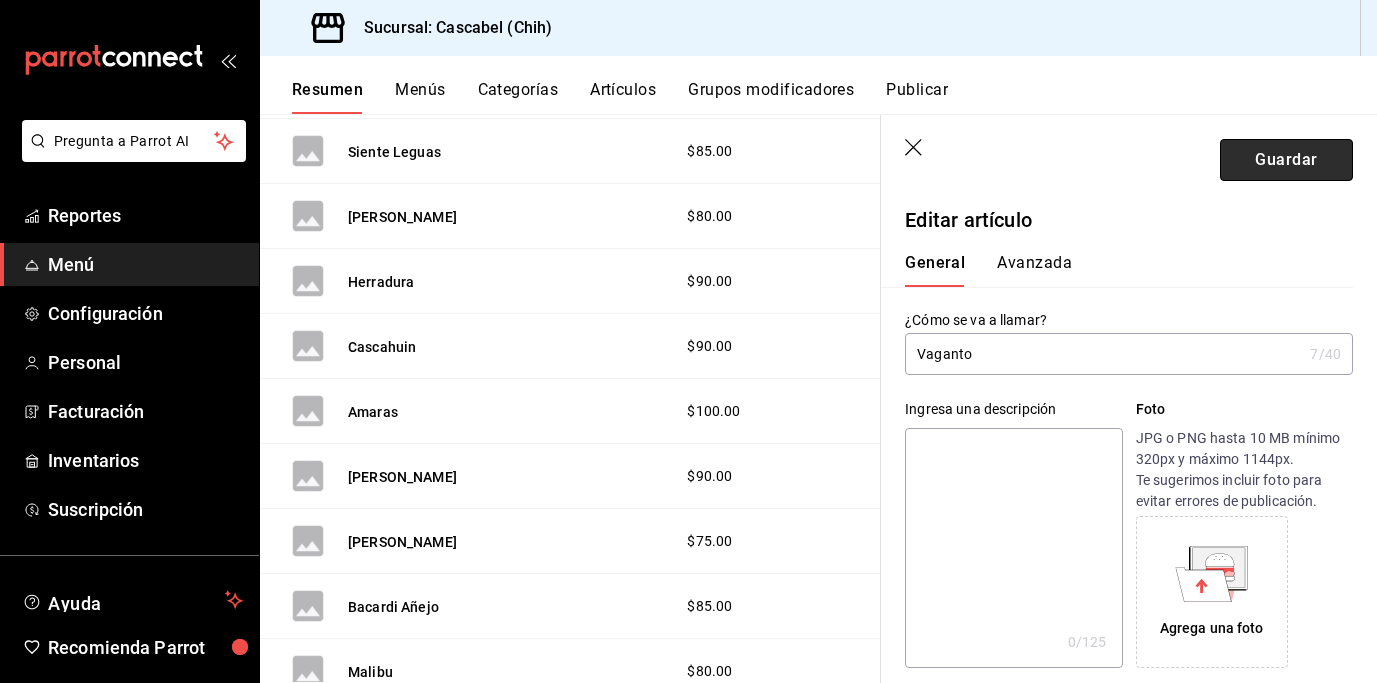 click on "Guardar" at bounding box center (1286, 160) 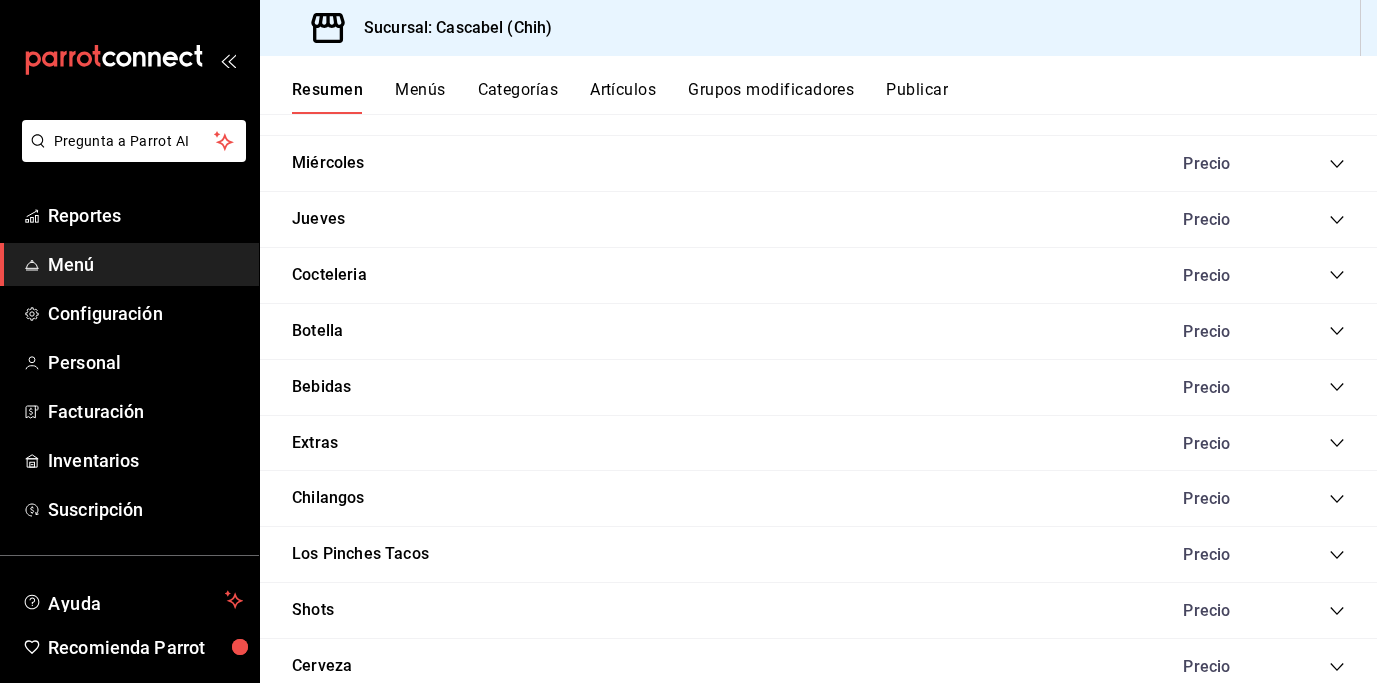 scroll, scrollTop: 2119, scrollLeft: 0, axis: vertical 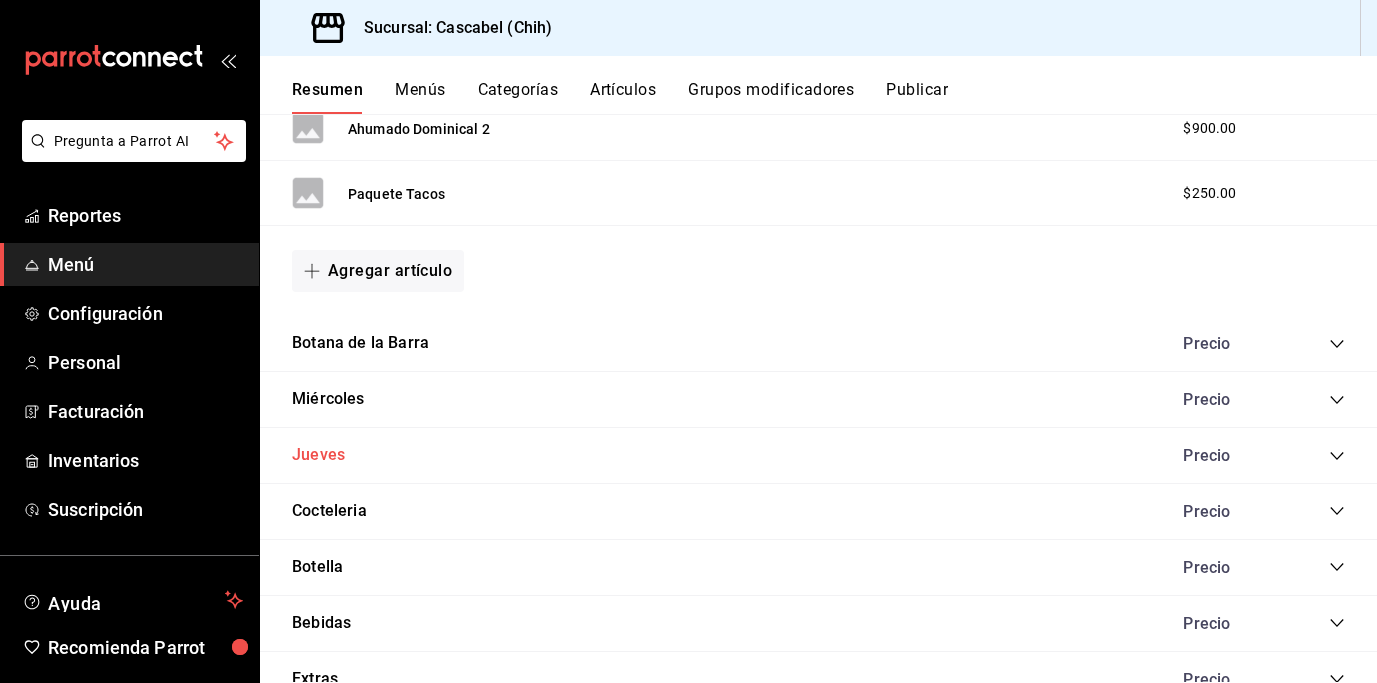 click on "Jueves" at bounding box center (318, 455) 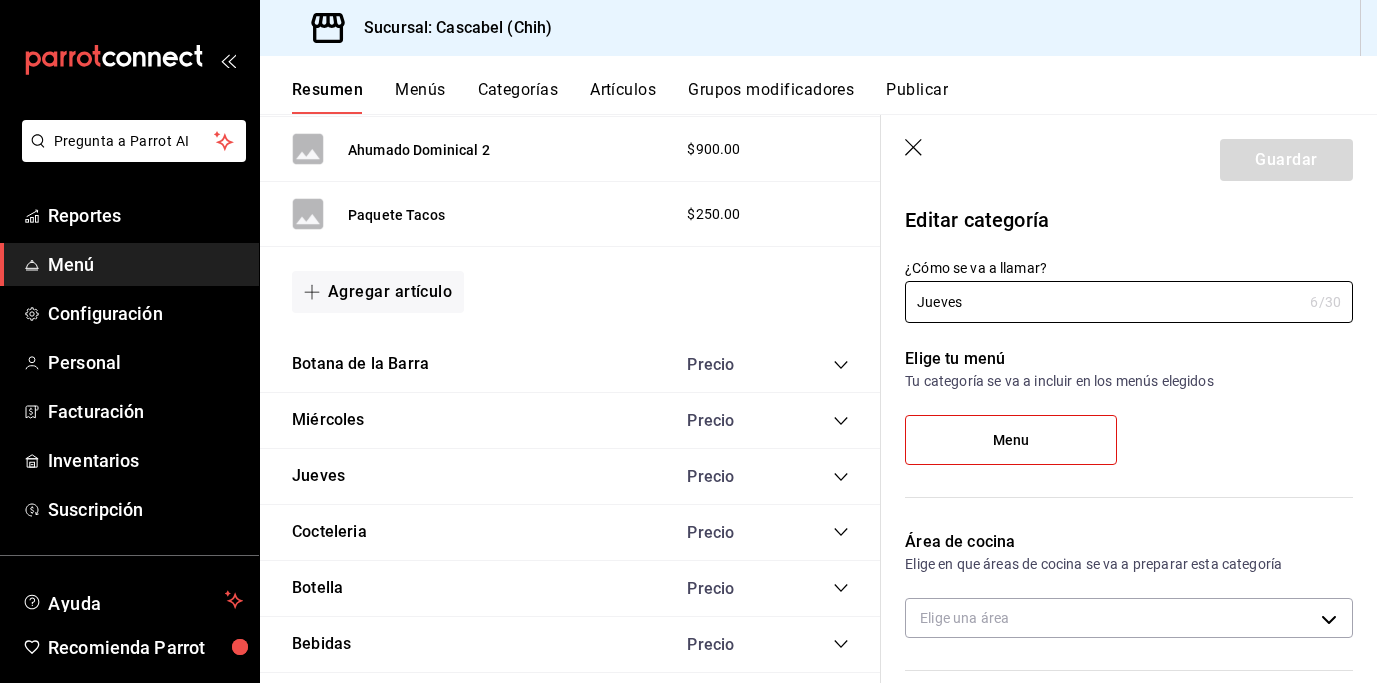 type on "ba83040d-8102-4a47-983c-22172f91fb68" 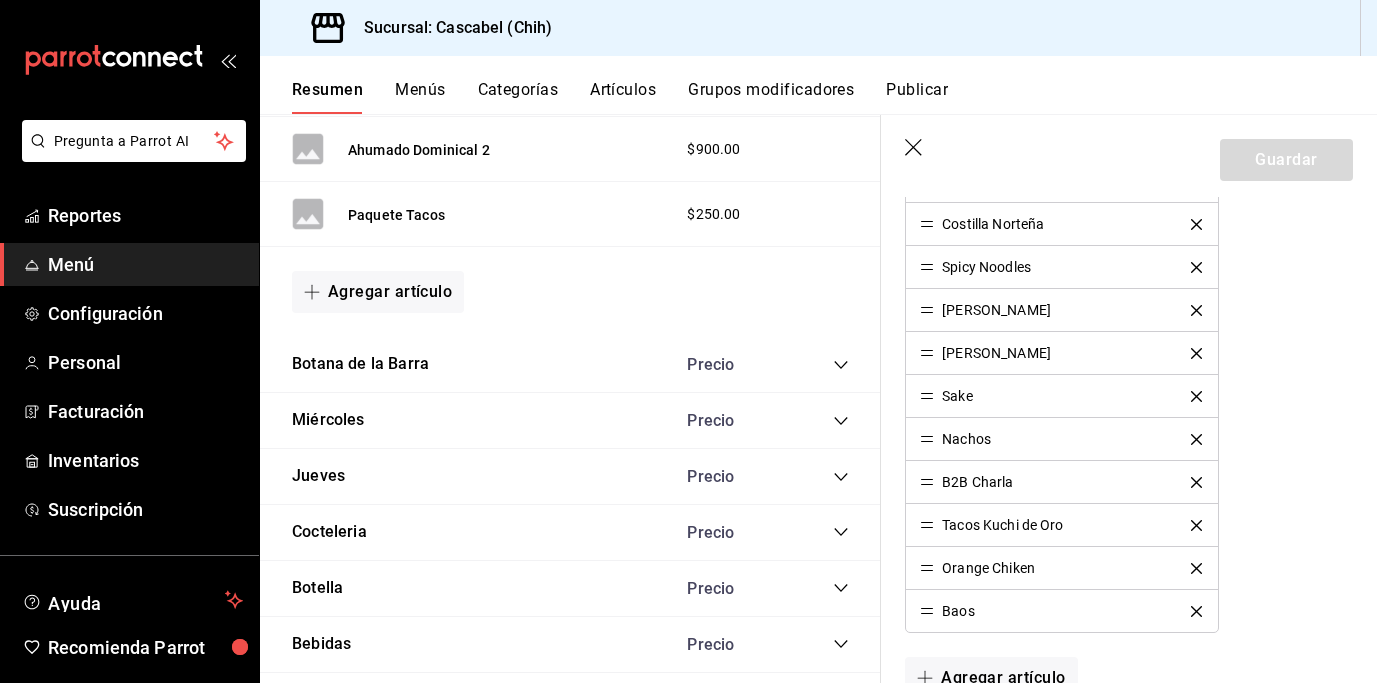 scroll, scrollTop: 1063, scrollLeft: 0, axis: vertical 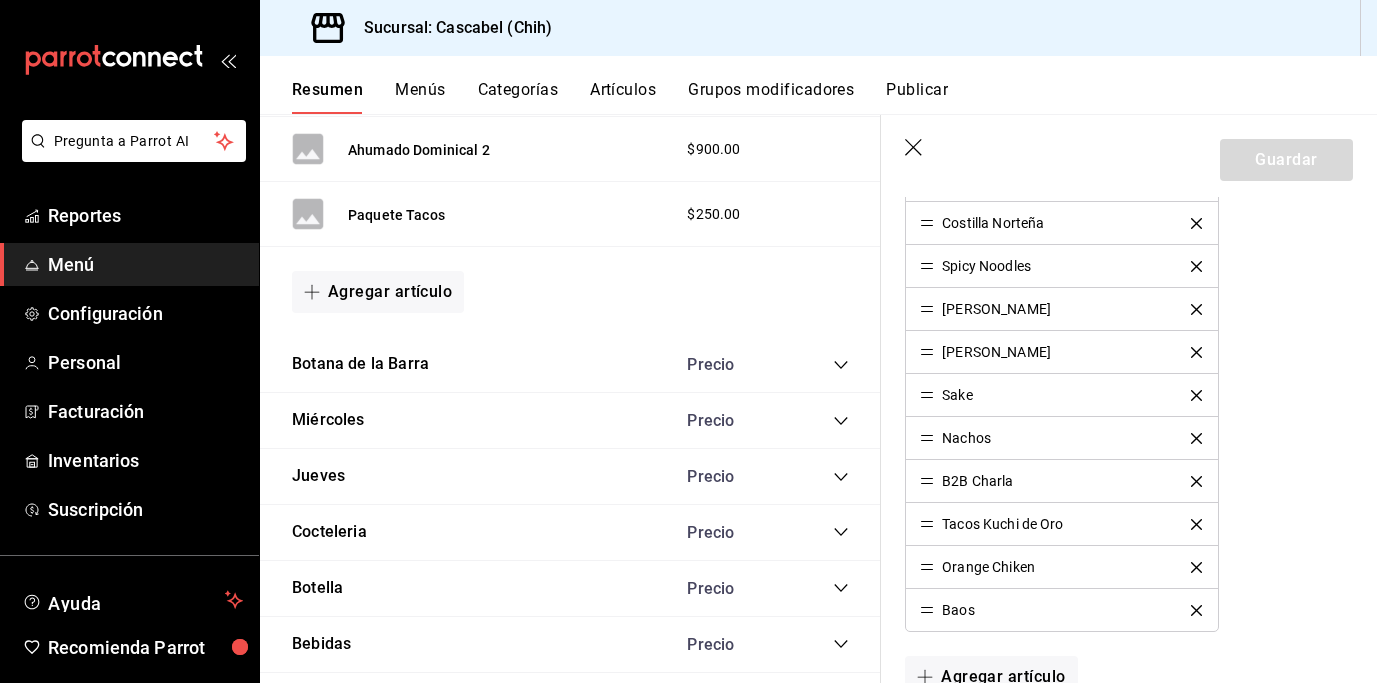 click 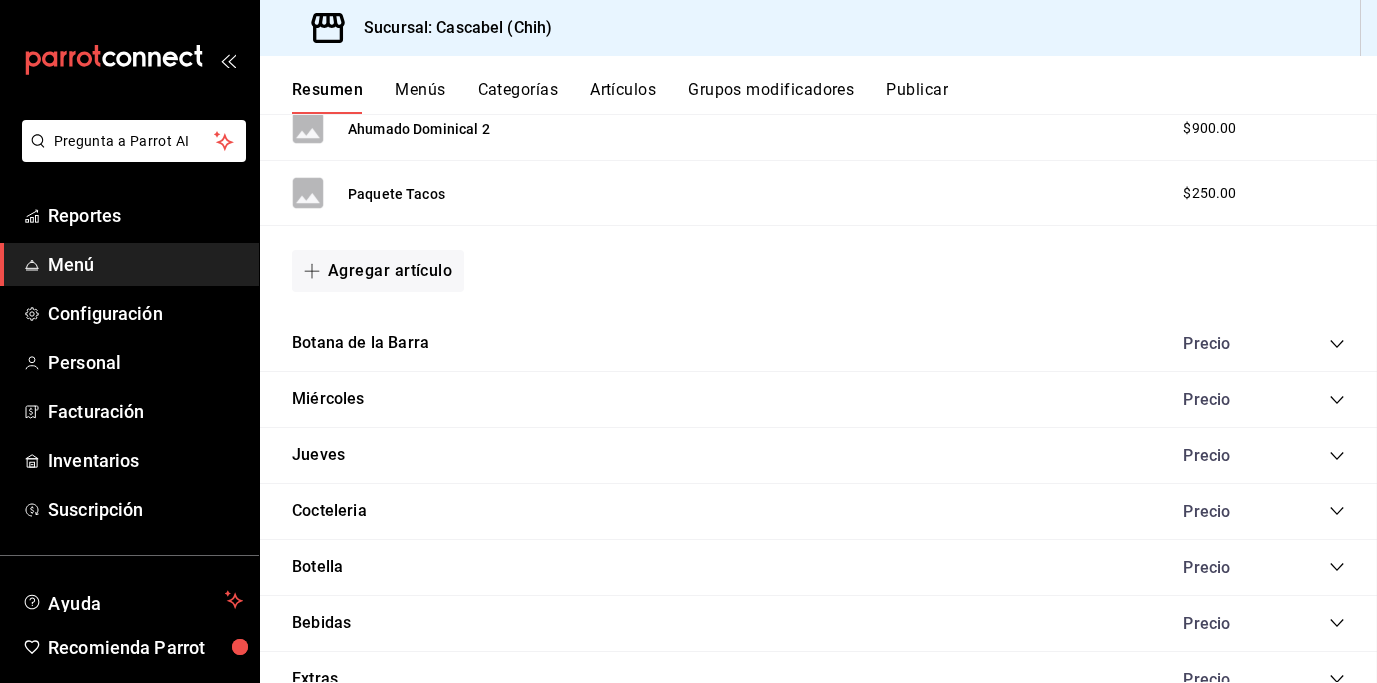 scroll, scrollTop: 0, scrollLeft: 0, axis: both 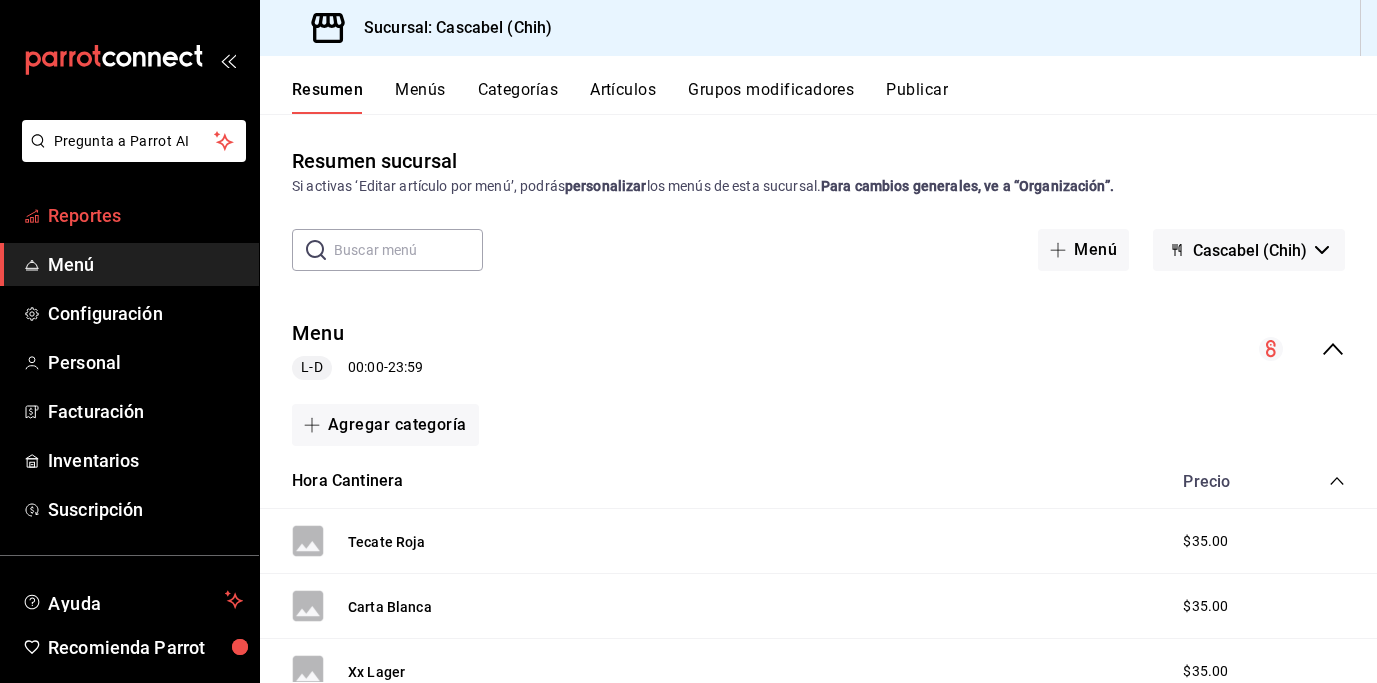 click on "Reportes" at bounding box center (145, 215) 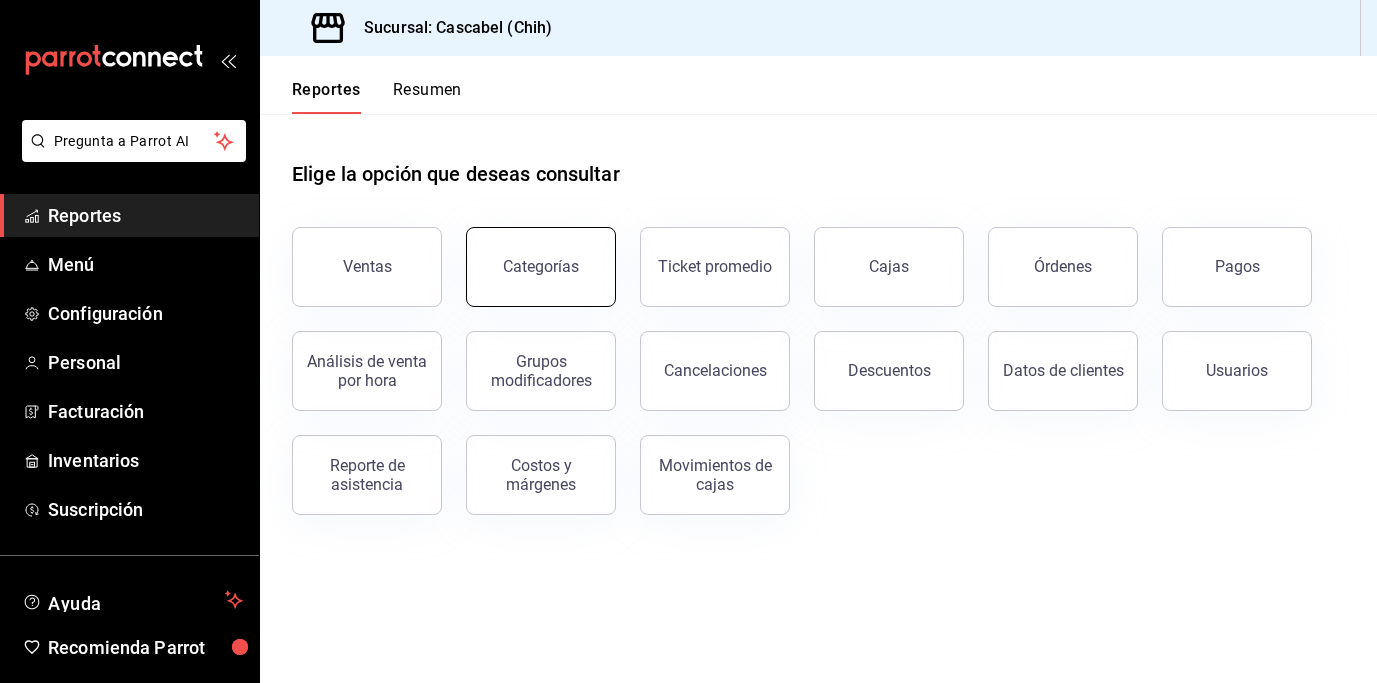 click on "Categorías" at bounding box center [541, 266] 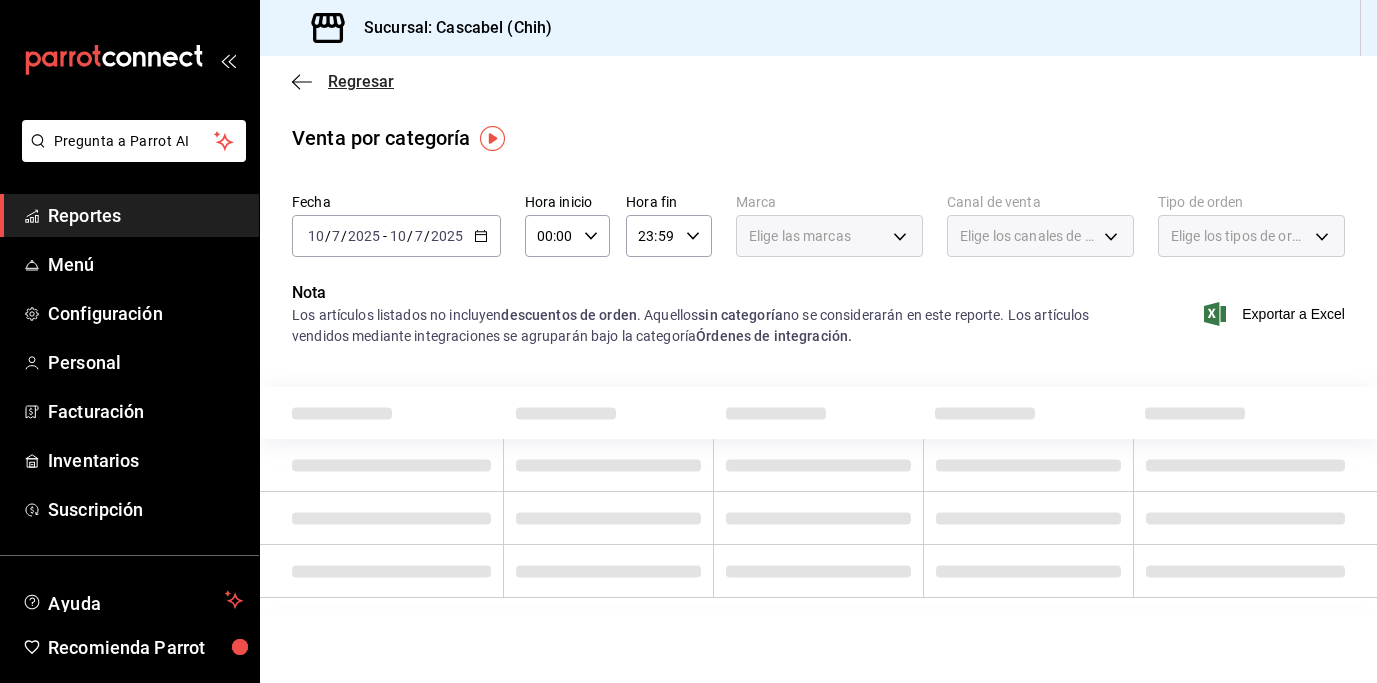 click on "Regresar" at bounding box center [361, 81] 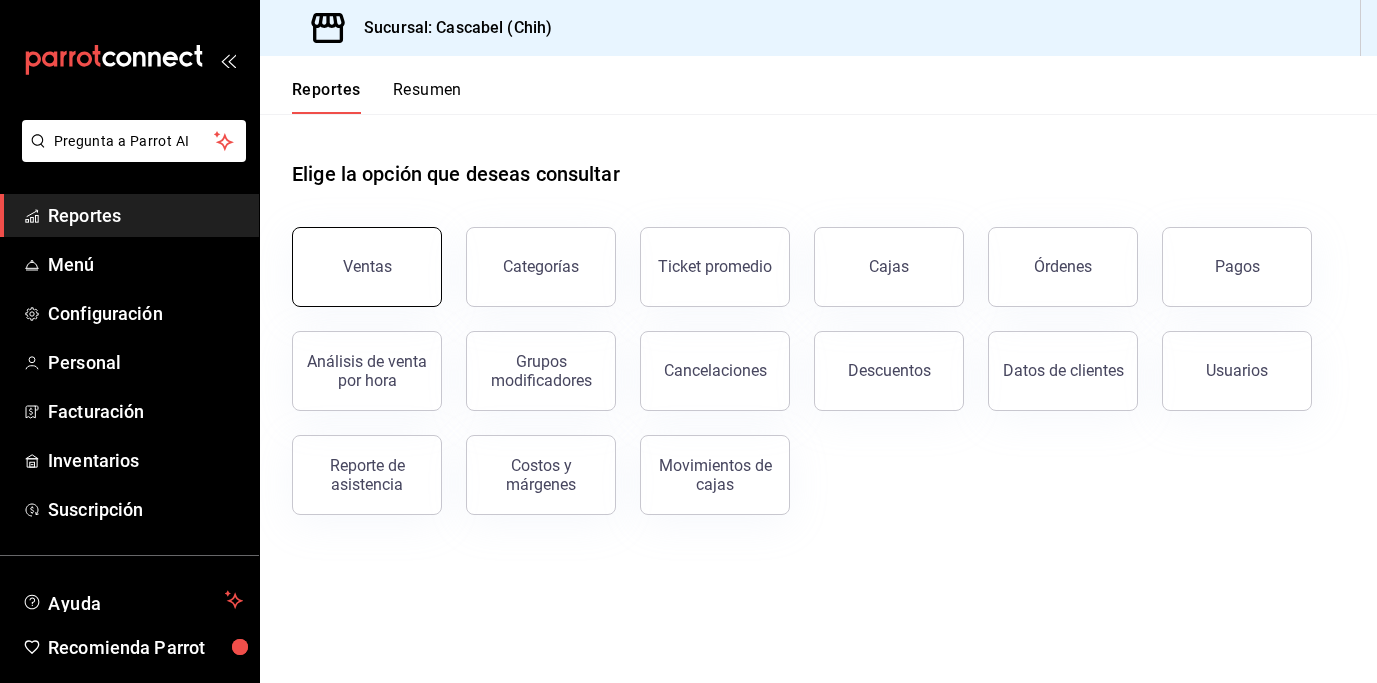 click on "Ventas" at bounding box center (367, 267) 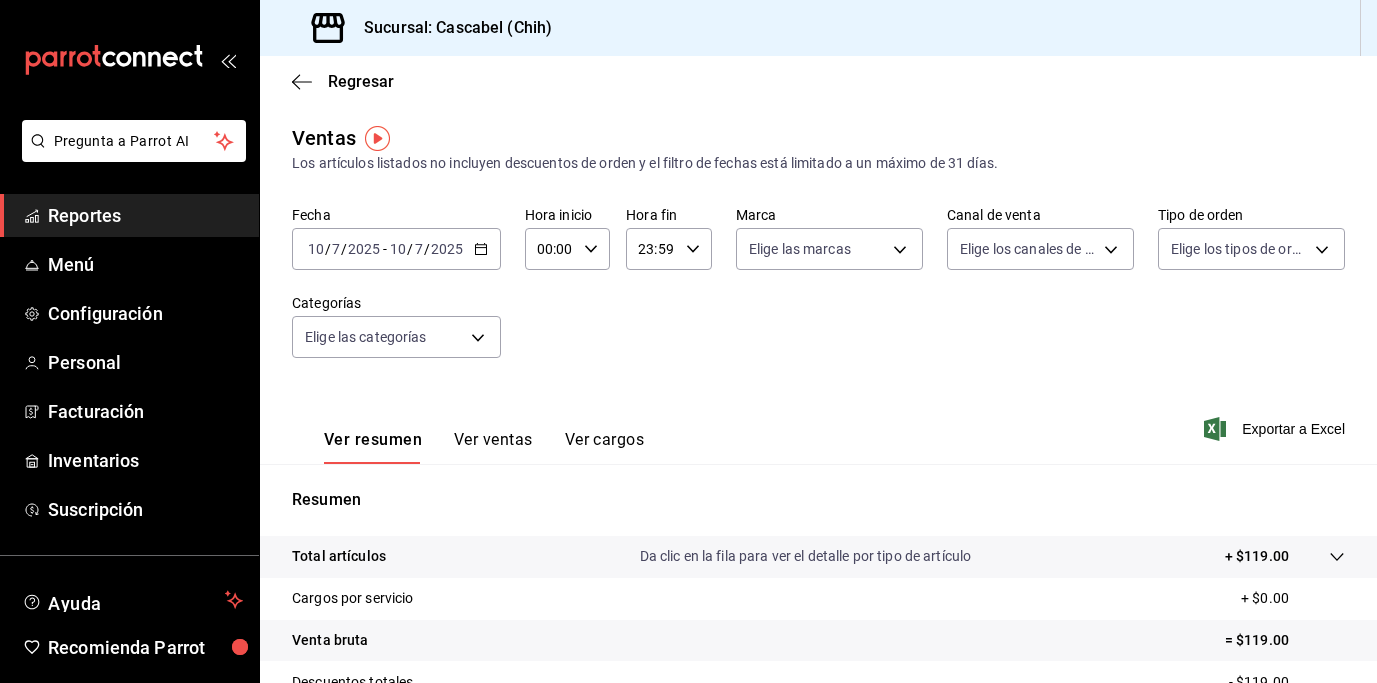 click 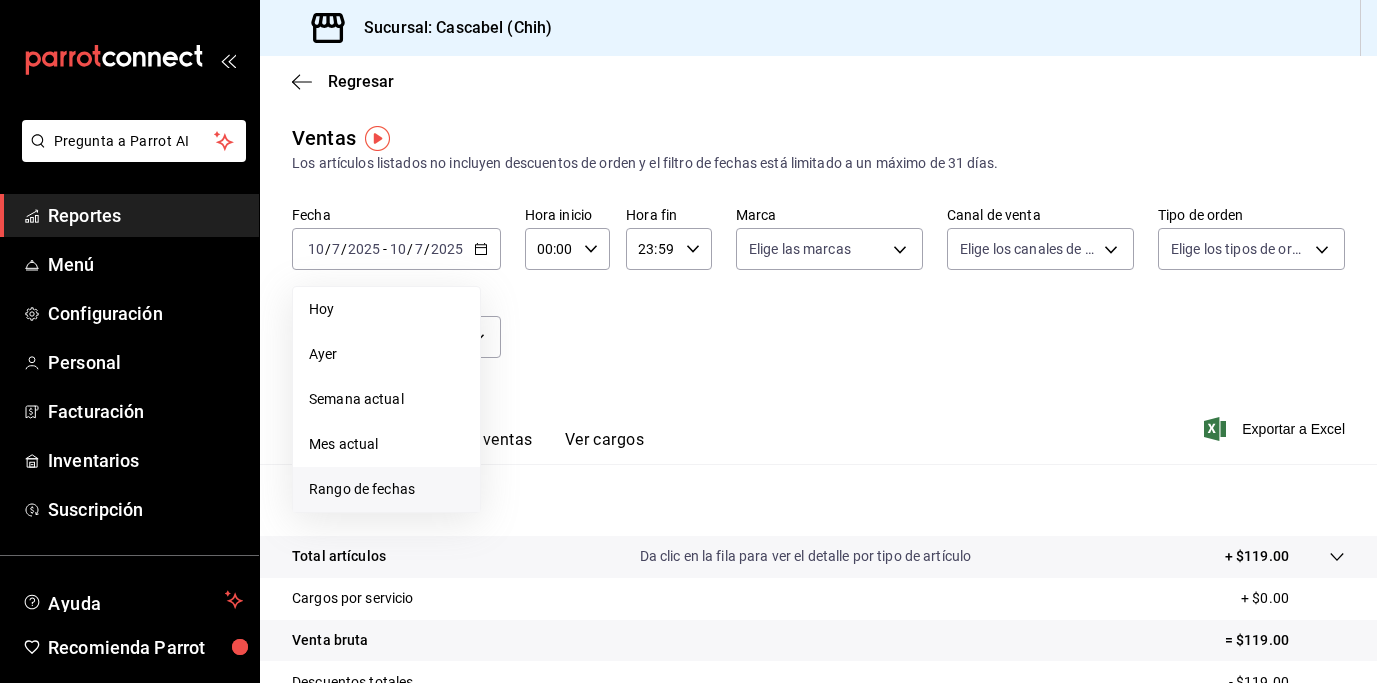 click on "Rango de fechas" at bounding box center (386, 489) 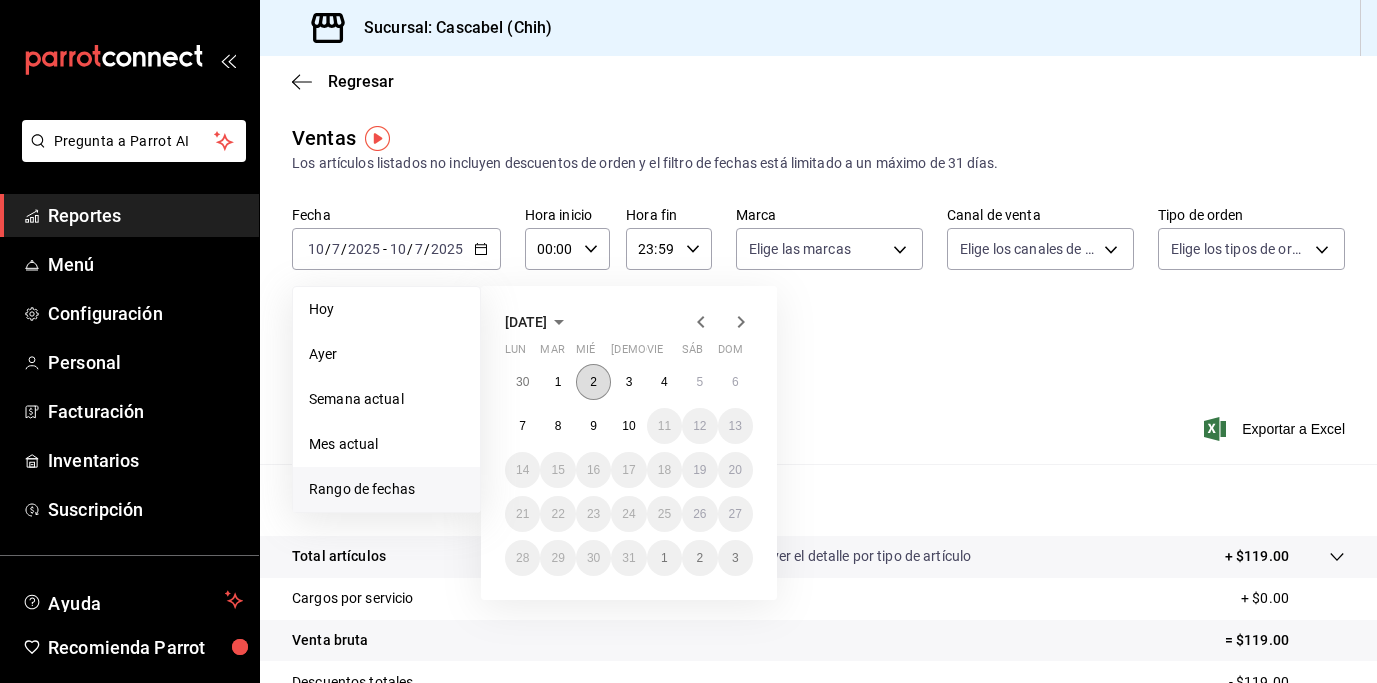 click on "2" at bounding box center (593, 382) 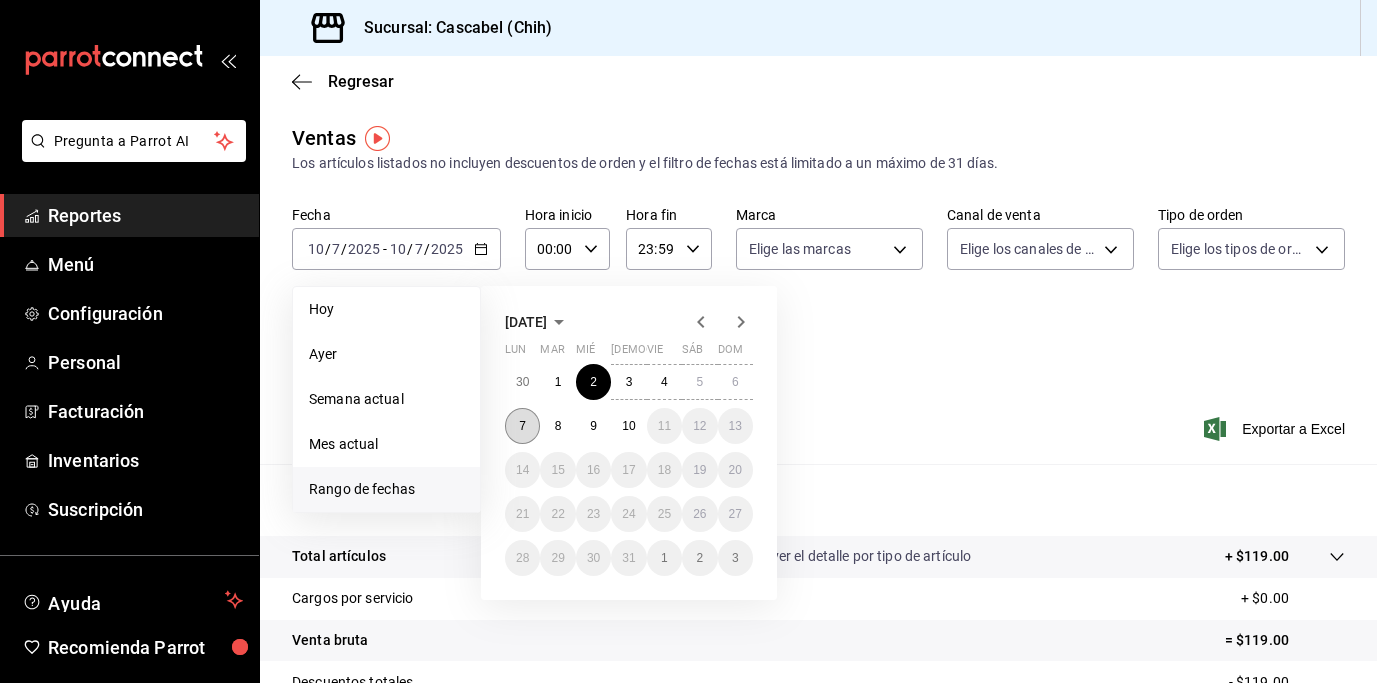 click on "7" at bounding box center [522, 426] 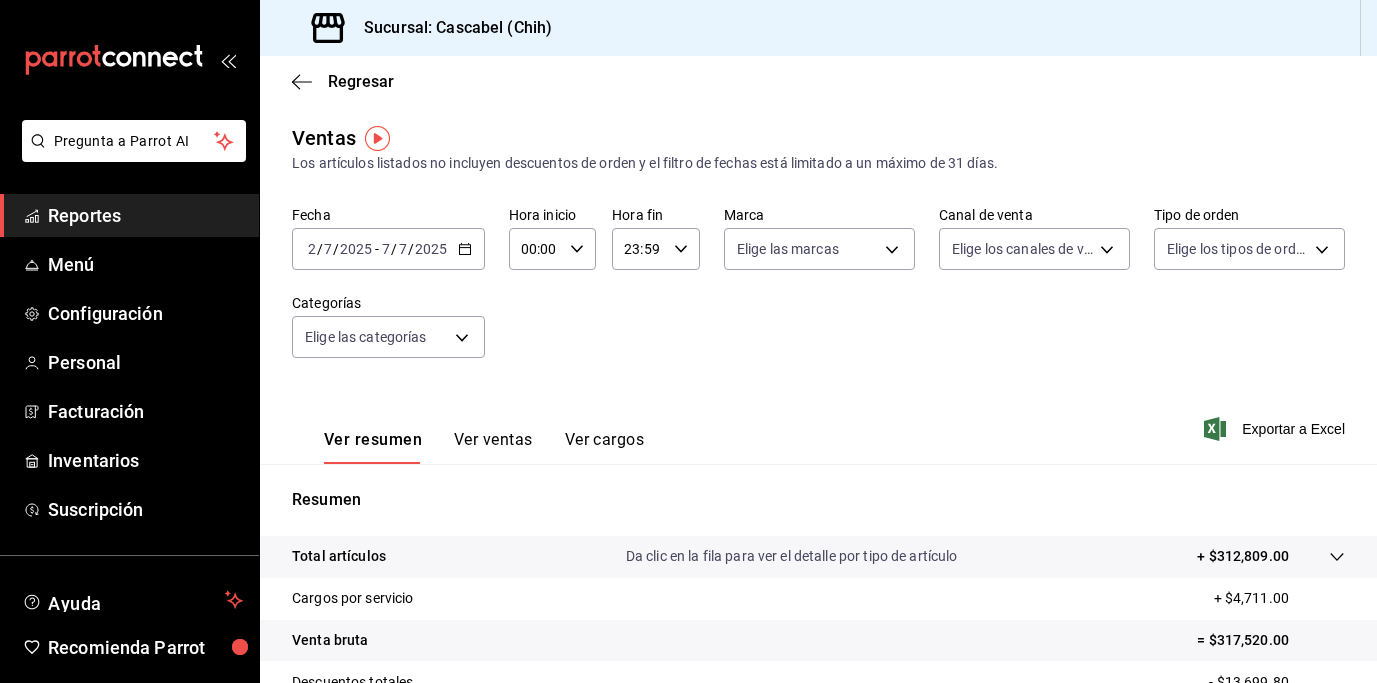click on "00:00 Hora inicio" at bounding box center (553, 249) 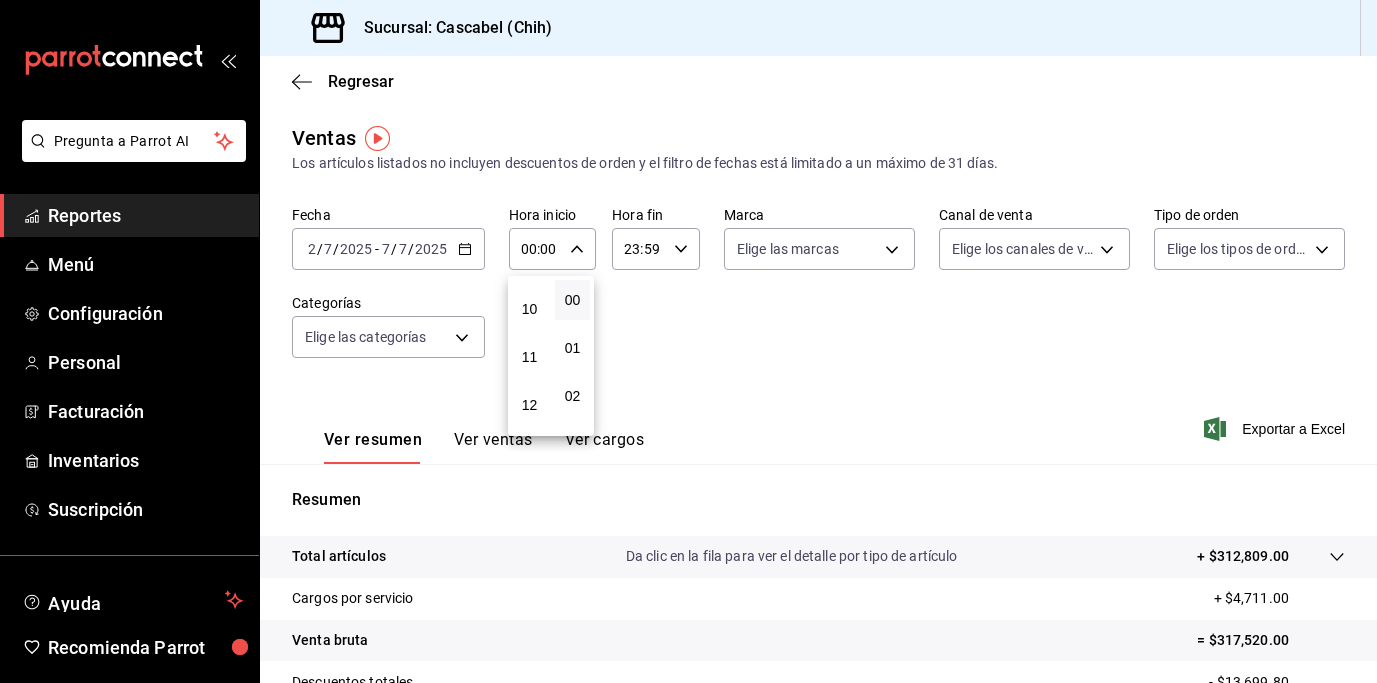 scroll, scrollTop: 476, scrollLeft: 0, axis: vertical 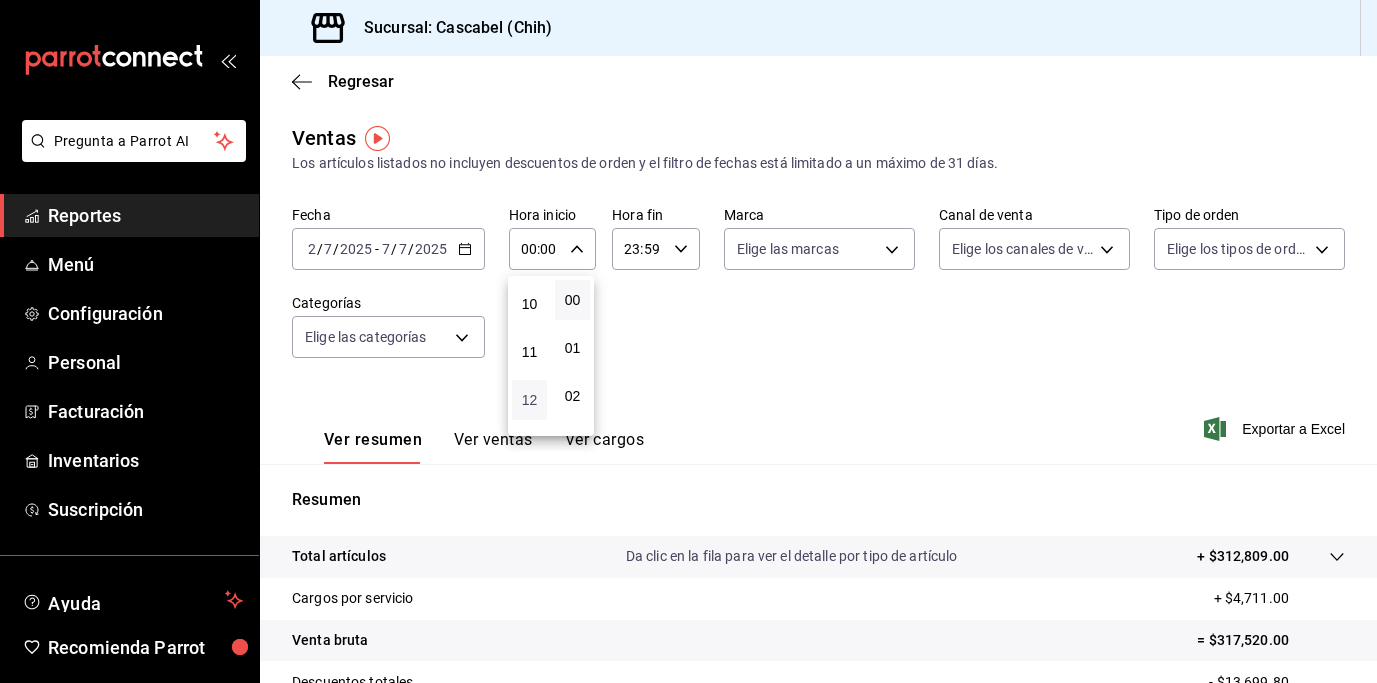 click on "12" at bounding box center [529, 400] 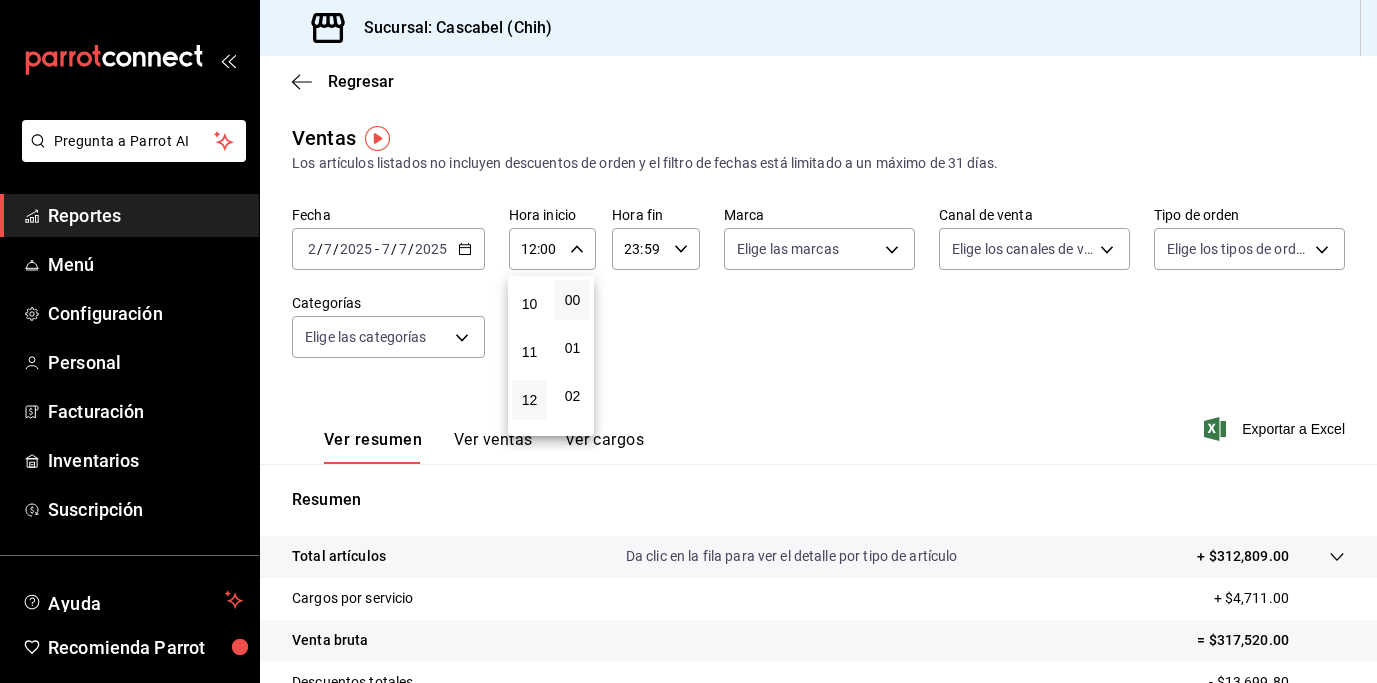 click at bounding box center (688, 341) 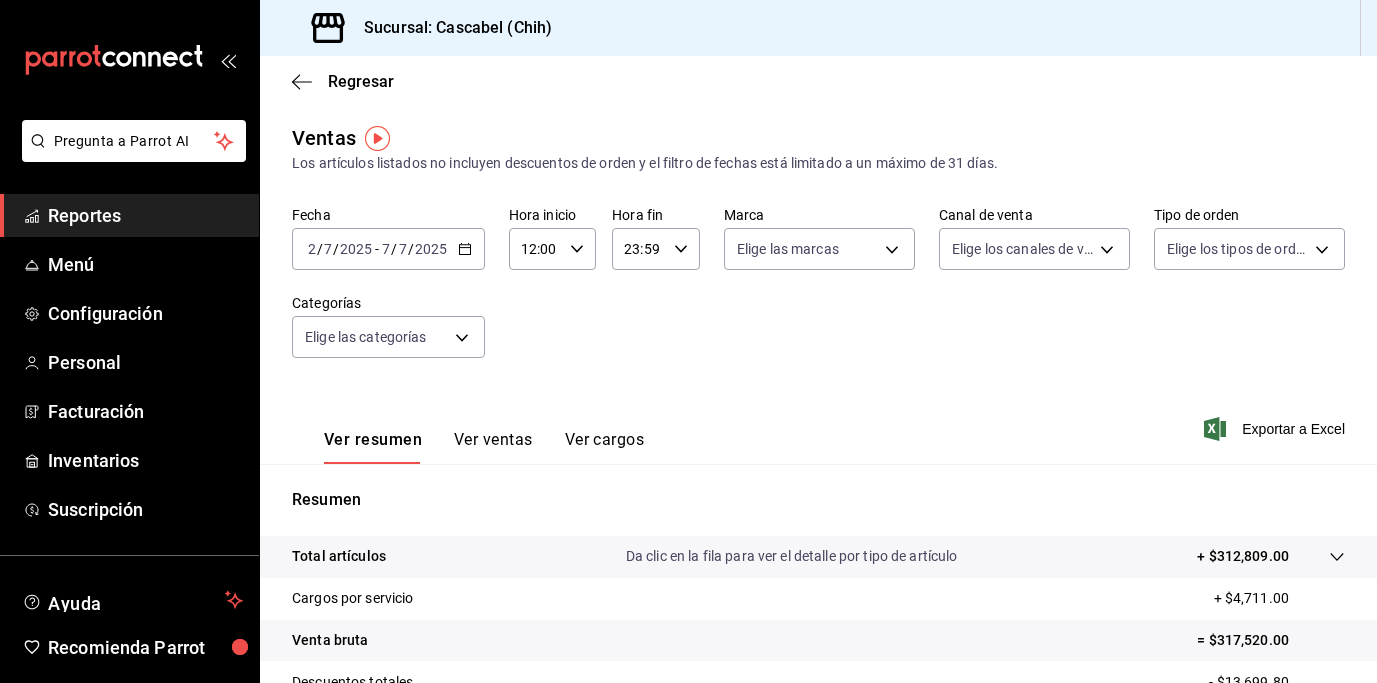 click 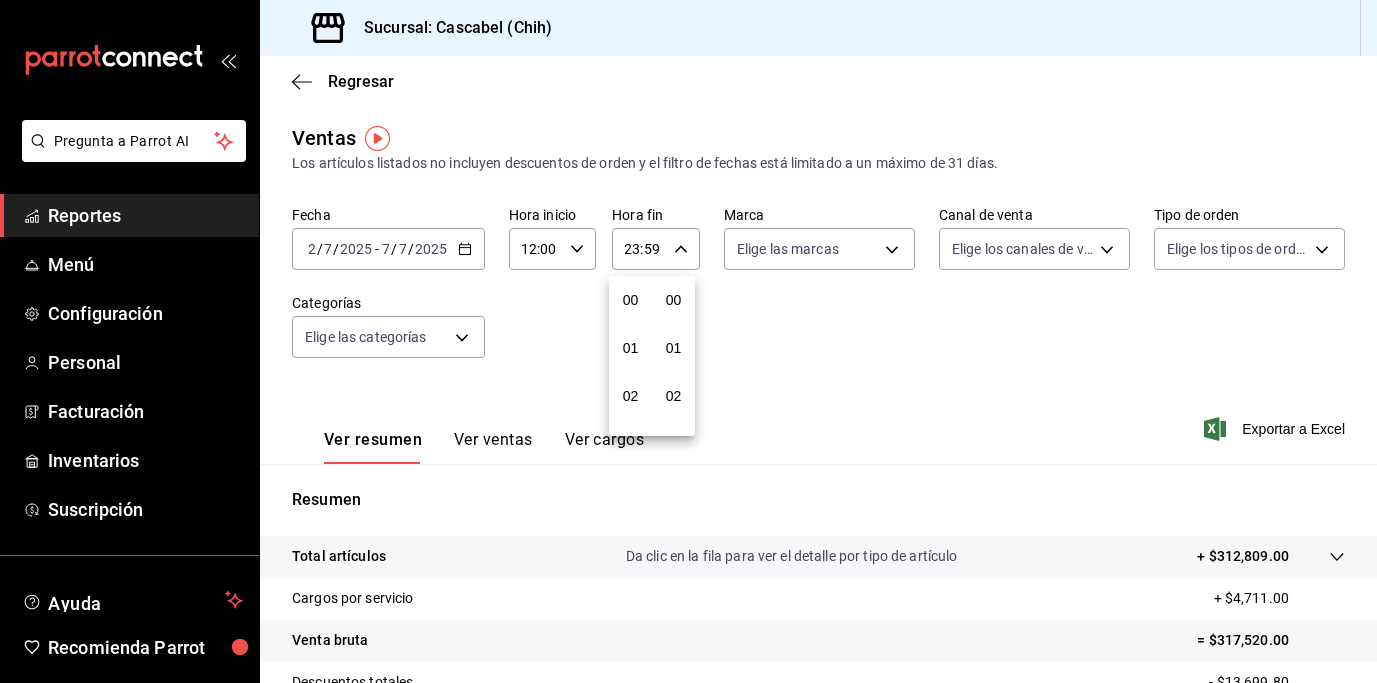 scroll, scrollTop: 992, scrollLeft: 0, axis: vertical 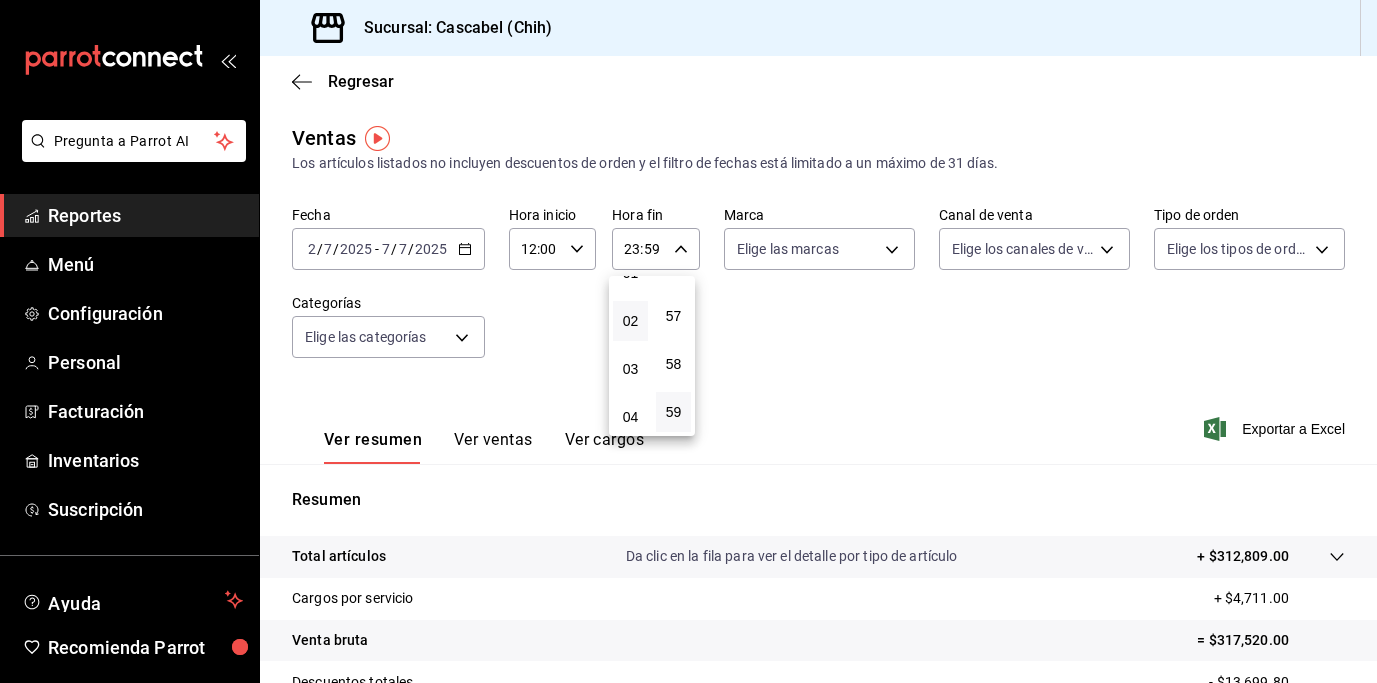 click on "02" at bounding box center [630, 321] 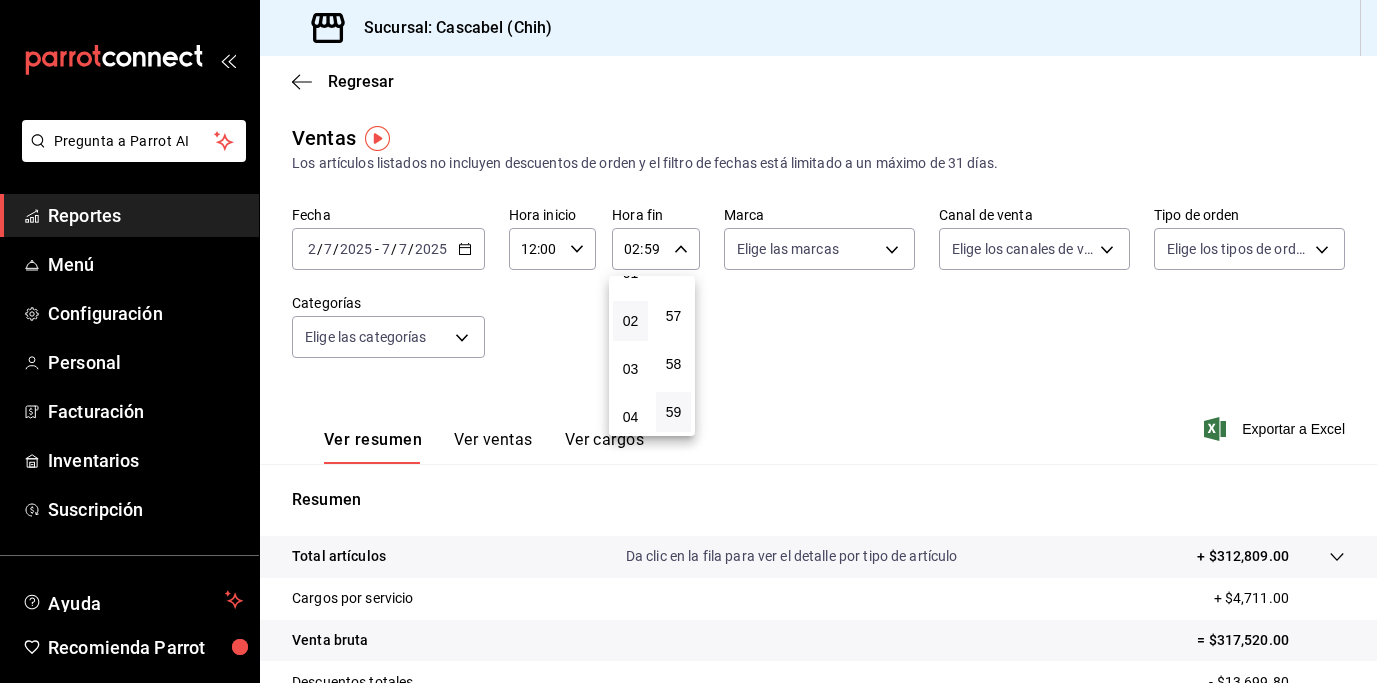 click at bounding box center [688, 341] 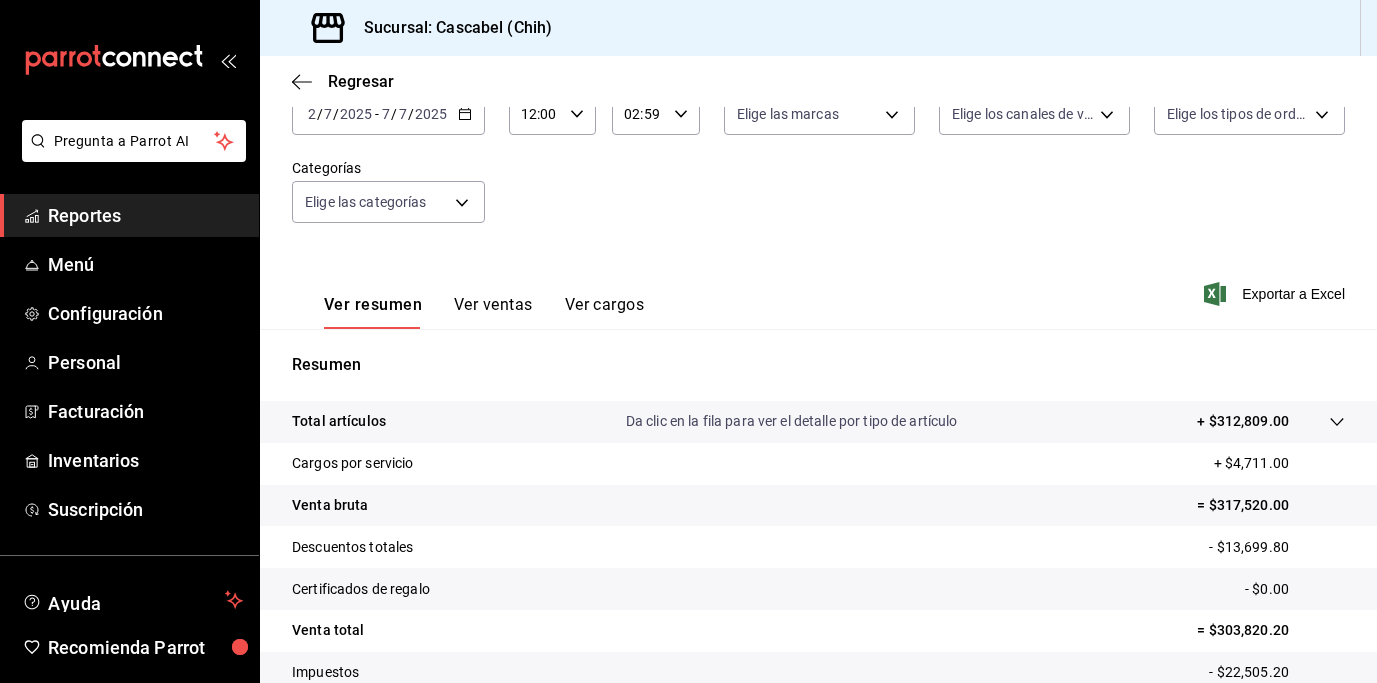 scroll, scrollTop: 102, scrollLeft: 0, axis: vertical 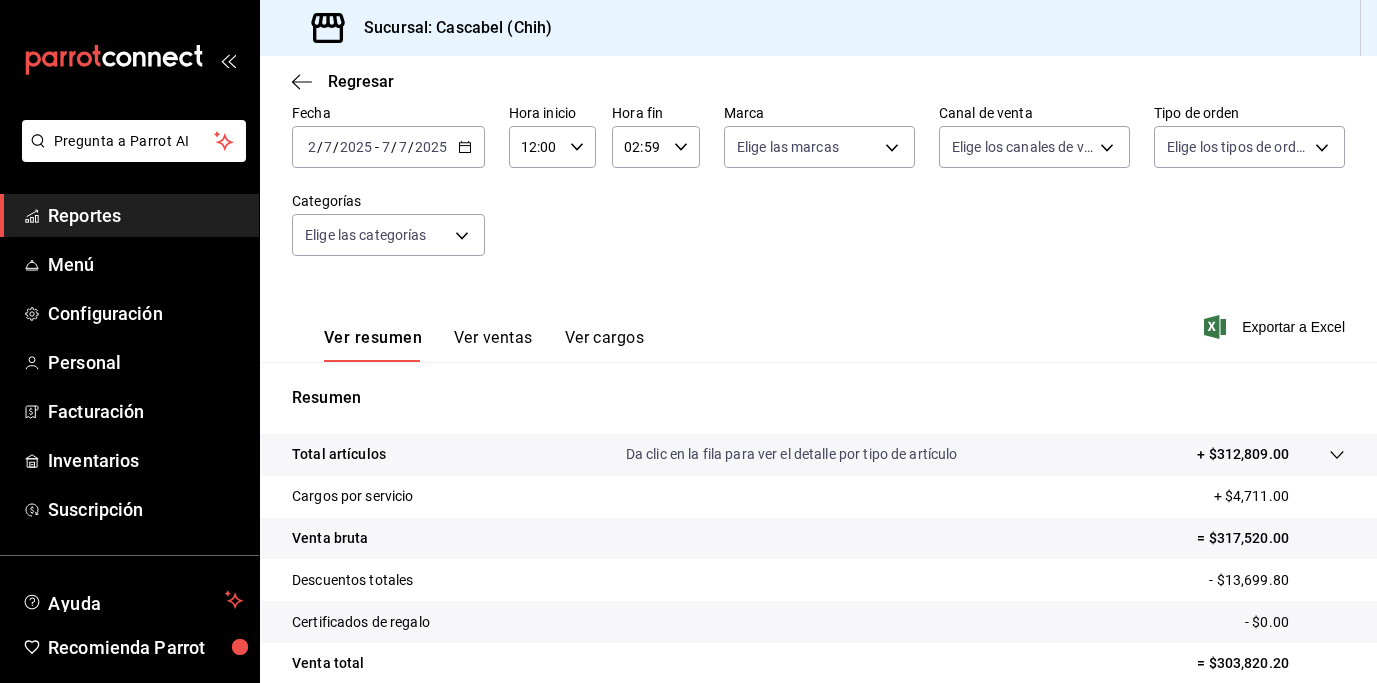 click on "Ver ventas" at bounding box center [493, 345] 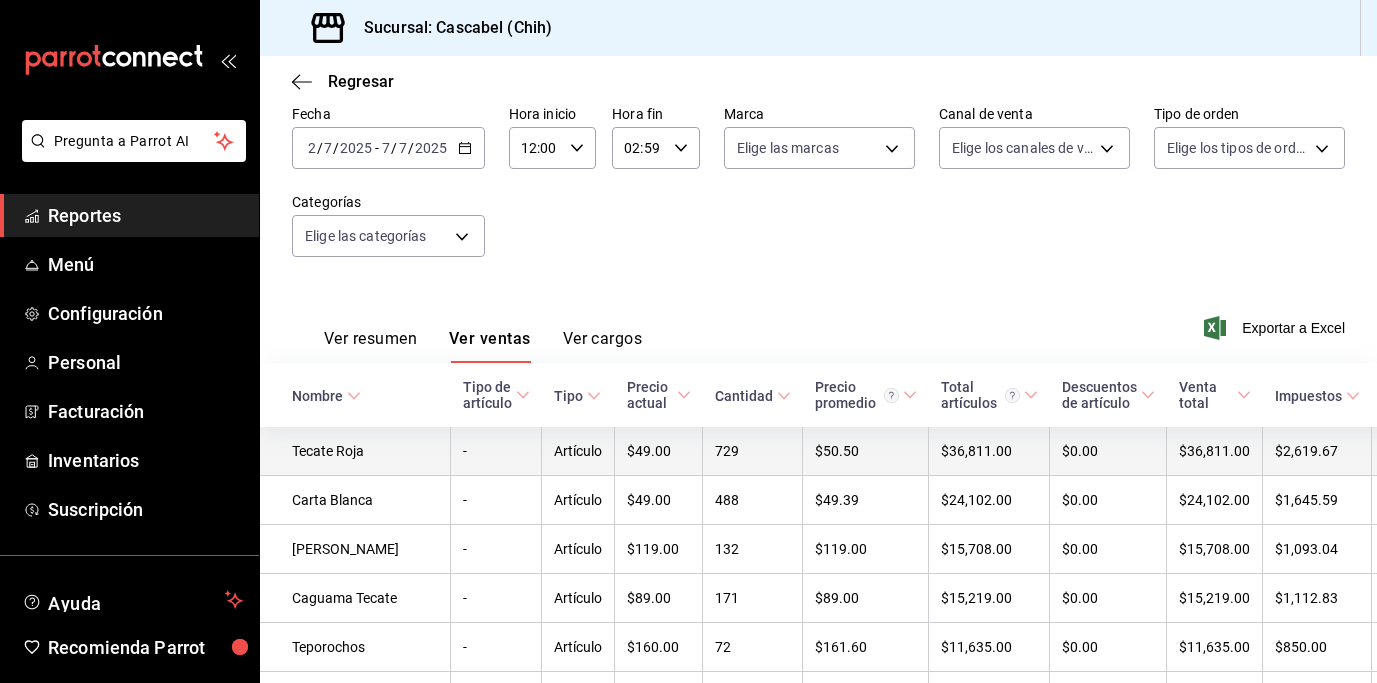 scroll, scrollTop: 105, scrollLeft: 0, axis: vertical 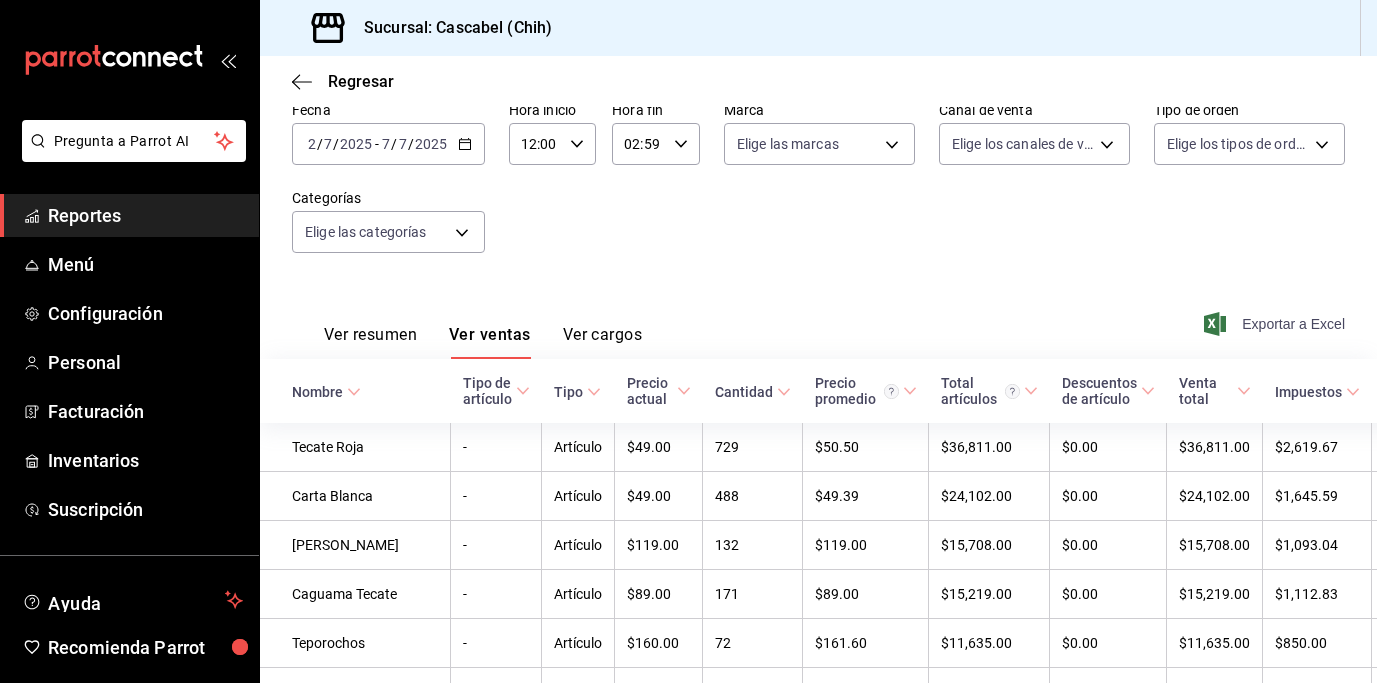 click on "Exportar a Excel" at bounding box center [1276, 324] 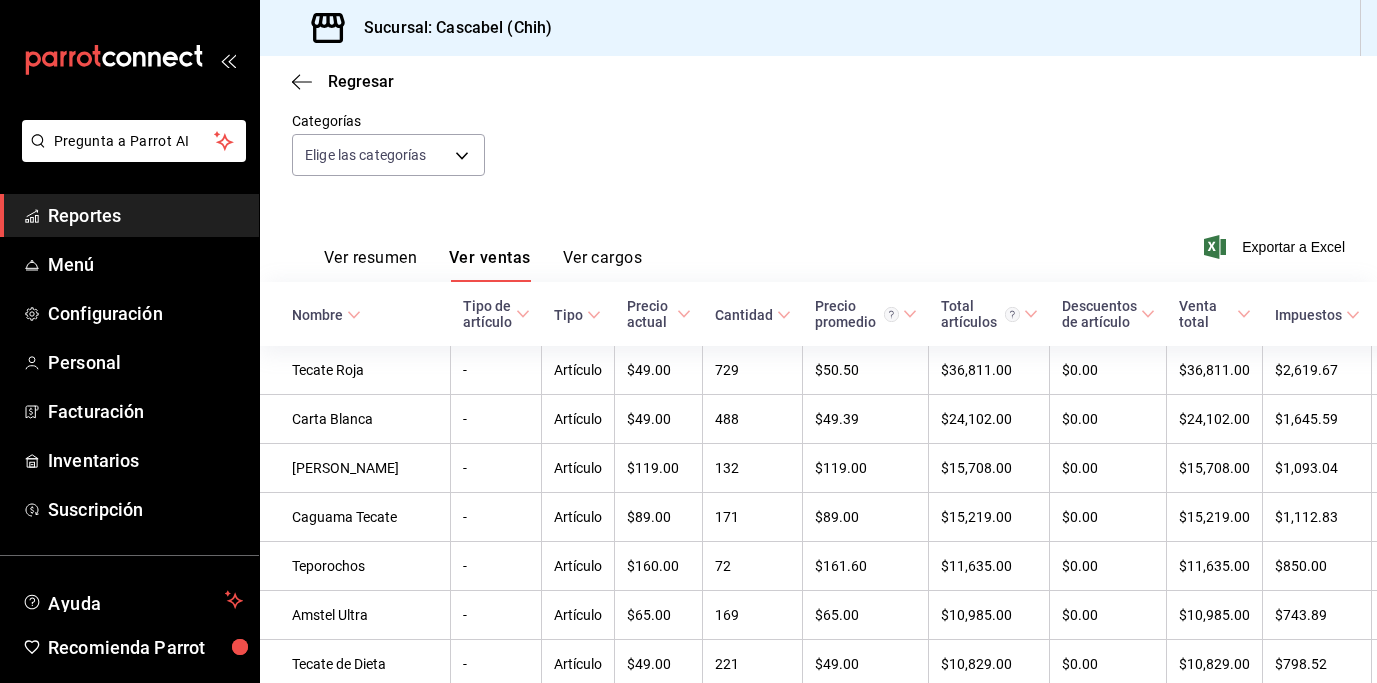 scroll, scrollTop: 0, scrollLeft: 0, axis: both 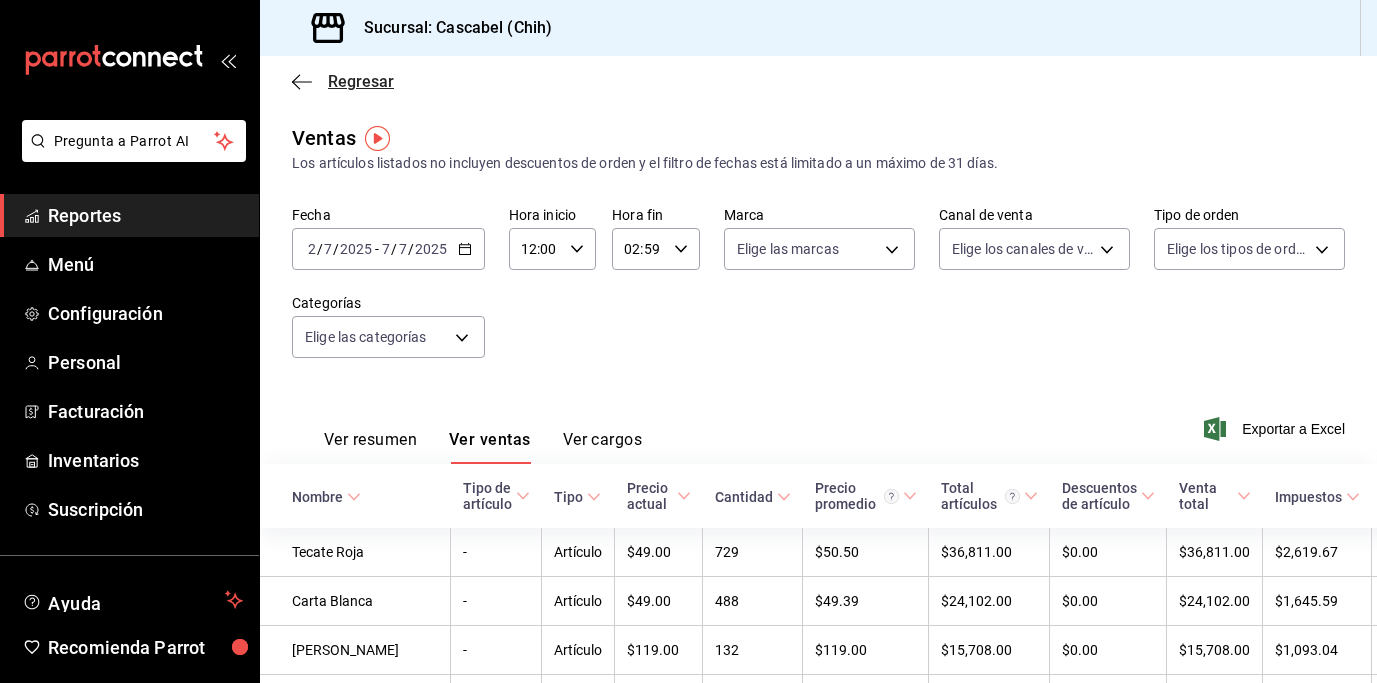 click on "Regresar" at bounding box center [361, 81] 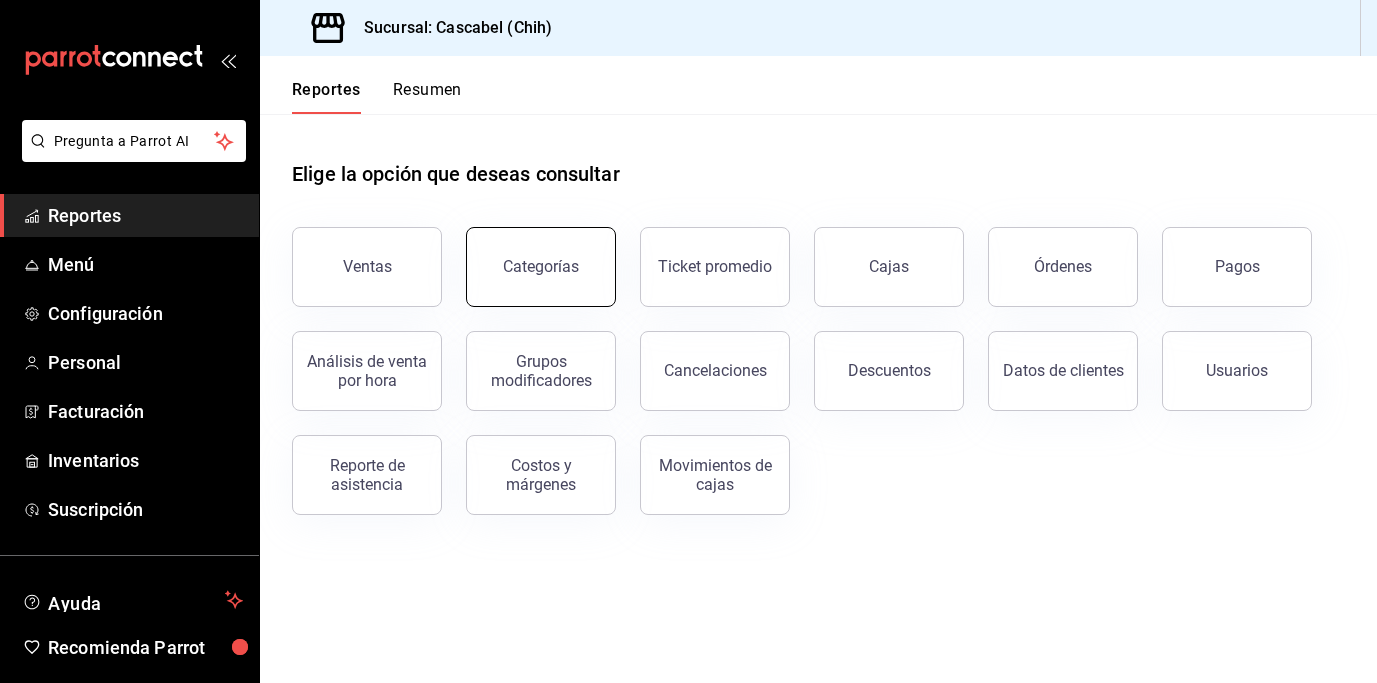 click on "Categorías" at bounding box center [541, 266] 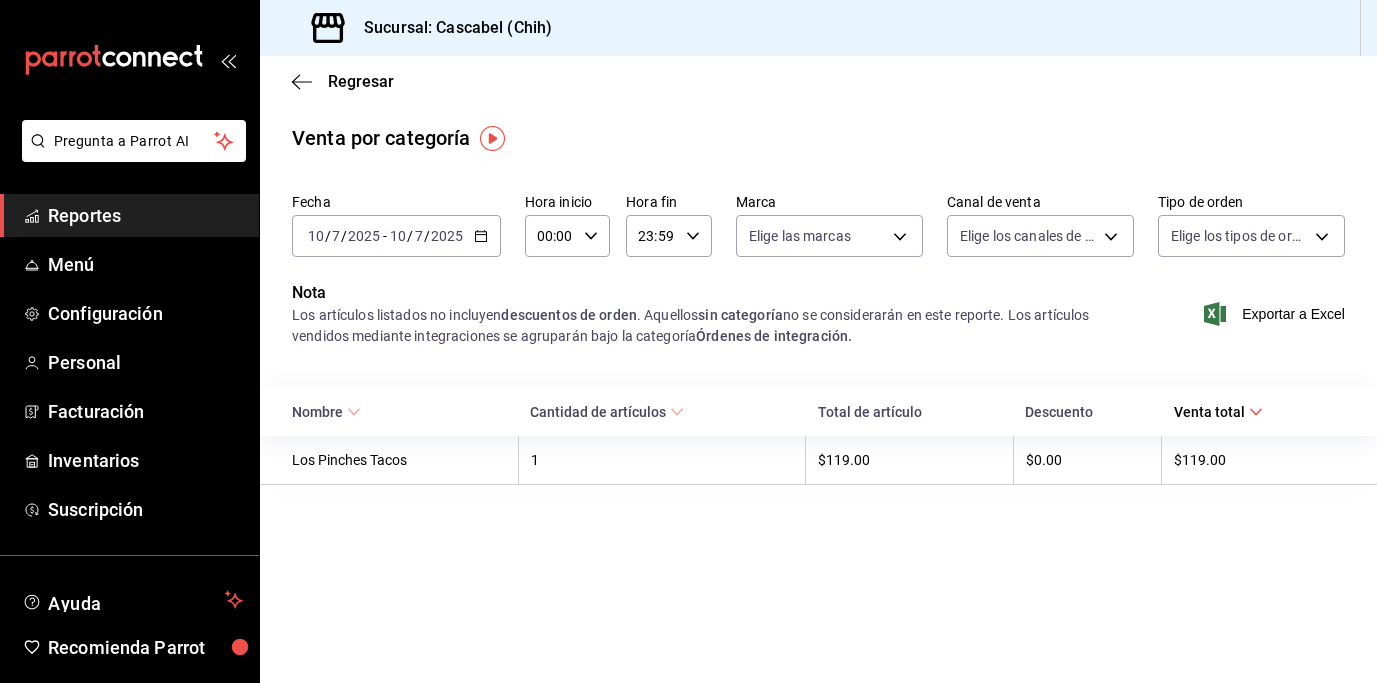 click 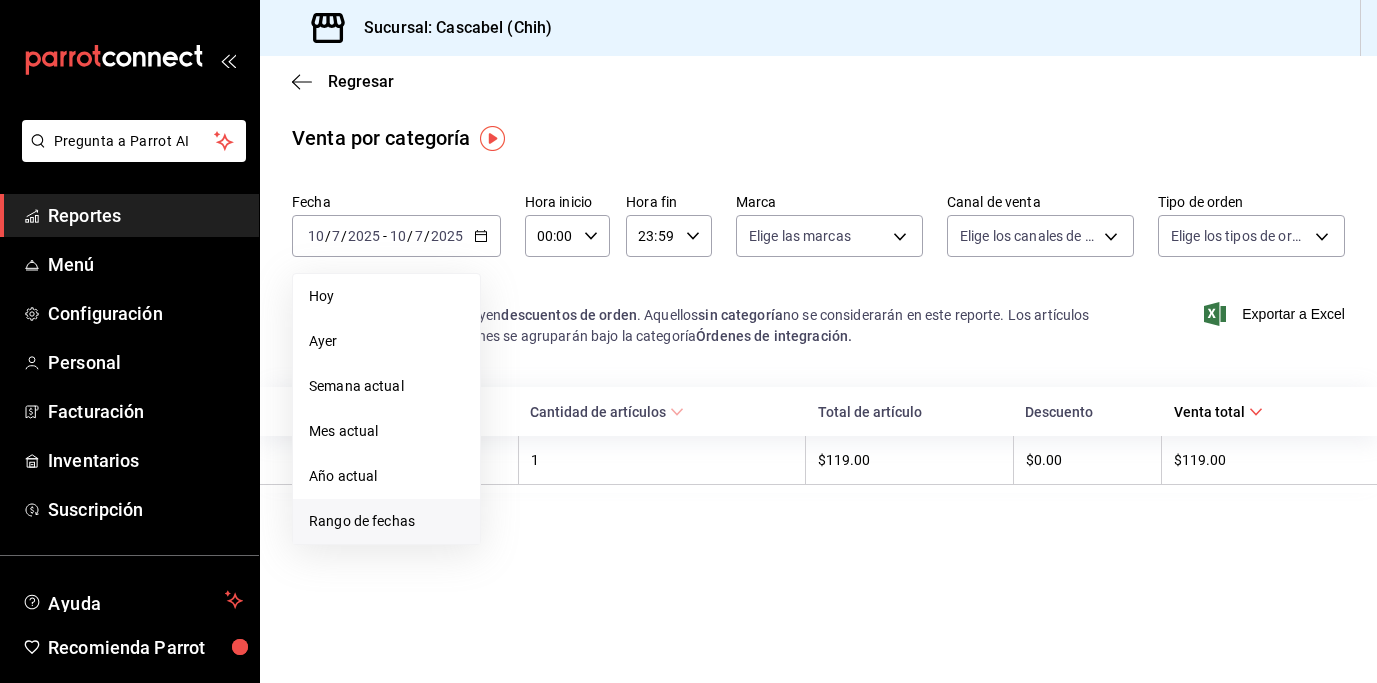 click on "Rango de fechas" at bounding box center [386, 521] 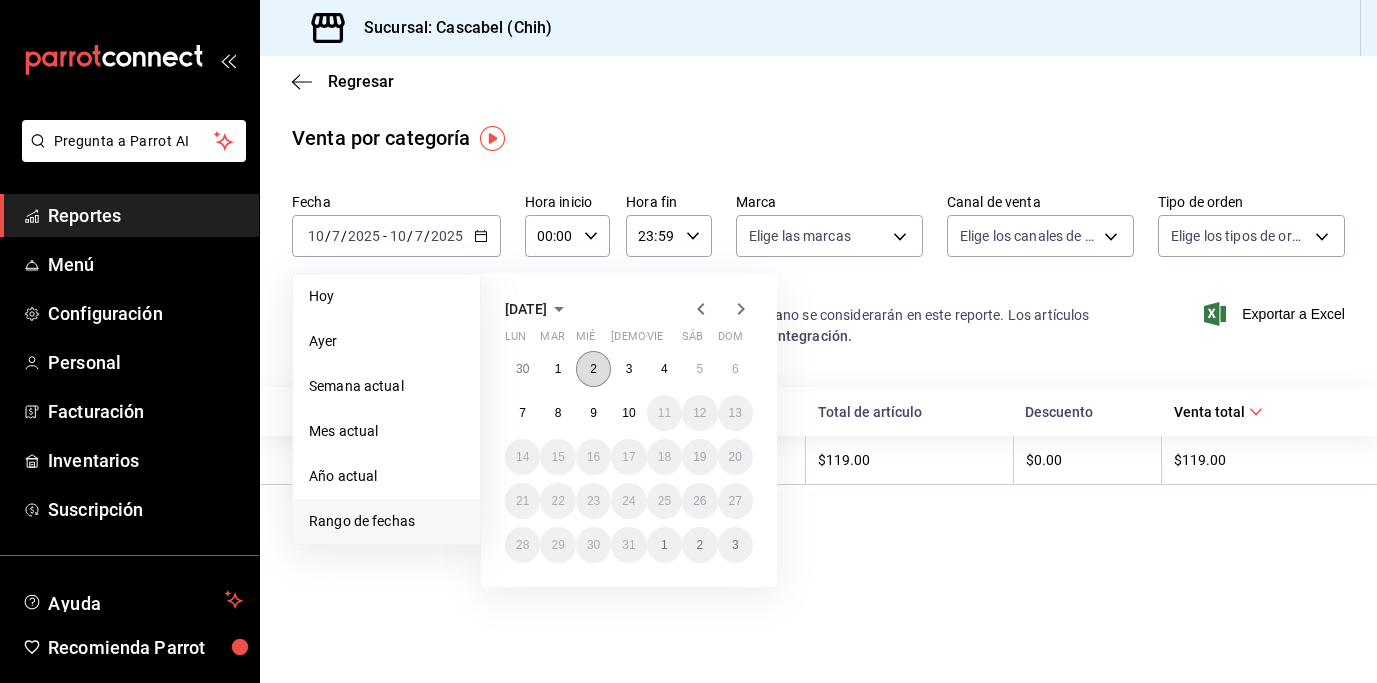 click on "2" at bounding box center (593, 369) 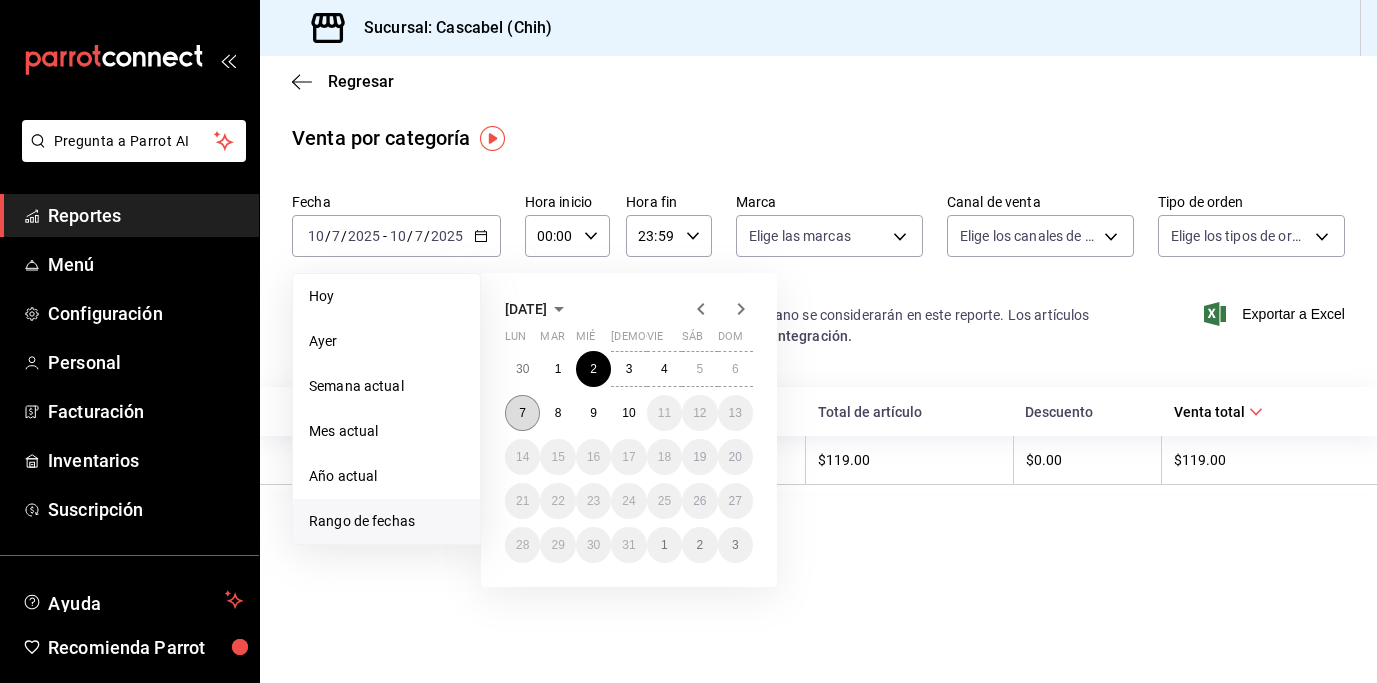 click on "7" at bounding box center (522, 413) 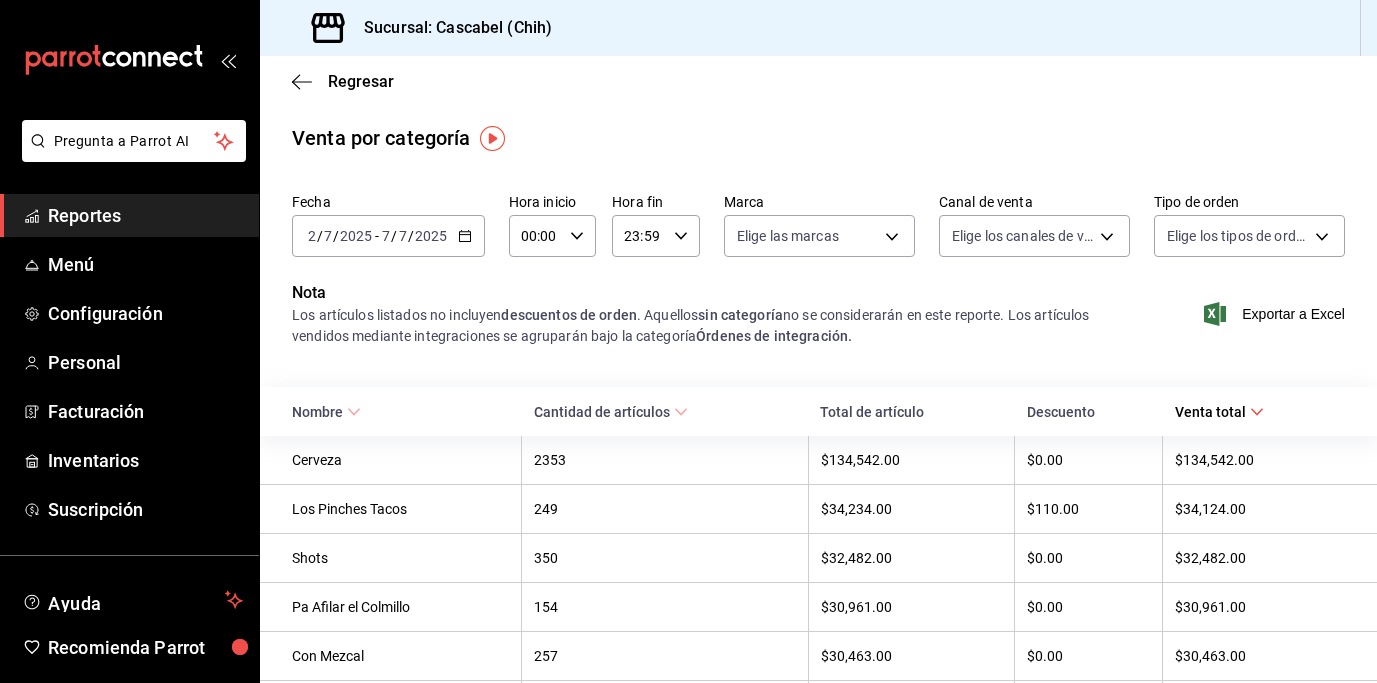 click 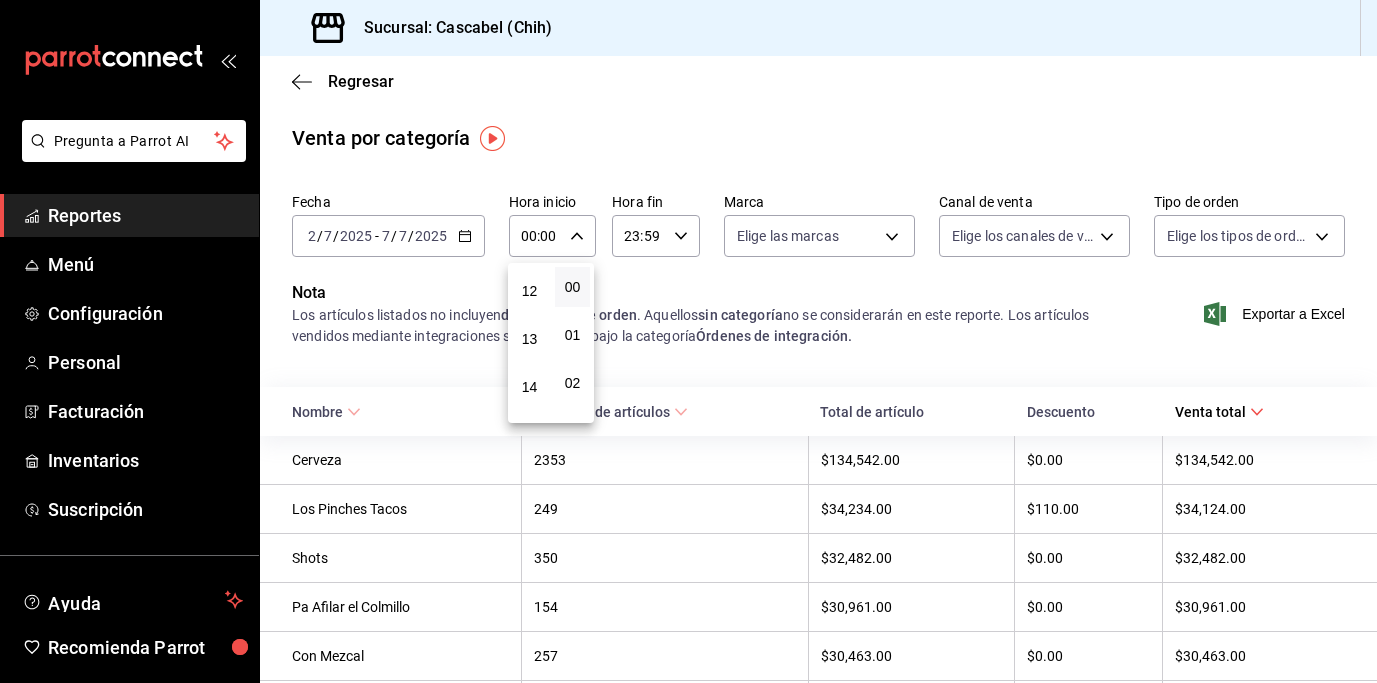 scroll, scrollTop: 462, scrollLeft: 0, axis: vertical 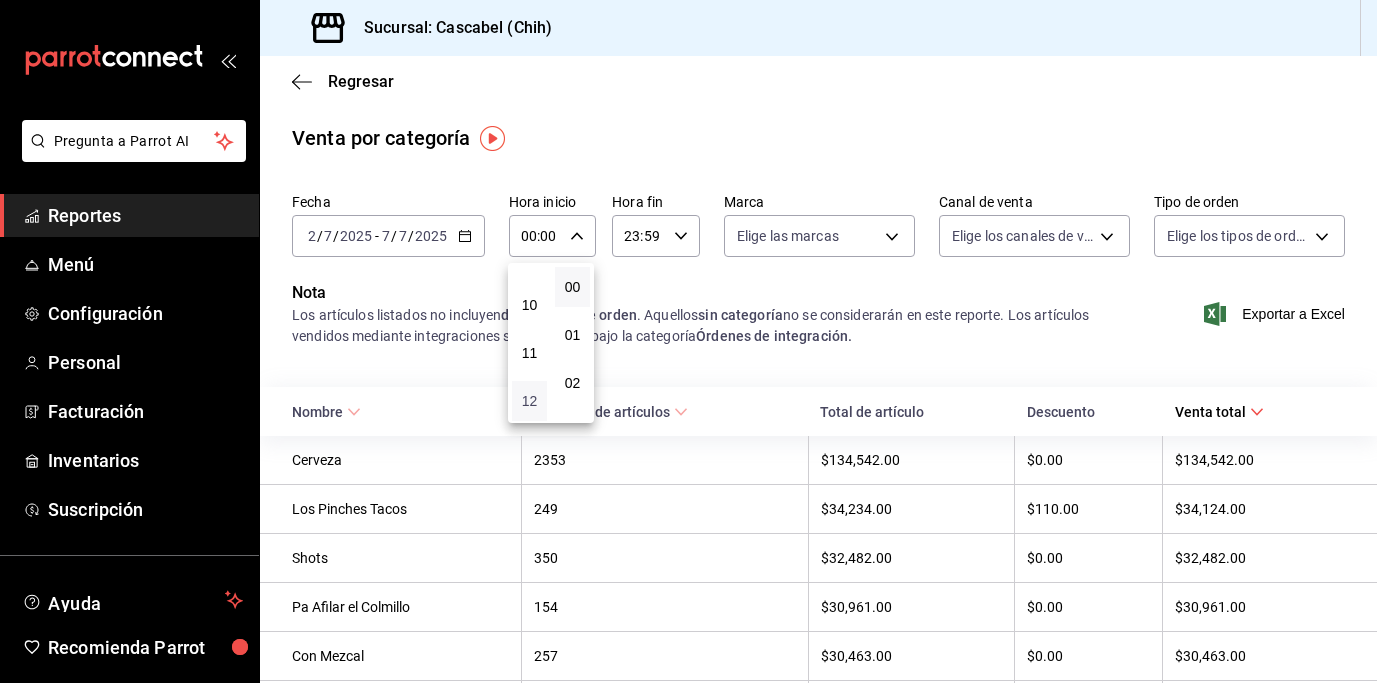 click on "12" at bounding box center (529, 401) 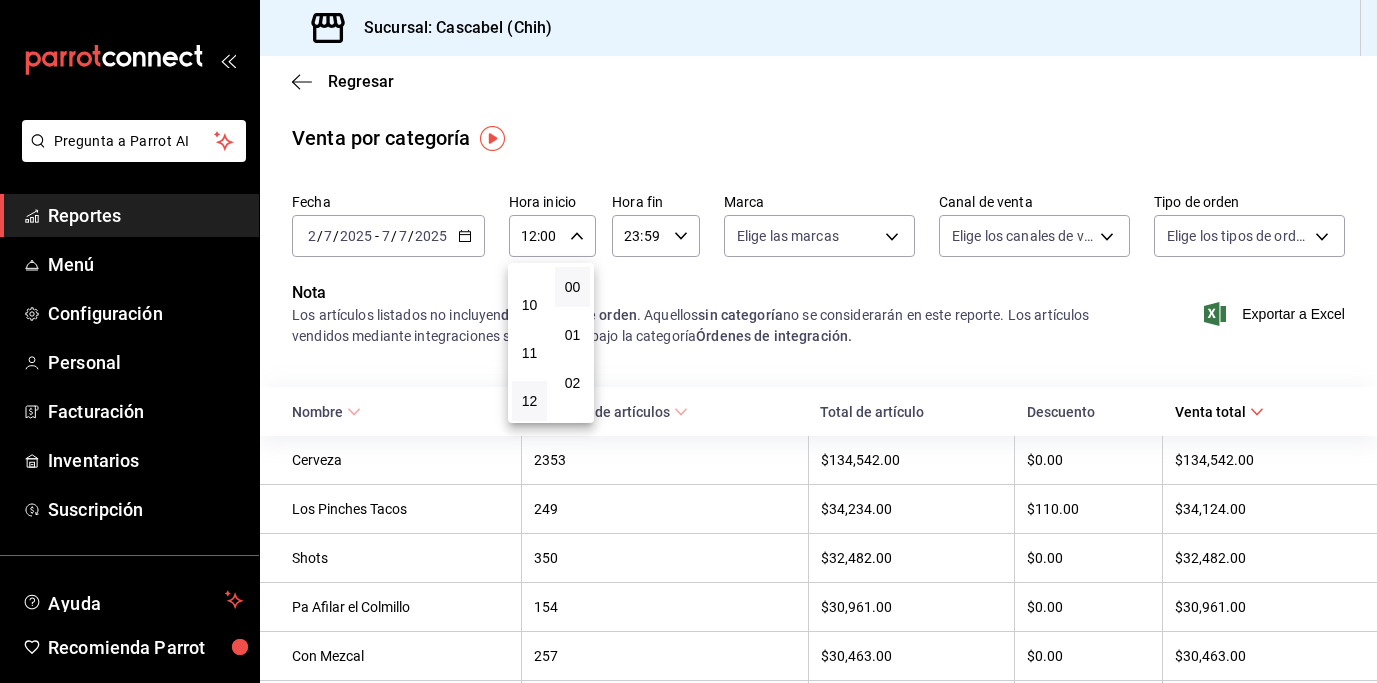 click at bounding box center (688, 341) 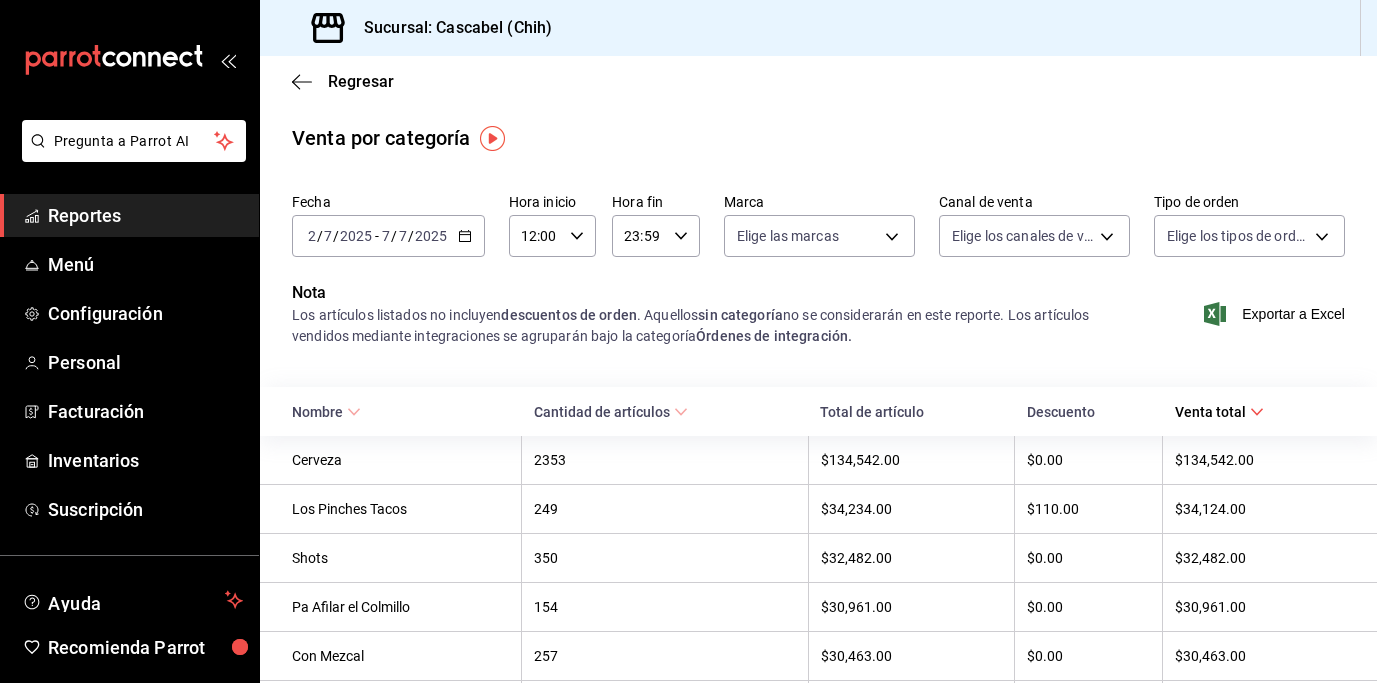 click 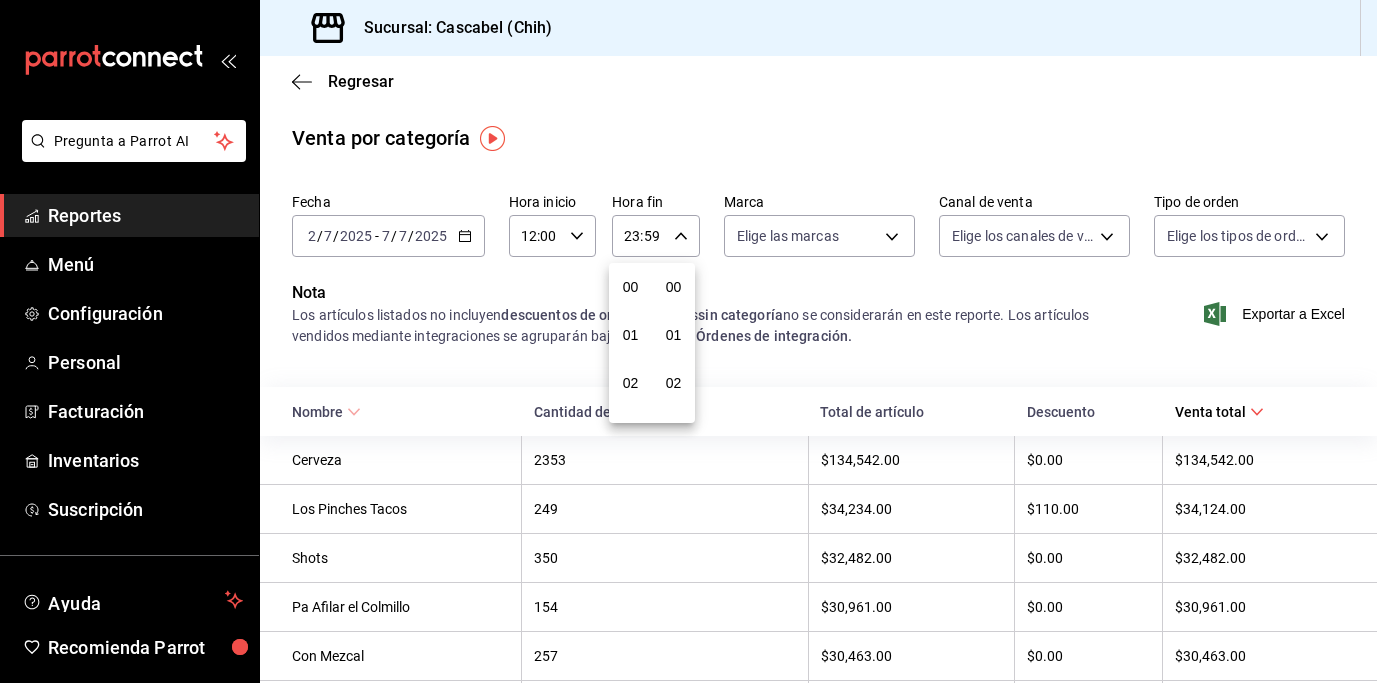 scroll, scrollTop: 992, scrollLeft: 0, axis: vertical 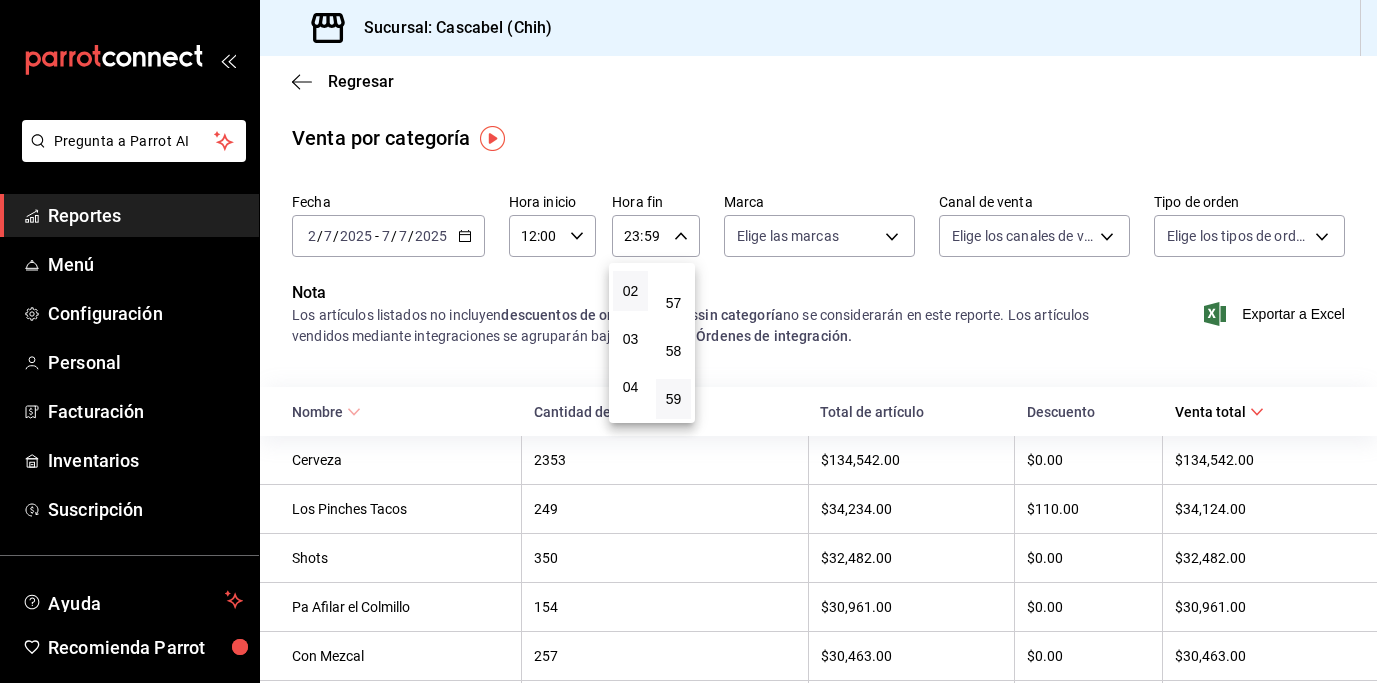 click on "02" at bounding box center (630, 291) 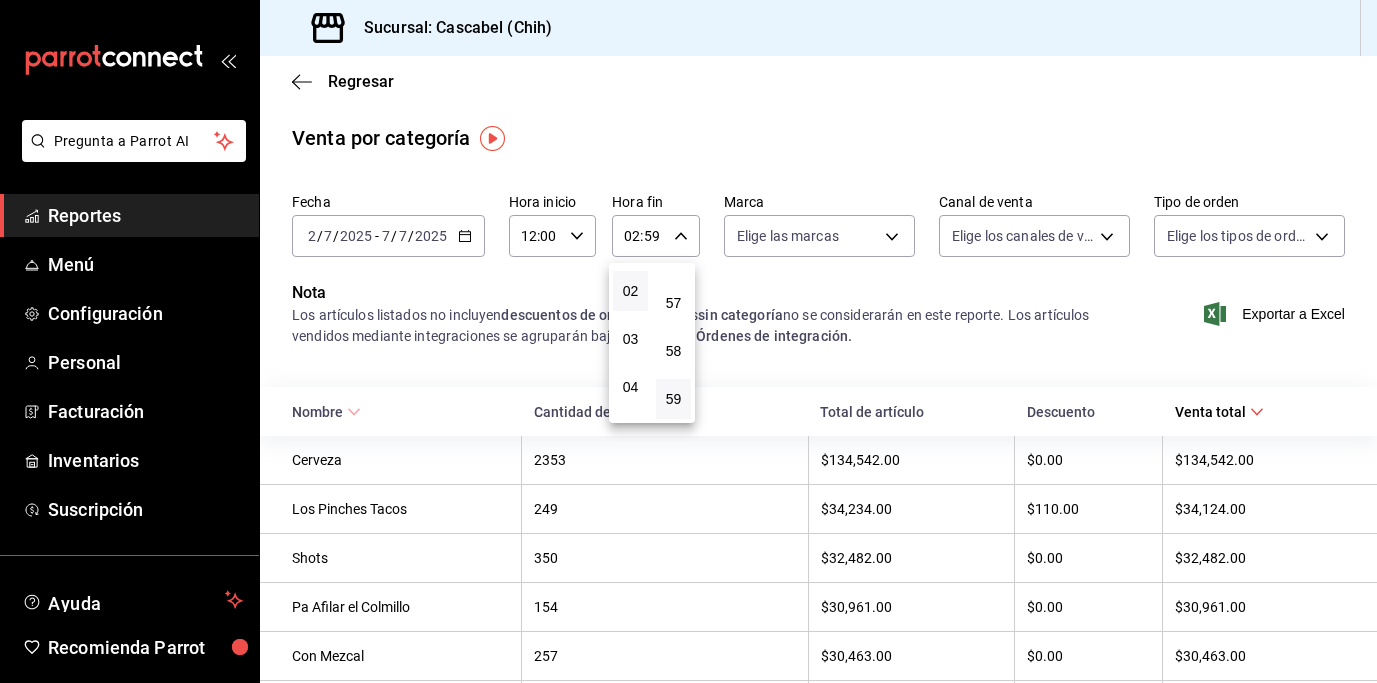 click at bounding box center (688, 341) 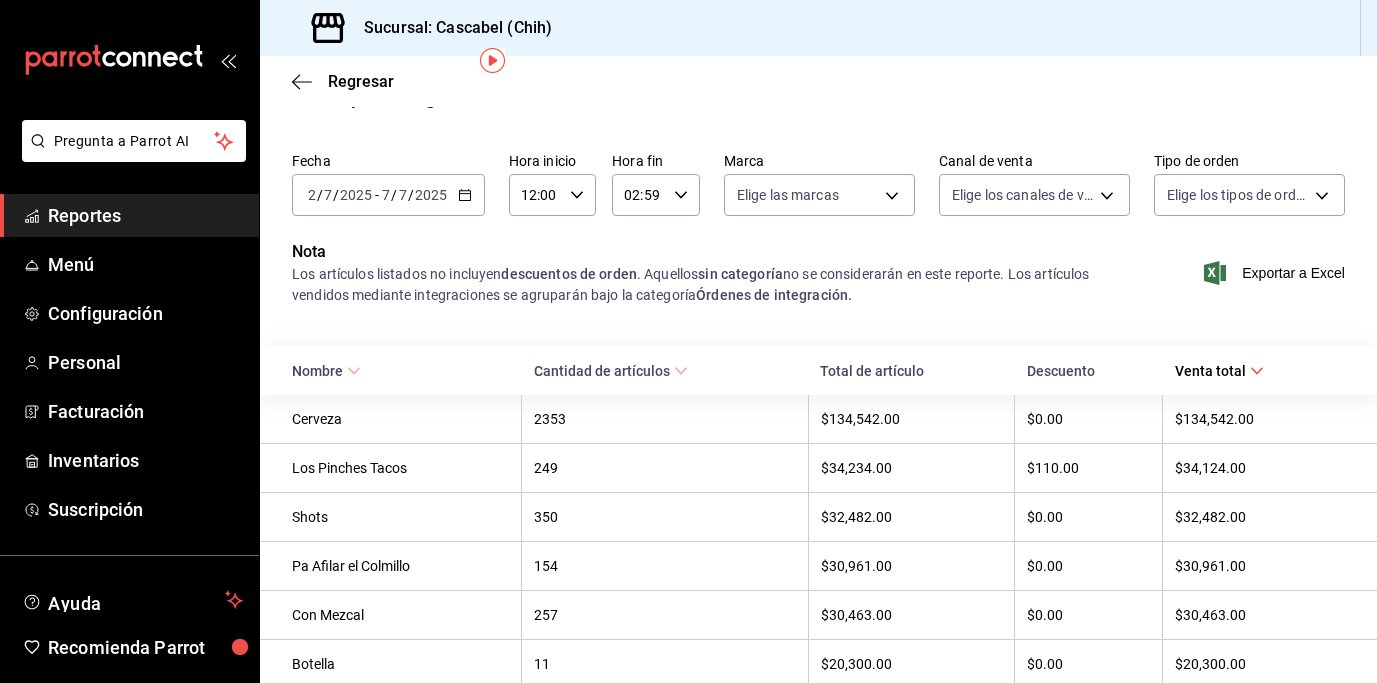 scroll, scrollTop: 0, scrollLeft: 0, axis: both 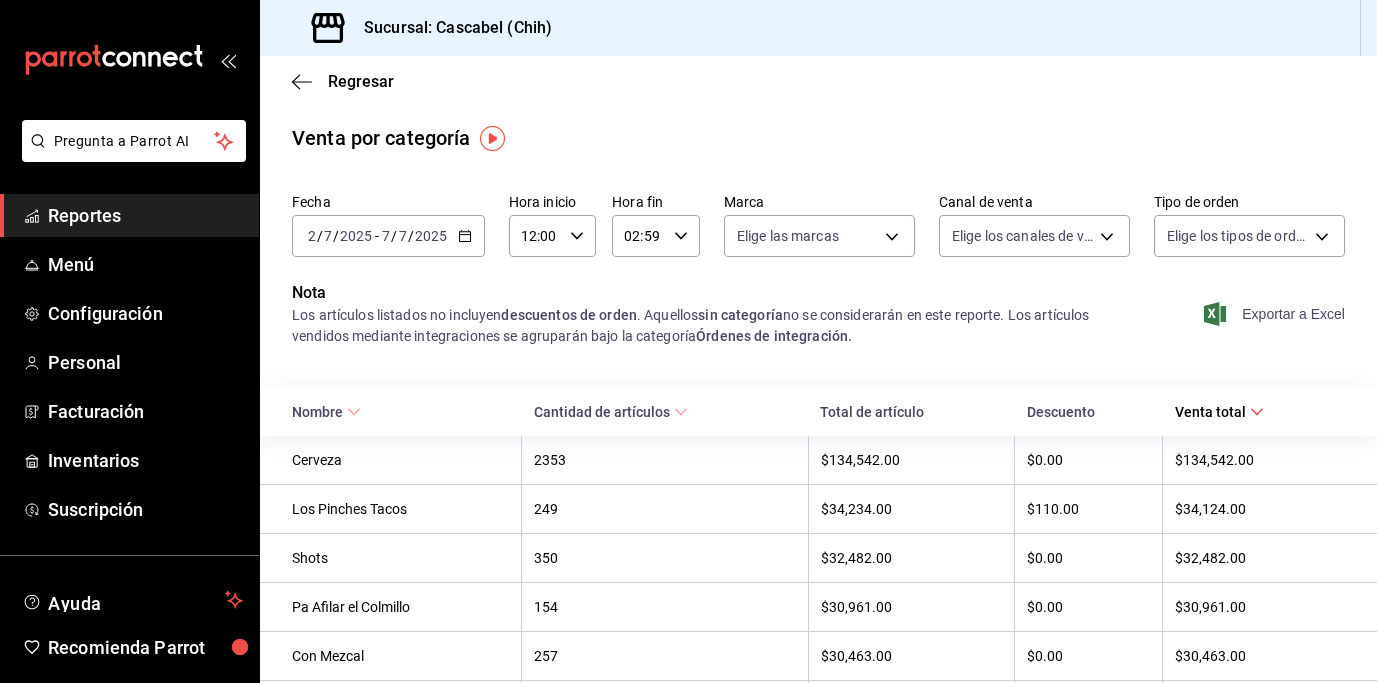 click on "Exportar a Excel" at bounding box center [1276, 314] 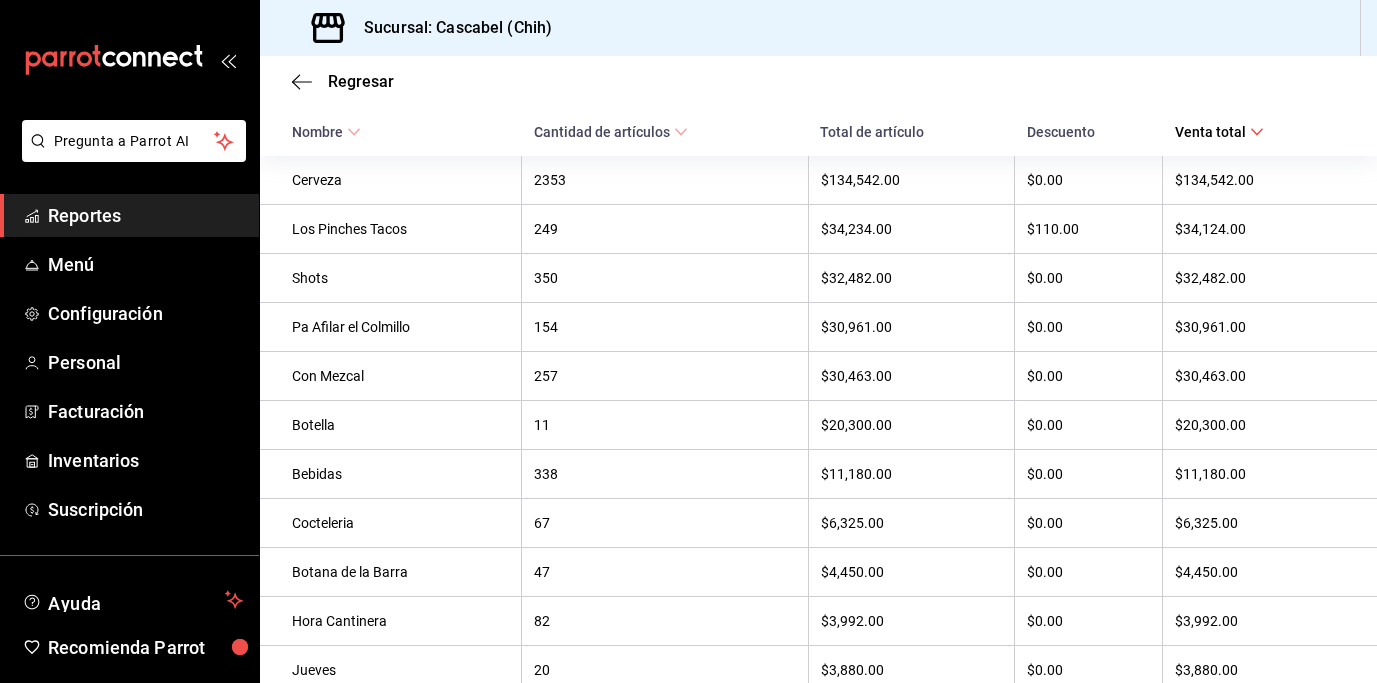 scroll, scrollTop: 0, scrollLeft: 0, axis: both 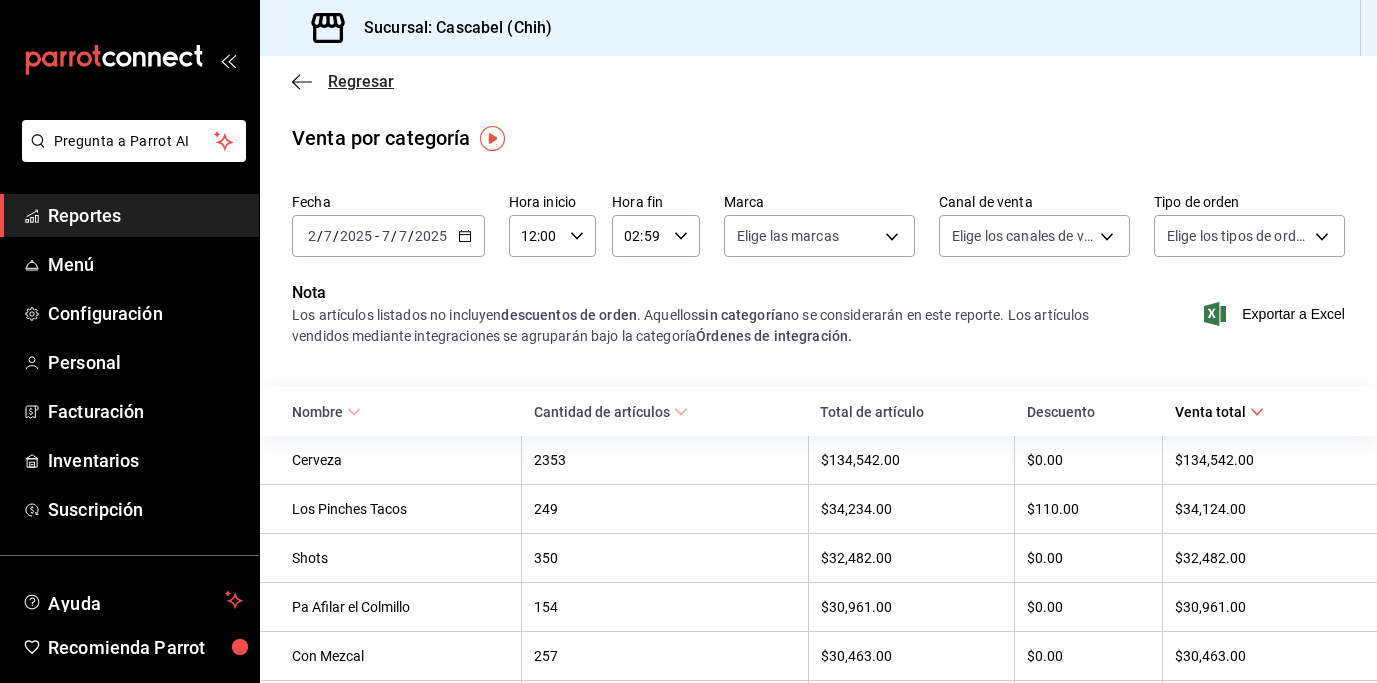 click on "Regresar" at bounding box center [361, 81] 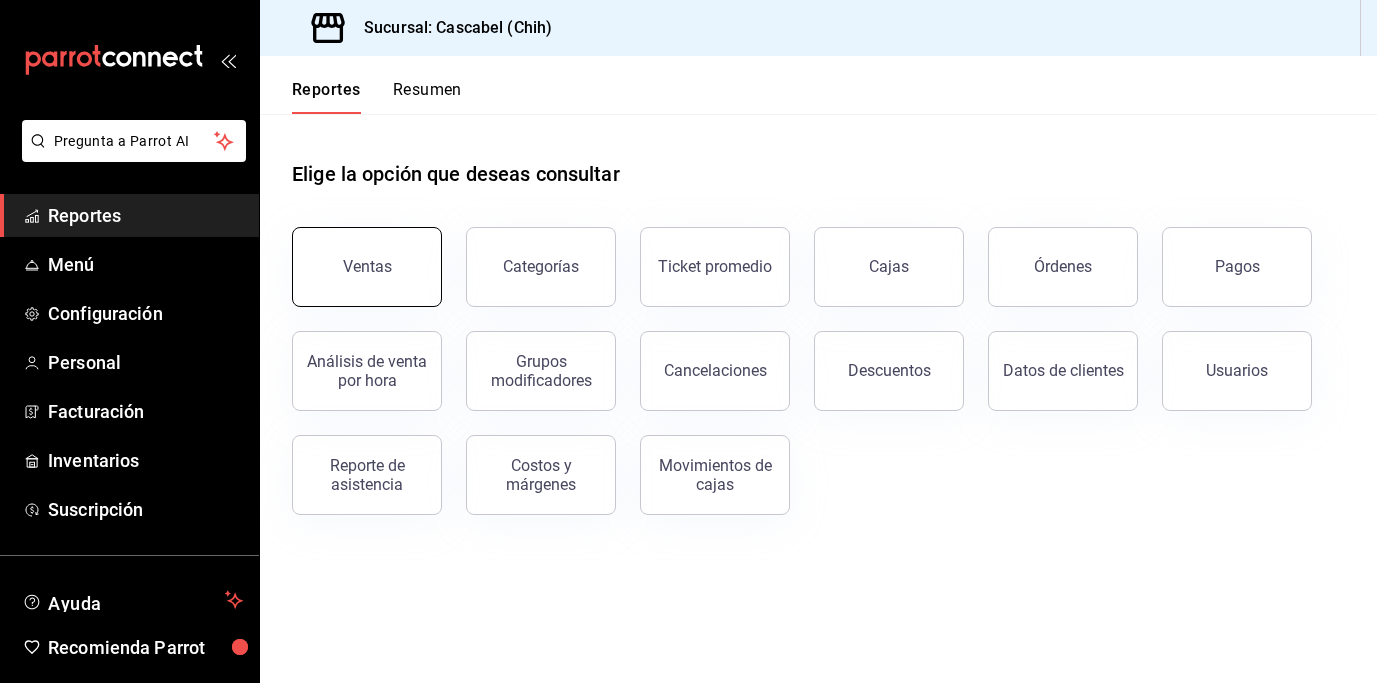 click on "Ventas" at bounding box center (367, 266) 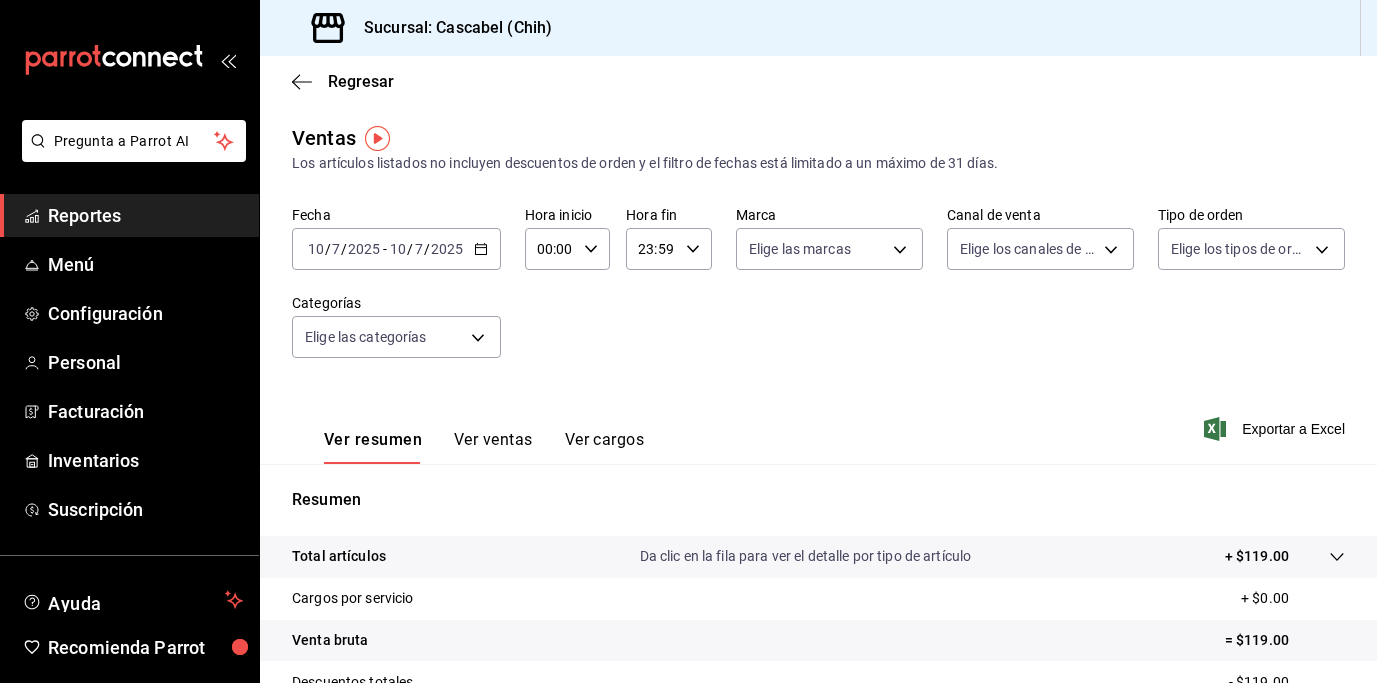 click on "Reportes" at bounding box center [145, 215] 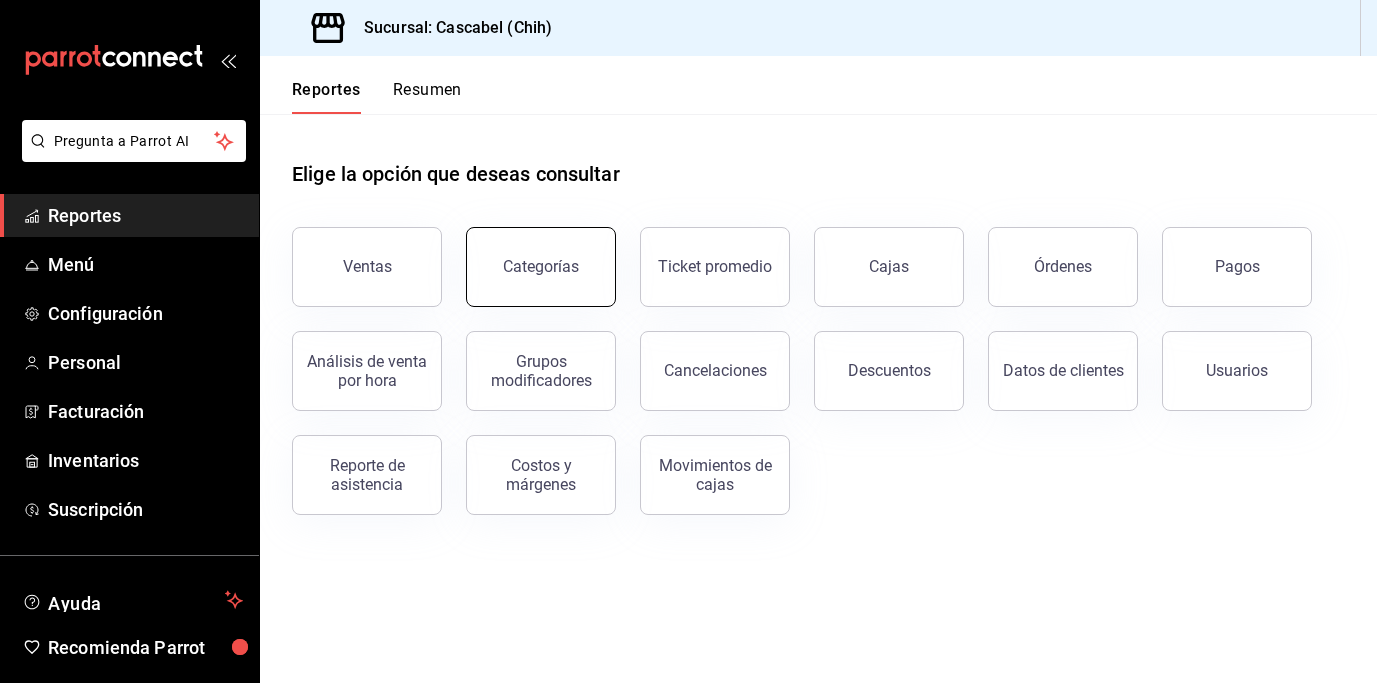 click on "Categorías" at bounding box center [541, 266] 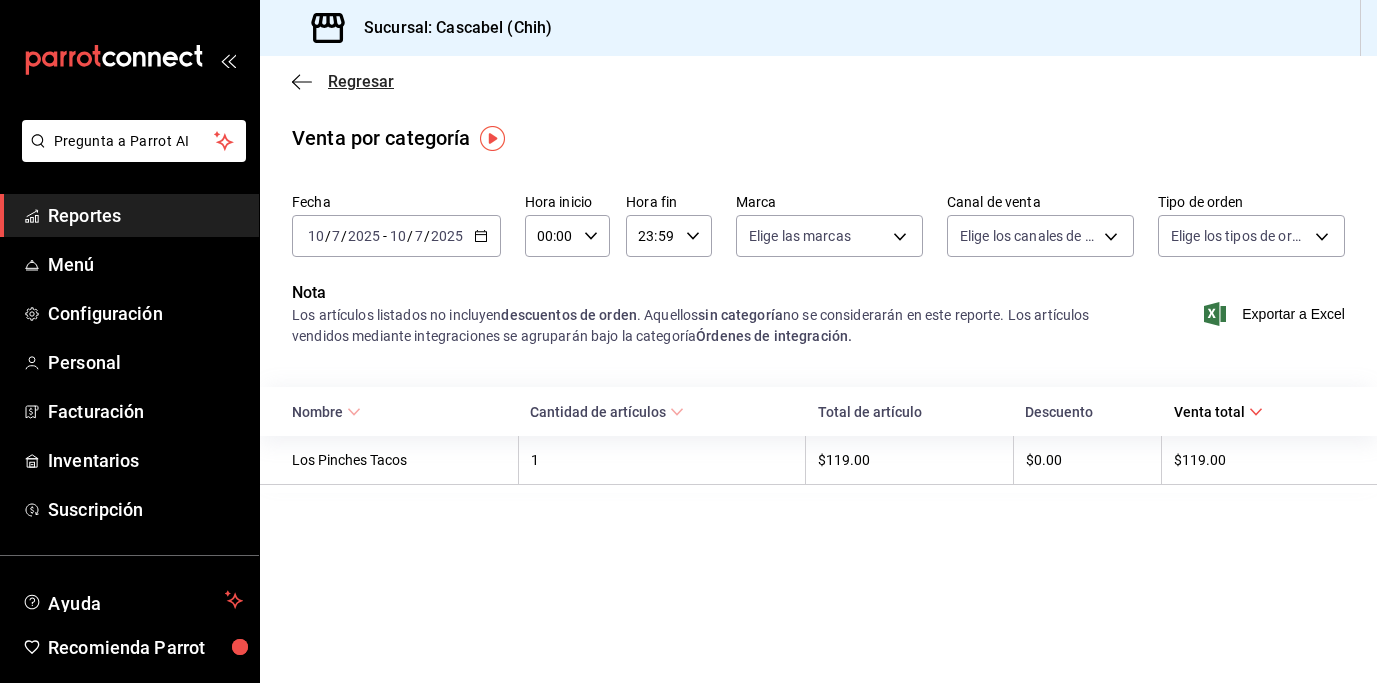 click on "Regresar" at bounding box center (361, 81) 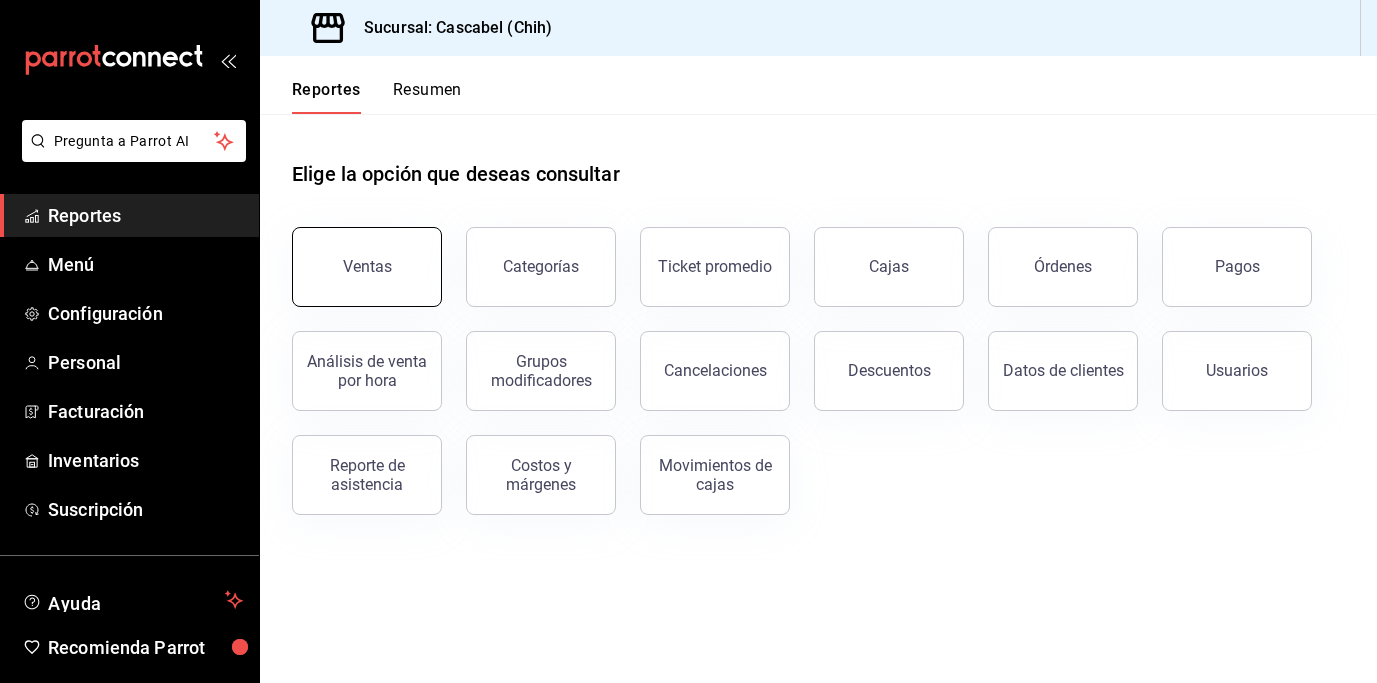 click on "Ventas" at bounding box center (367, 267) 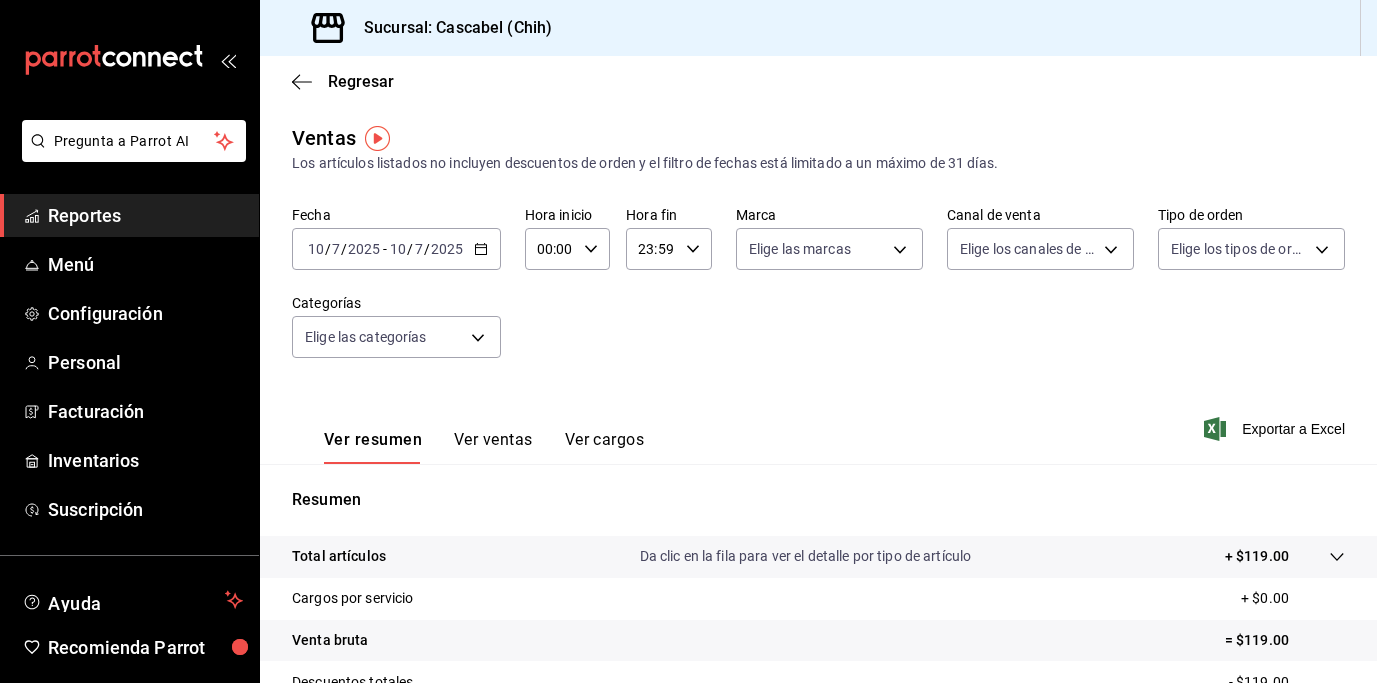 click 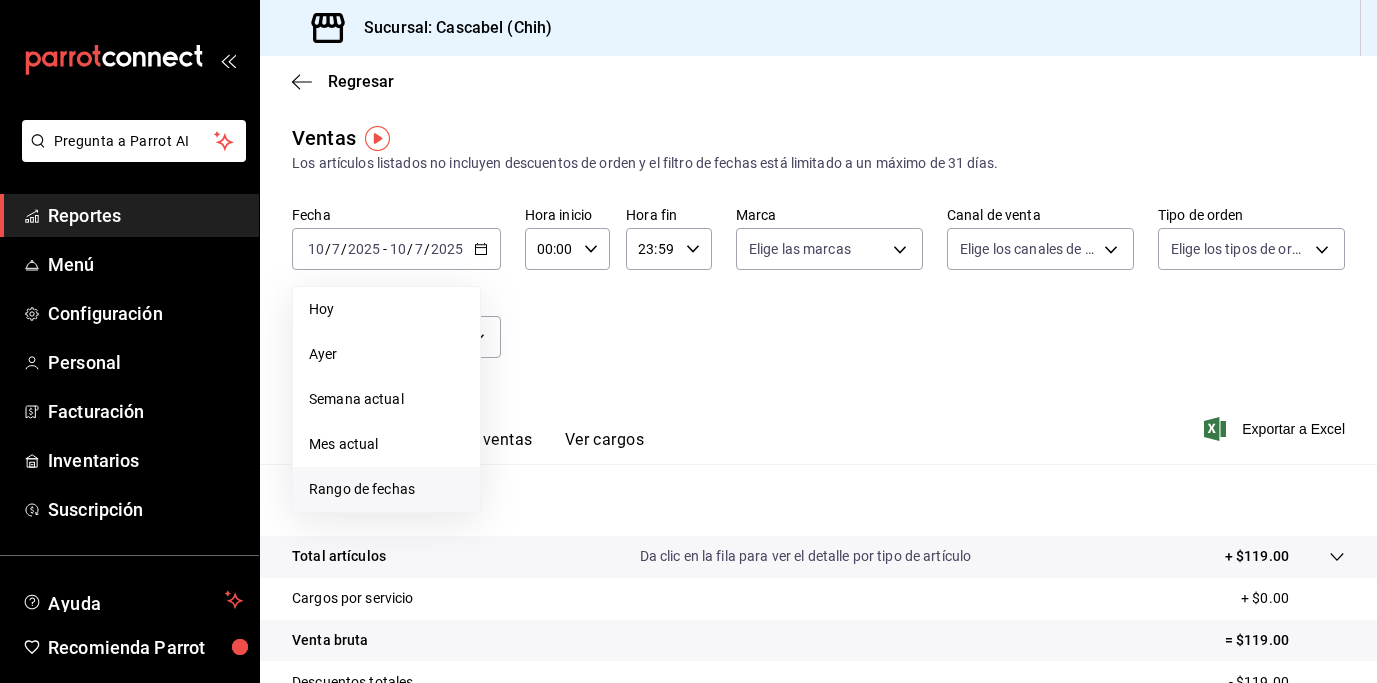 click on "Rango de fechas" at bounding box center (386, 489) 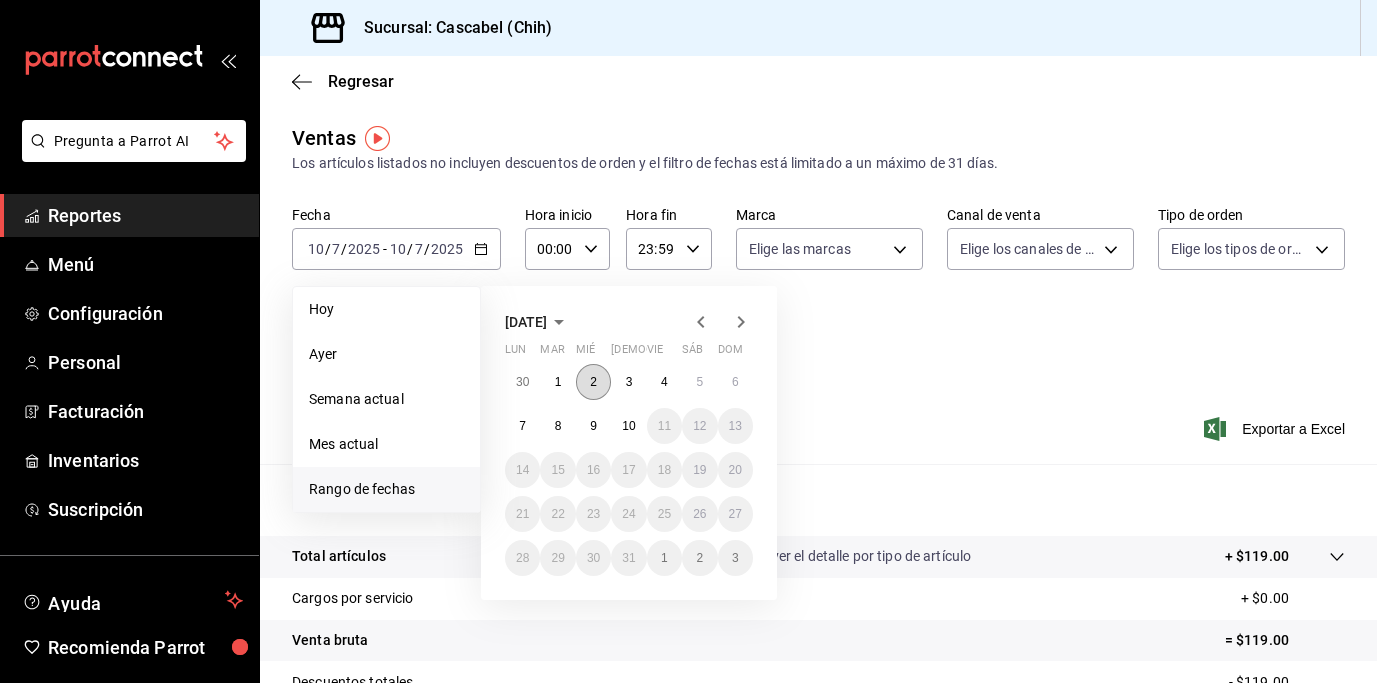 click on "2" at bounding box center [593, 382] 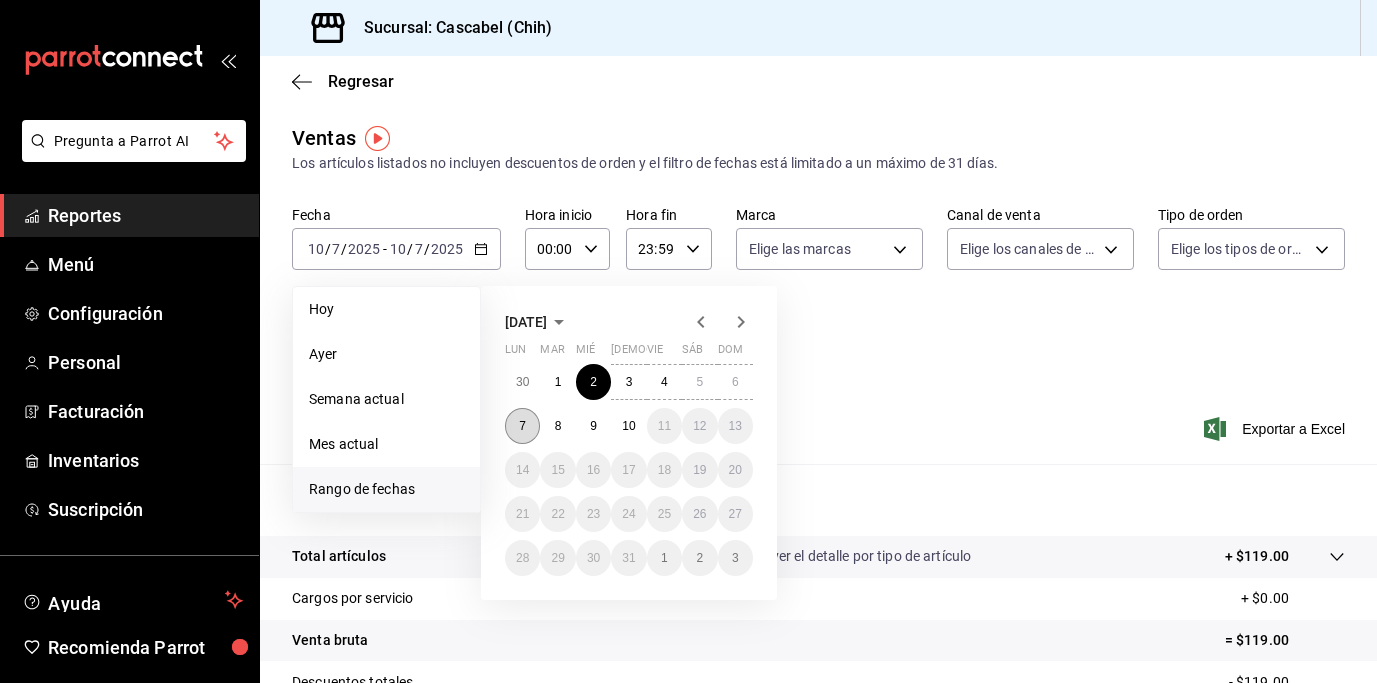 click on "7" at bounding box center (522, 426) 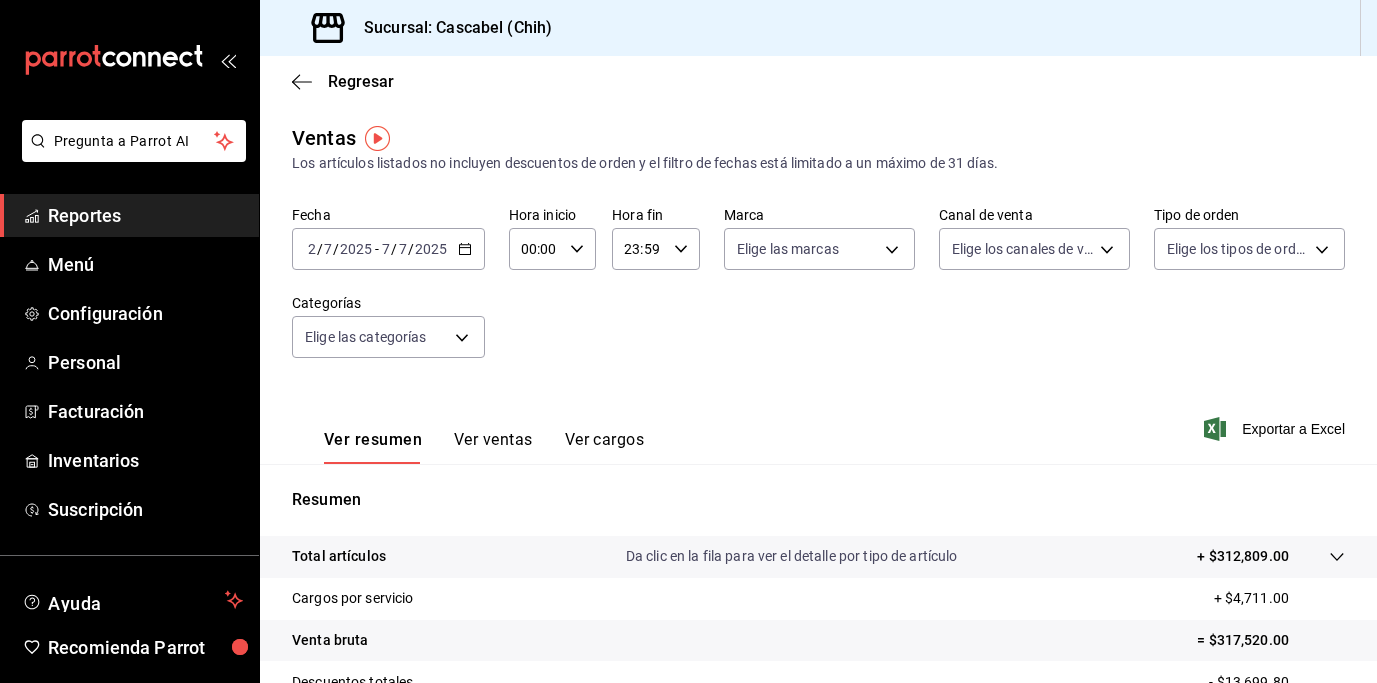click 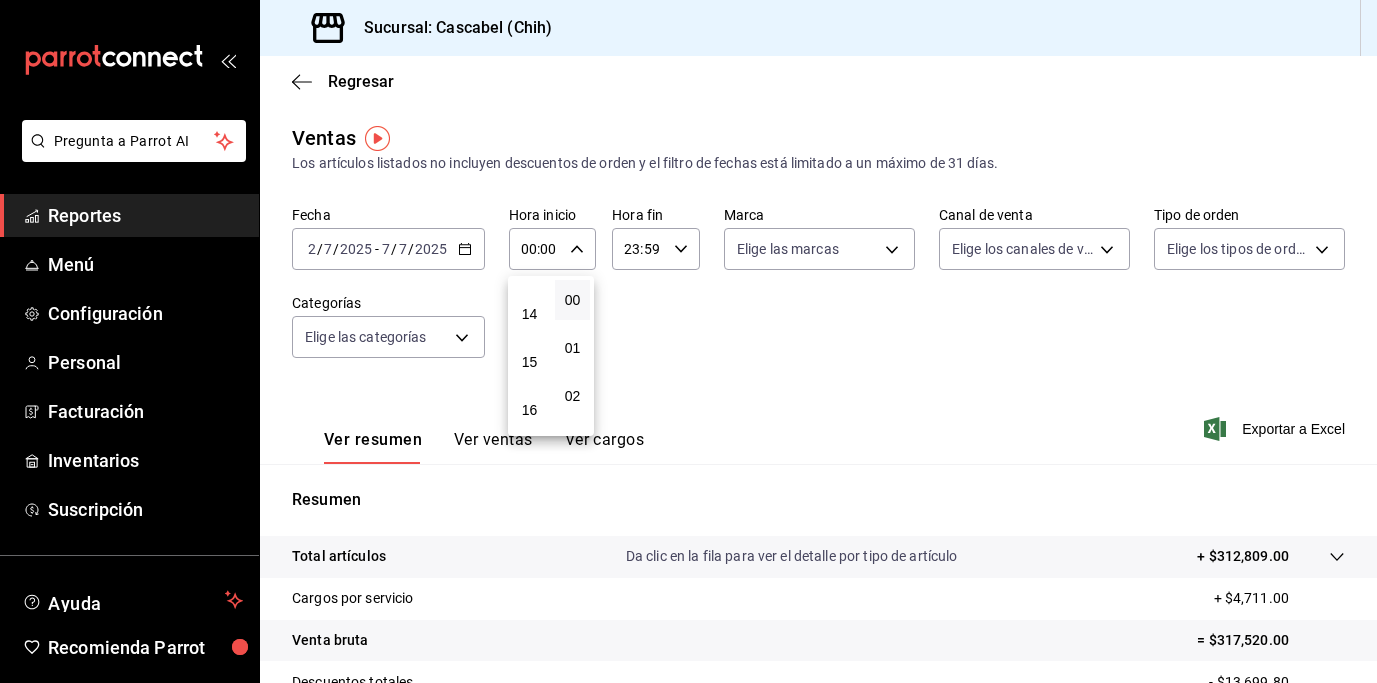 scroll, scrollTop: 543, scrollLeft: 0, axis: vertical 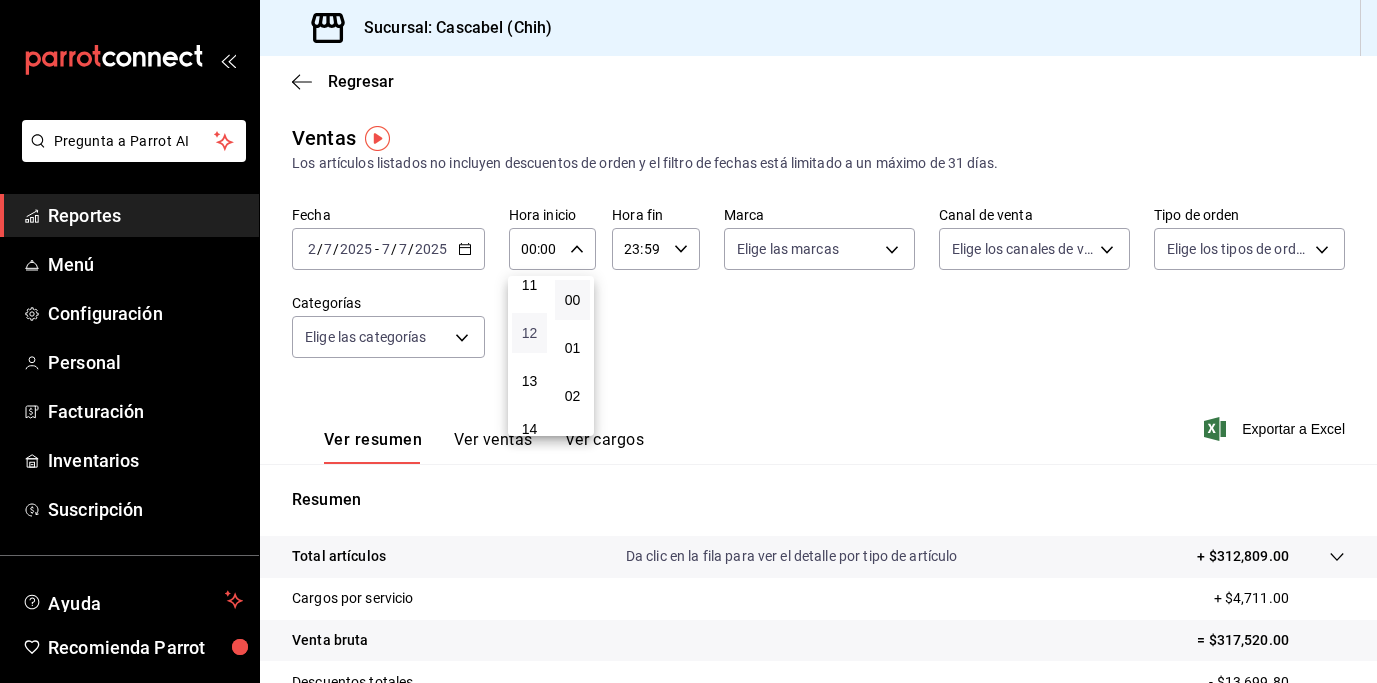 click on "12" at bounding box center [529, 333] 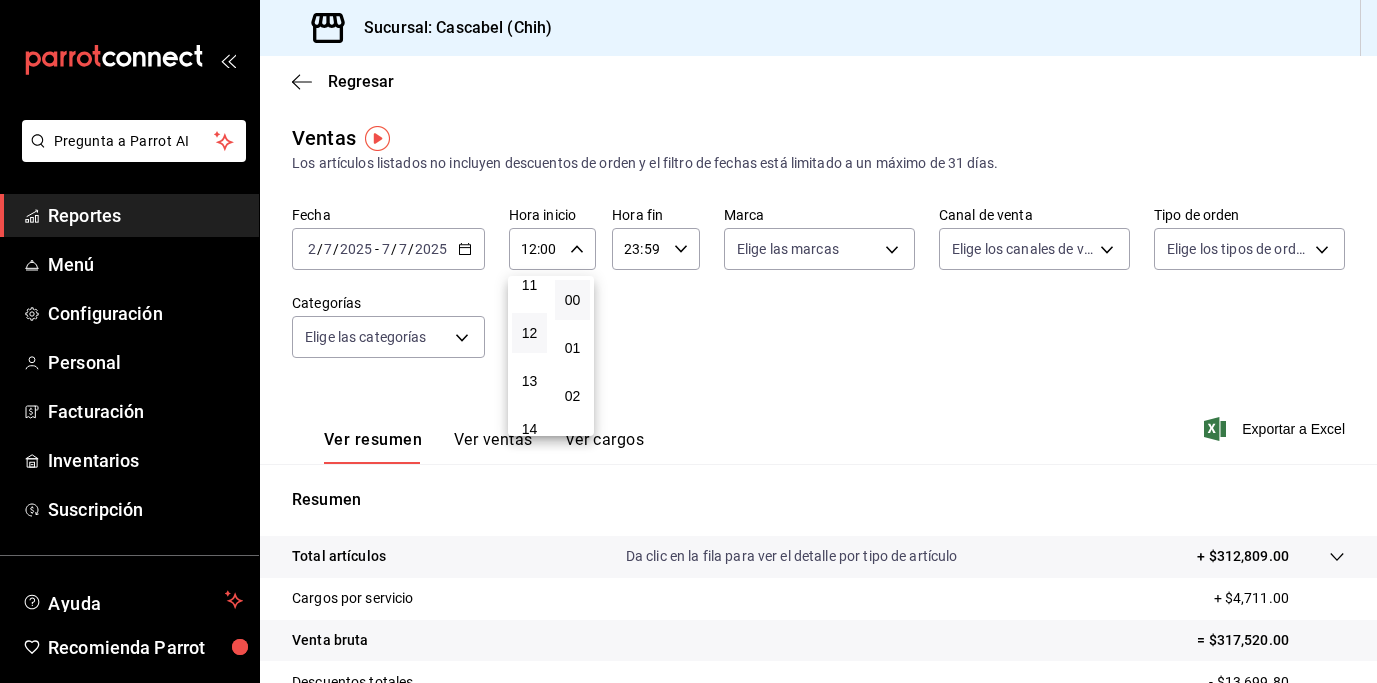 click at bounding box center (688, 341) 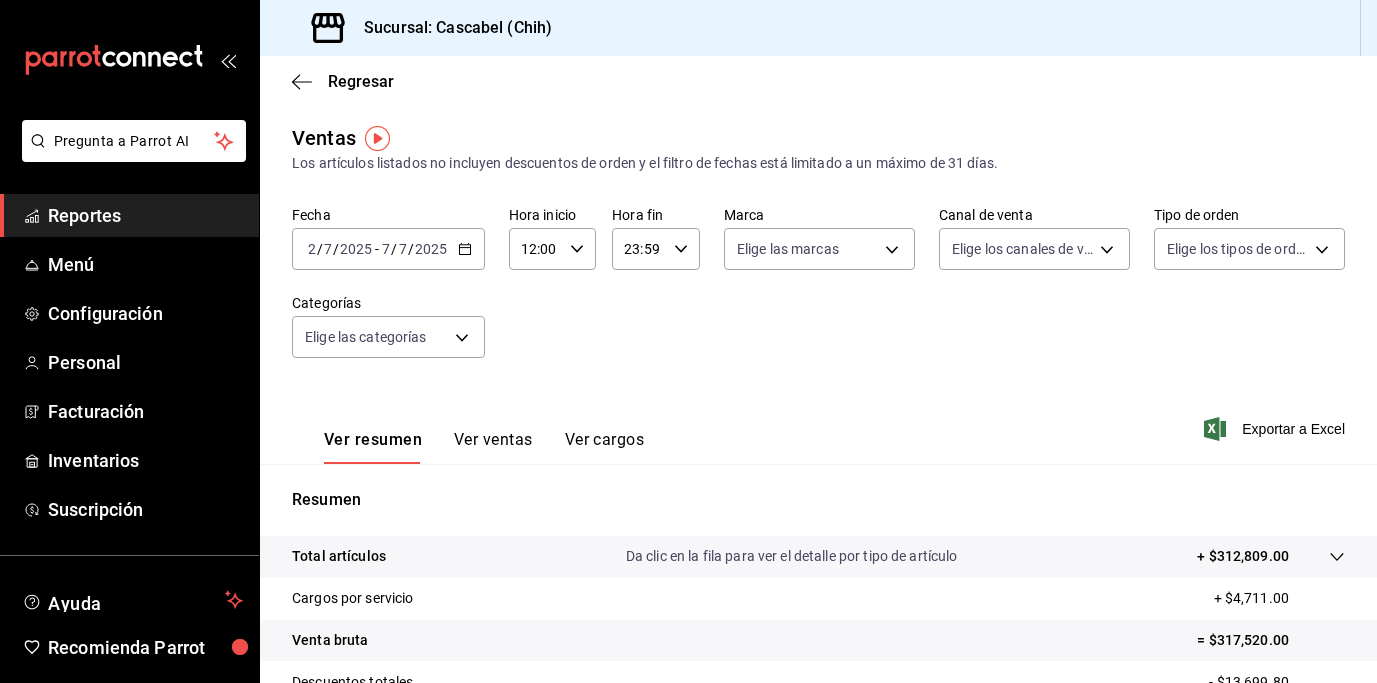 click 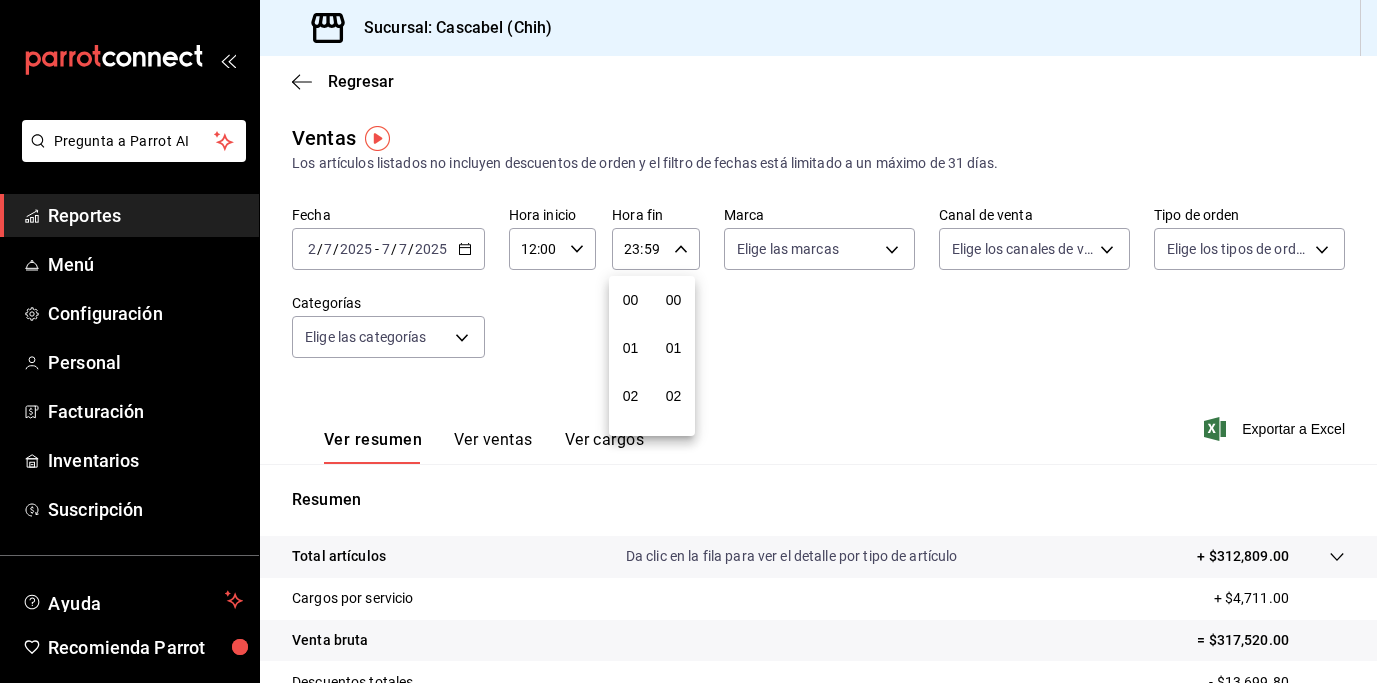 scroll, scrollTop: 992, scrollLeft: 0, axis: vertical 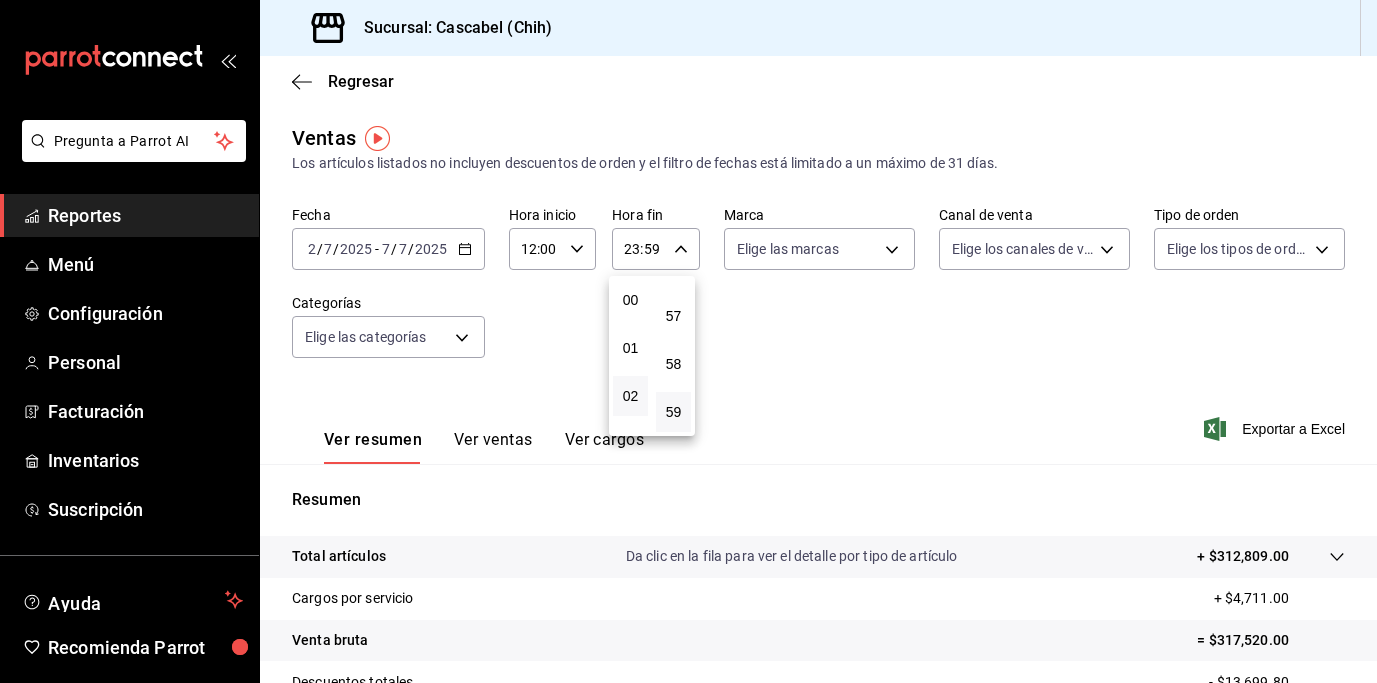 click on "02" at bounding box center [630, 396] 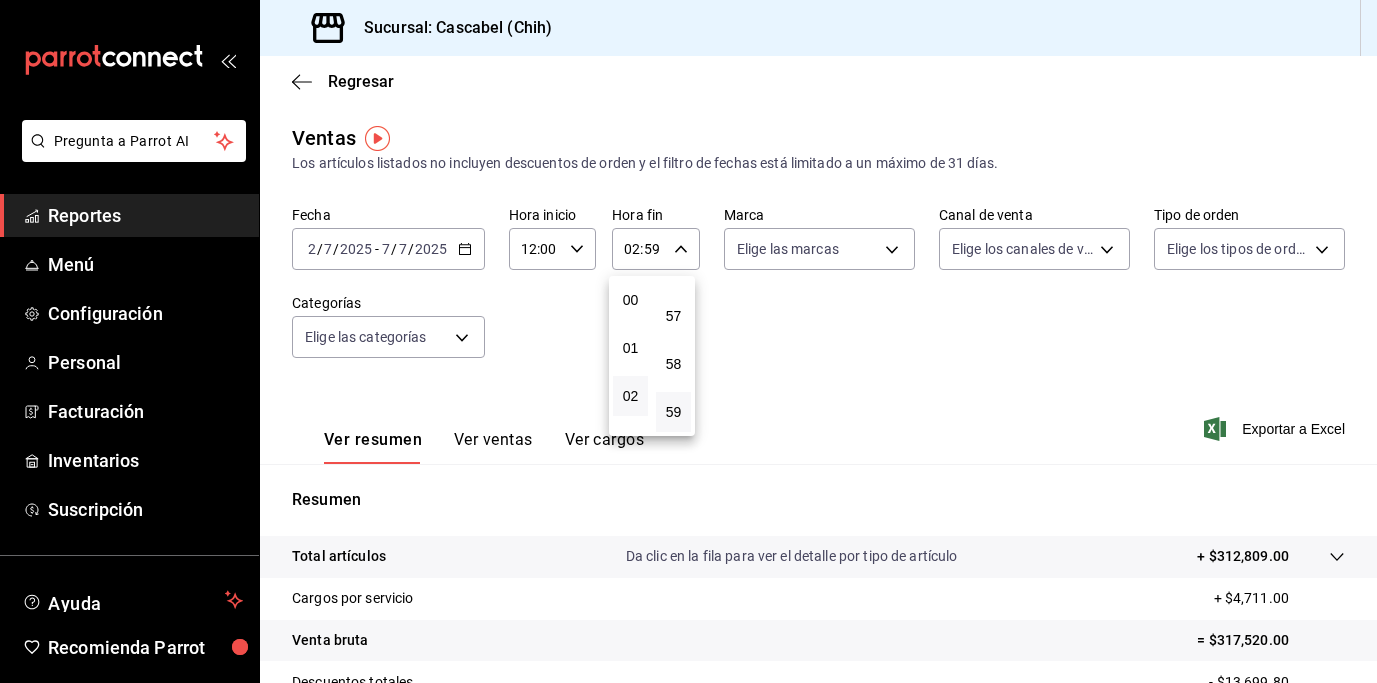 click at bounding box center (688, 341) 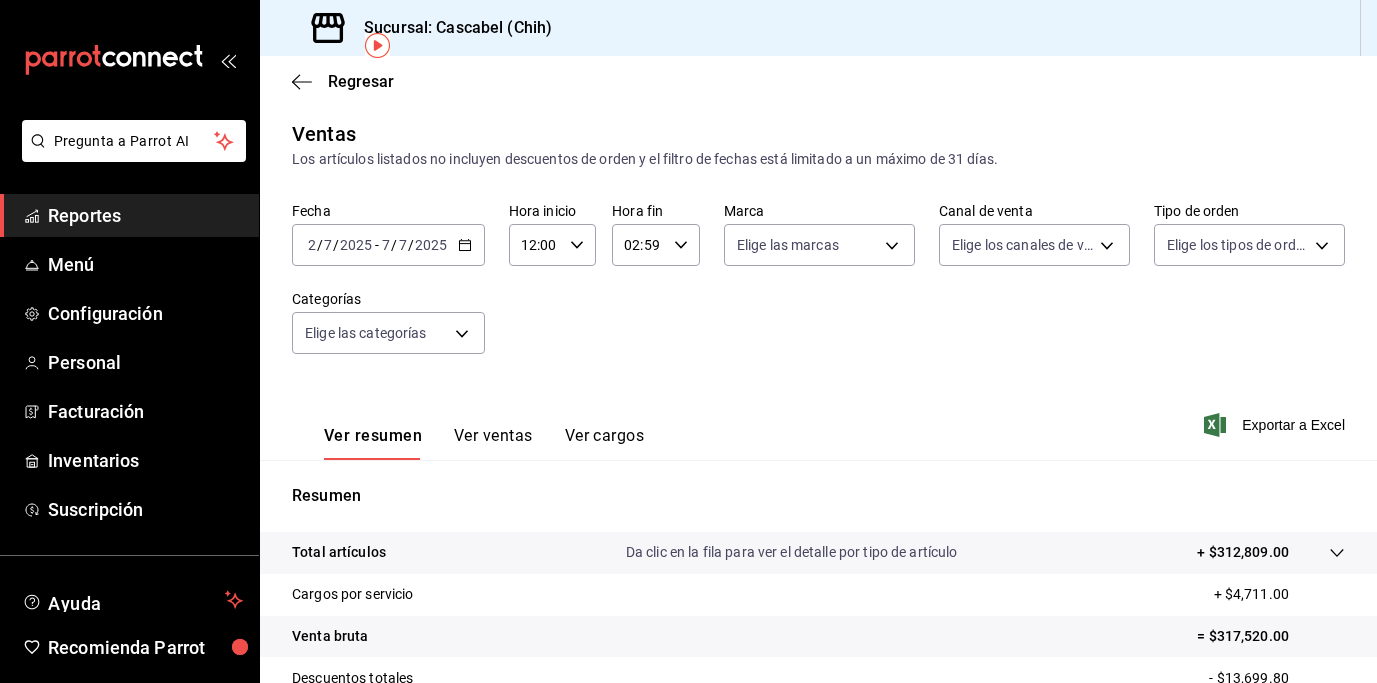 scroll, scrollTop: 0, scrollLeft: 0, axis: both 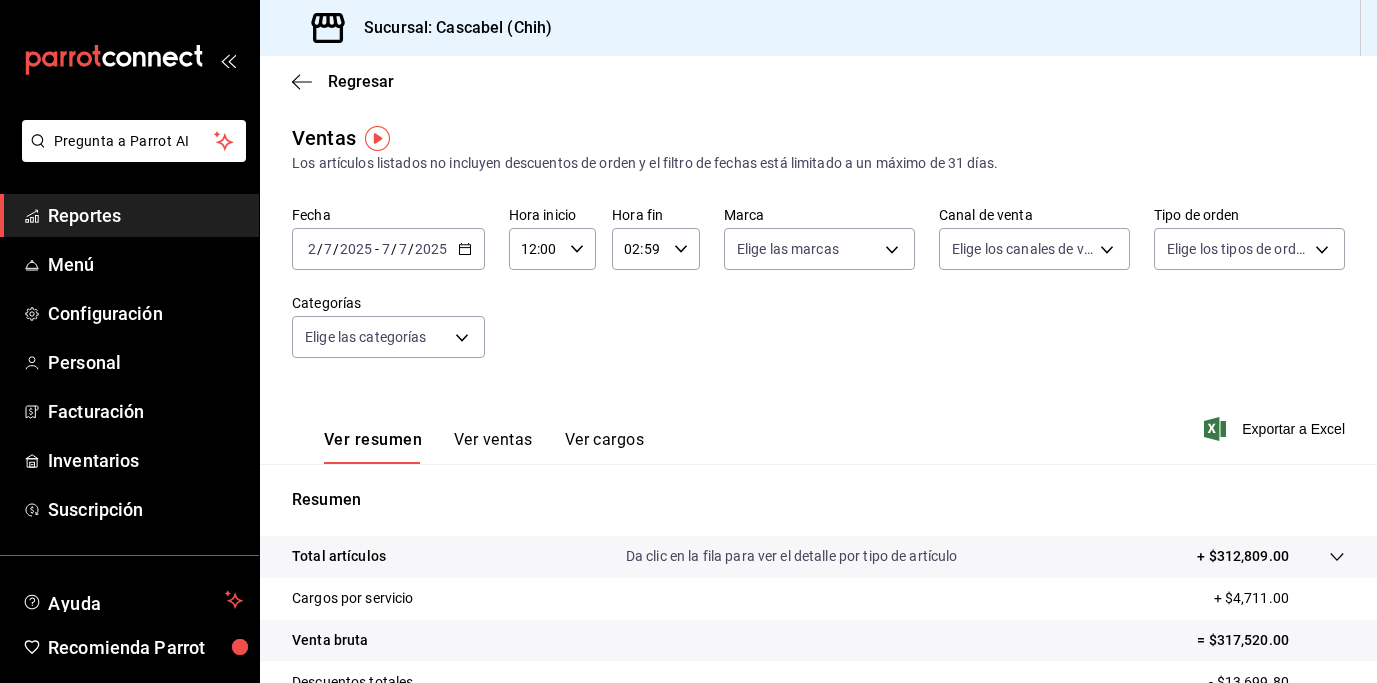 click on "Ver ventas" at bounding box center [493, 447] 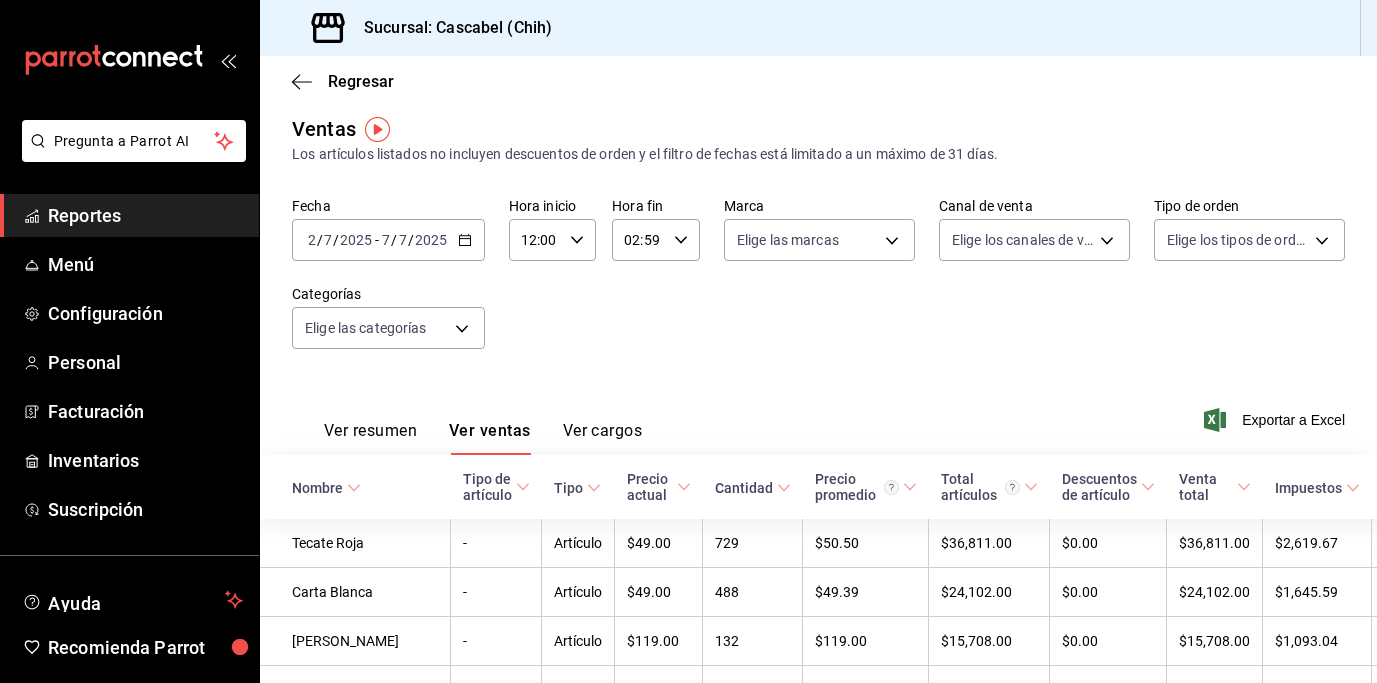 scroll, scrollTop: 5, scrollLeft: 0, axis: vertical 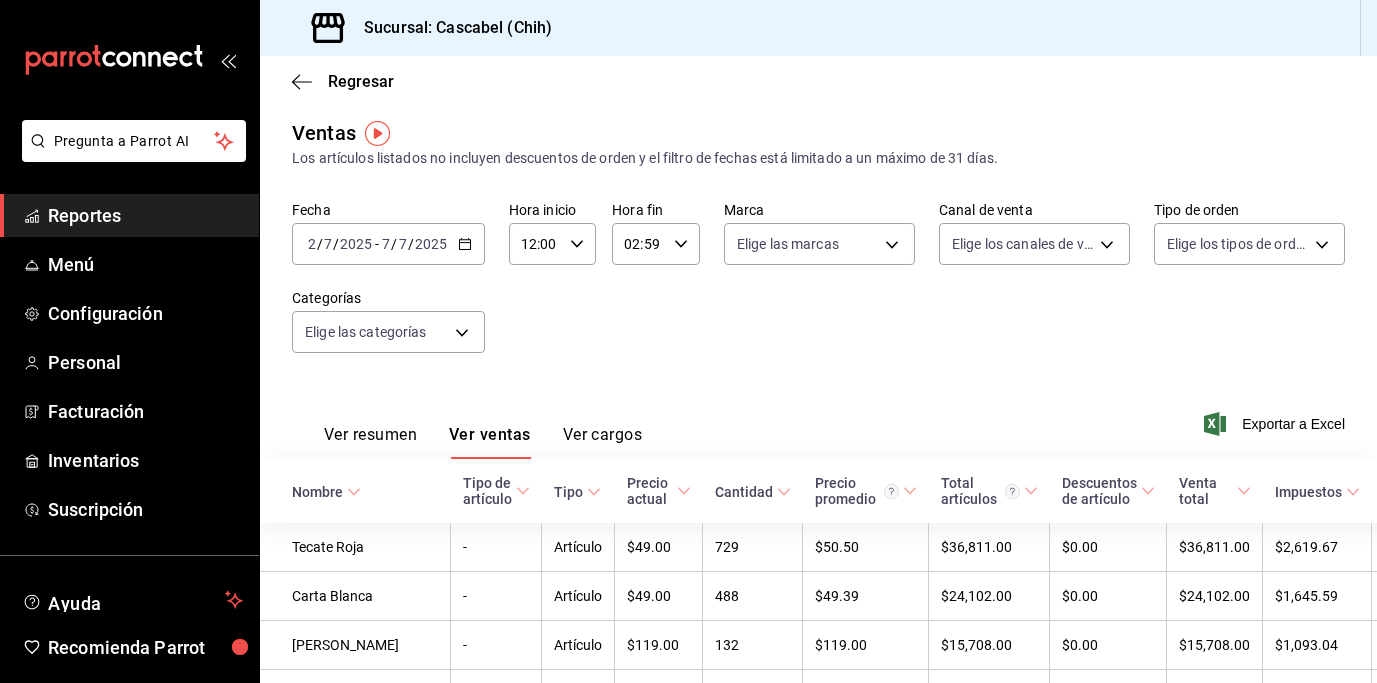 click 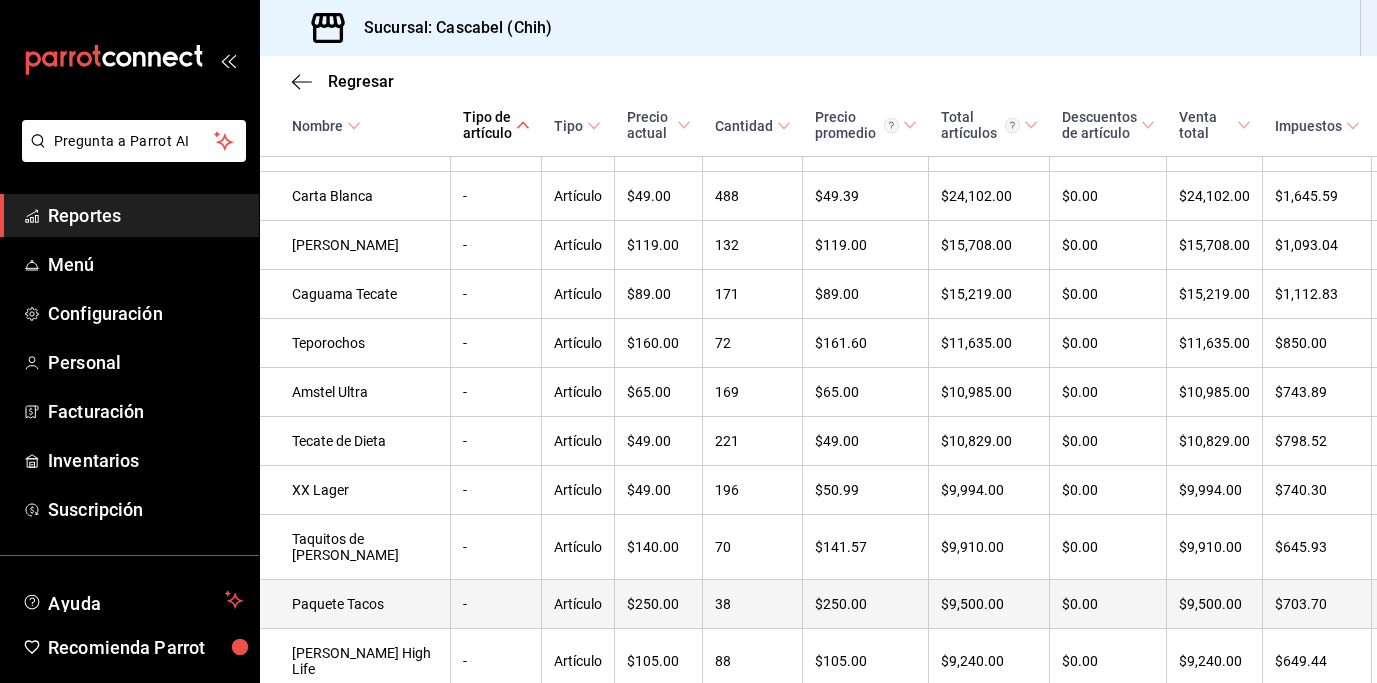 scroll, scrollTop: 121, scrollLeft: 0, axis: vertical 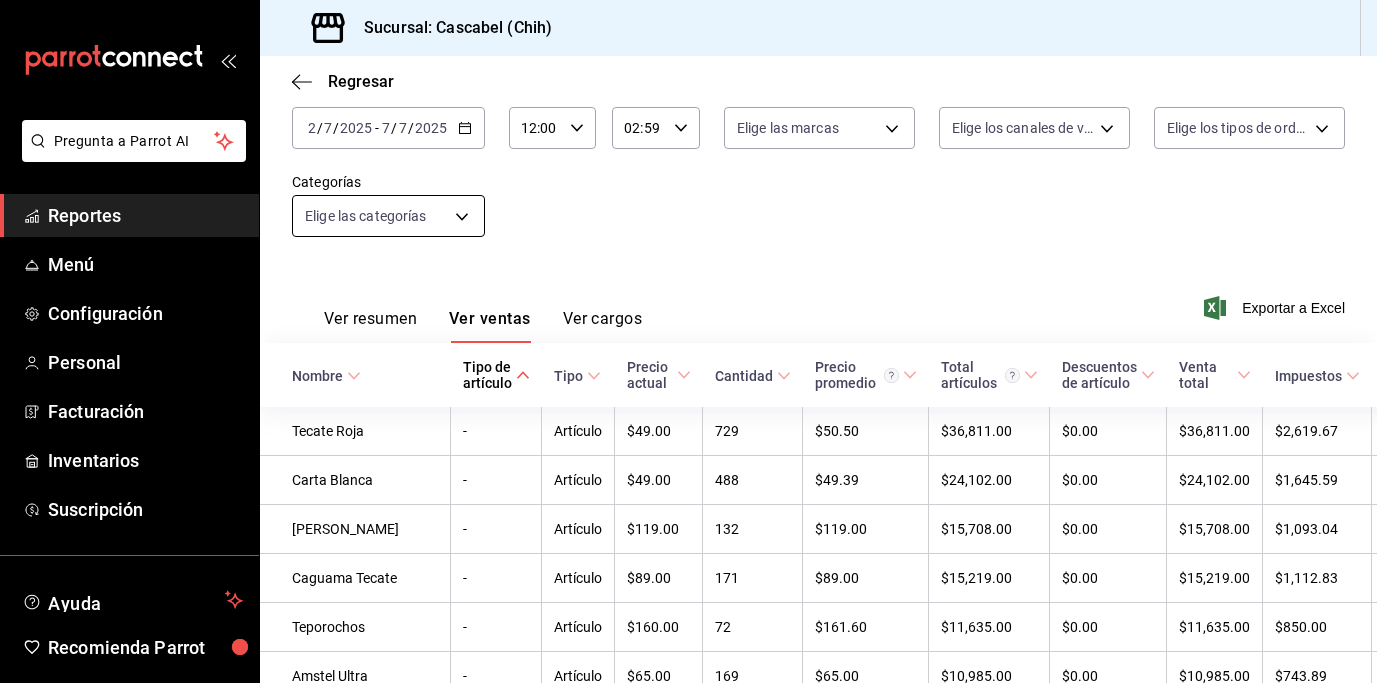 click on "Pregunta a Parrot AI Reportes   Menú   Configuración   Personal   Facturación   Inventarios   Suscripción   Ayuda Recomienda Parrot   Benjamin Duran   Sugerir nueva función   Sucursal: Cascabel (Chih) Regresar Ventas Los artículos listados no incluyen descuentos de orden y el filtro de fechas está limitado a un máximo de 31 días. Fecha 2025-07-02 2 / 7 / 2025 - 2025-07-07 7 / 7 / 2025 Hora inicio 12:00 Hora inicio Hora fin 02:59 Hora fin Marca Elige las marcas Canal de venta Elige los canales de venta Tipo de orden Elige los tipos de orden Categorías Elige las categorías Ver resumen Ver ventas Ver cargos Exportar a Excel Nombre Tipo de artículo Tipo Precio actual Cantidad Precio promedio   Total artículos   Descuentos de artículo Venta total Impuestos Venta neta Tecate Roja - Artículo $49.00 729 $50.50 $36,811.00 $0.00 $36,811.00 $2,619.67 $34,191.33 Carta Blanca - Artículo $49.00 488 $49.39 $24,102.00 $0.00 $24,102.00 $1,645.59 $22,456.41 Guera Salome - Artículo $119.00 132 $119.00 $0.00 - -" at bounding box center (688, 341) 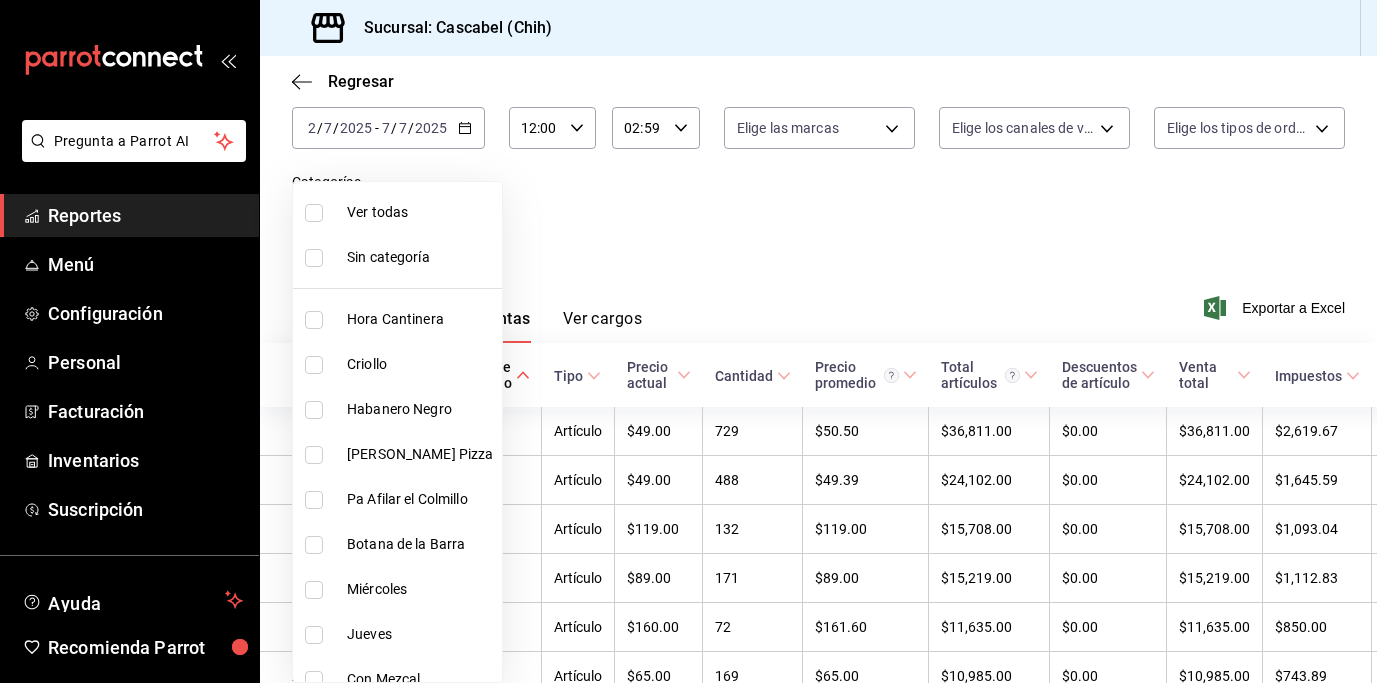 click at bounding box center (314, 500) 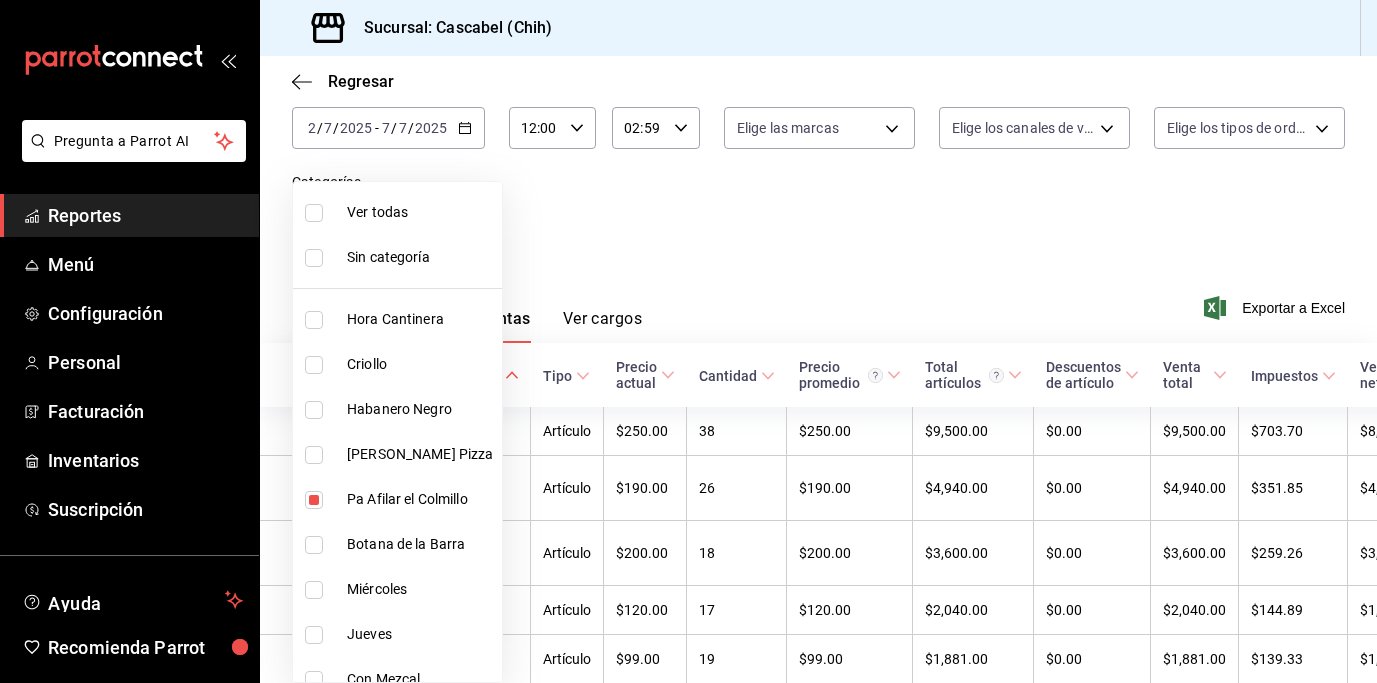 click at bounding box center (314, 545) 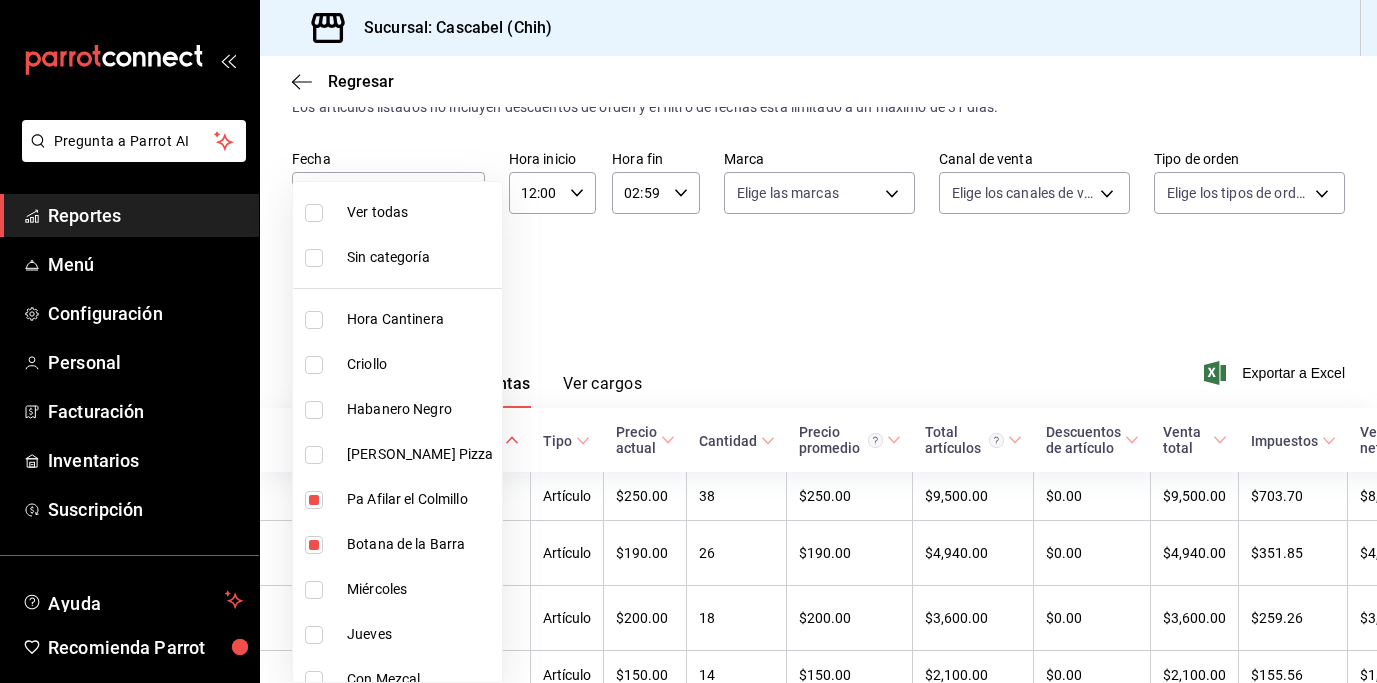 scroll, scrollTop: 121, scrollLeft: 0, axis: vertical 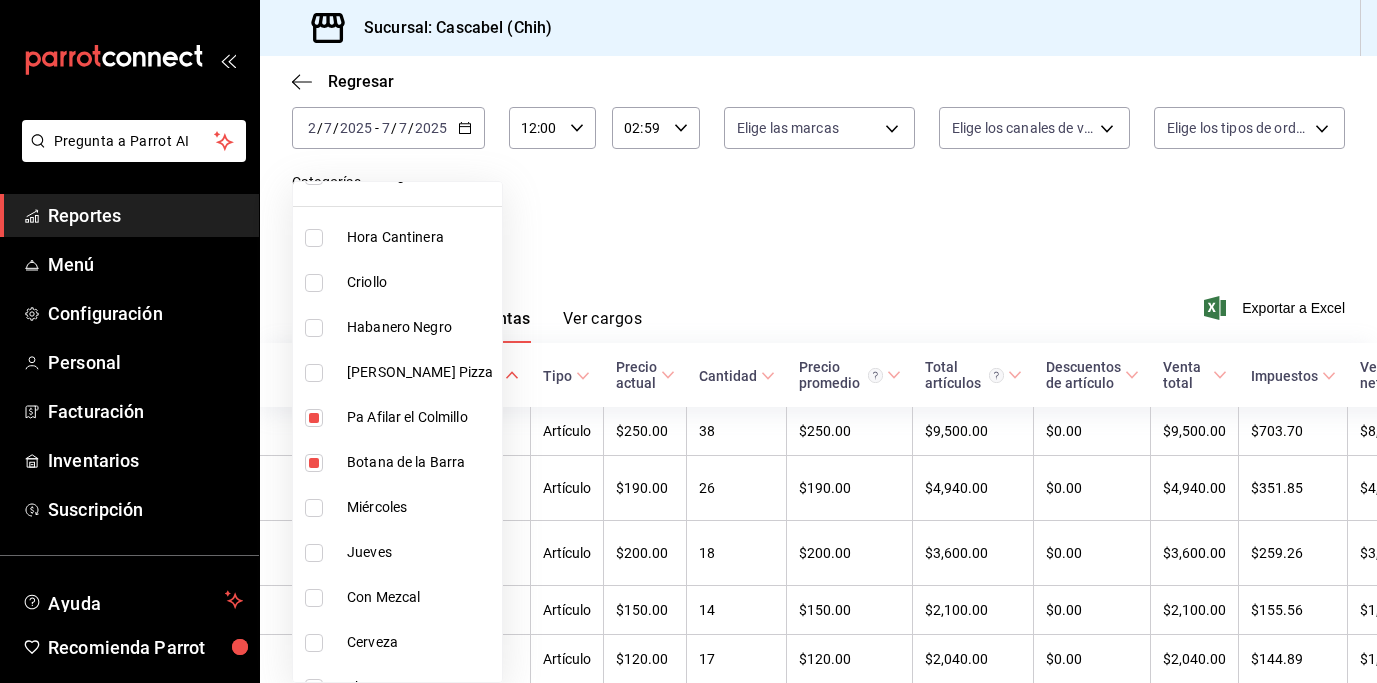 click at bounding box center (314, 508) 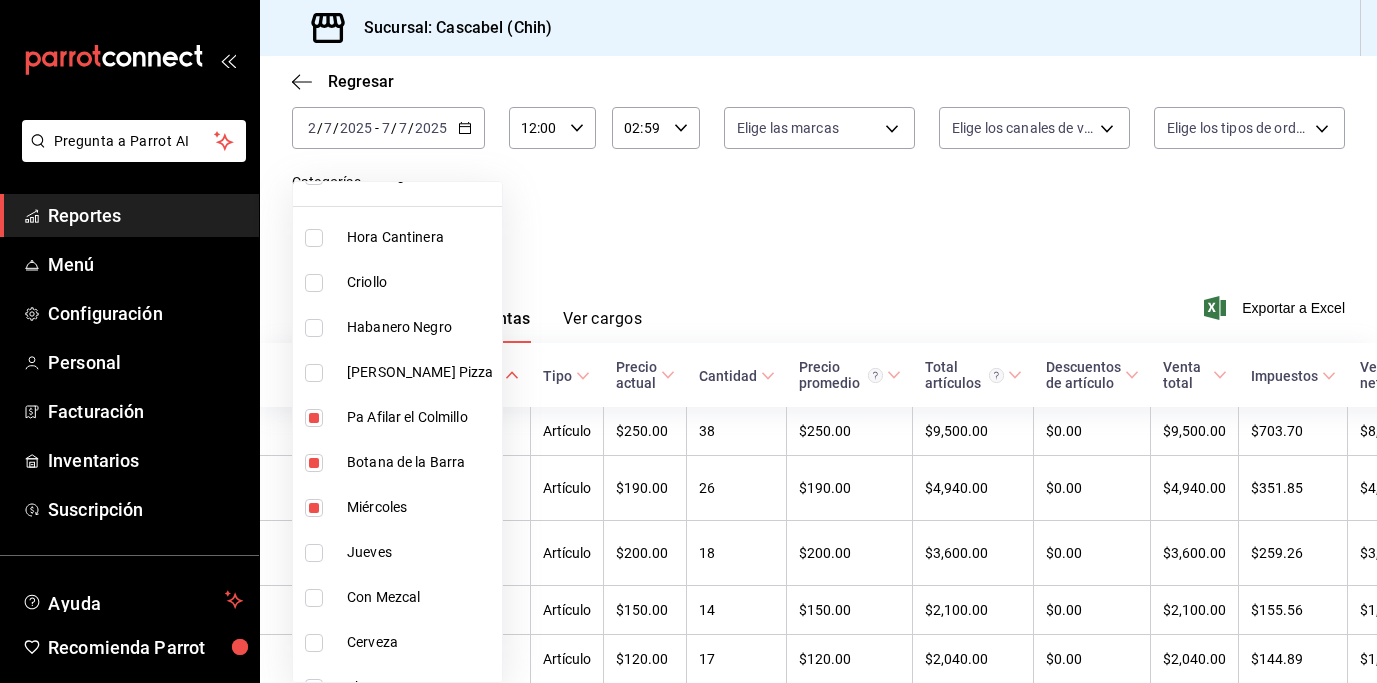 click at bounding box center (314, 553) 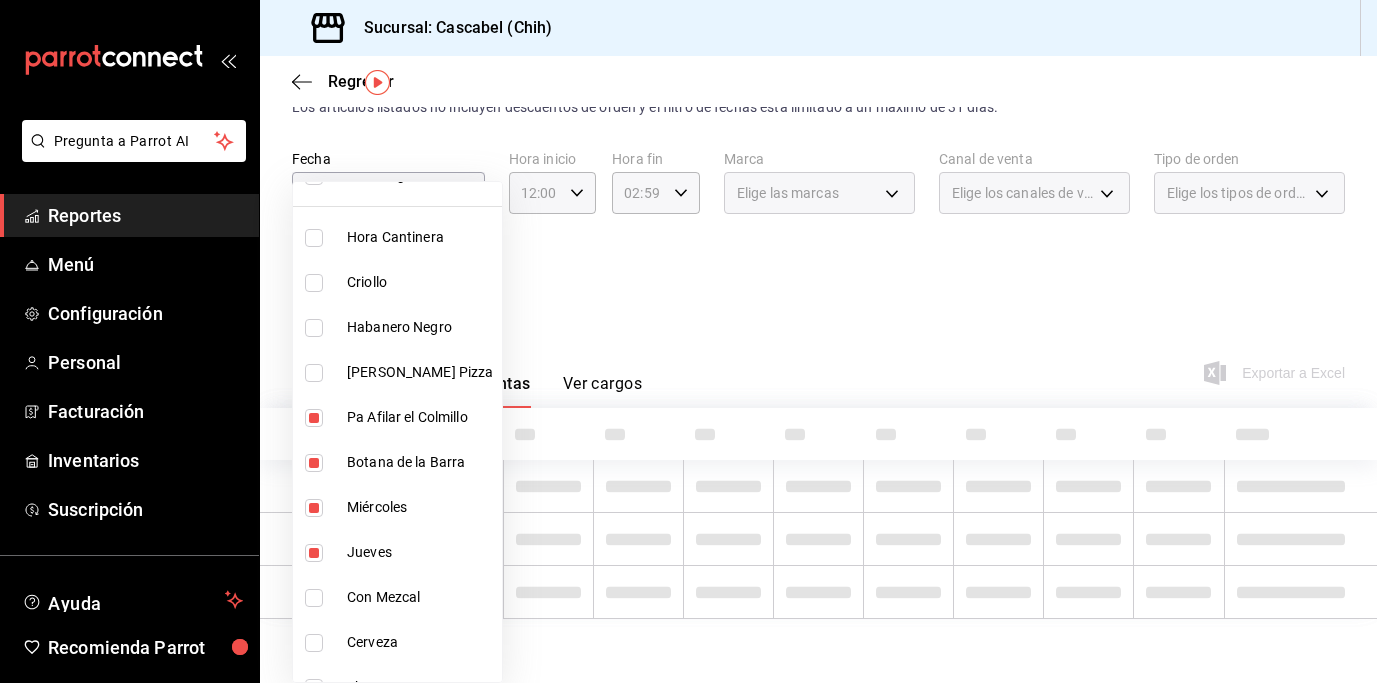 scroll, scrollTop: 56, scrollLeft: 0, axis: vertical 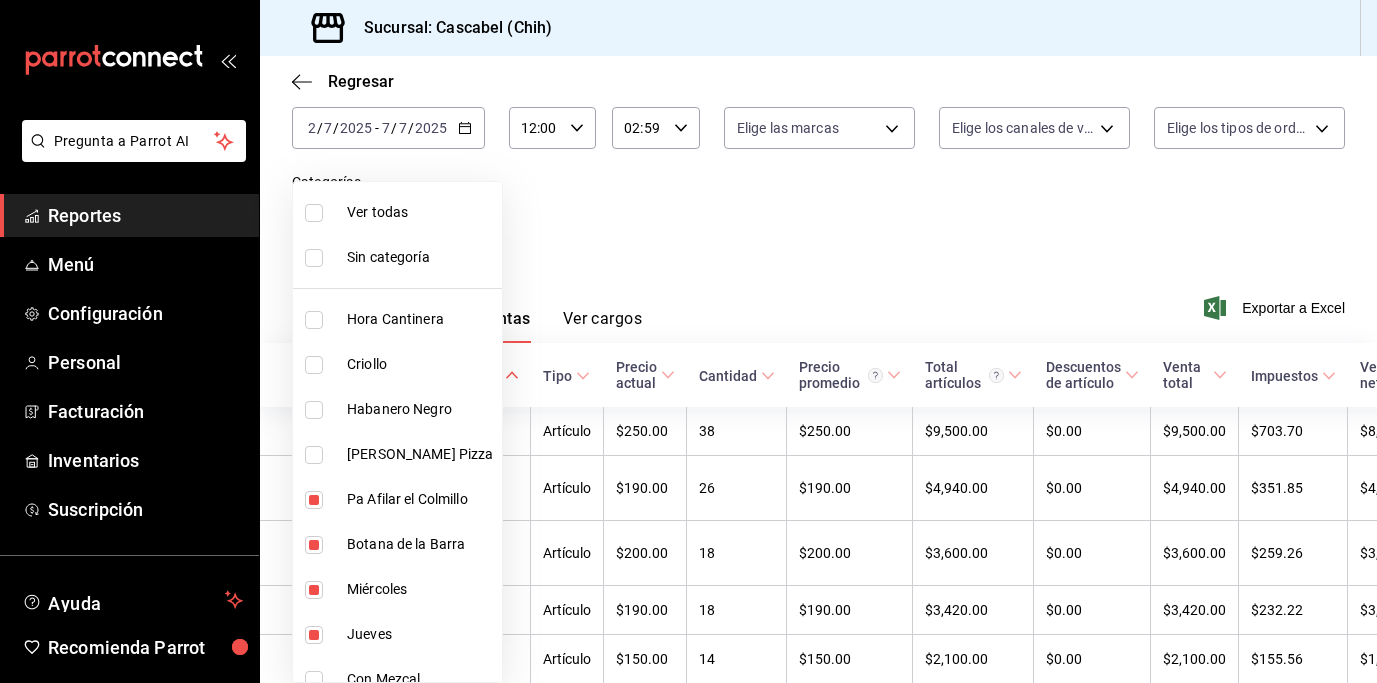 drag, startPoint x: 712, startPoint y: 232, endPoint x: 729, endPoint y: 244, distance: 20.808653 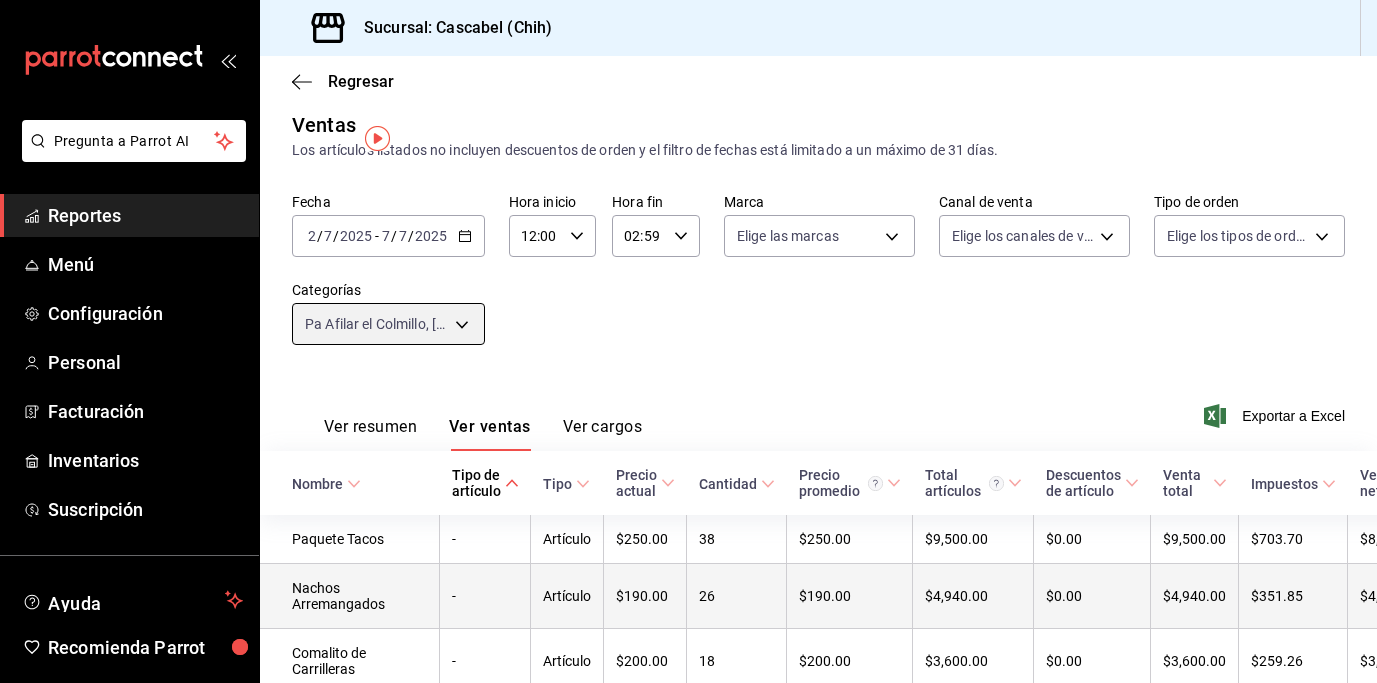 scroll, scrollTop: 0, scrollLeft: 0, axis: both 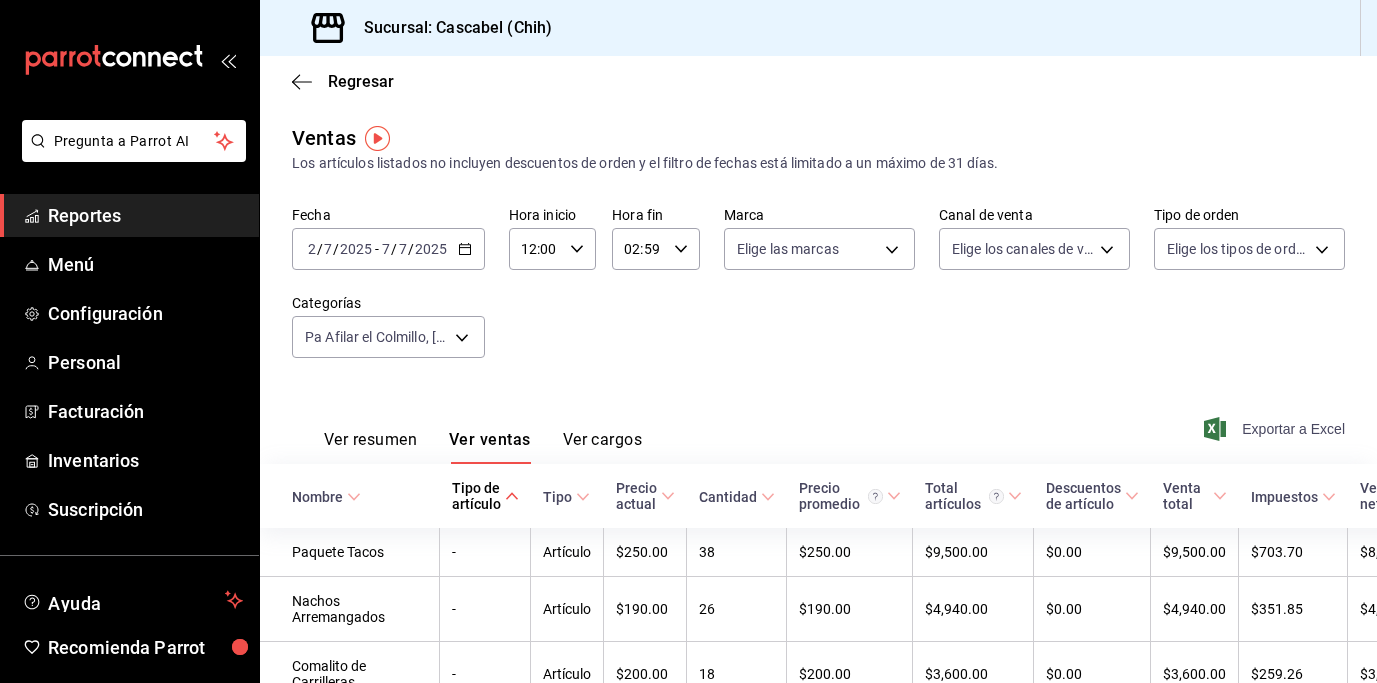 click on "Exportar a Excel" at bounding box center [1276, 429] 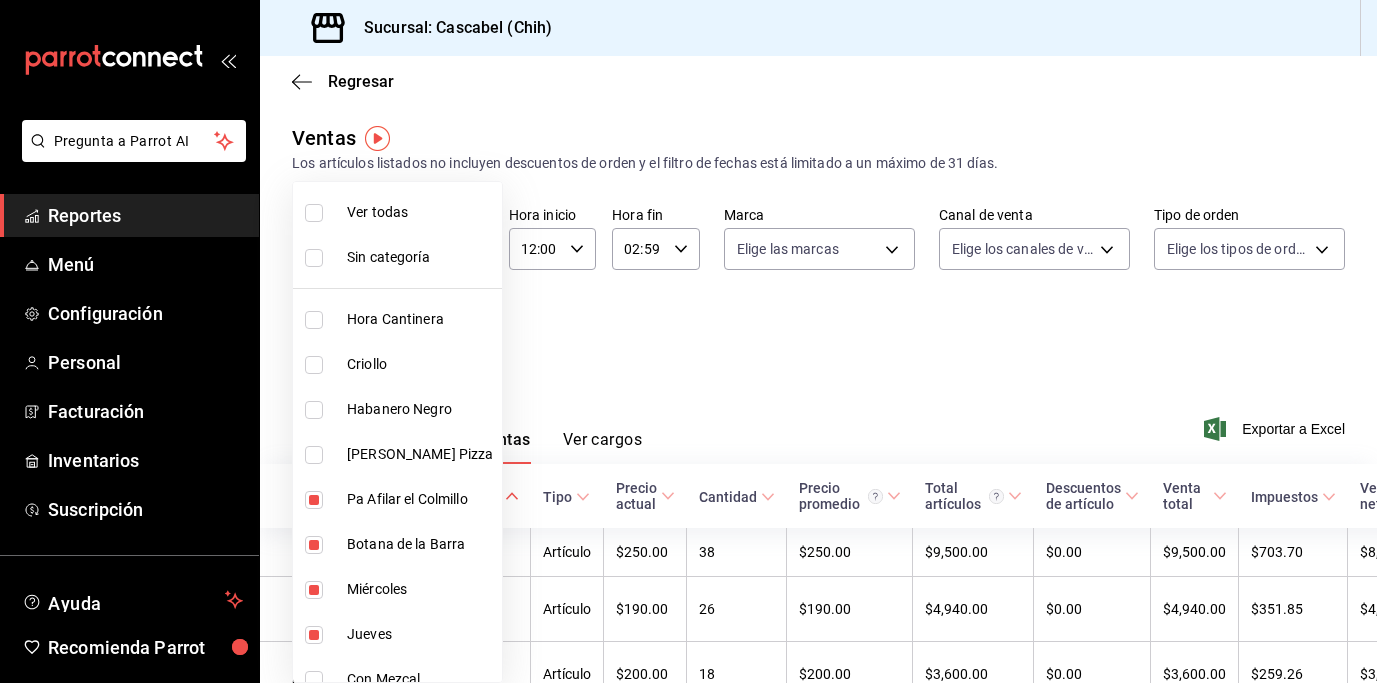 click on "Pregunta a Parrot AI Reportes   Menú   Configuración   Personal   Facturación   Inventarios   Suscripción   Ayuda Recomienda Parrot   Benjamin Duran   Sugerir nueva función   Sucursal: Cascabel (Chih) Regresar Ventas Los artículos listados no incluyen descuentos de orden y el filtro de fechas está limitado a un máximo de 31 días. Fecha 2025-07-02 2 / 7 / 2025 - 2025-07-07 7 / 7 / 2025 Hora inicio 12:00 Hora inicio Hora fin 02:59 Hora fin Marca Elige las marcas Canal de venta Elige los canales de venta Tipo de orden Elige los tipos de orden Categorías Pa Afilar el Colmillo, Botana de la Barra, Miércoles, Jueves 78ac7b3d-4b0b-4f4c-83b4-d66adb49f3b6,4aff97c4-bb61-47c1-bd5c-6a61c8c1bab8,79b171f2-31ae-4e97-9077-0faffa1ae0fa,35b3d646-c48a-4733-bf17-c33daa9d5c96 Ver resumen Ver ventas Ver cargos Exportar a Excel Nombre Tipo de artículo Tipo Precio actual Cantidad Precio promedio   Total artículos   Descuentos de artículo Venta total Impuestos Venta neta Paquete Tacos - Artículo $250.00 38 $250.00 - 26" at bounding box center (688, 341) 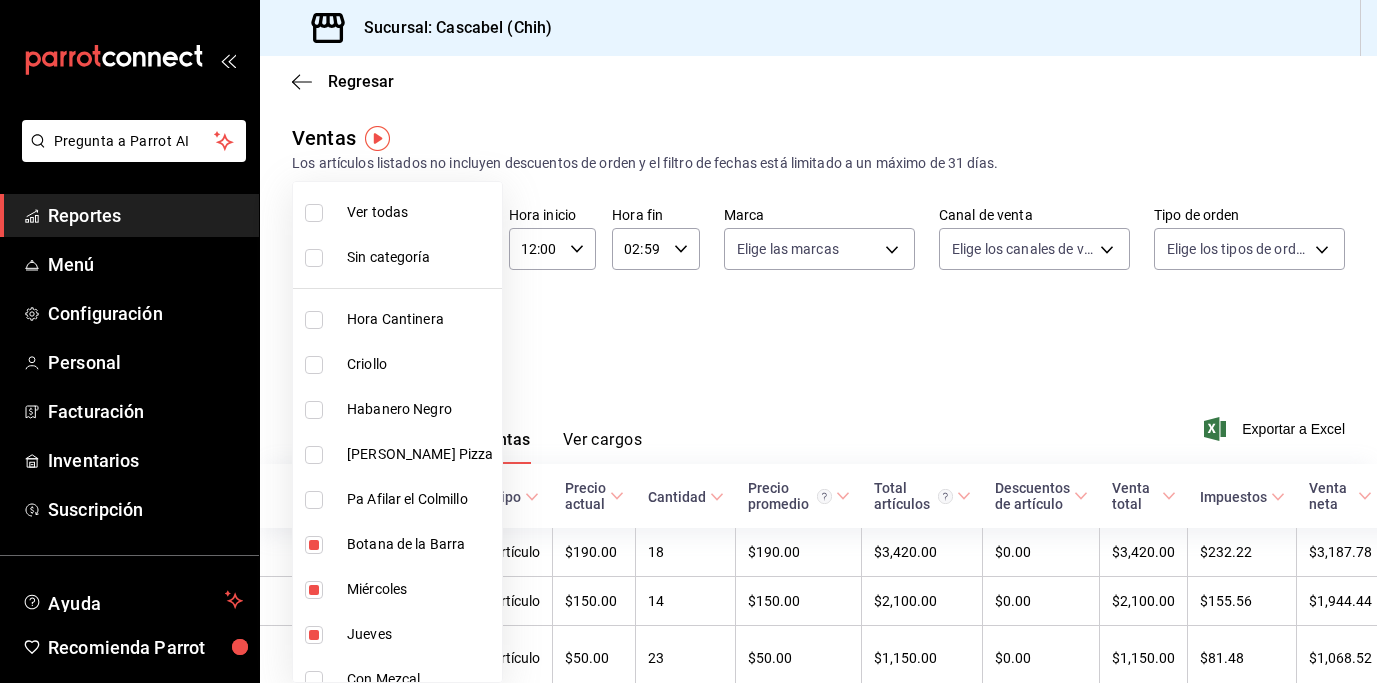 click at bounding box center (314, 545) 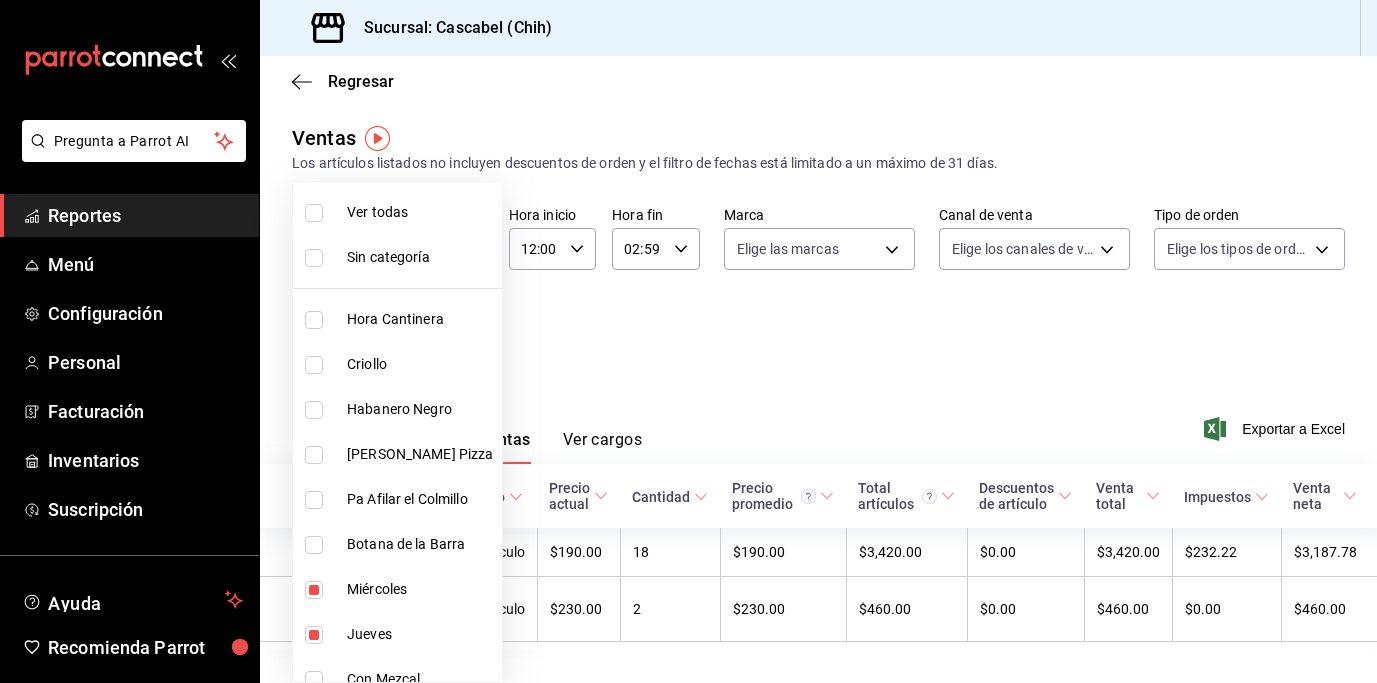 click at bounding box center [314, 590] 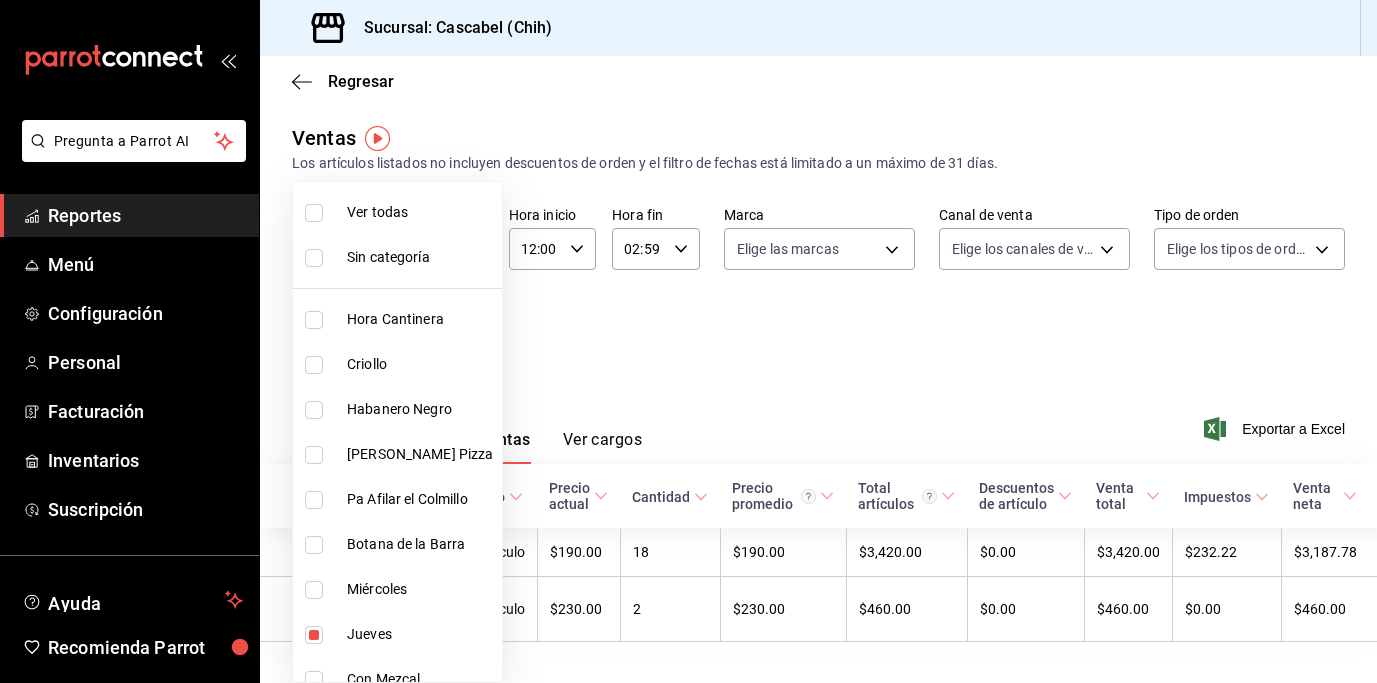 click at bounding box center (314, 635) 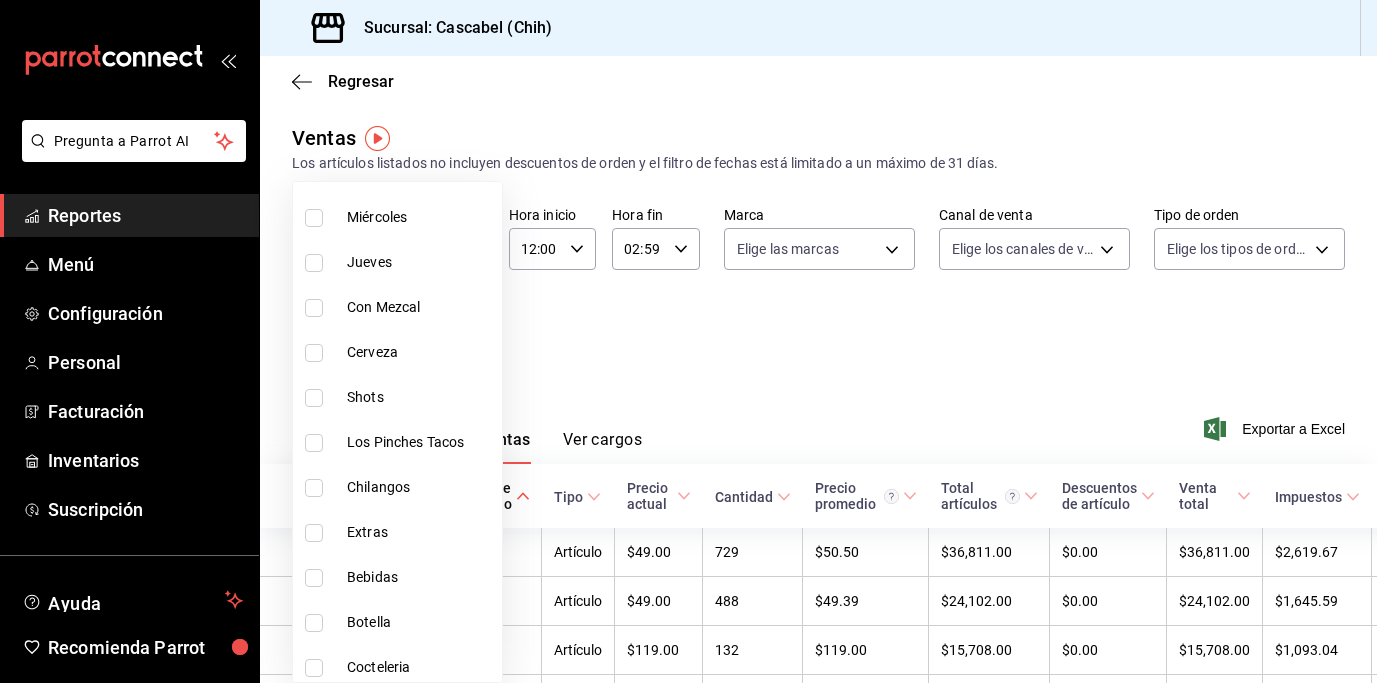 scroll, scrollTop: 380, scrollLeft: 0, axis: vertical 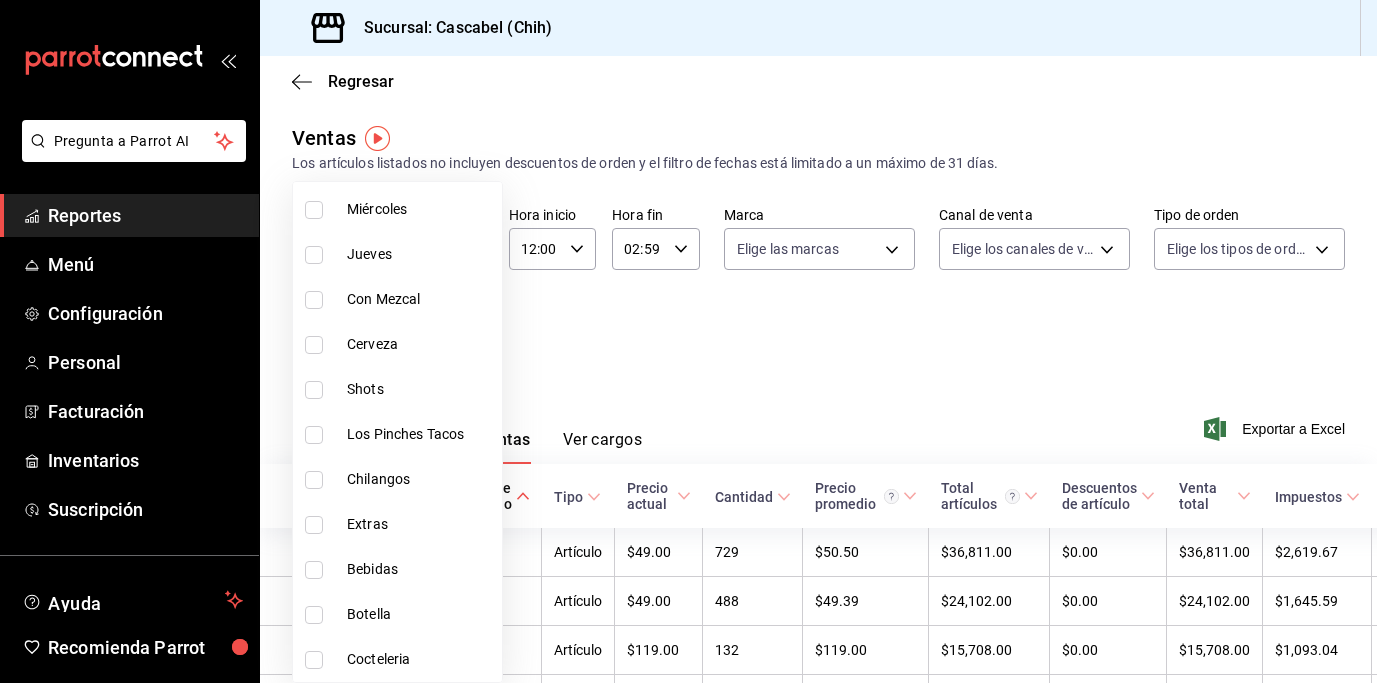 click at bounding box center (314, 615) 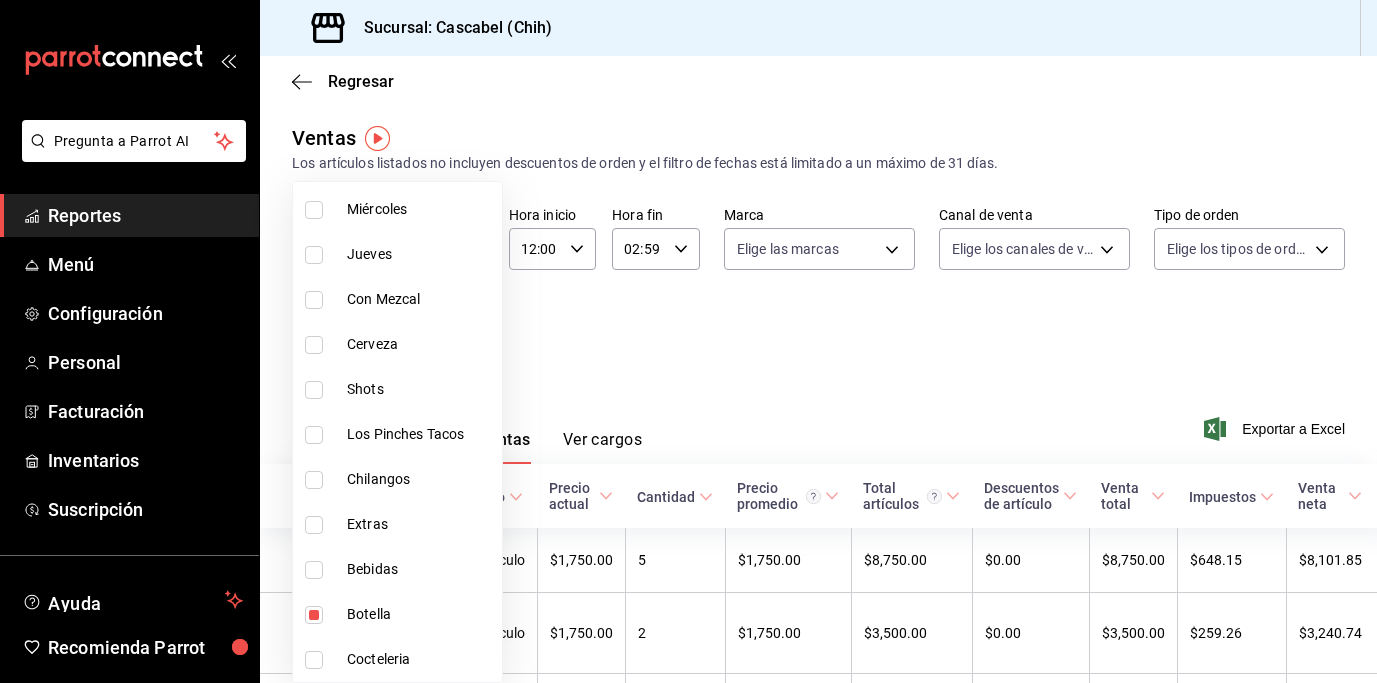 click at bounding box center (314, 660) 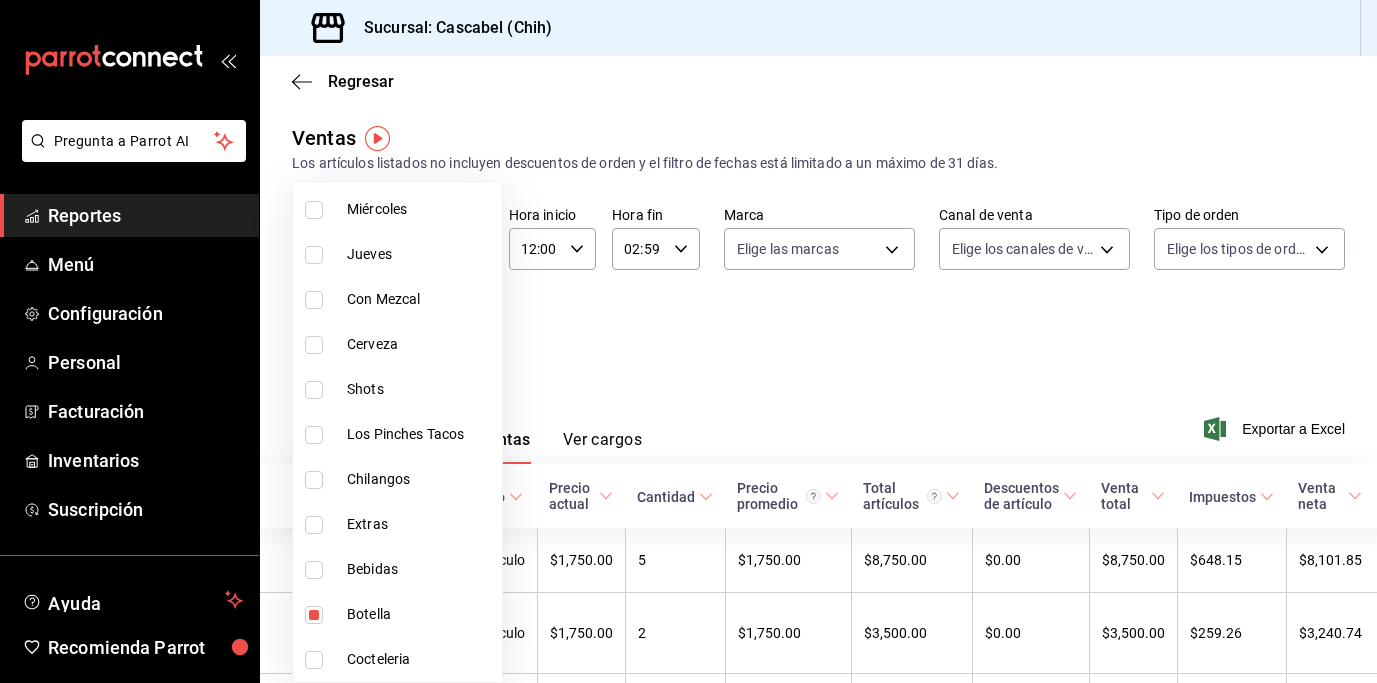 checkbox on "true" 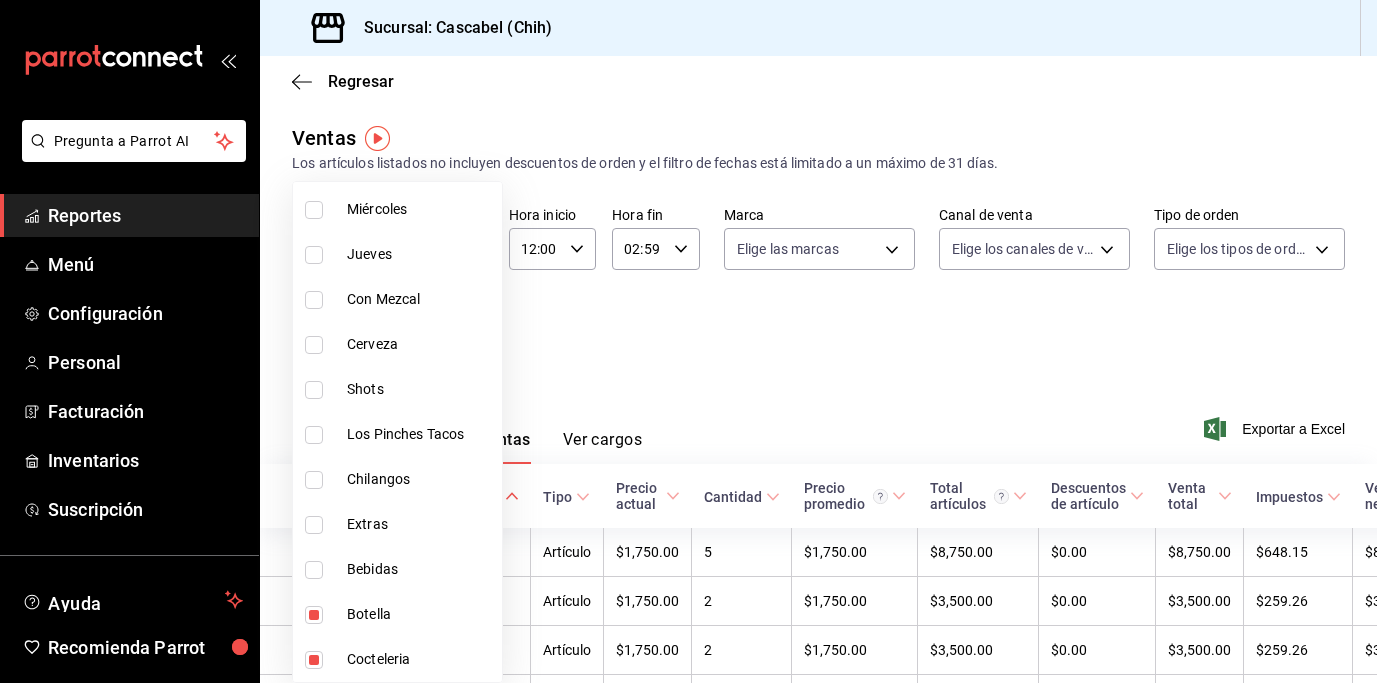 click at bounding box center (314, 390) 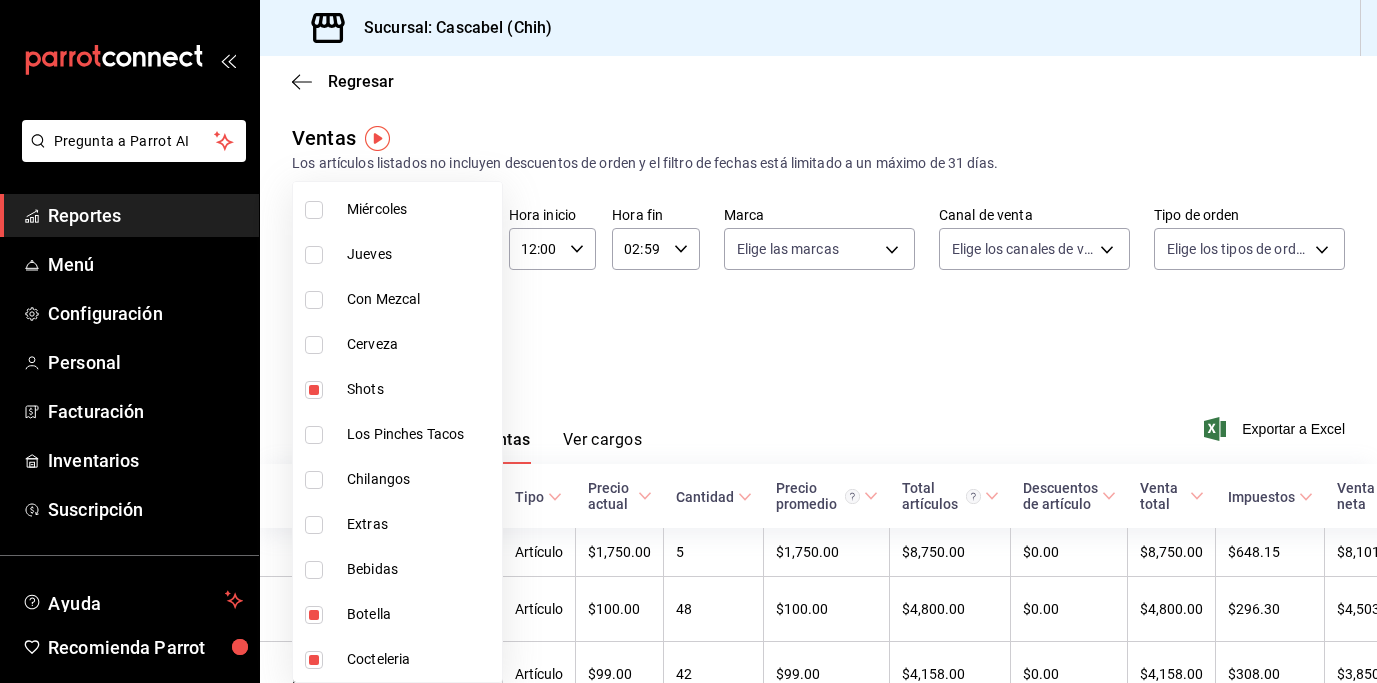 click at bounding box center (314, 300) 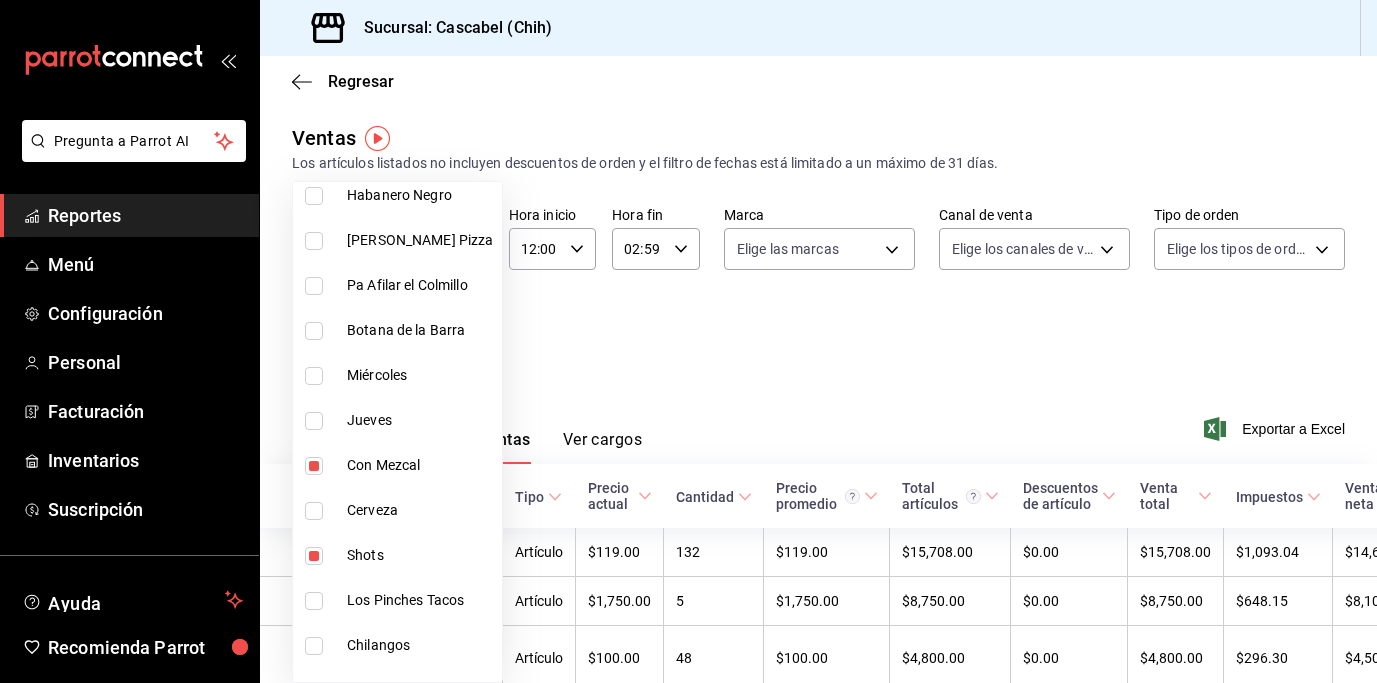 scroll, scrollTop: 210, scrollLeft: 0, axis: vertical 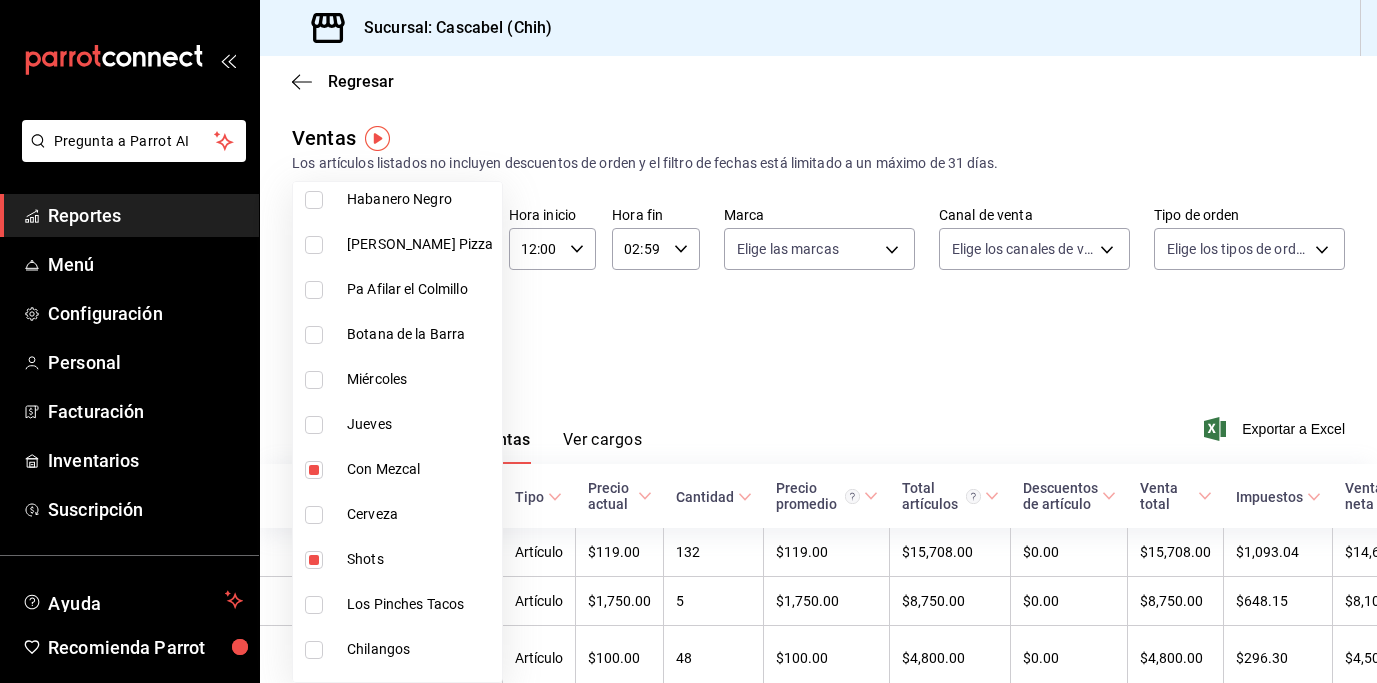 click at bounding box center (314, 380) 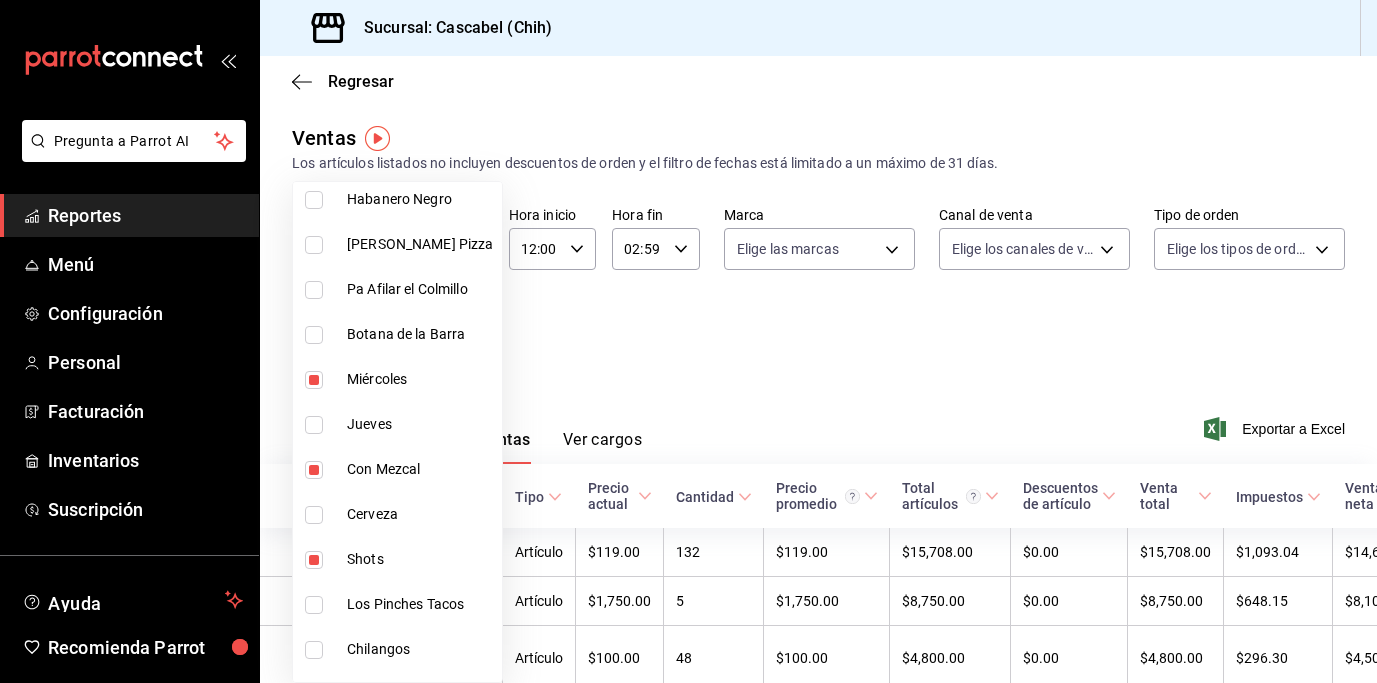click at bounding box center [688, 341] 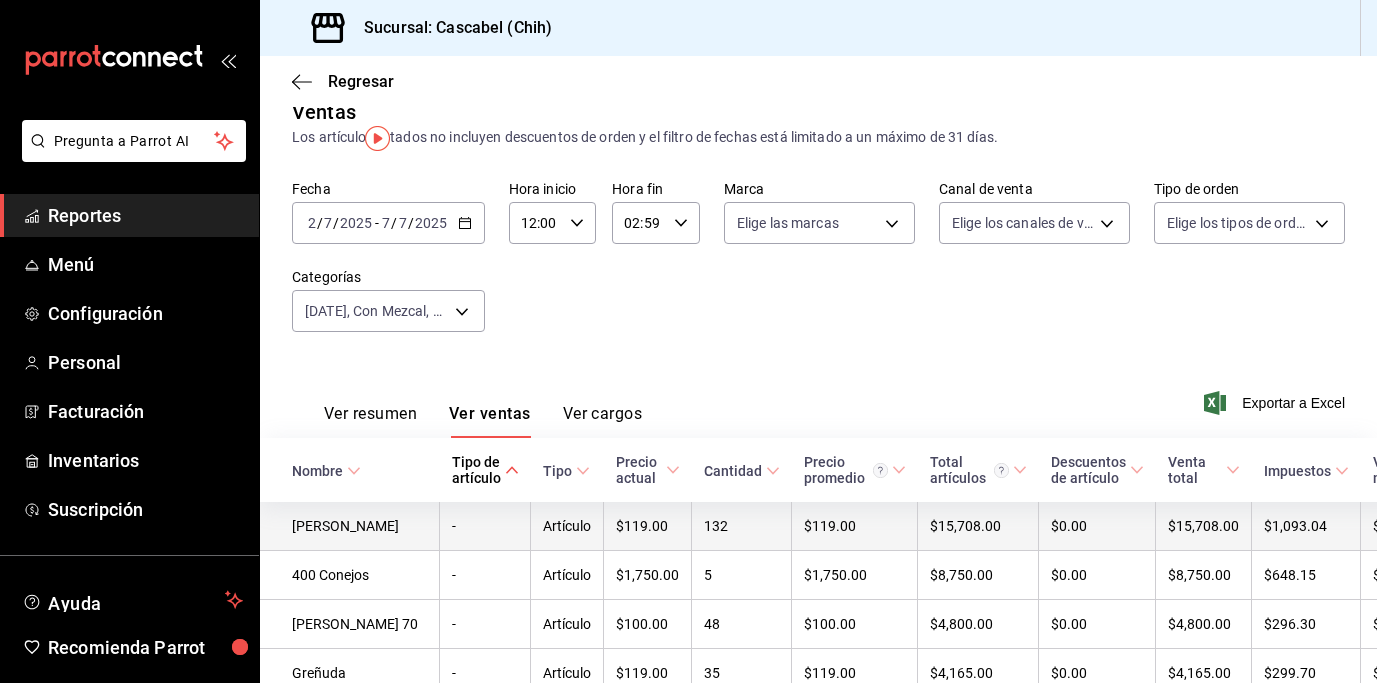 scroll, scrollTop: 0, scrollLeft: 0, axis: both 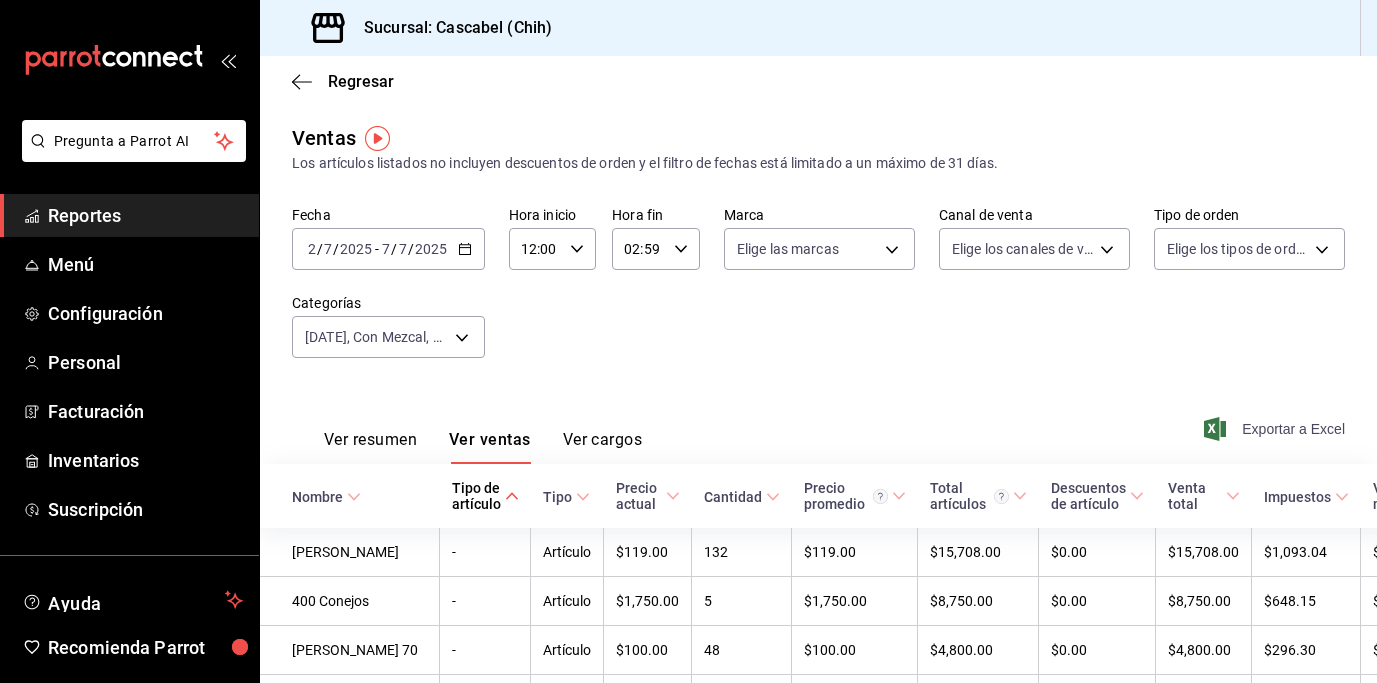 click on "Exportar a Excel" at bounding box center [1276, 429] 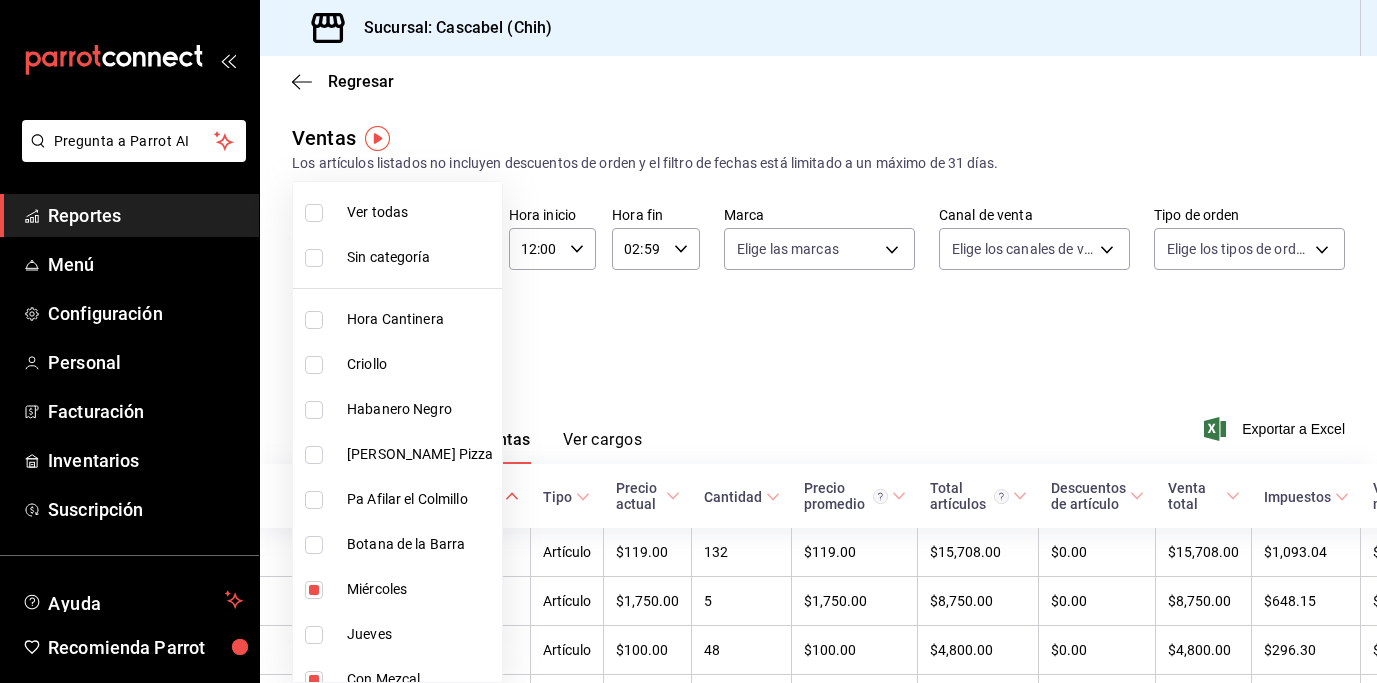 click on "Pregunta a Parrot AI Reportes   Menú   Configuración   Personal   Facturación   Inventarios   Suscripción   Ayuda Recomienda Parrot   [PERSON_NAME]   Sugerir nueva función   Sucursal: Cascabel (Chih) Regresar Ventas Los artículos listados no incluyen descuentos de orden y el filtro de fechas está limitado a un máximo de 31 días. Fecha [DATE] [DATE] - [DATE] [DATE] Hora inicio 12:00 Hora inicio Hora fin 02:59 Hora fin Marca Elige las marcas Canal de venta Elige los canales de venta Tipo de orden Elige los tipos de orden Categorías [DATE], Con Mezcal, Shots, Botella, Cocteleria 53d9e587-6f85-4413-8bf2-a7ae7074f378,8fd156c3-6019-4760-8787-da511bb0ca3a,a112fc67-7b76-41f1-81b4-9abed68e63e1,a268b513-d2df-40cc-9229-86cd69d593d9,79b171f2-31ae-4e97-9077-0faffa1ae0fa Ver resumen Ver ventas Ver cargos Exportar a Excel Nombre Tipo de artículo Tipo Precio actual Cantidad Precio promedio   Total artículos   Descuentos de artículo Venta total Impuestos Venta neta [PERSON_NAME] - $119.00" at bounding box center (688, 341) 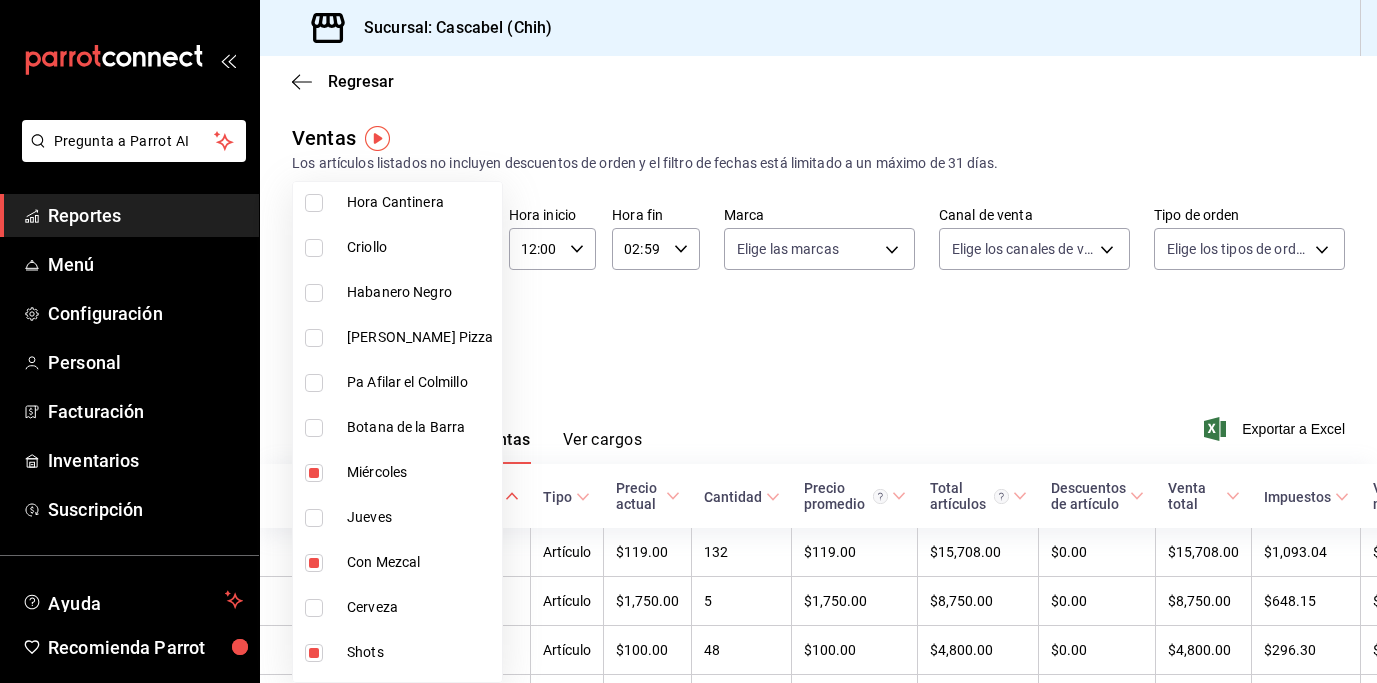 scroll, scrollTop: 212, scrollLeft: 0, axis: vertical 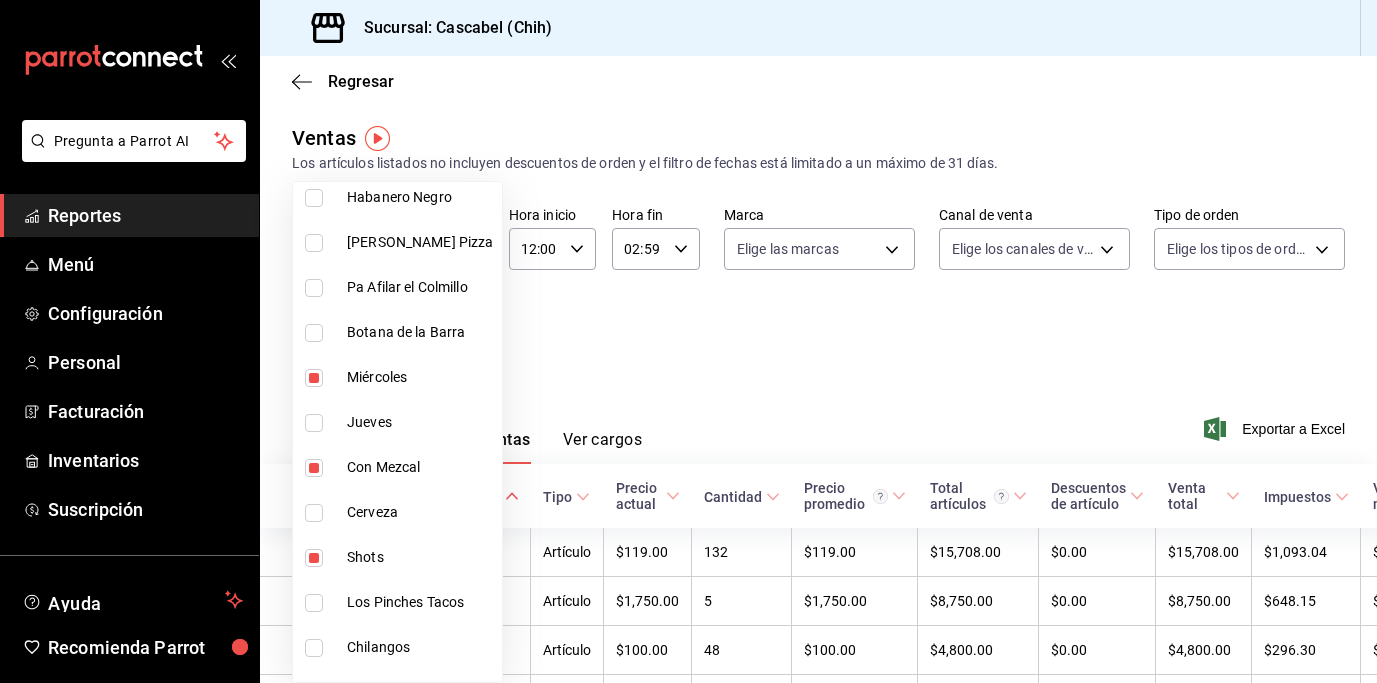 click at bounding box center [314, 558] 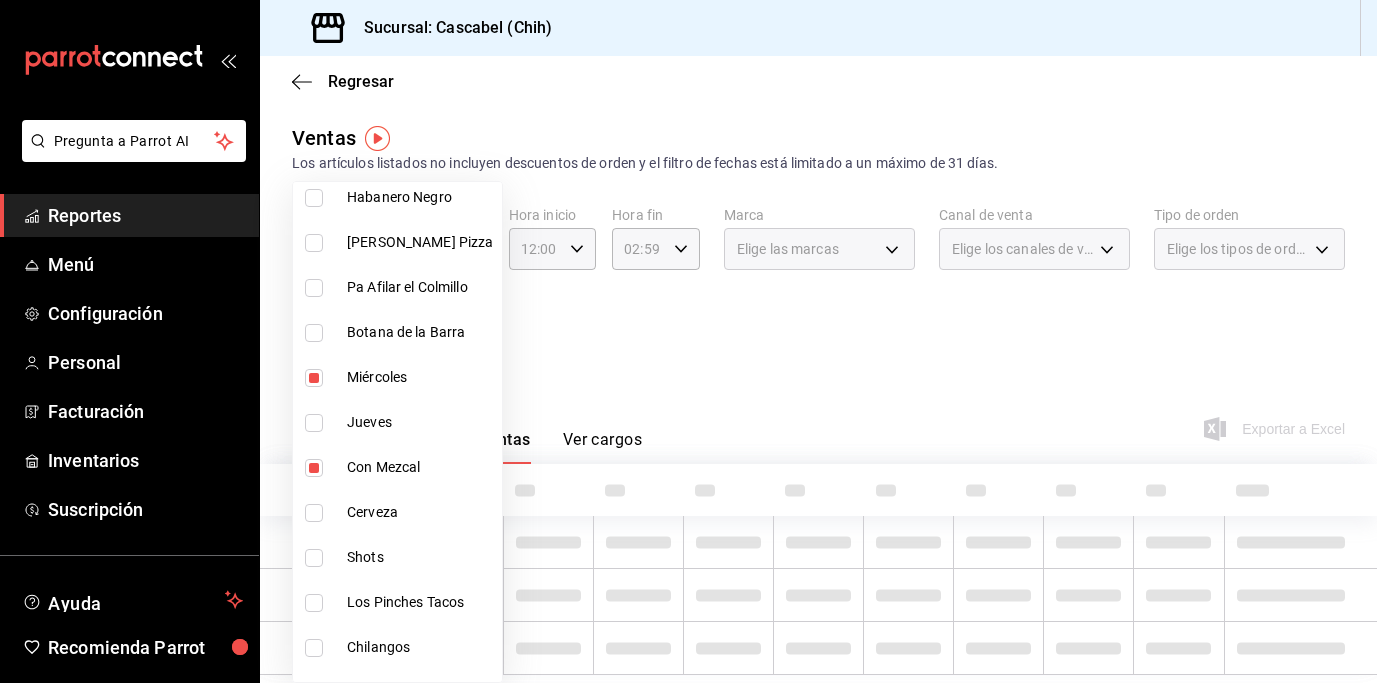 click at bounding box center (314, 468) 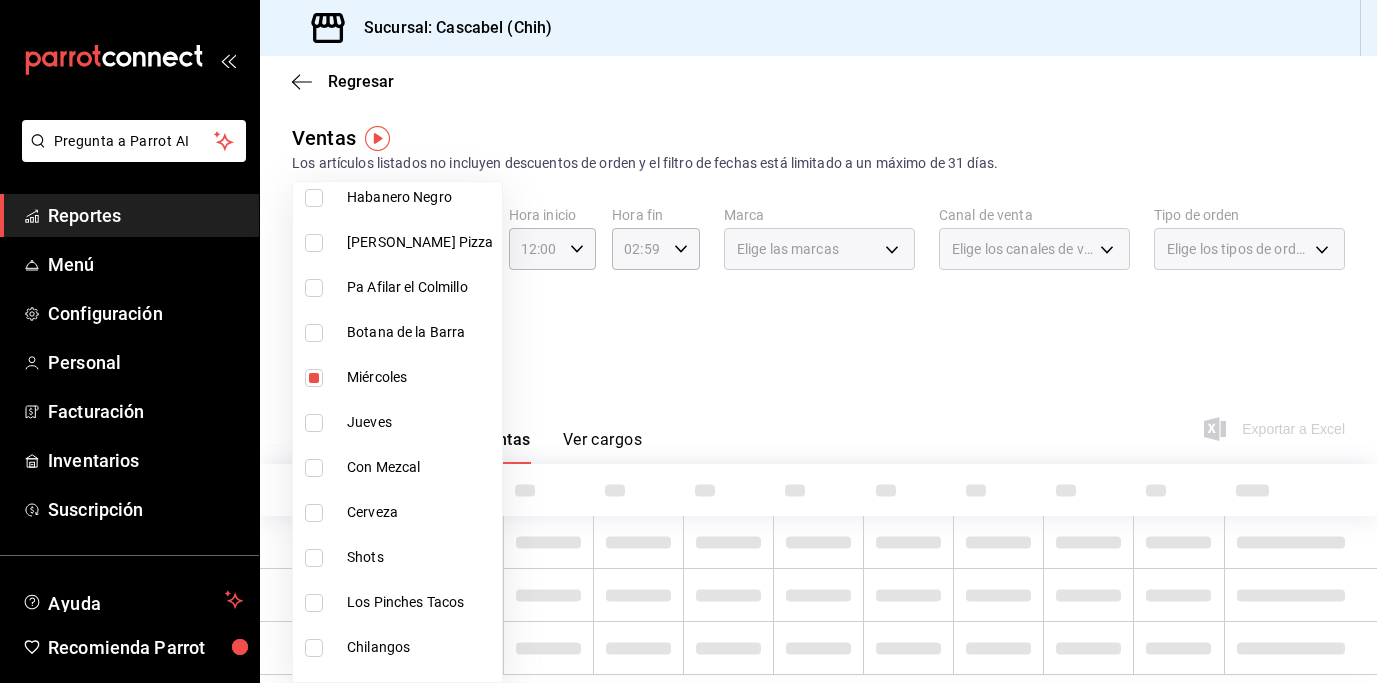click at bounding box center [314, 378] 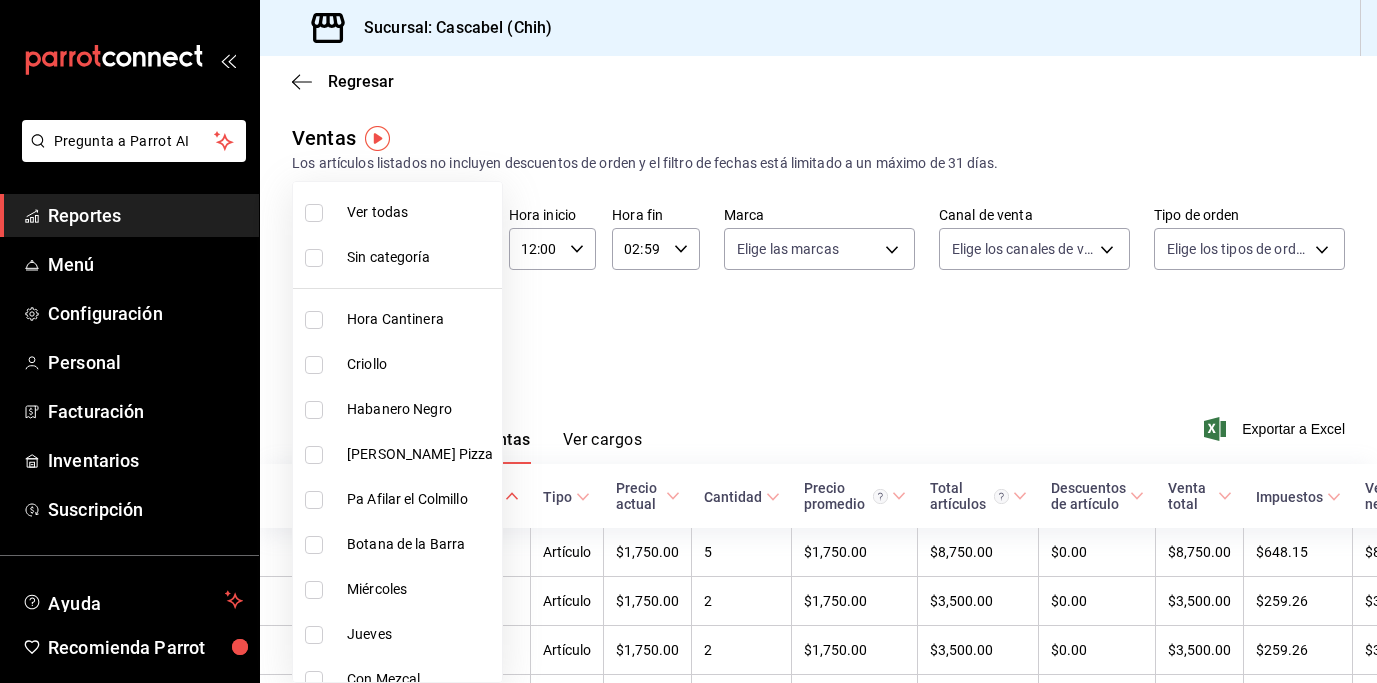 scroll, scrollTop: 380, scrollLeft: 0, axis: vertical 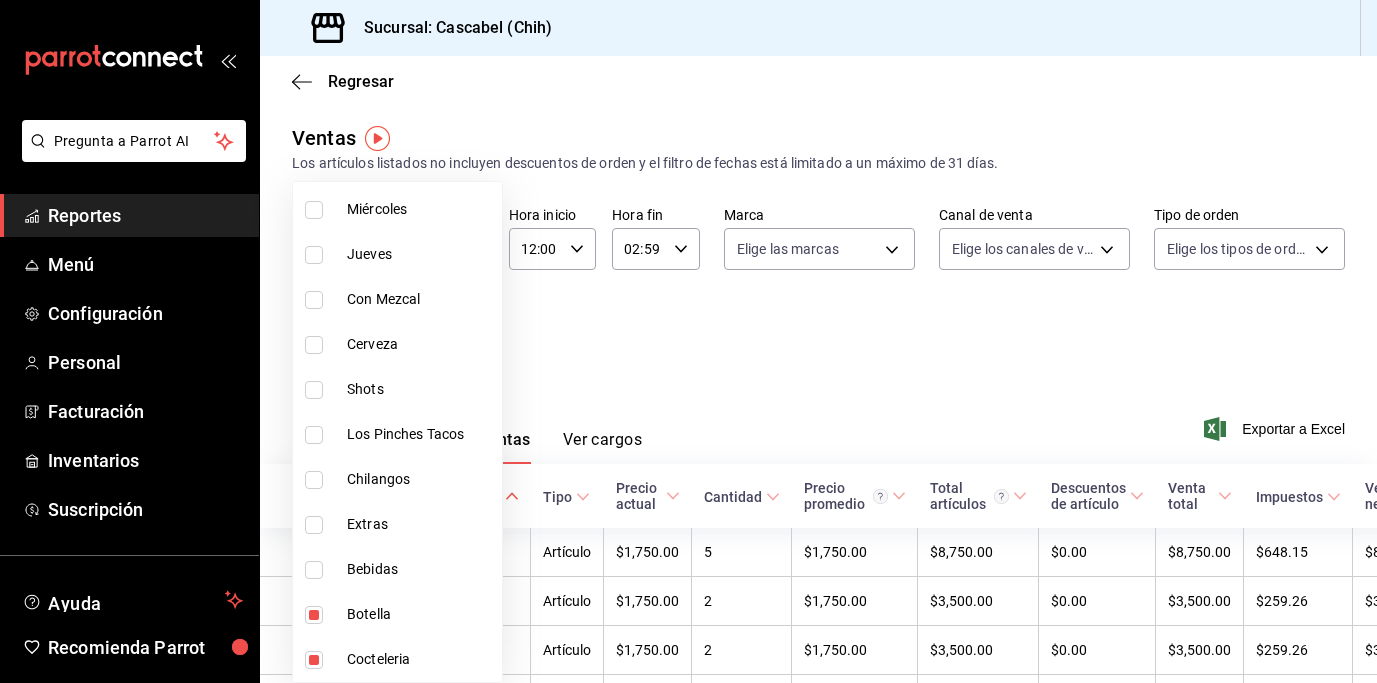 click at bounding box center (314, 615) 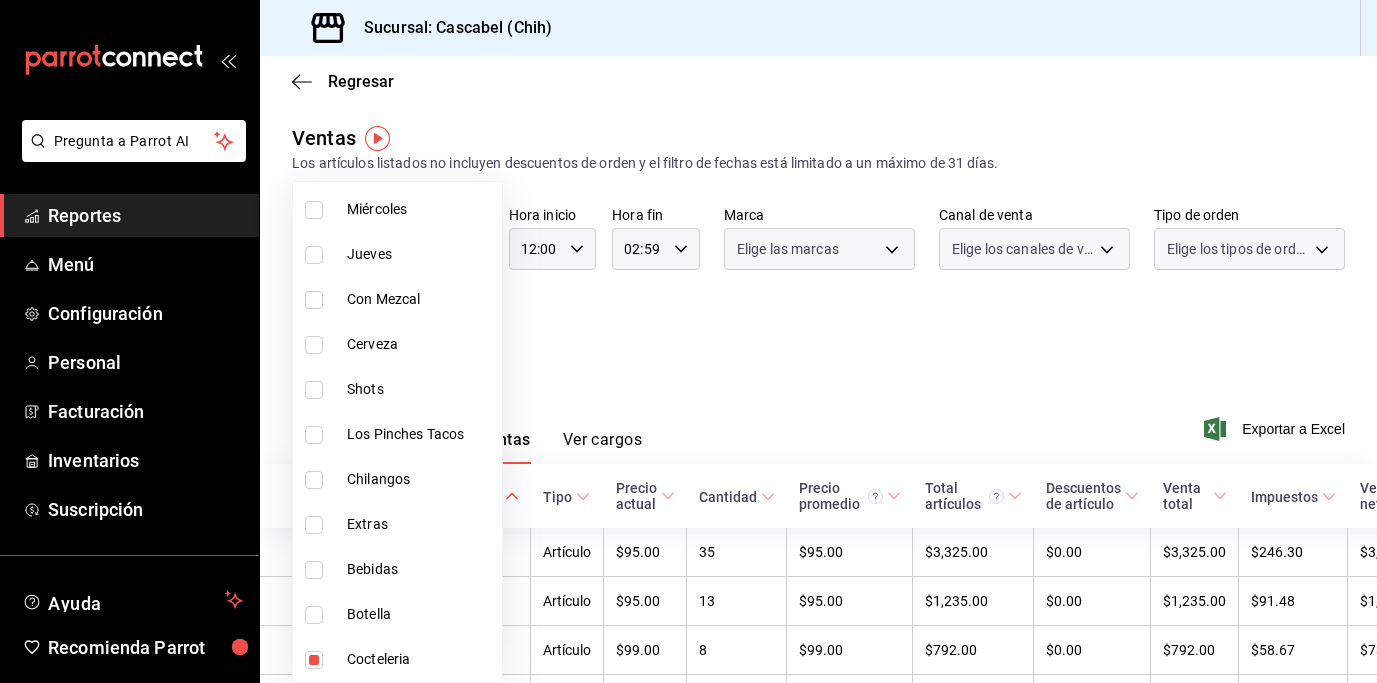 click at bounding box center (314, 660) 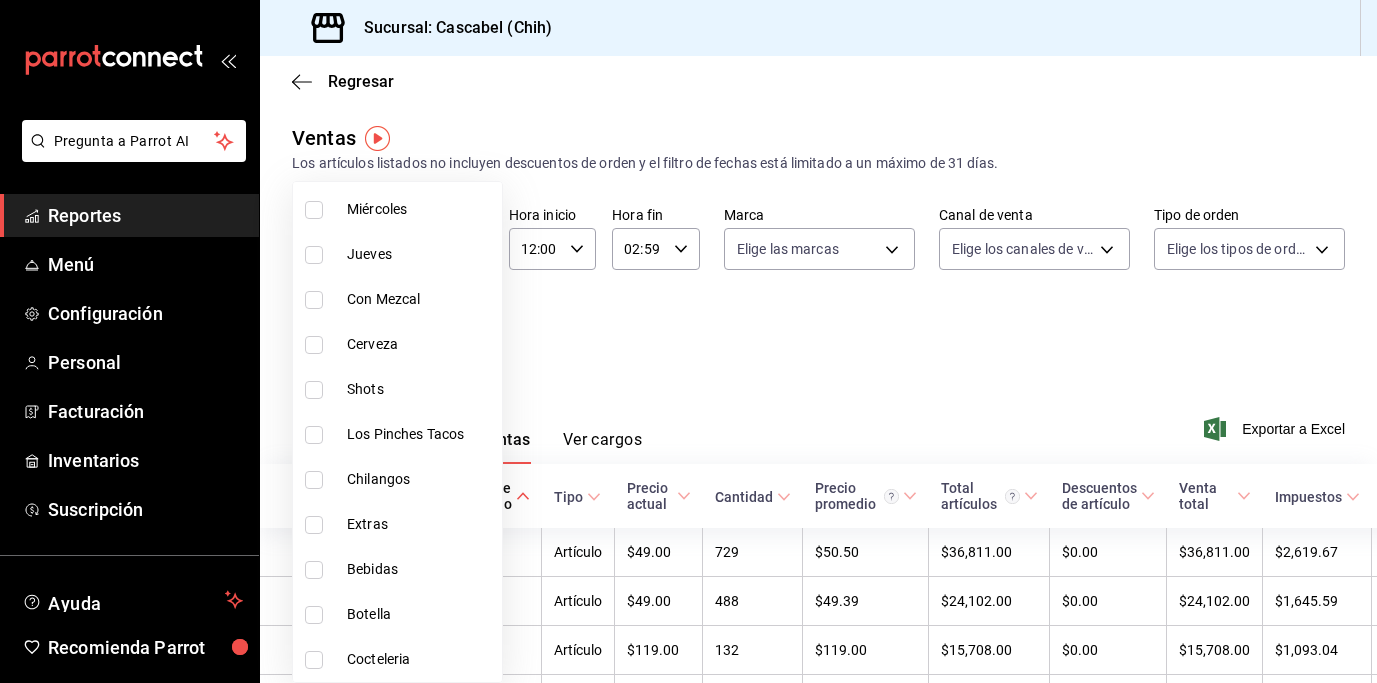 click at bounding box center [314, 345] 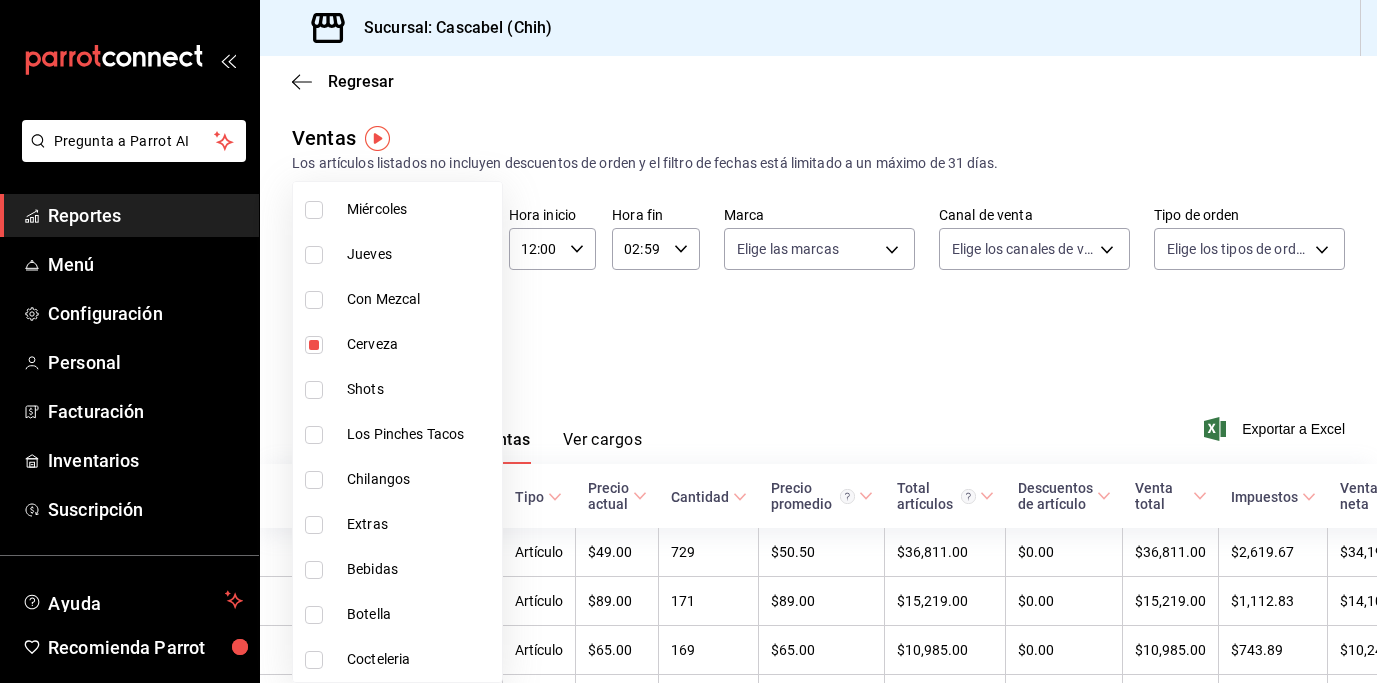 click at bounding box center (688, 341) 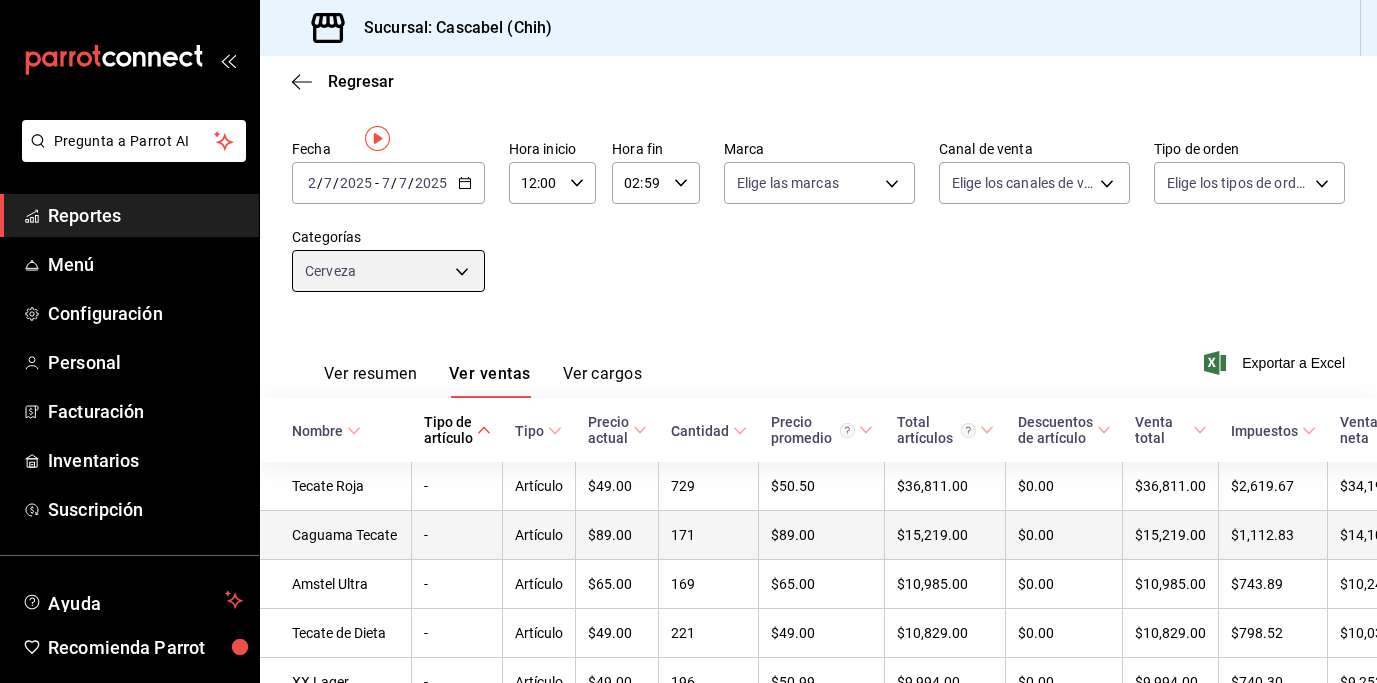 scroll, scrollTop: 0, scrollLeft: 0, axis: both 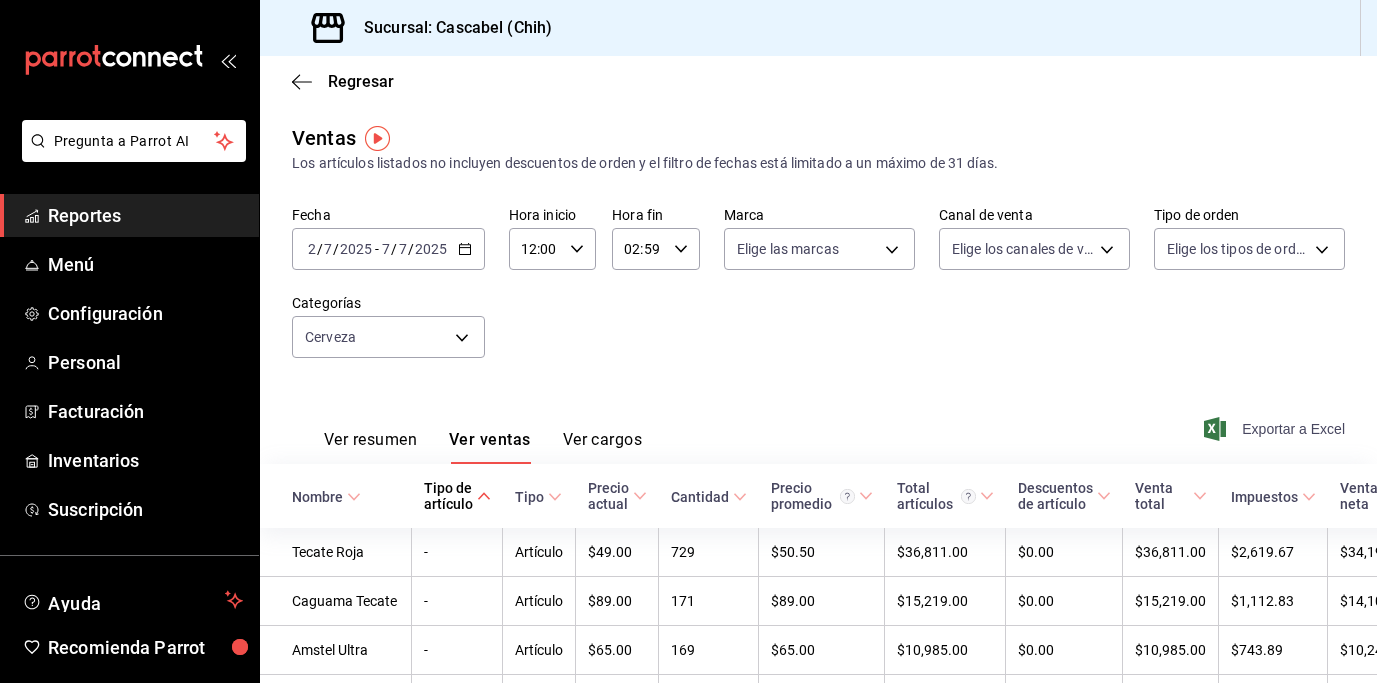 click on "Exportar a Excel" at bounding box center (1276, 429) 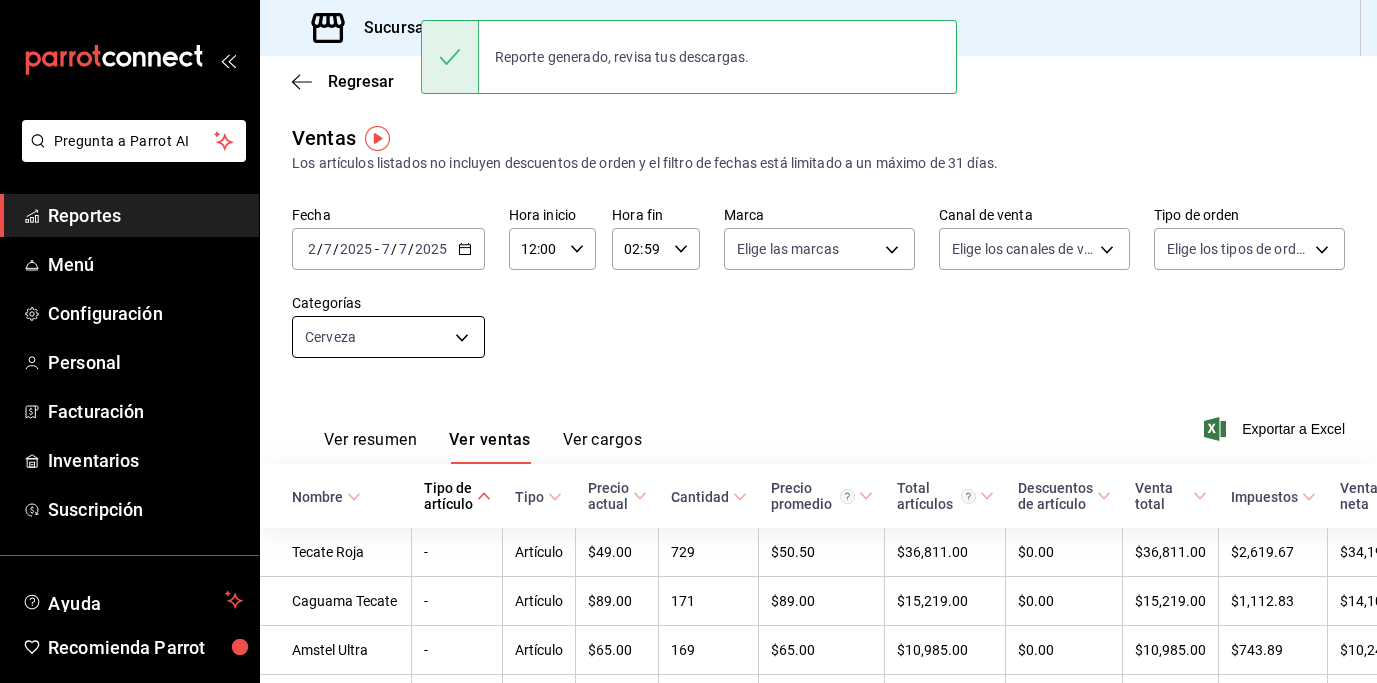 click on "Pregunta a Parrot AI Reportes   Menú   Configuración   Personal   Facturación   Inventarios   Suscripción   Ayuda Recomienda Parrot   [PERSON_NAME]   Sugerir nueva función   Sucursal: Cascabel (Chih) Regresar Ventas Los artículos listados no incluyen descuentos de orden y el filtro de fechas está limitado a un máximo de 31 días. Fecha [DATE] [DATE] - [DATE] [DATE] Hora inicio 12:00 Hora inicio Hora fin 02:59 Hora fin Marca Elige las marcas Canal de venta Elige los canales de venta Tipo de orden Elige los tipos de orden Categorías Cerveza da38e5de-fbae-45e7-8cfa-c11035e6d064 Ver resumen Ver ventas Ver cargos Exportar a Excel Nombre Tipo de artículo Tipo Precio actual Cantidad Precio promedio   Total artículos   Descuentos de artículo Venta total Impuestos Venta neta Tecate Roja - Artículo $49.00 729 $50.50 $36,811.00 $0.00 $36,811.00 $2,619.67 $34,191.33 Caguama Tecate - Artículo $89.00 171 $89.00 $15,219.00 $0.00 $15,219.00 $1,112.83 $14,106.17 Amstel Ultra - Artículo 169" at bounding box center [688, 341] 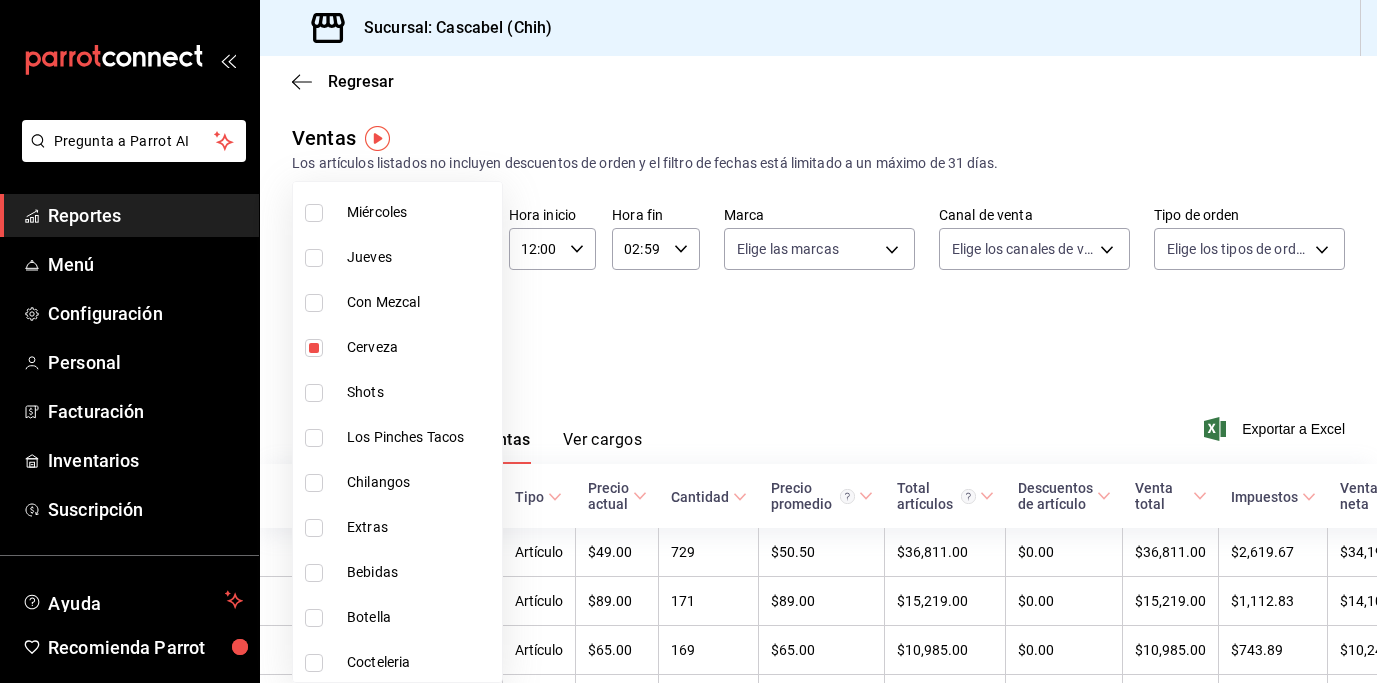 scroll, scrollTop: 380, scrollLeft: 0, axis: vertical 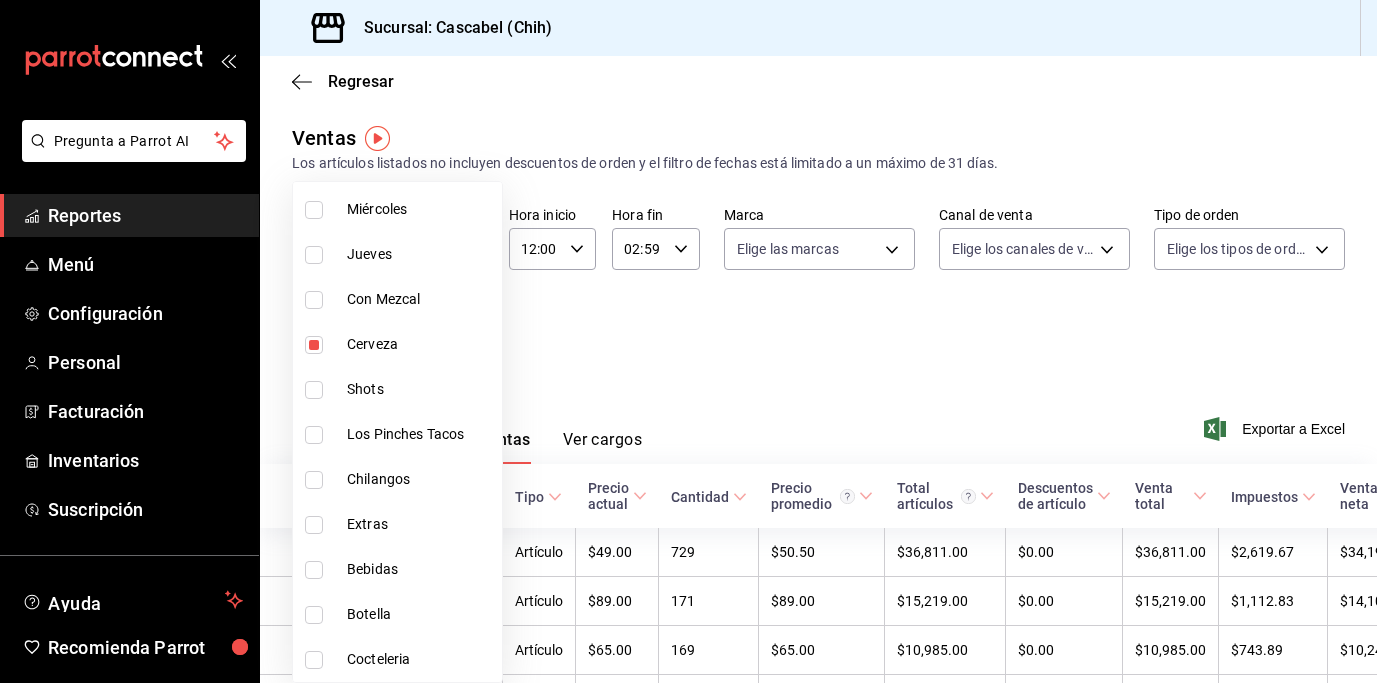 click at bounding box center (314, 345) 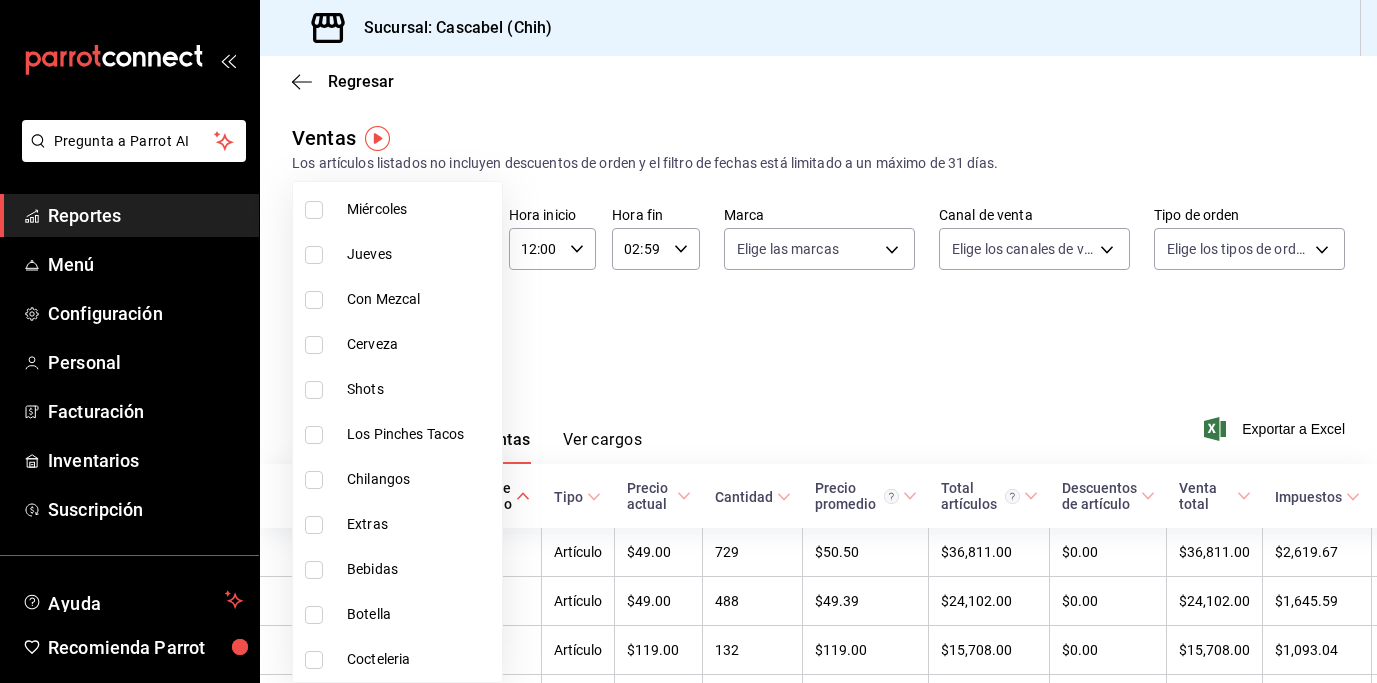 click at bounding box center (314, 570) 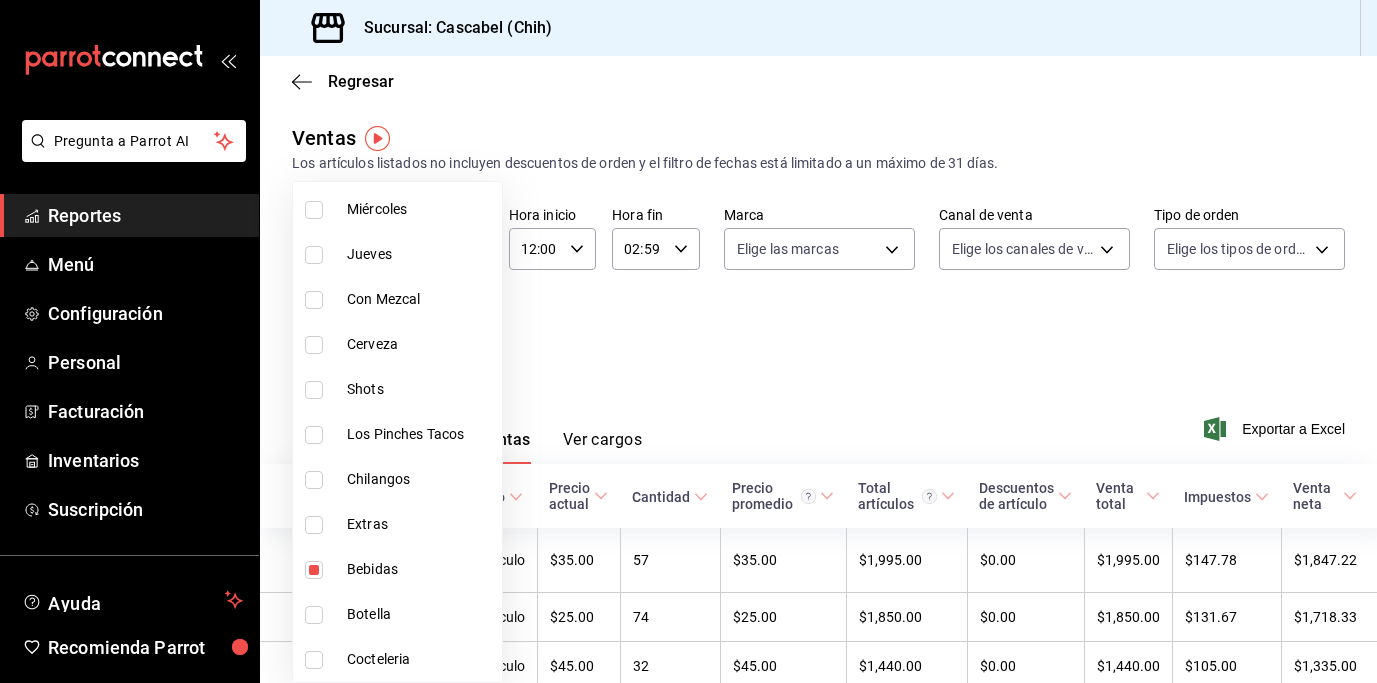 click at bounding box center (688, 341) 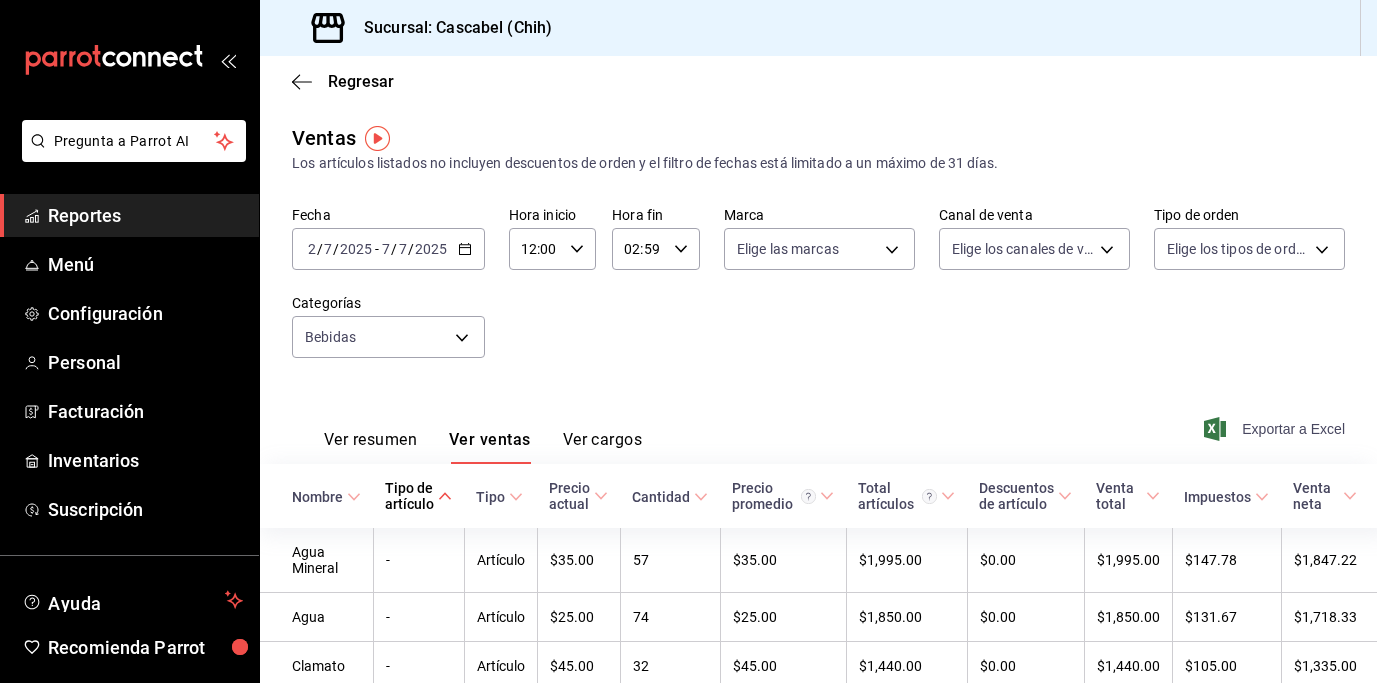click on "Exportar a Excel" at bounding box center (1276, 429) 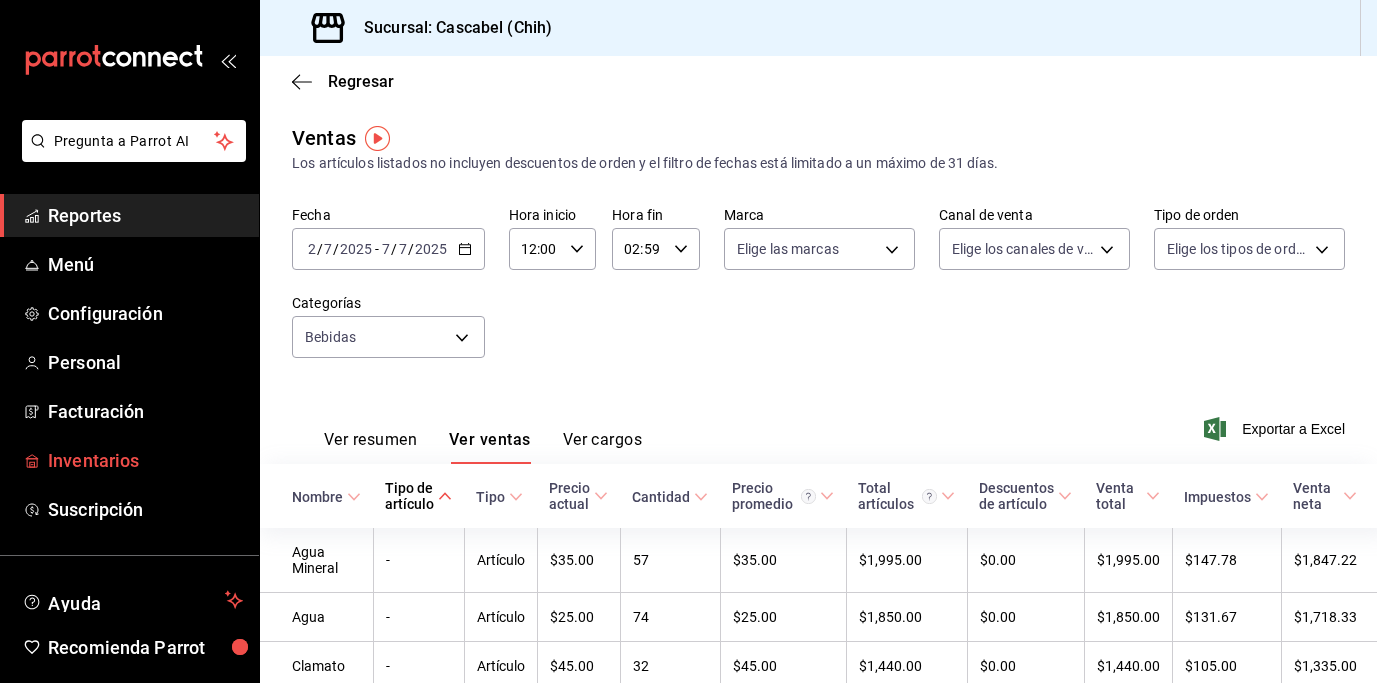 click on "Inventarios" at bounding box center (145, 460) 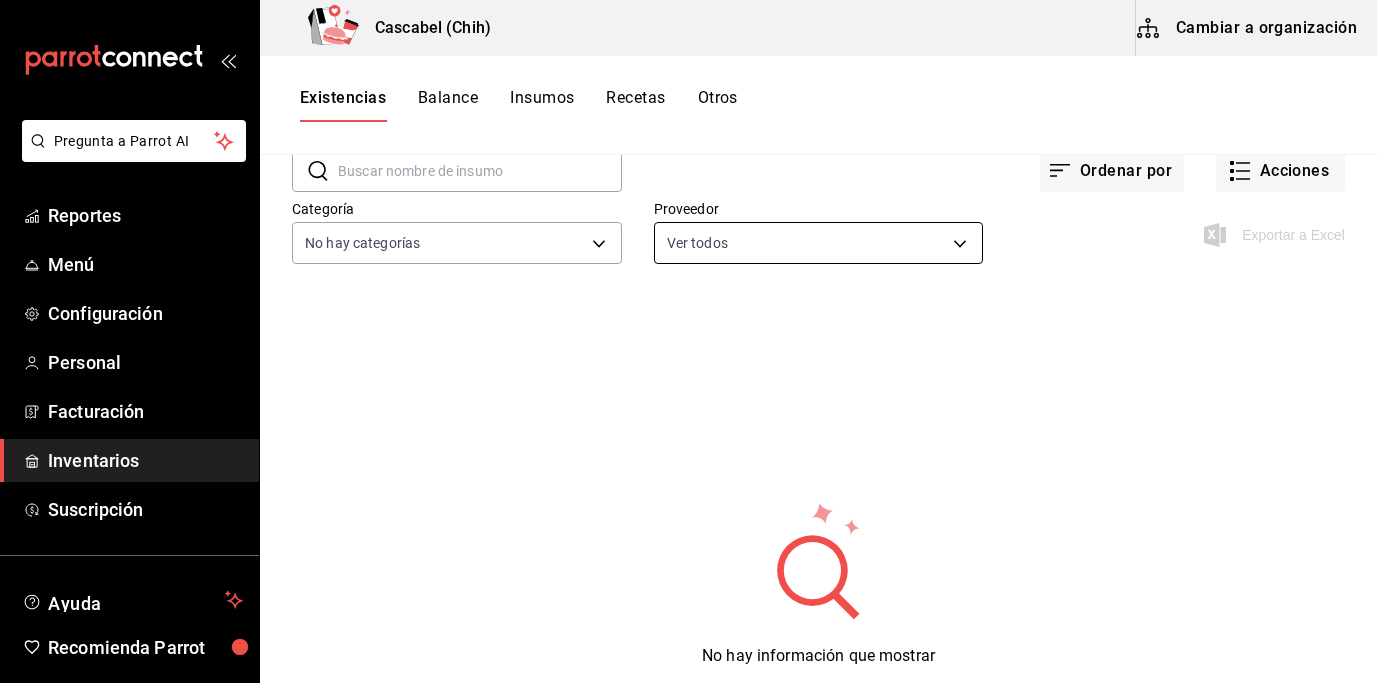 scroll, scrollTop: 0, scrollLeft: 0, axis: both 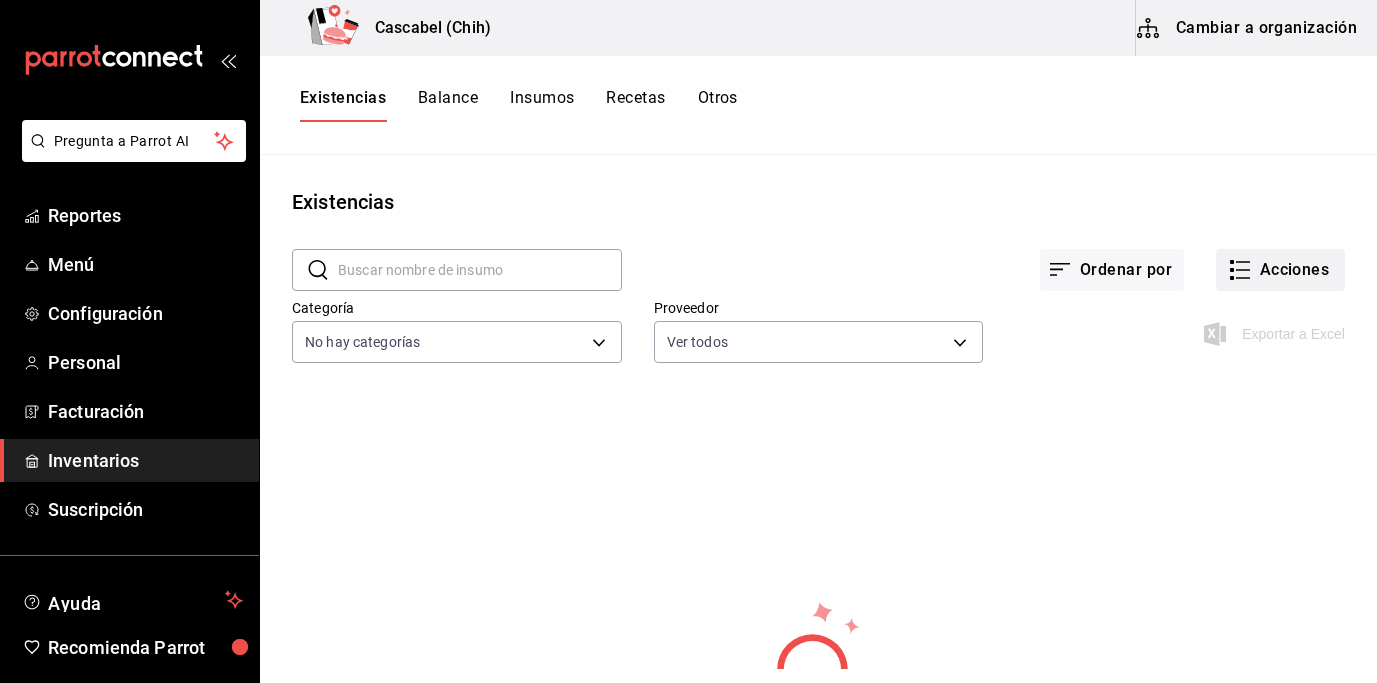 click 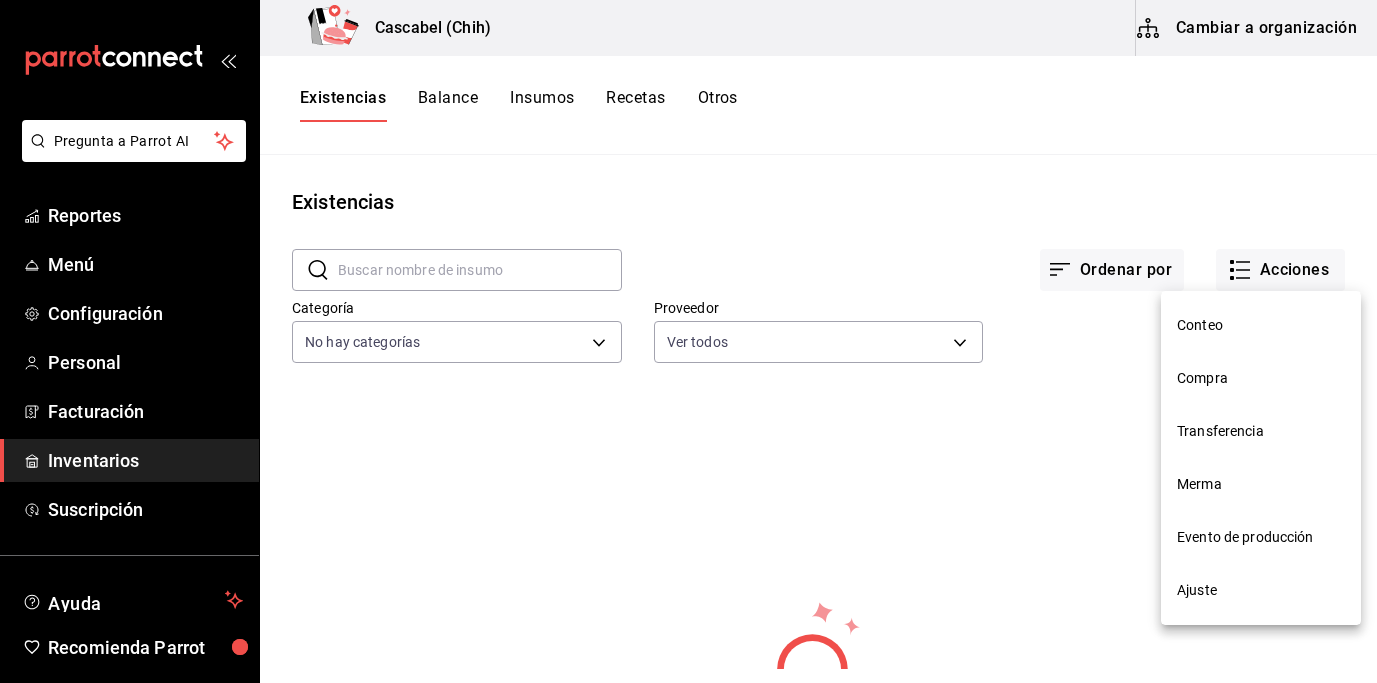 click at bounding box center (688, 341) 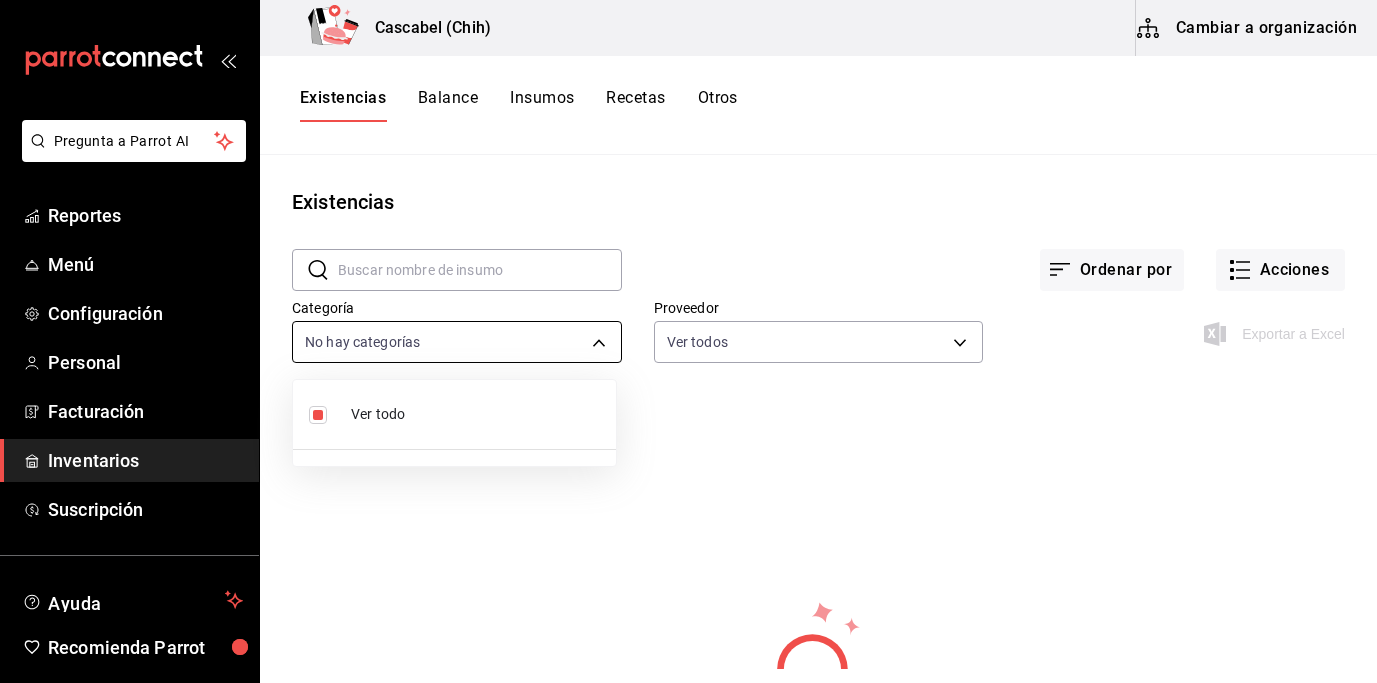 click on "Pregunta a Parrot AI Reportes   Menú   Configuración   Personal   Facturación   Inventarios   Suscripción   Ayuda Recomienda Parrot   [PERSON_NAME]   Sugerir nueva función   Cascabel (Chih) Cambiar a organización Existencias Balance Insumos Recetas Otros Existencias ​ ​ Ordenar por Acciones Categoría No hay categorías Proveedor Ver todos c1f18b0c-524c-4df3-b083-2cdd39b79f86 Exportar a Excel No hay información que mostrar GANA 1 MES GRATIS EN TU SUSCRIPCIÓN AQUÍ ¿Recuerdas cómo empezó tu restaurante?
[DATE] puedes ayudar a un colega a tener el mismo cambio que tú viviste.
Recomienda Parrot directamente desde tu Portal Administrador.
Es fácil y rápido.
🎁 Por cada restaurante que se una, ganas 1 mes gratis. Pregunta a Parrot AI Reportes   Menú   Configuración   Personal   Facturación   Inventarios   Suscripción   Ayuda Recomienda Parrot   [PERSON_NAME]   Sugerir nueva función   Visitar centro de ayuda [PHONE_NUMBER] [EMAIL_ADDRESS][DOMAIN_NAME] Visitar centro de ayuda [PHONE_NUMBER]" at bounding box center [688, 334] 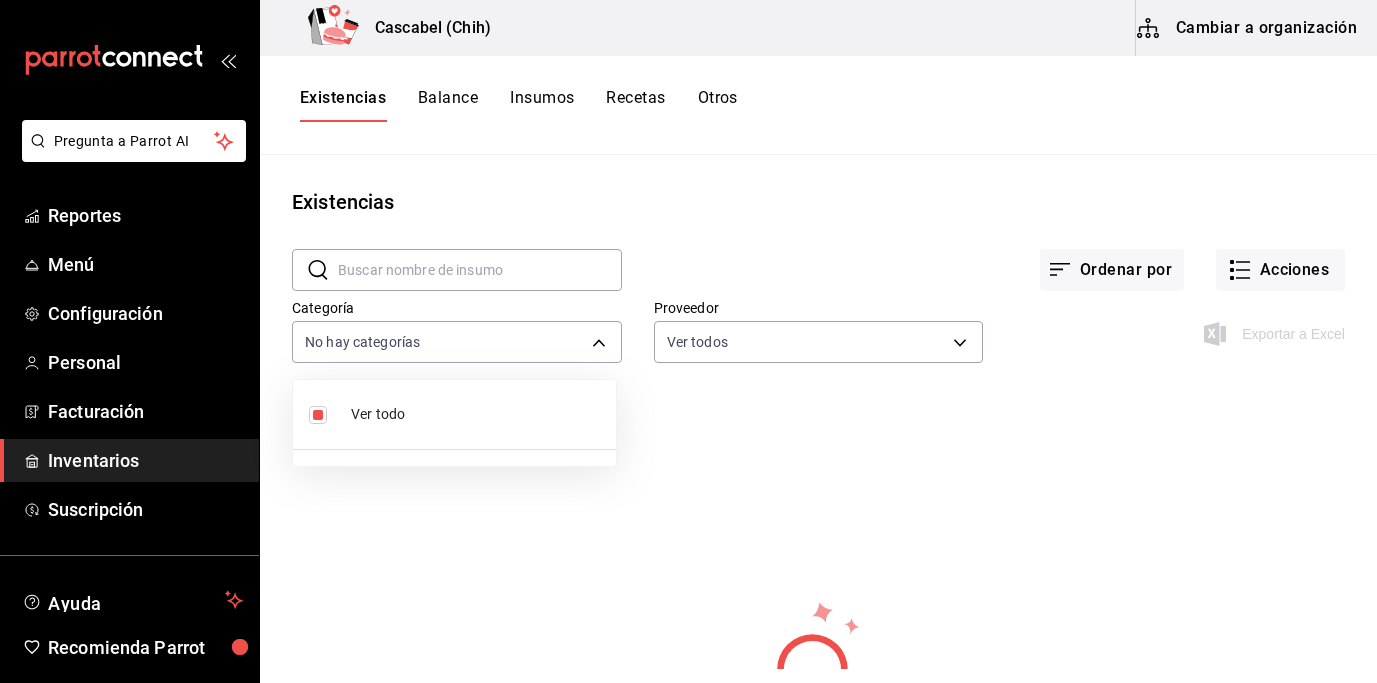click at bounding box center [688, 341] 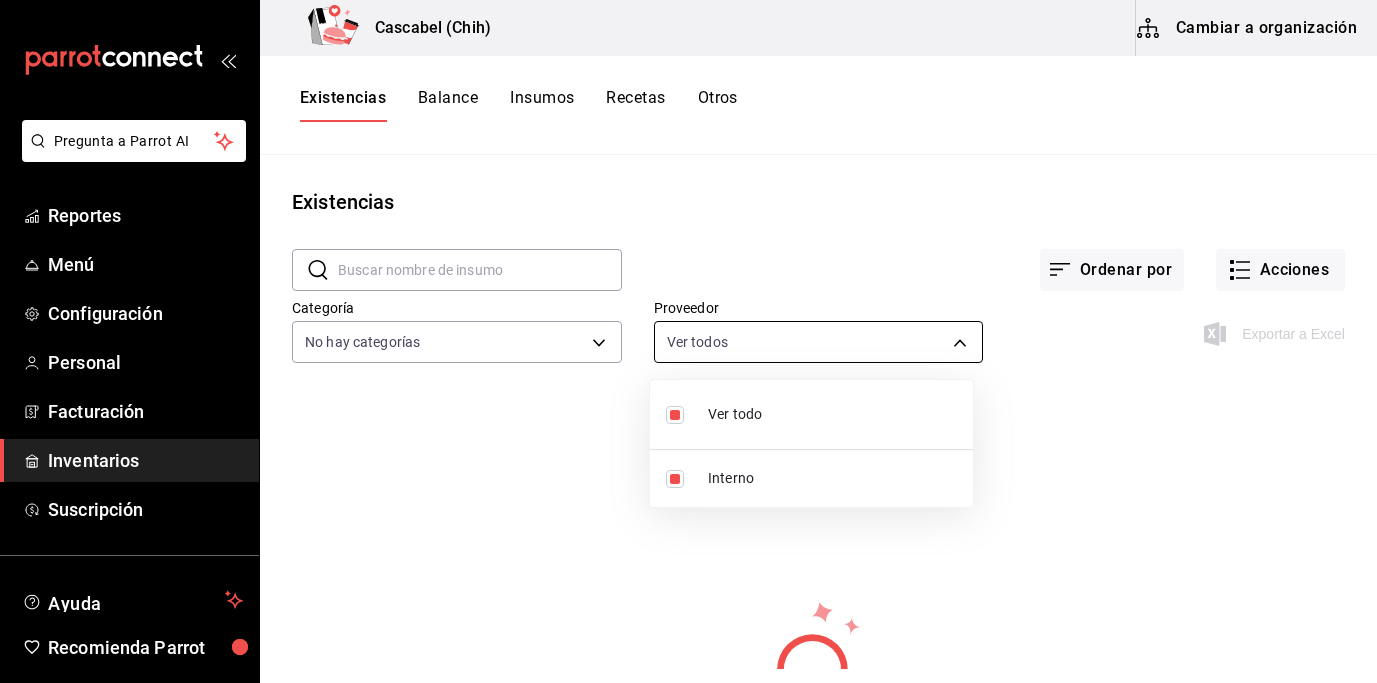 click on "Pregunta a Parrot AI Reportes   Menú   Configuración   Personal   Facturación   Inventarios   Suscripción   Ayuda Recomienda Parrot   [PERSON_NAME]   Sugerir nueva función   Cascabel (Chih) Cambiar a organización Existencias Balance Insumos Recetas Otros Existencias ​ ​ Ordenar por Acciones Categoría No hay categorías Proveedor Ver todos c1f18b0c-524c-4df3-b083-2cdd39b79f86 Exportar a Excel No hay información que mostrar GANA 1 MES GRATIS EN TU SUSCRIPCIÓN AQUÍ ¿Recuerdas cómo empezó tu restaurante?
[DATE] puedes ayudar a un colega a tener el mismo cambio que tú viviste.
Recomienda Parrot directamente desde tu Portal Administrador.
Es fácil y rápido.
🎁 Por cada restaurante que se una, ganas 1 mes gratis. Pregunta a Parrot AI Reportes   Menú   Configuración   Personal   Facturación   Inventarios   Suscripción   Ayuda Recomienda Parrot   [PERSON_NAME]   Sugerir nueva función   Visitar centro de ayuda [PHONE_NUMBER] [EMAIL_ADDRESS][DOMAIN_NAME] Visitar centro de ayuda [PHONE_NUMBER]" at bounding box center (688, 334) 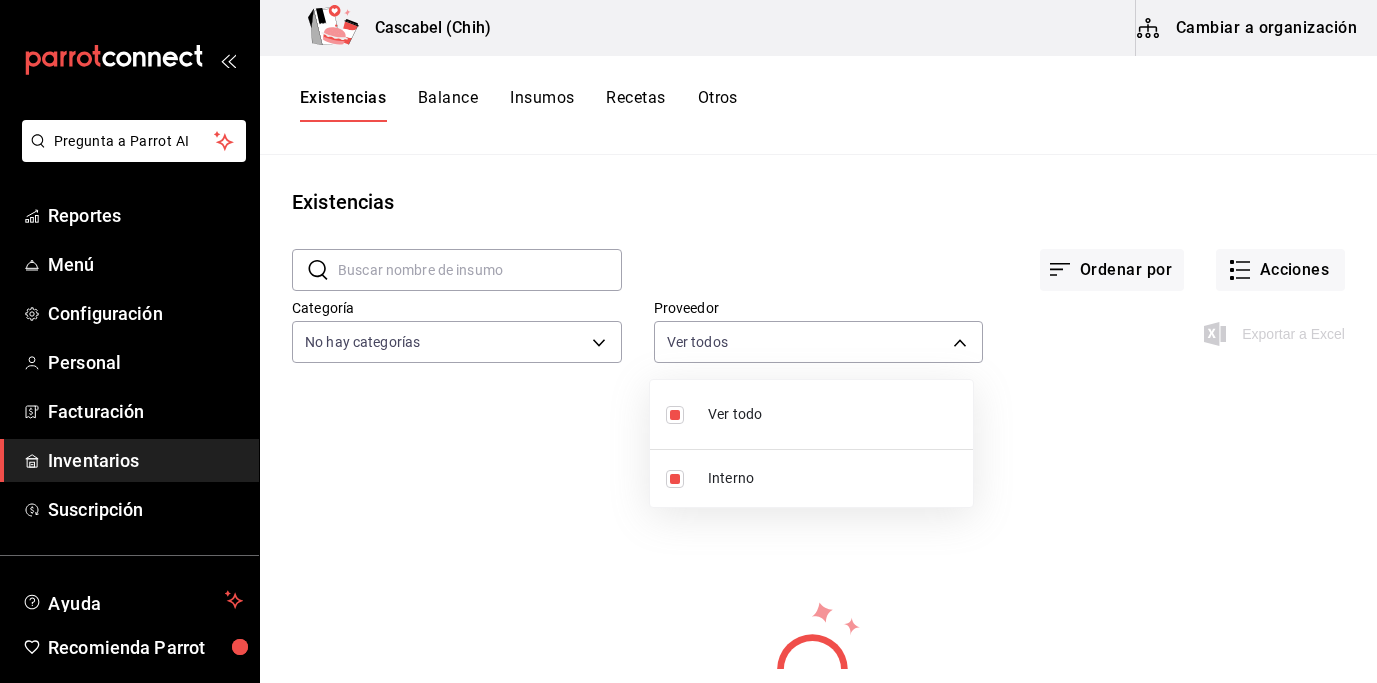 click at bounding box center (688, 341) 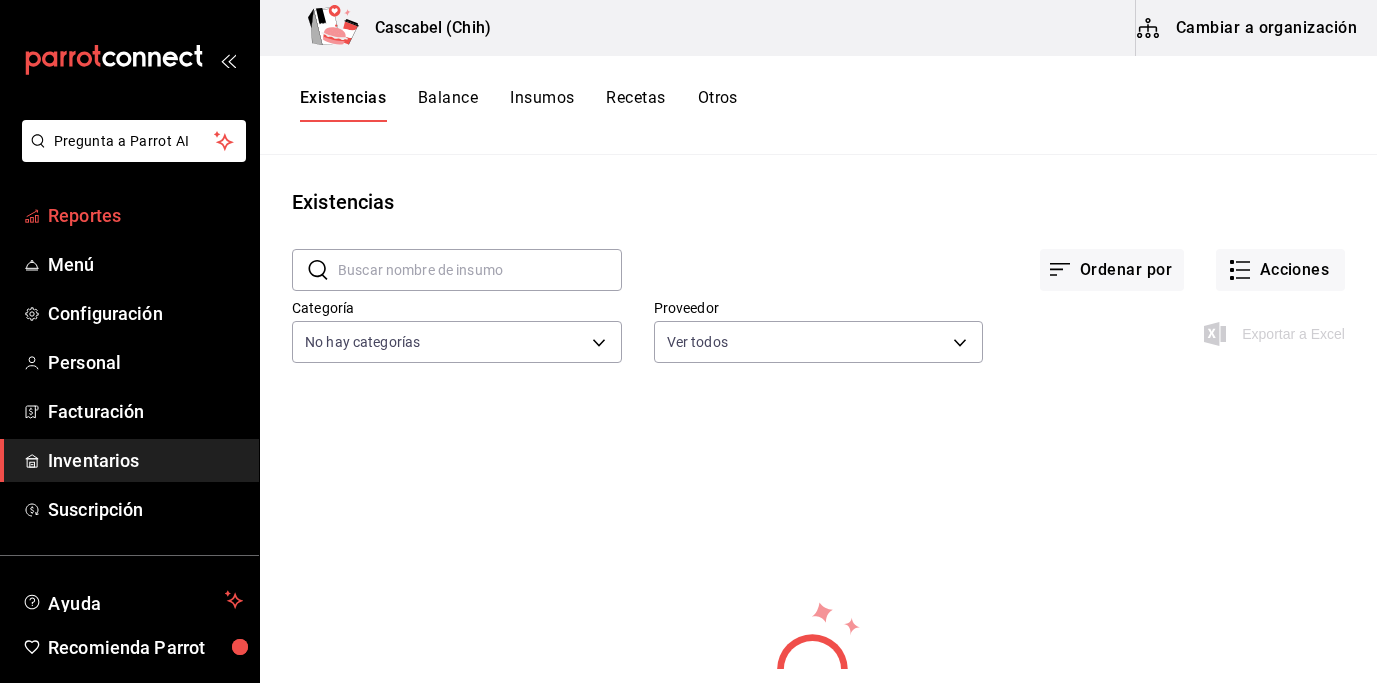 click on "Reportes" at bounding box center (145, 215) 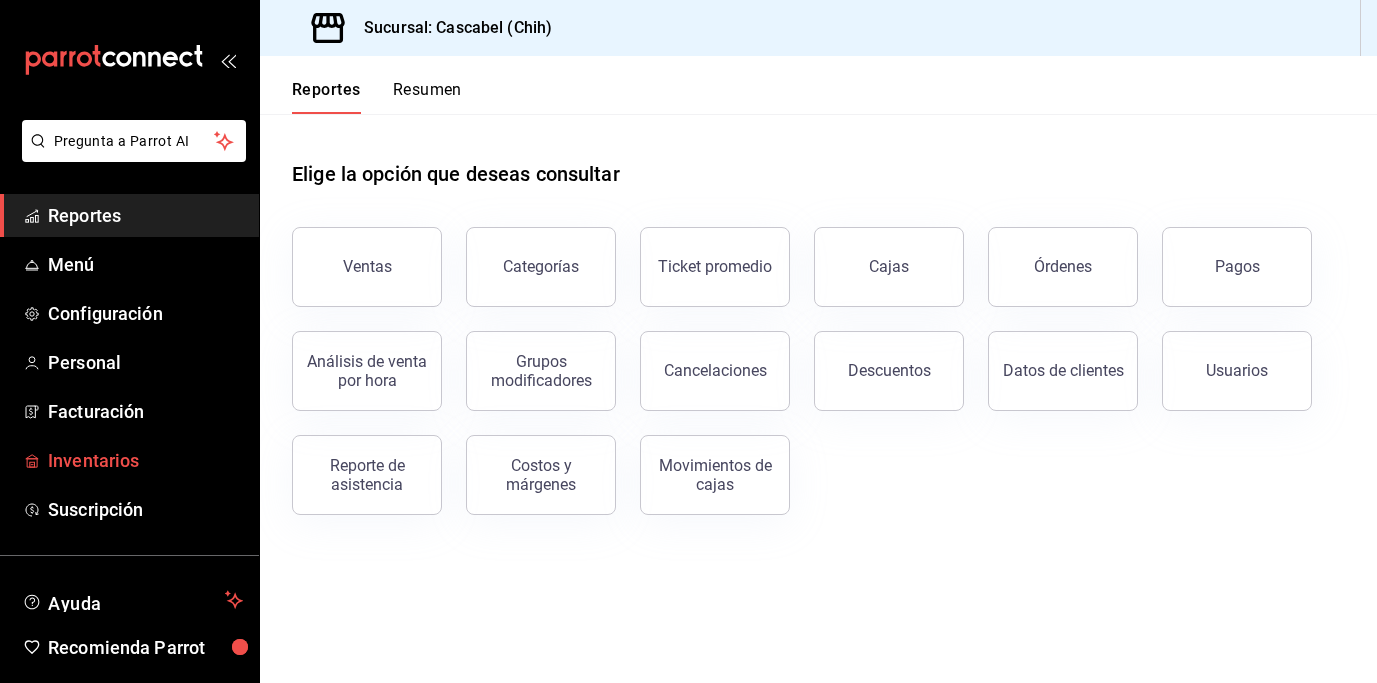 click on "Inventarios" at bounding box center (145, 460) 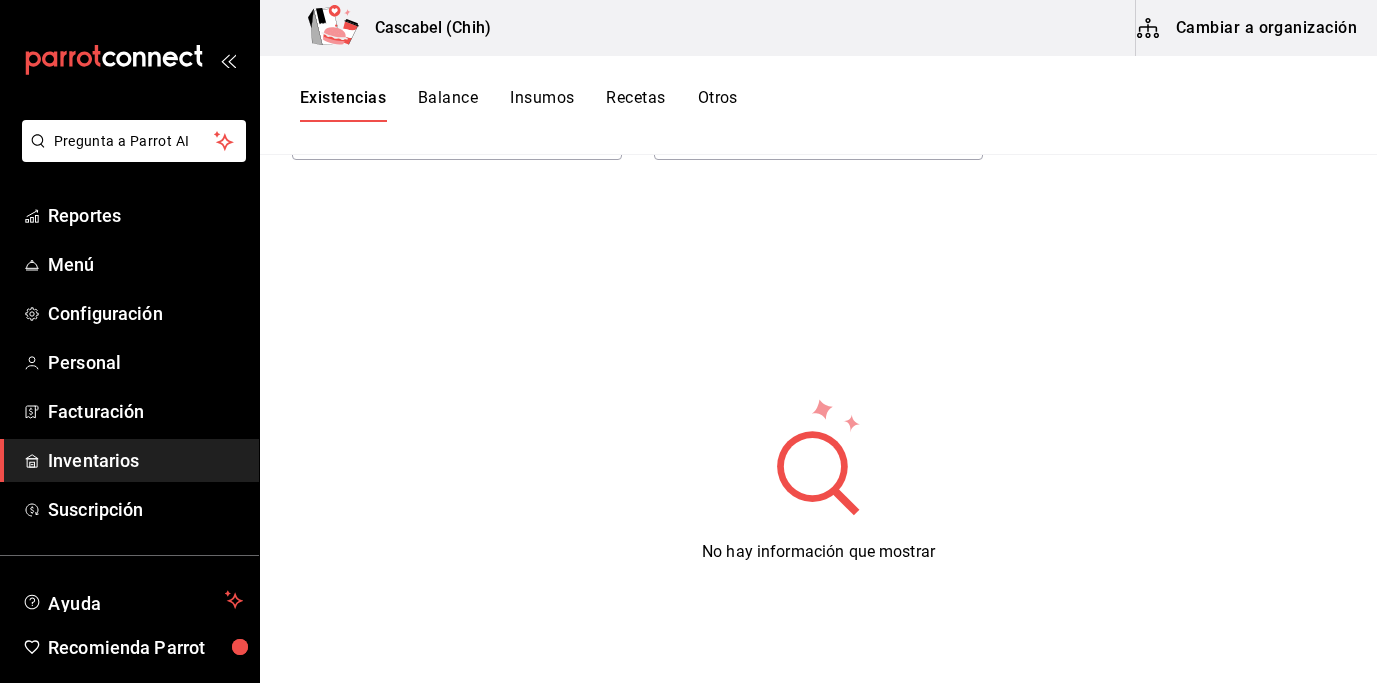scroll, scrollTop: 34, scrollLeft: 0, axis: vertical 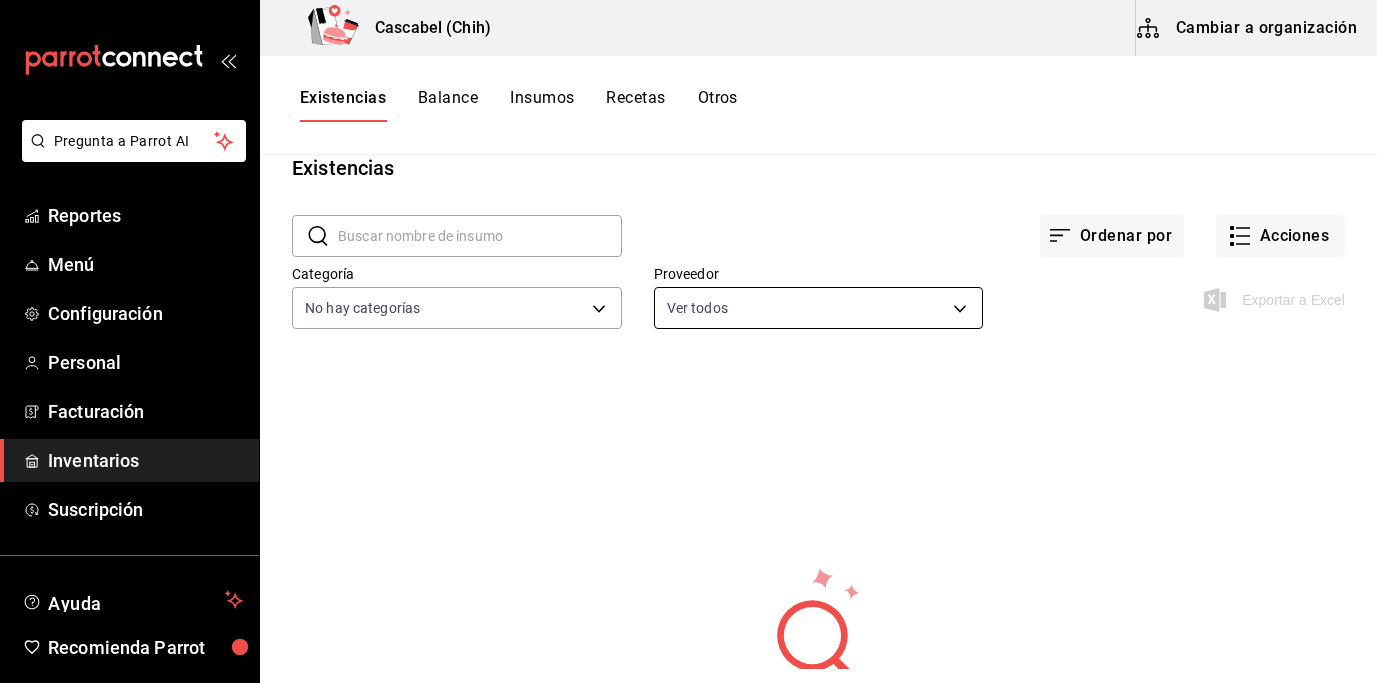 click on "Pregunta a Parrot AI Reportes   Menú   Configuración   Personal   Facturación   Inventarios   Suscripción   Ayuda Recomienda Parrot   [PERSON_NAME]   Sugerir nueva función   Cascabel (Chih) Cambiar a organización Existencias Balance Insumos Recetas Otros Existencias ​ ​ Ordenar por Acciones Categoría No hay categorías Proveedor Ver todos c1f18b0c-524c-4df3-b083-2cdd39b79f86 Exportar a Excel No hay información que mostrar GANA 1 MES GRATIS EN TU SUSCRIPCIÓN AQUÍ ¿Recuerdas cómo empezó tu restaurante?
[DATE] puedes ayudar a un colega a tener el mismo cambio que tú viviste.
Recomienda Parrot directamente desde tu Portal Administrador.
Es fácil y rápido.
🎁 Por cada restaurante que se una, ganas 1 mes gratis. Pregunta a Parrot AI Reportes   Menú   Configuración   Personal   Facturación   Inventarios   Suscripción   Ayuda Recomienda Parrot   [PERSON_NAME]   Sugerir nueva función   Visitar centro de ayuda [PHONE_NUMBER] [EMAIL_ADDRESS][DOMAIN_NAME] Visitar centro de ayuda [PHONE_NUMBER]" at bounding box center [688, 334] 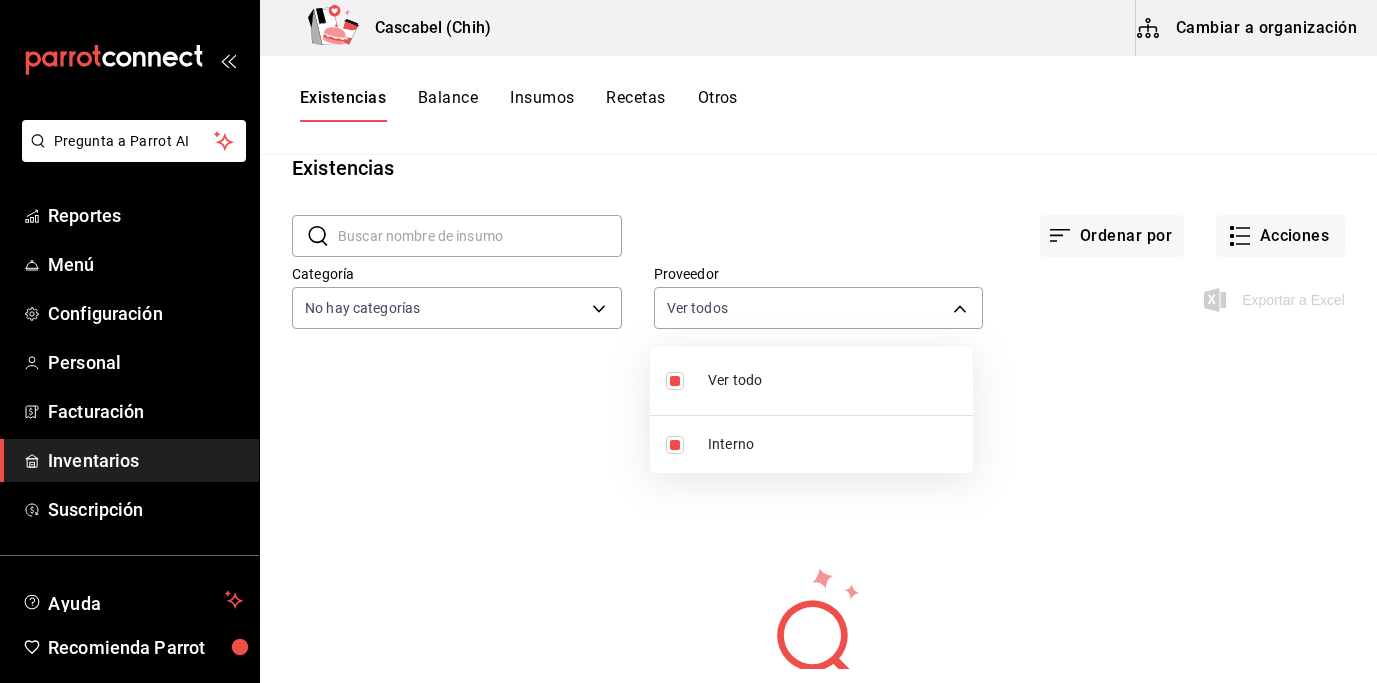 click at bounding box center (688, 341) 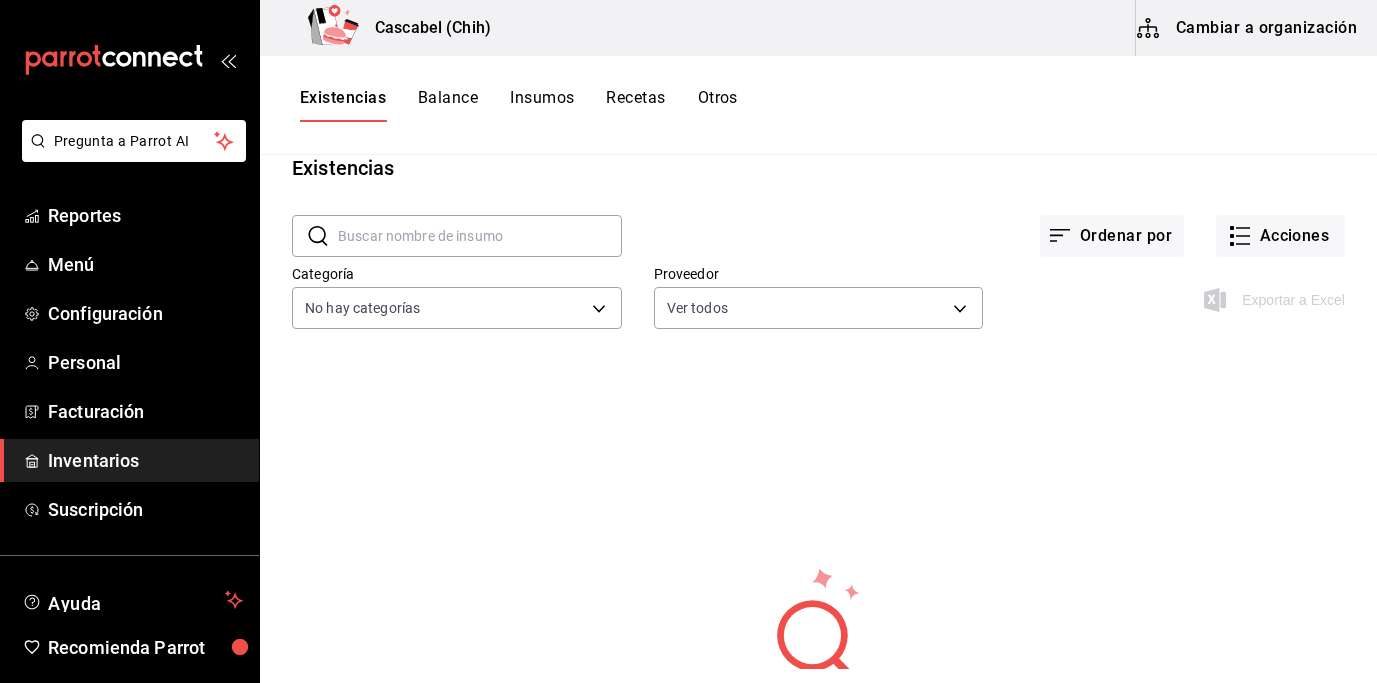 click on "Balance" at bounding box center (448, 105) 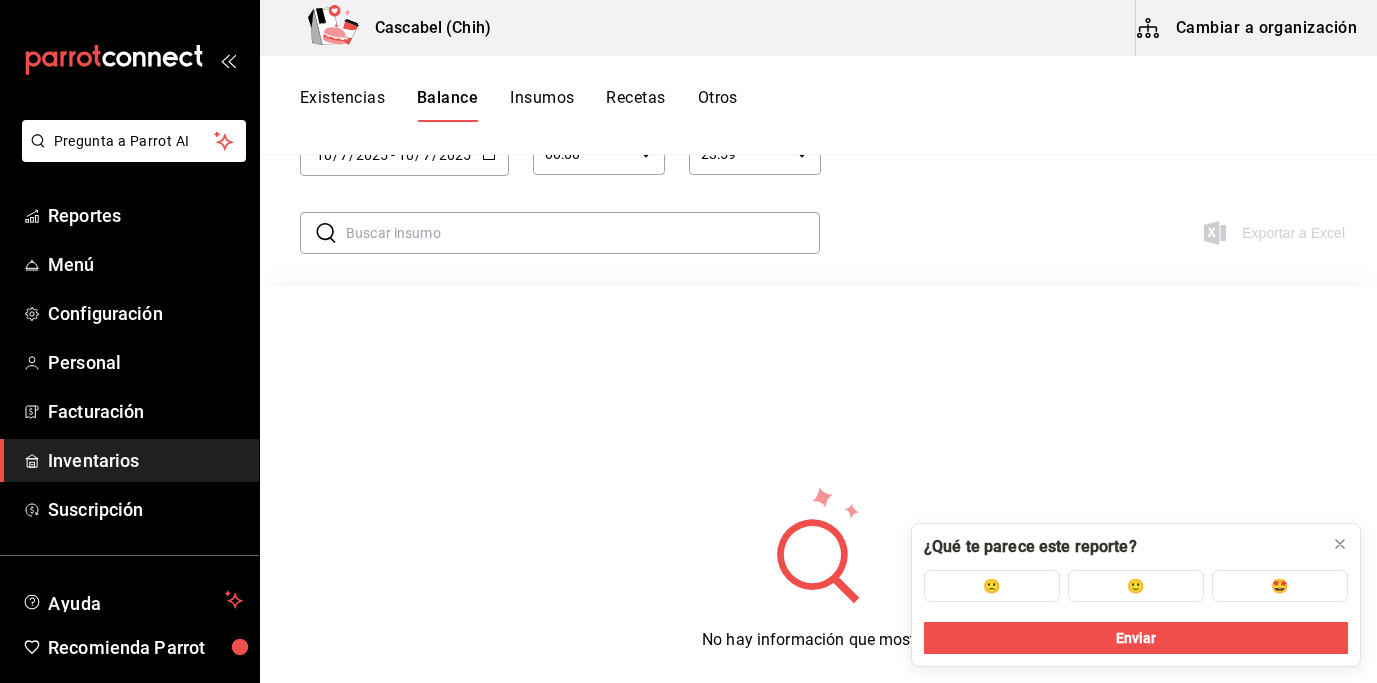 scroll, scrollTop: 152, scrollLeft: 0, axis: vertical 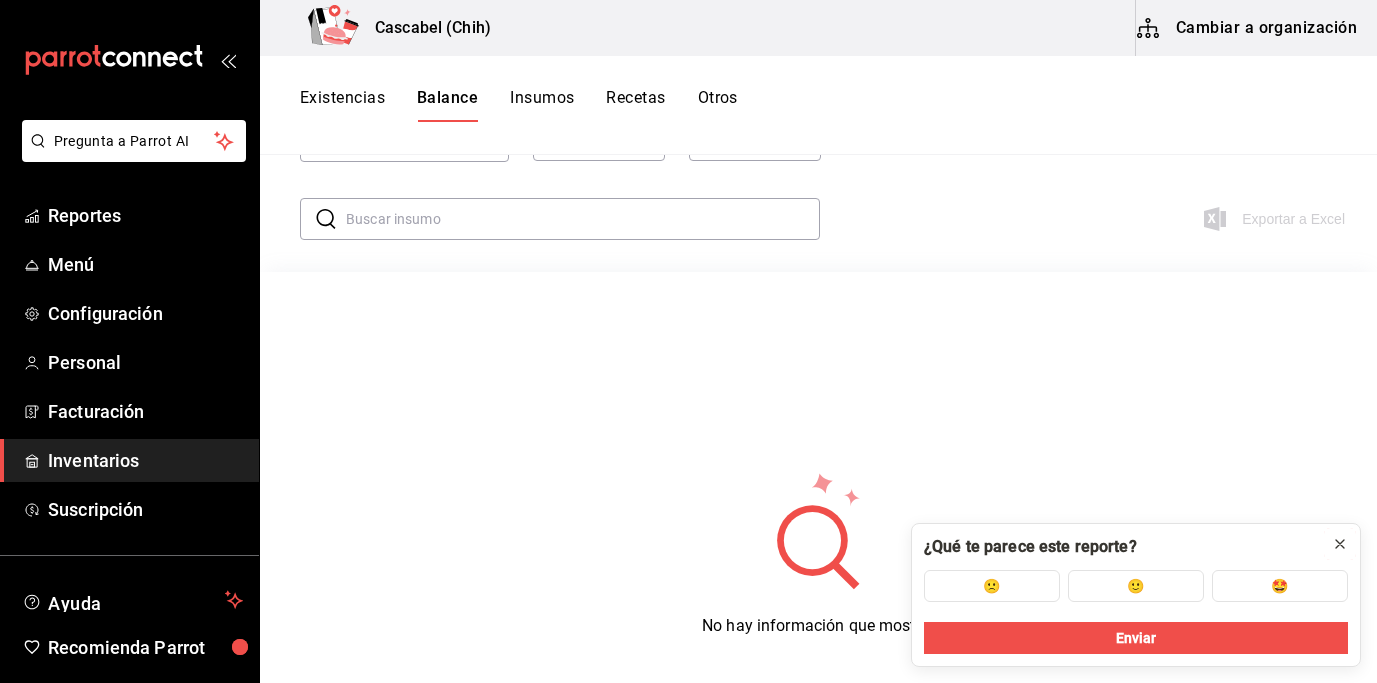 click 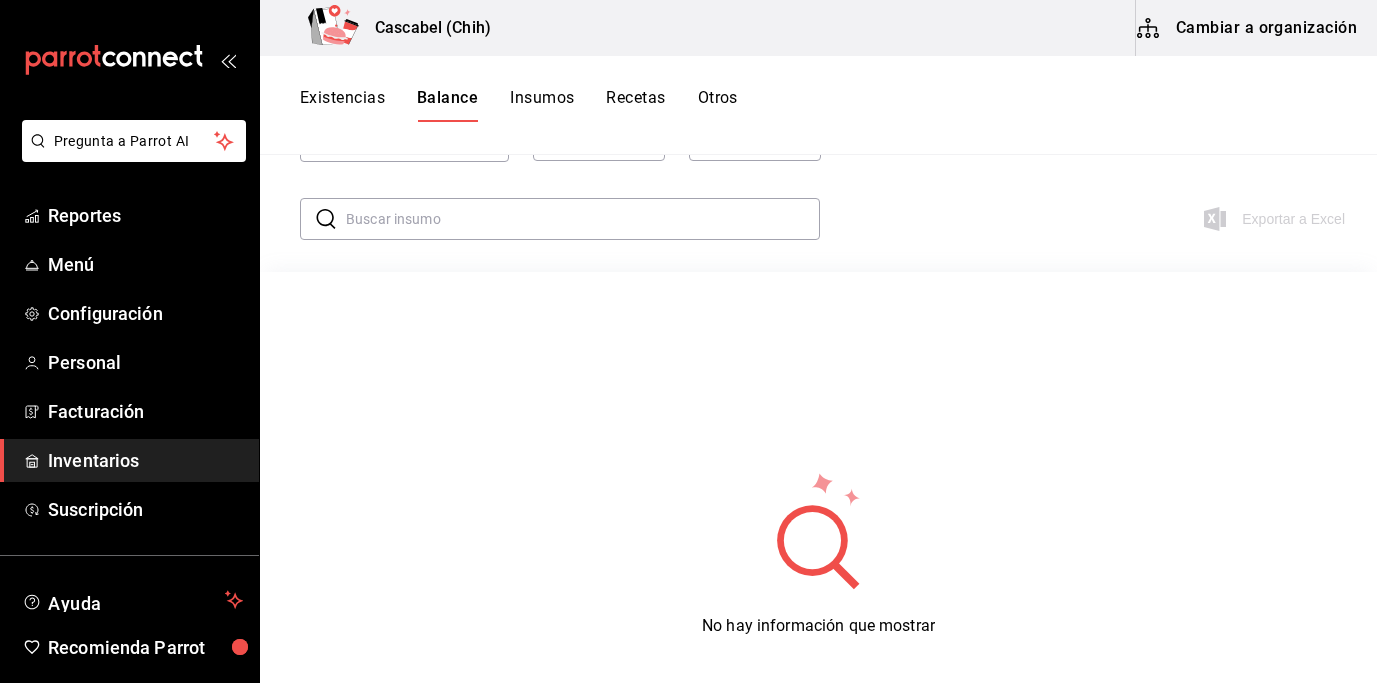 scroll, scrollTop: 0, scrollLeft: 0, axis: both 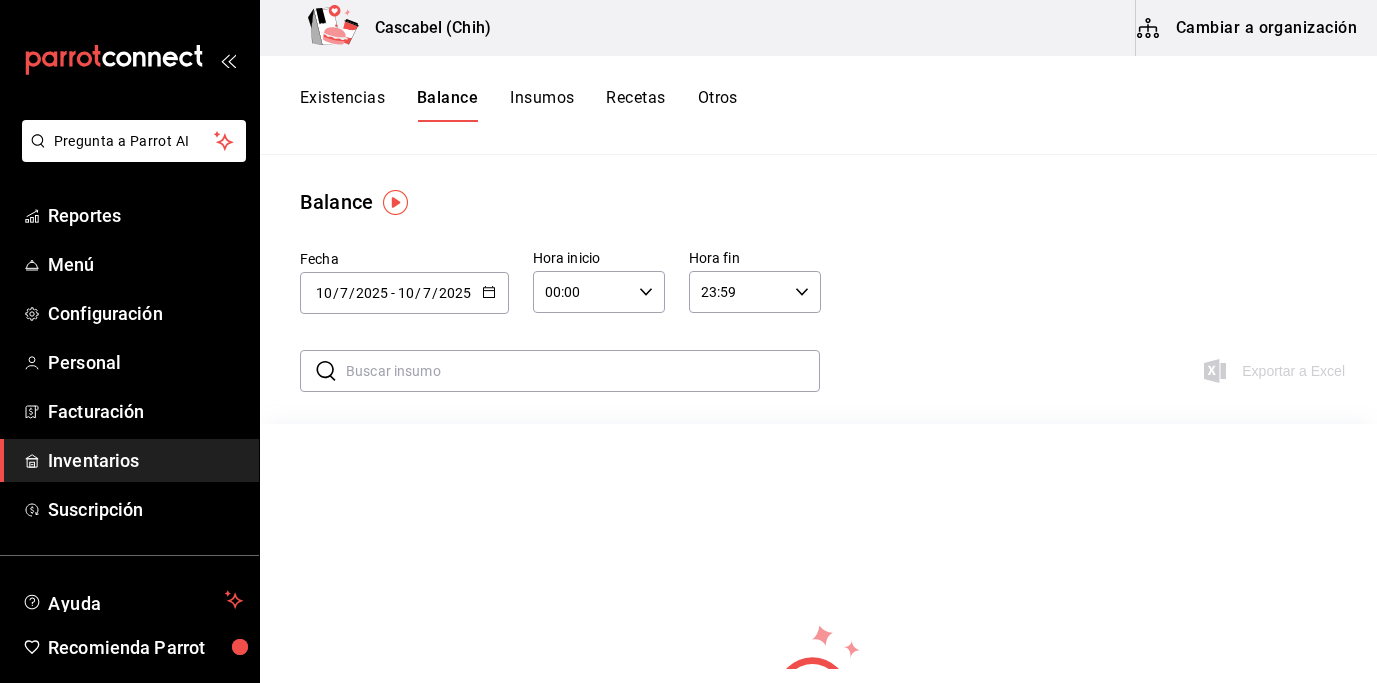 click on "Insumos" at bounding box center [542, 105] 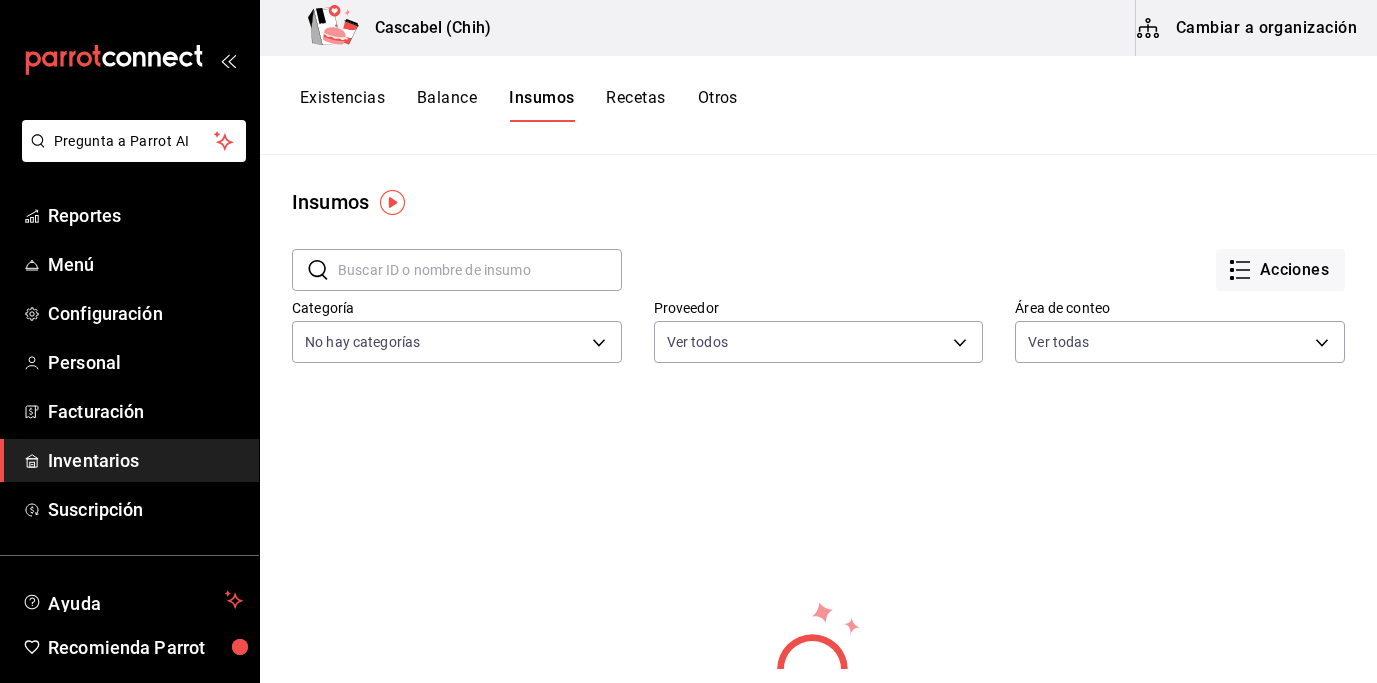 click on "Recetas" at bounding box center [635, 105] 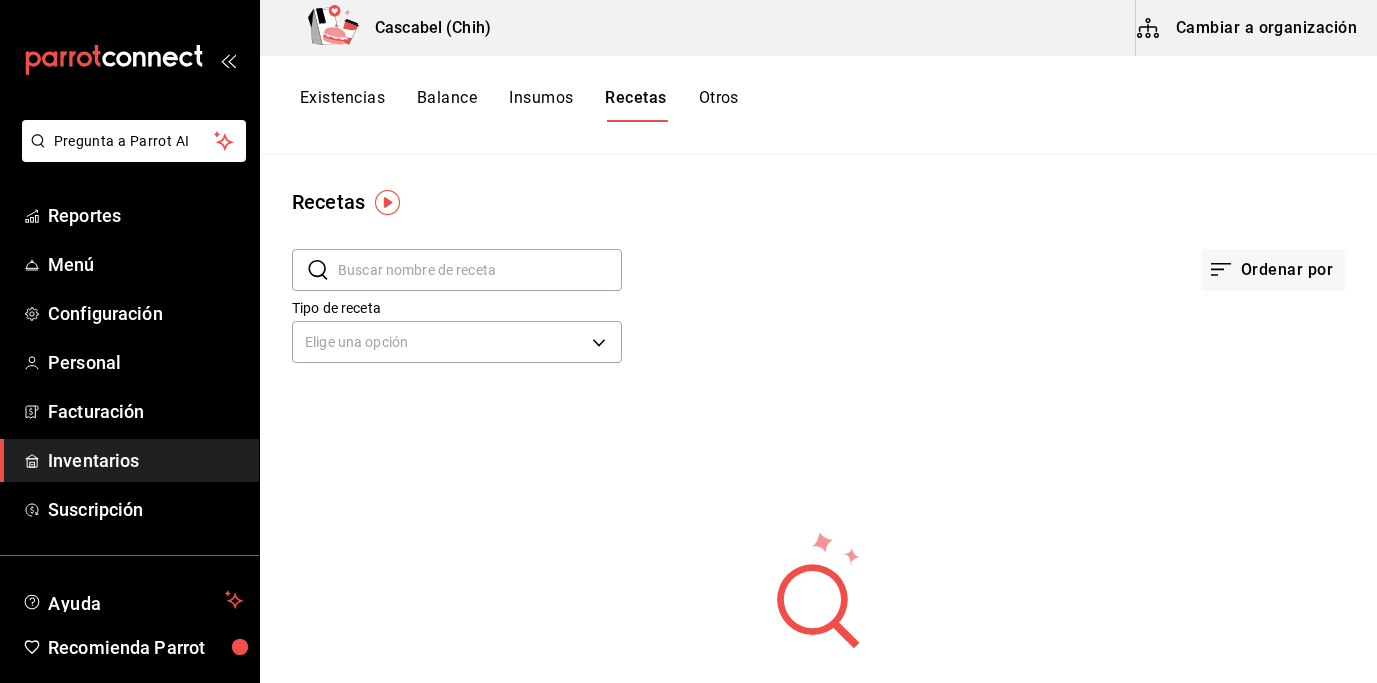 click on "Otros" at bounding box center [719, 105] 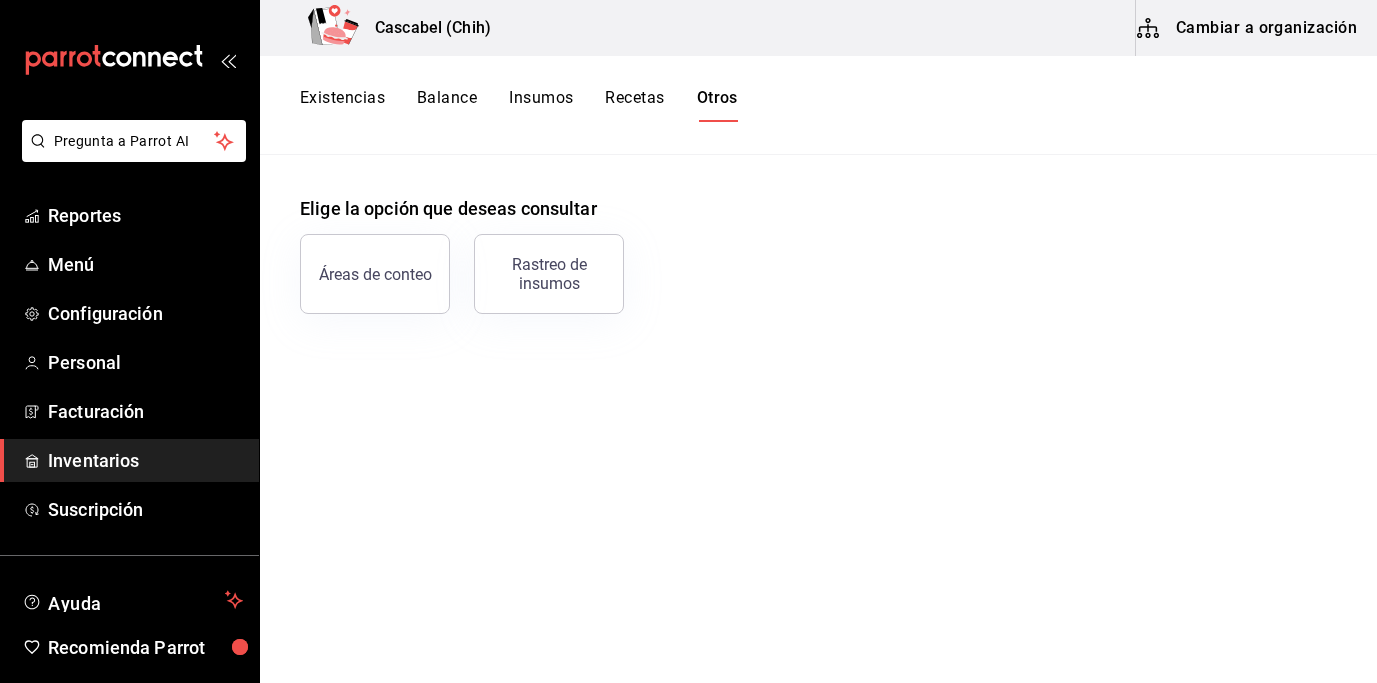 click on "Recetas" at bounding box center [634, 105] 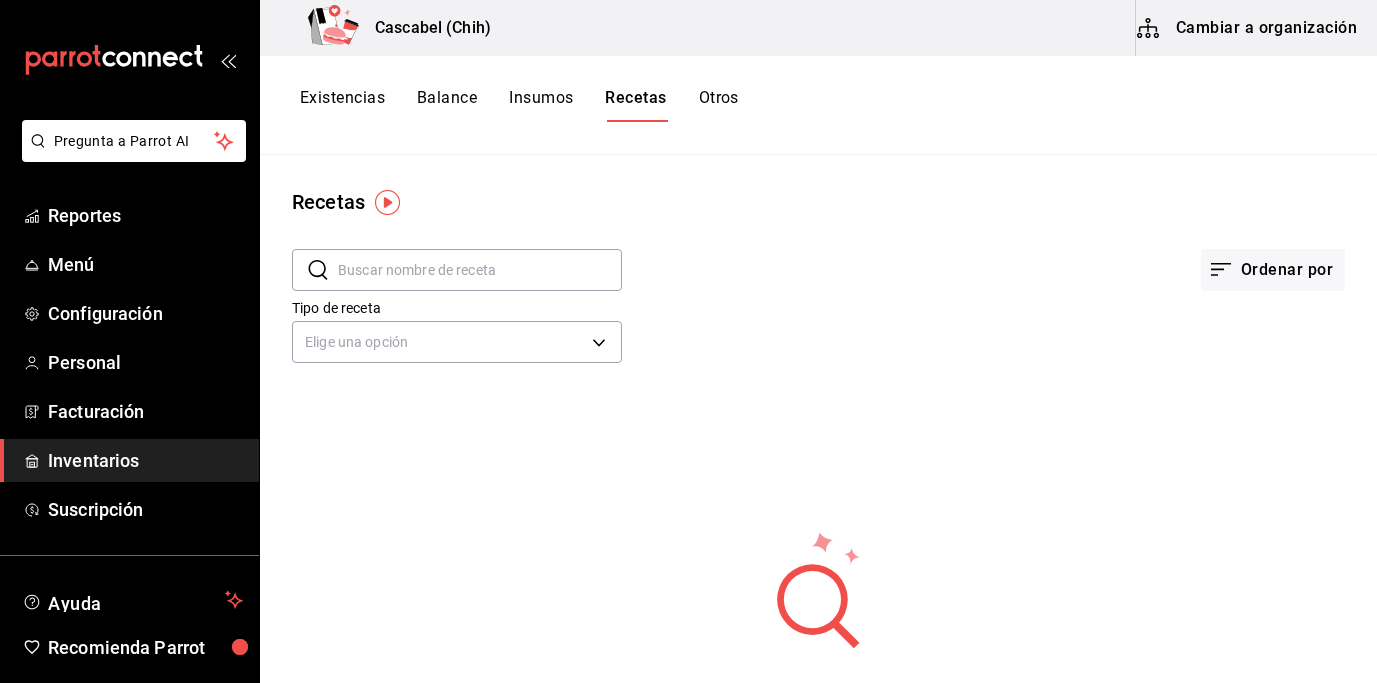 click on "Insumos" at bounding box center [541, 105] 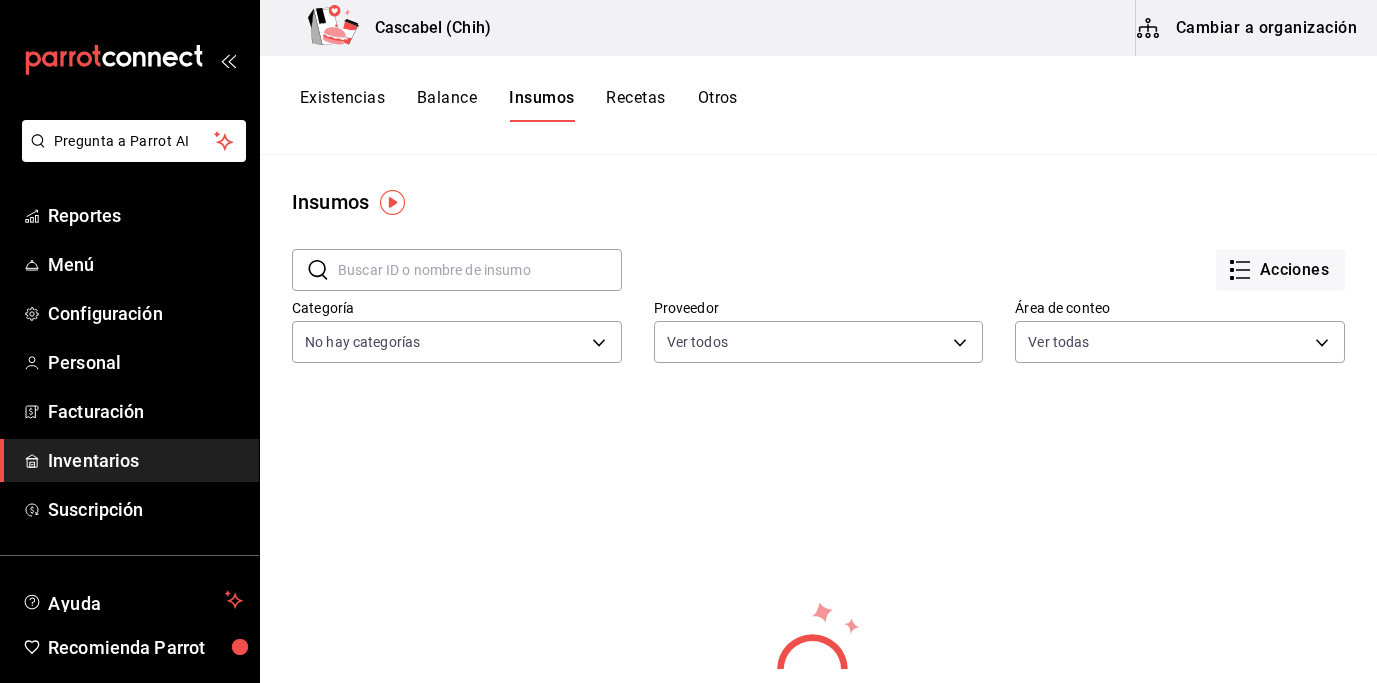 click at bounding box center (392, 202) 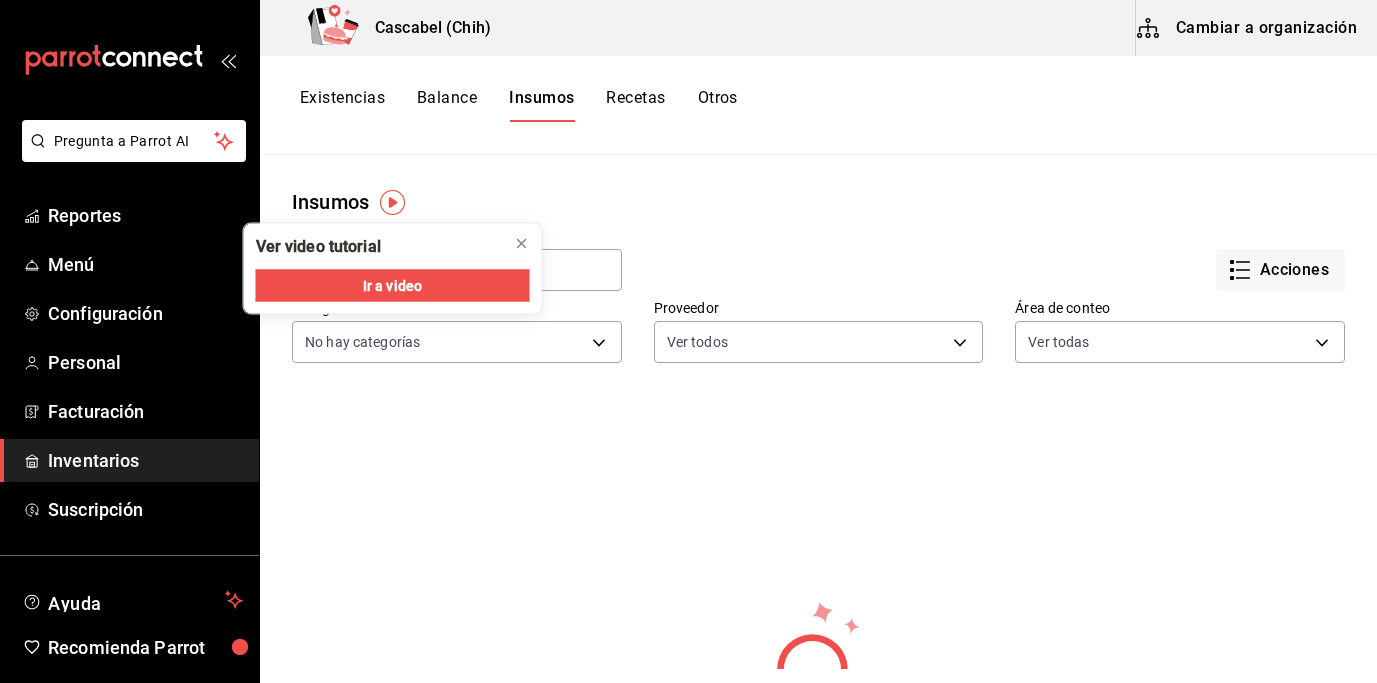 click on "Existencias Balance Insumos Recetas Otros" at bounding box center (818, 105) 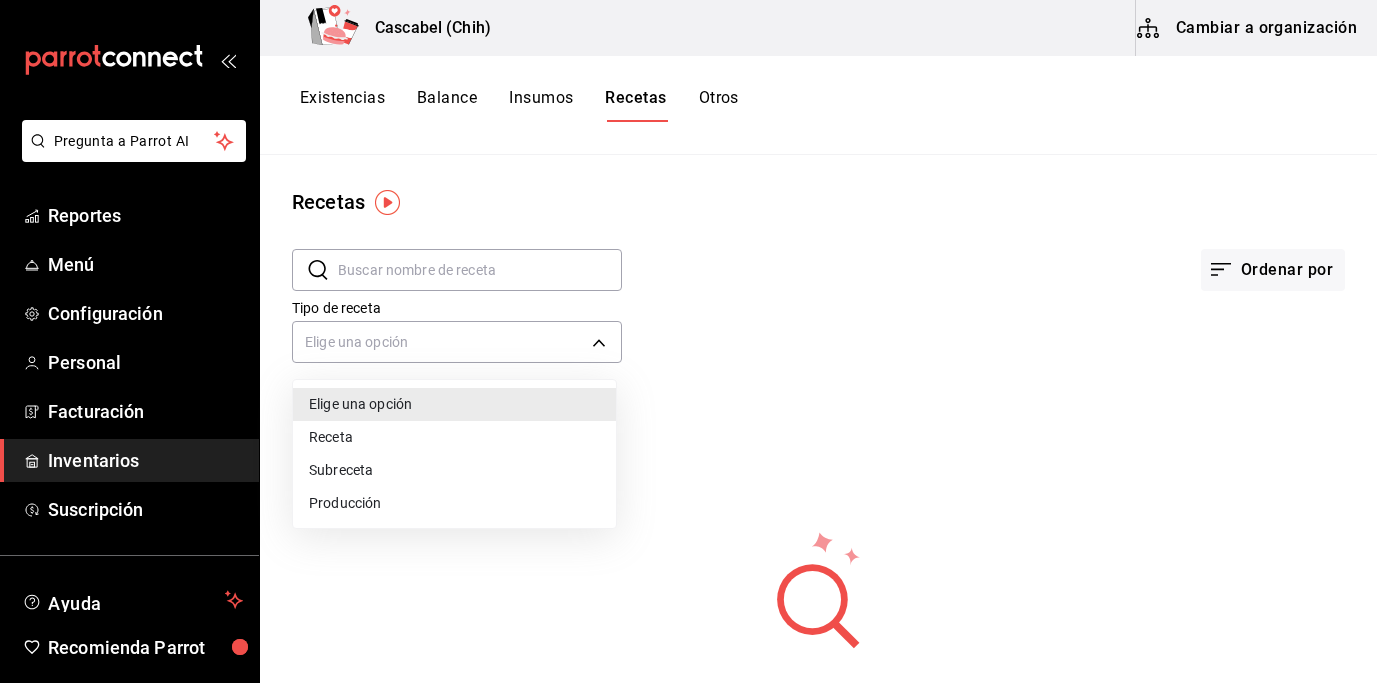 click on "Pregunta a Parrot AI Reportes   Menú   Configuración   Personal   Facturación   Inventarios   Suscripción   Ayuda Recomienda Parrot   [PERSON_NAME]   Sugerir nueva función   Cascabel (Chih) Cambiar a organización Existencias Balance Insumos Recetas Otros Recetas ​ ​ Ordenar por Tipo de receta Elige una opción default No hay recetas a mostrar. Intenta otra búsqueda. Guardar GANA 1 MES GRATIS EN TU SUSCRIPCIÓN AQUÍ ¿Recuerdas cómo empezó tu restaurante?
[DATE] puedes ayudar a un colega a tener el mismo cambio que tú viviste.
Recomienda Parrot directamente desde tu Portal Administrador.
Es fácil y rápido.
🎁 Por cada restaurante que se una, ganas 1 mes gratis. Ver video tutorial Ir a video Pregunta a Parrot AI Reportes   Menú   Configuración   Personal   Facturación   Inventarios   Suscripción   Ayuda Recomienda Parrot   [PERSON_NAME]   Sugerir nueva función   Duplicar Eliminar Visitar centro de ayuda [PHONE_NUMBER] [EMAIL_ADDRESS][DOMAIN_NAME] Visitar centro de ayuda [PHONE_NUMBER]" at bounding box center (688, 334) 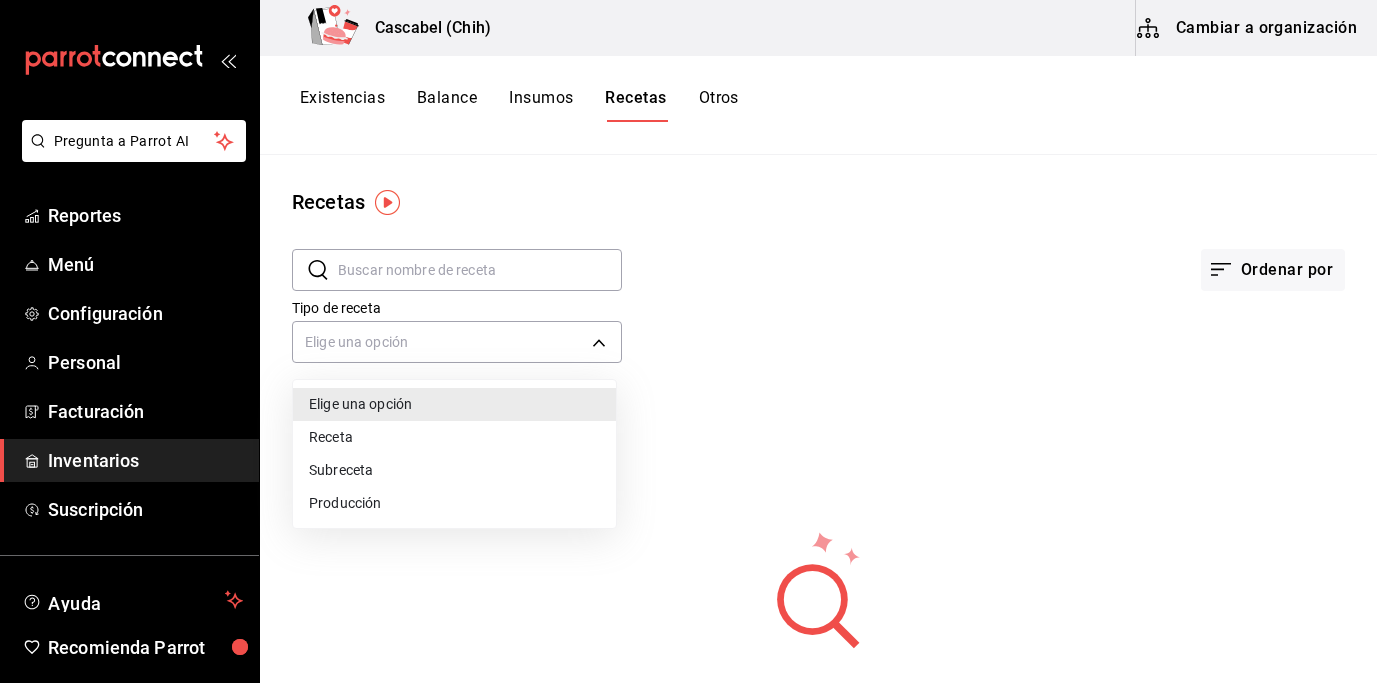 click at bounding box center (688, 341) 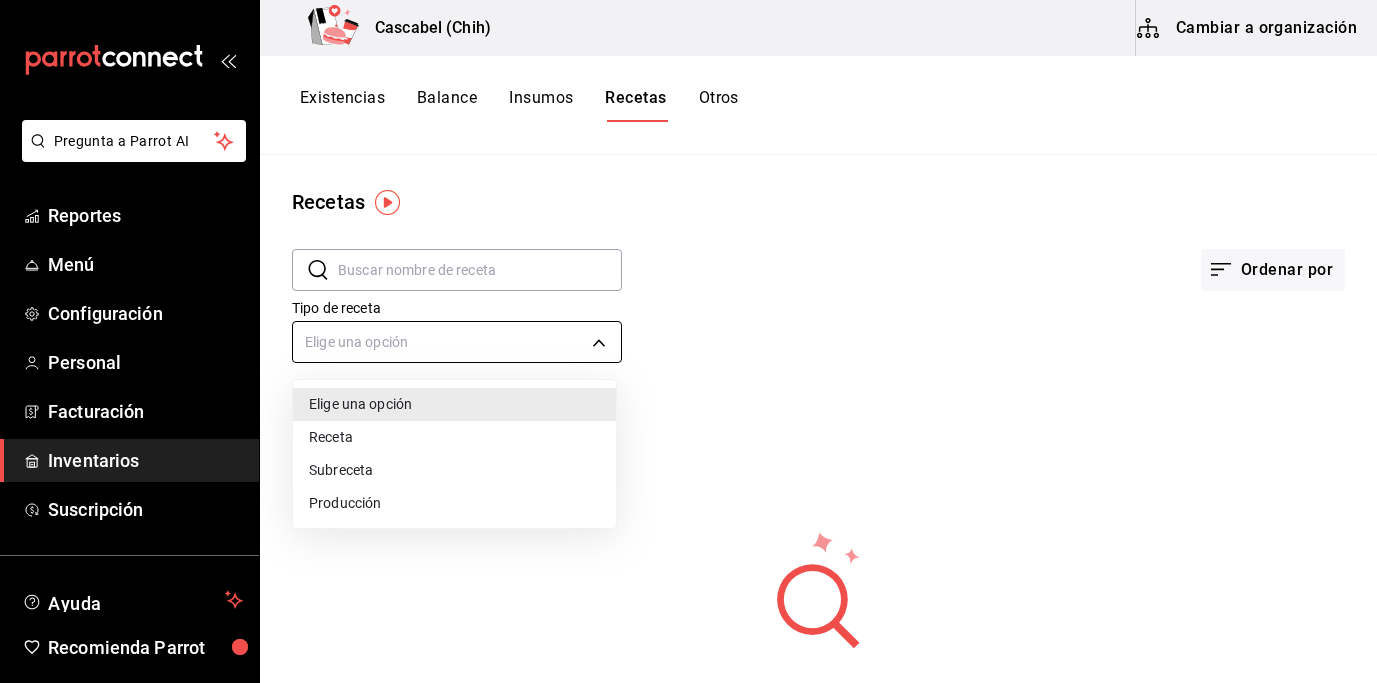 click on "Pregunta a Parrot AI Reportes   Menú   Configuración   Personal   Facturación   Inventarios   Suscripción   Ayuda Recomienda Parrot   [PERSON_NAME]   Sugerir nueva función   Cascabel (Chih) Cambiar a organización Existencias Balance Insumos Recetas Otros Recetas ​ ​ Ordenar por Tipo de receta Elige una opción default No hay recetas a mostrar. Intenta otra búsqueda. Guardar GANA 1 MES GRATIS EN TU SUSCRIPCIÓN AQUÍ ¿Recuerdas cómo empezó tu restaurante?
[DATE] puedes ayudar a un colega a tener el mismo cambio que tú viviste.
Recomienda Parrot directamente desde tu Portal Administrador.
Es fácil y rápido.
🎁 Por cada restaurante que se una, ganas 1 mes gratis. Ver video tutorial Ir a video Pregunta a Parrot AI Reportes   Menú   Configuración   Personal   Facturación   Inventarios   Suscripción   Ayuda Recomienda Parrot   [PERSON_NAME]   Sugerir nueva función   Duplicar Eliminar Visitar centro de ayuda [PHONE_NUMBER] [EMAIL_ADDRESS][DOMAIN_NAME] Visitar centro de ayuda [PHONE_NUMBER]" at bounding box center [688, 334] 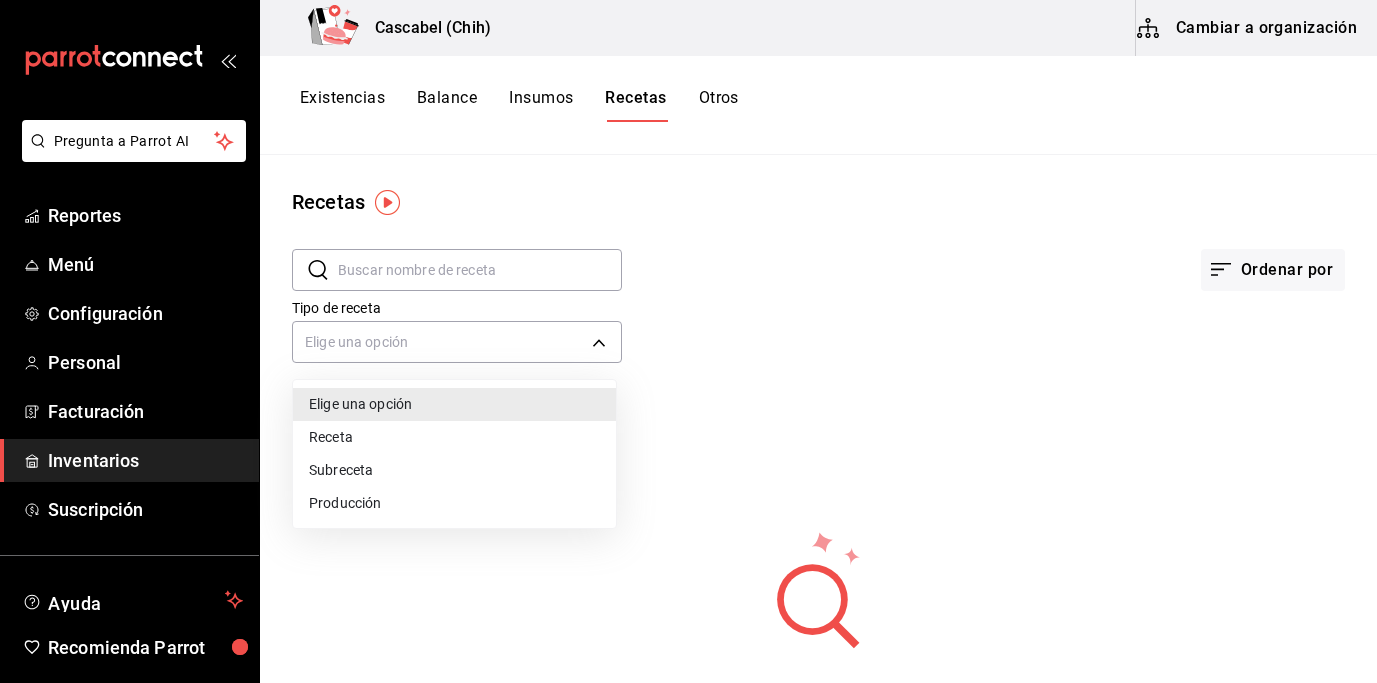 click on "Receta" at bounding box center (454, 437) 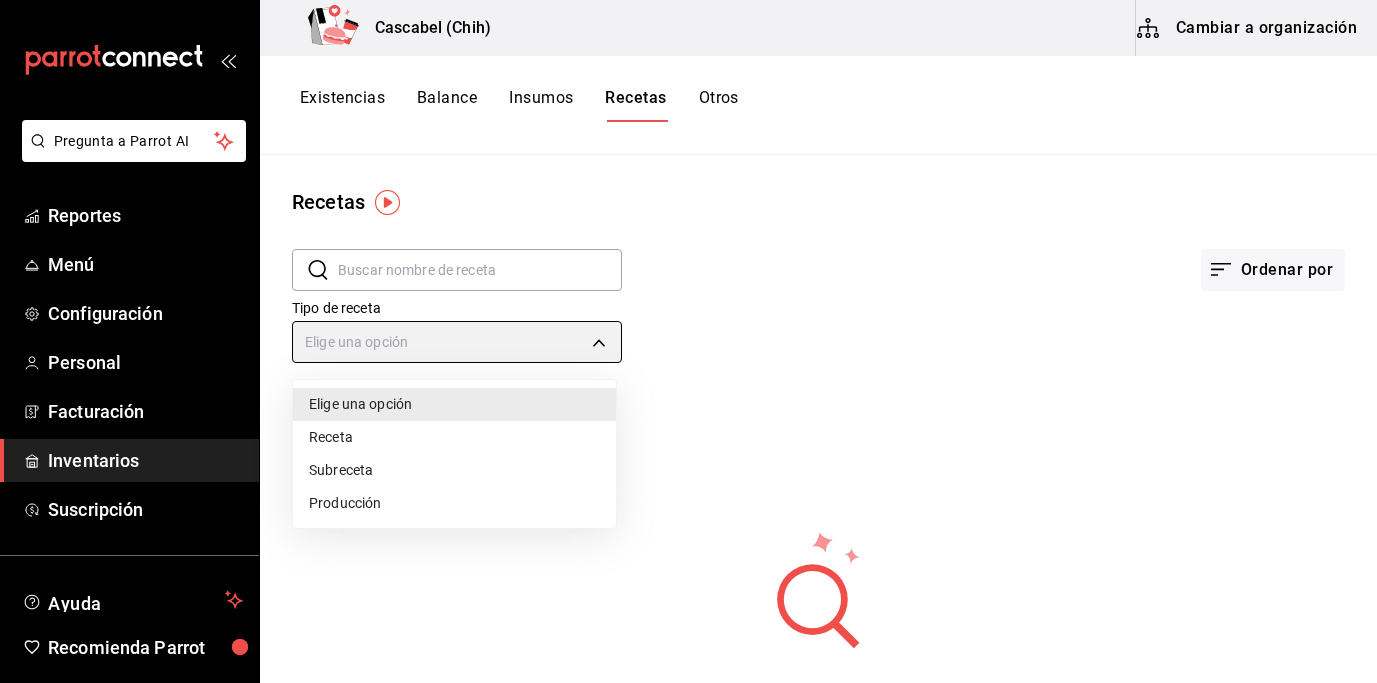 type on "PRODUCT" 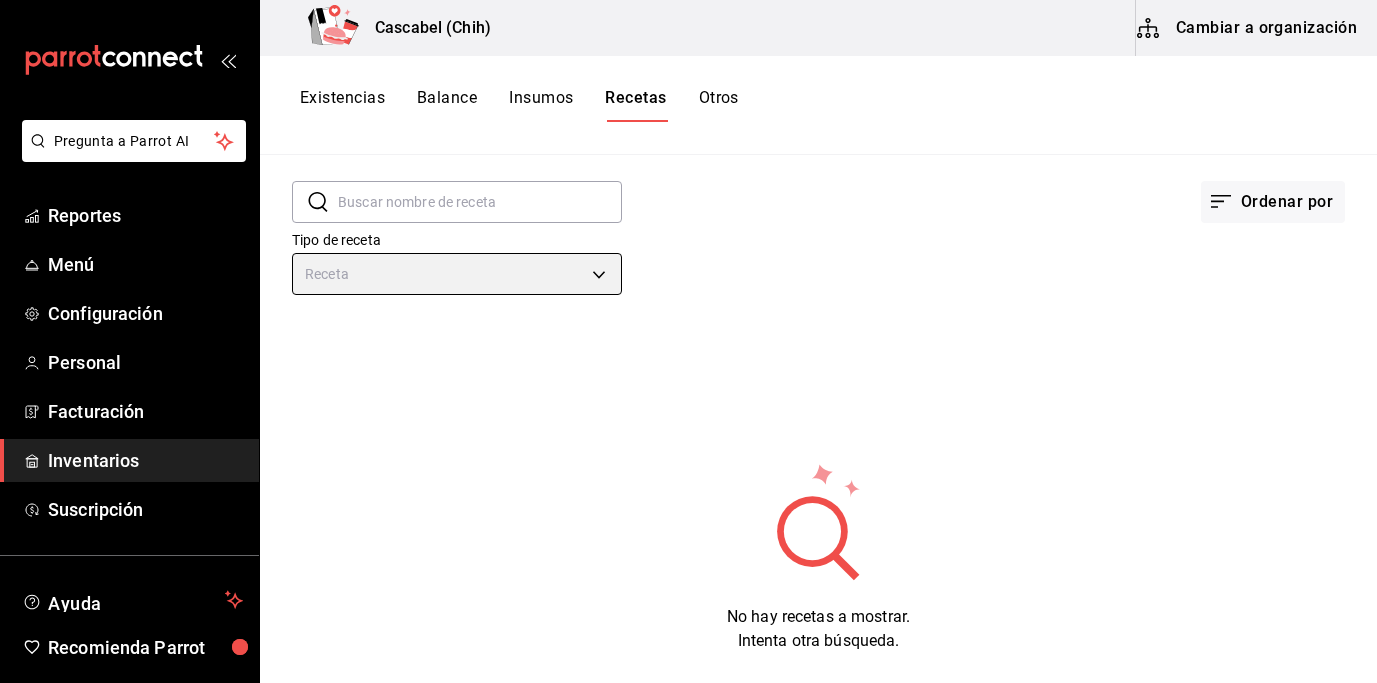 scroll, scrollTop: 0, scrollLeft: 0, axis: both 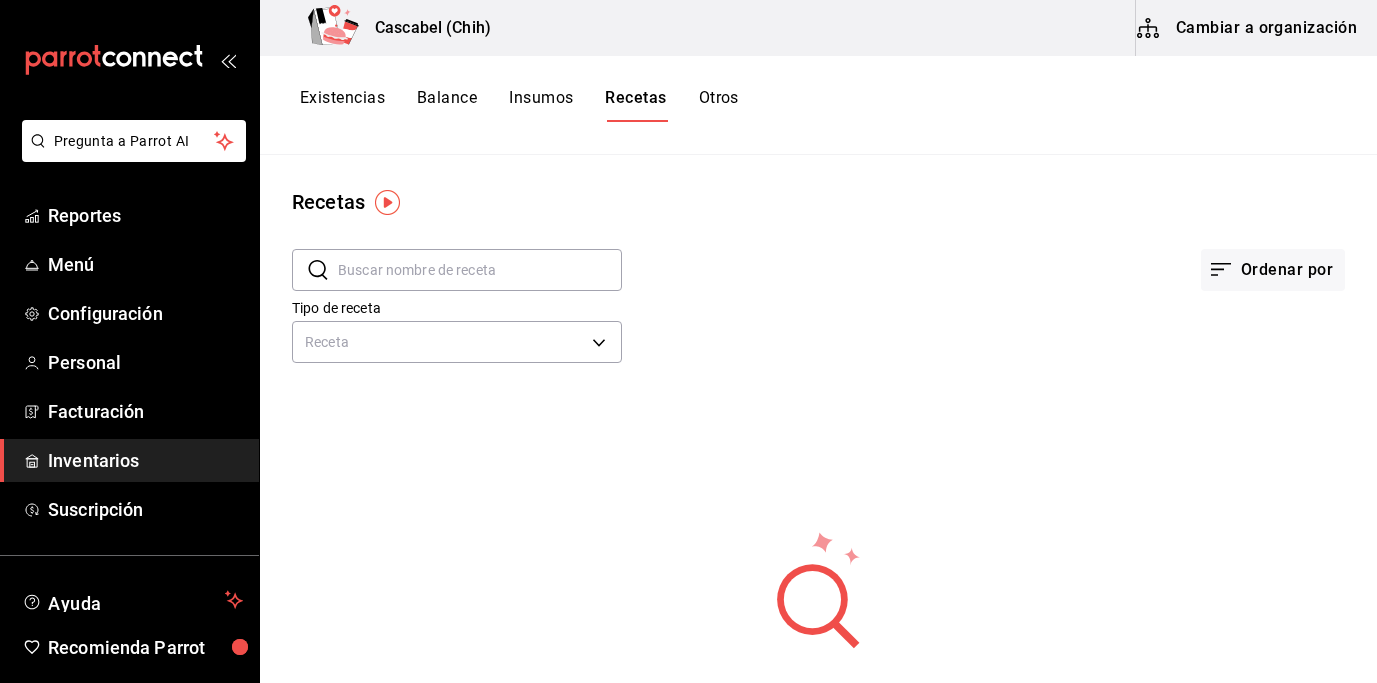click on "Insumos" at bounding box center [541, 105] 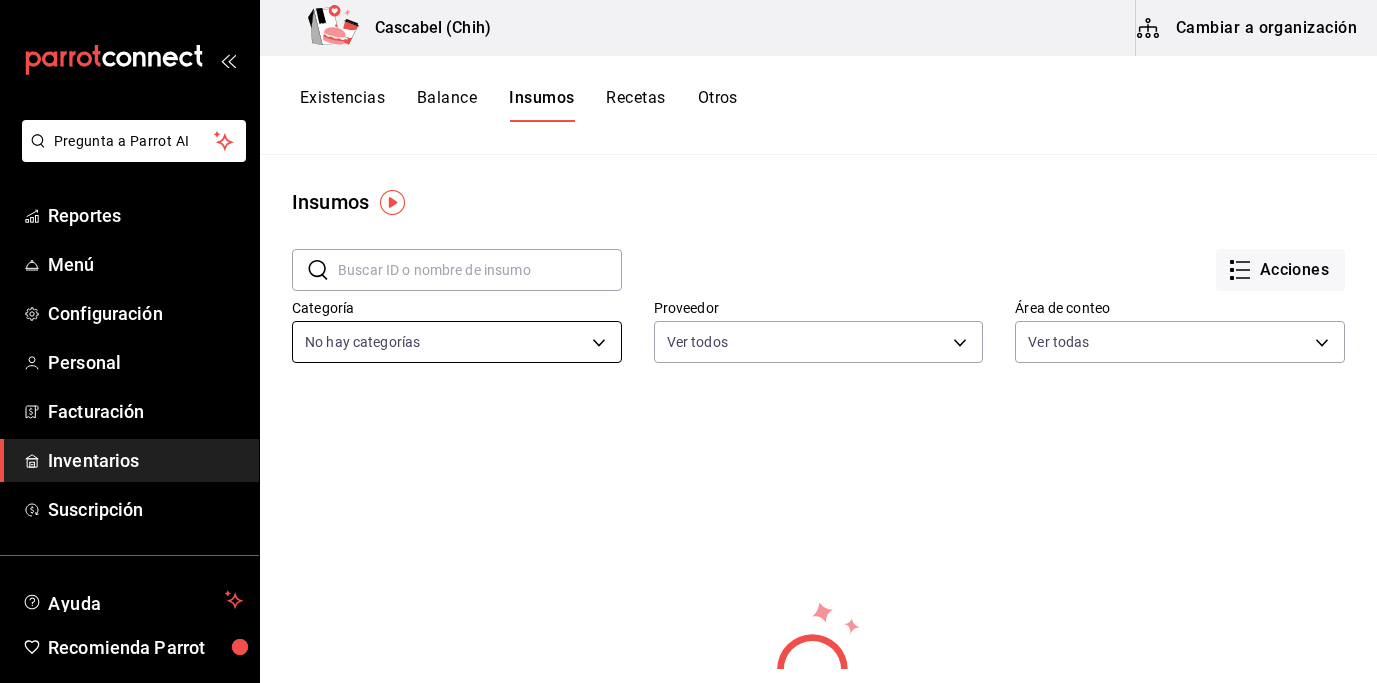 click on "Pregunta a Parrot AI Reportes   Menú   Configuración   Personal   Facturación   Inventarios   Suscripción   Ayuda Recomienda Parrot   [PERSON_NAME]   Sugerir nueva función   Cascabel (Chih) Cambiar a organización Existencias Balance Insumos Recetas Otros Insumos ​ ​ Acciones Categoría No hay categorías Proveedor Ver todos c1f18b0c-524c-4df3-b083-2cdd39b79f86 Área de conteo Ver todas 8b35081e-afa2-4b67-817a-1d9001c036c6,cbb5951c-0c99-48a2-925e-94f3c809c482 No hay información que mostrar GANA 1 MES GRATIS EN TU SUSCRIPCIÓN AQUÍ ¿Recuerdas cómo empezó tu restaurante?
[DATE] puedes ayudar a un colega a tener el mismo cambio que tú viviste.
Recomienda Parrot directamente desde tu Portal Administrador.
Es fácil y rápido.
🎁 Por cada restaurante que se una, ganas 1 mes gratis. Ver video tutorial Ir a video Pregunta a Parrot AI Reportes   Menú   Configuración   Personal   Facturación   Inventarios   Suscripción   Ayuda Recomienda Parrot   [PERSON_NAME]   Sugerir nueva función   Eliminar" at bounding box center (688, 334) 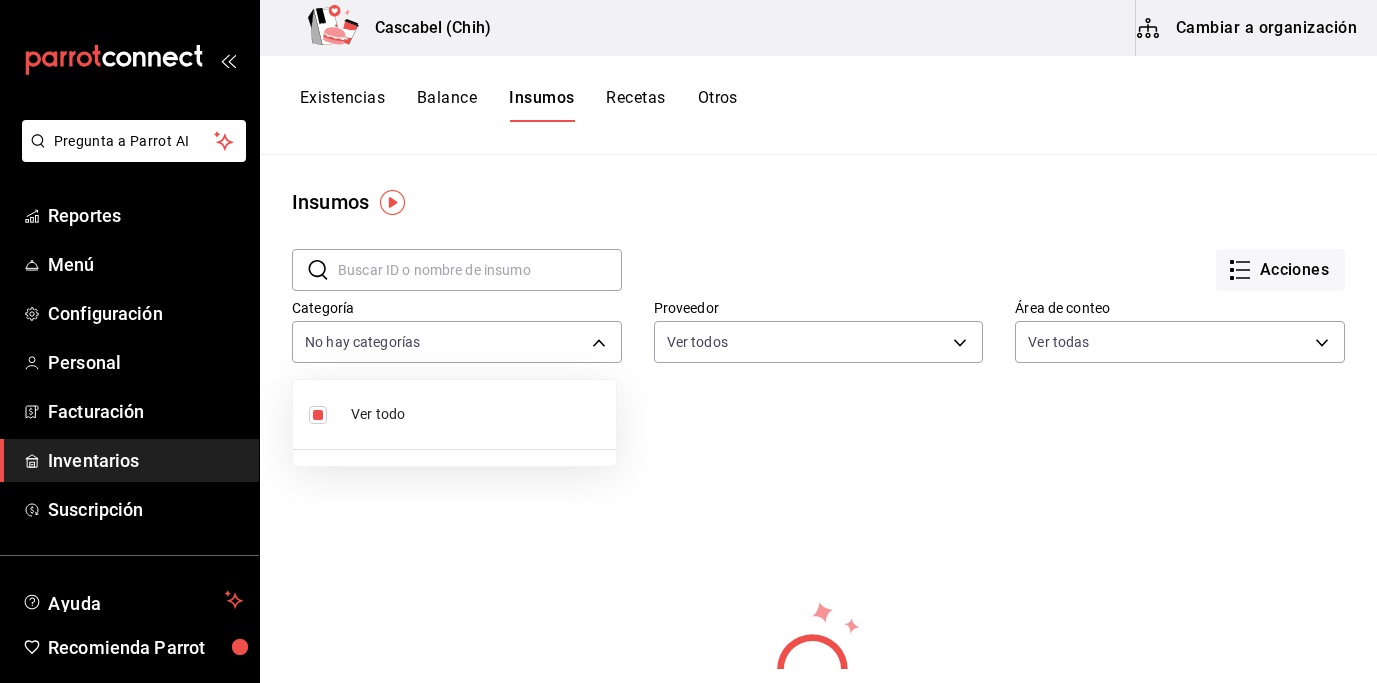 click at bounding box center [688, 341] 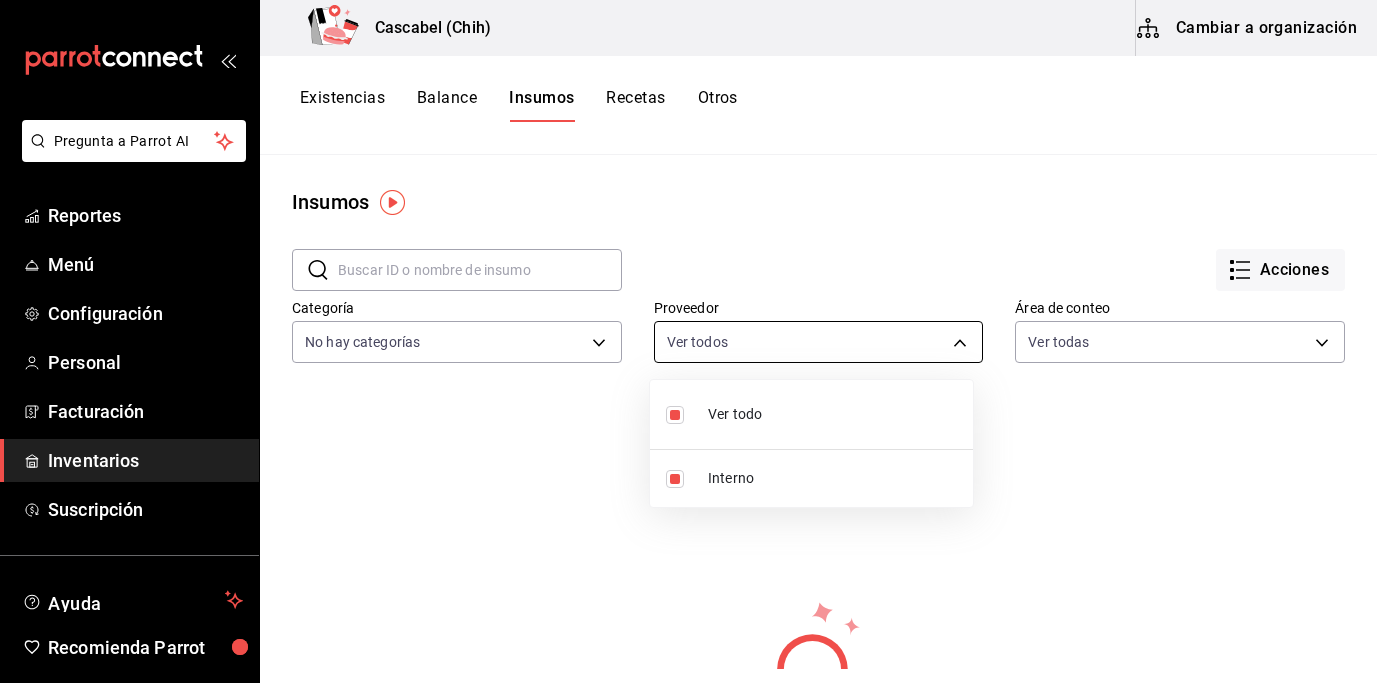 click on "Pregunta a Parrot AI Reportes   Menú   Configuración   Personal   Facturación   Inventarios   Suscripción   Ayuda Recomienda Parrot   [PERSON_NAME]   Sugerir nueva función   Cascabel (Chih) Cambiar a organización Existencias Balance Insumos Recetas Otros Insumos ​ ​ Acciones Categoría No hay categorías Proveedor Ver todos c1f18b0c-524c-4df3-b083-2cdd39b79f86 Área de conteo Ver todas 8b35081e-afa2-4b67-817a-1d9001c036c6,cbb5951c-0c99-48a2-925e-94f3c809c482 No hay información que mostrar GANA 1 MES GRATIS EN TU SUSCRIPCIÓN AQUÍ ¿Recuerdas cómo empezó tu restaurante?
[DATE] puedes ayudar a un colega a tener el mismo cambio que tú viviste.
Recomienda Parrot directamente desde tu Portal Administrador.
Es fácil y rápido.
🎁 Por cada restaurante que se una, ganas 1 mes gratis. Ver video tutorial Ir a video Pregunta a Parrot AI Reportes   Menú   Configuración   Personal   Facturación   Inventarios   Suscripción   Ayuda Recomienda Parrot   [PERSON_NAME]   Sugerir nueva función   Eliminar" at bounding box center [688, 334] 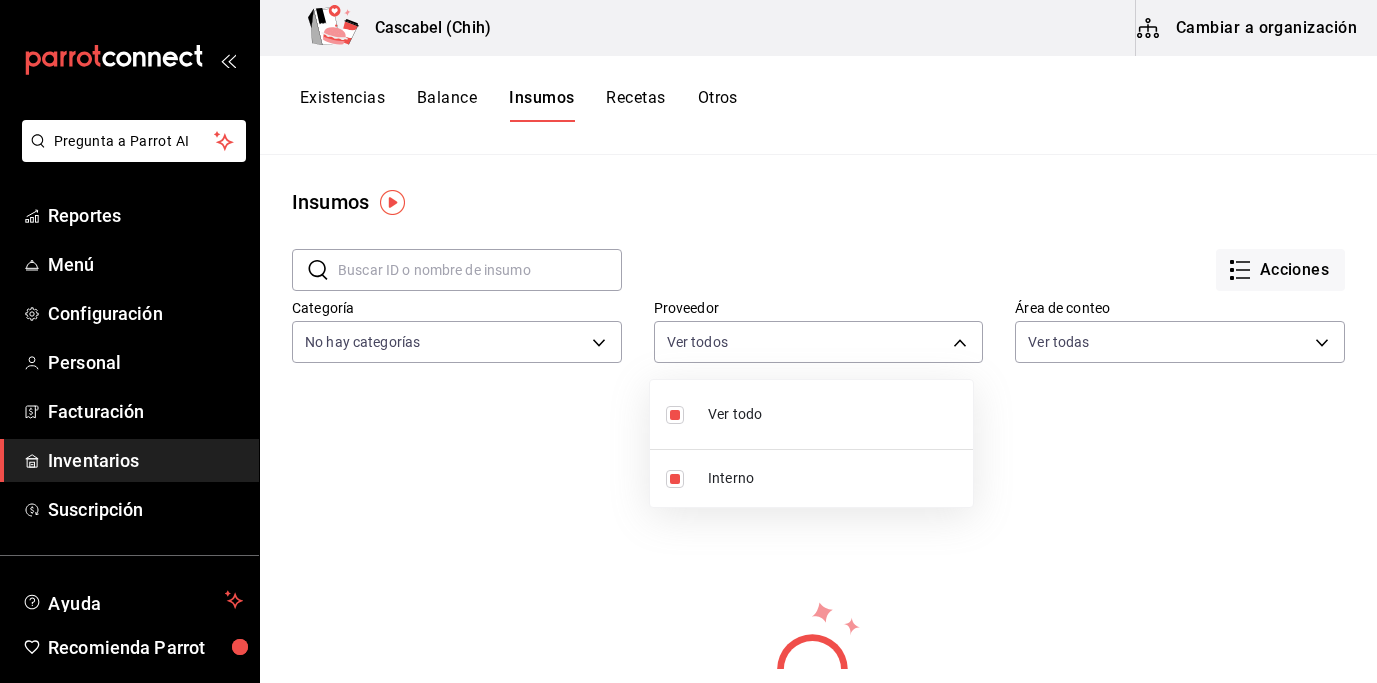 click at bounding box center (688, 341) 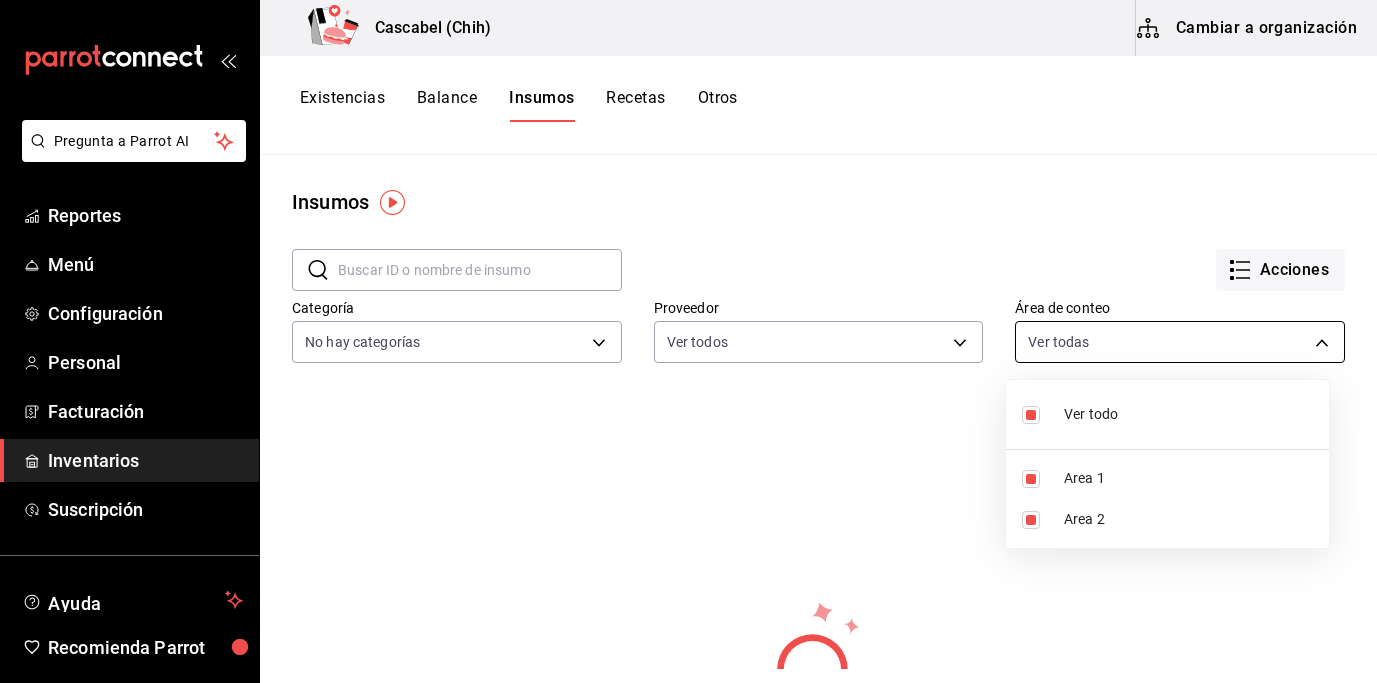 click on "Pregunta a Parrot AI Reportes   Menú   Configuración   Personal   Facturación   Inventarios   Suscripción   Ayuda Recomienda Parrot   [PERSON_NAME]   Sugerir nueva función   Cascabel (Chih) Cambiar a organización Existencias Balance Insumos Recetas Otros Insumos ​ ​ Acciones Categoría No hay categorías Proveedor Ver todos c1f18b0c-524c-4df3-b083-2cdd39b79f86 Área de conteo Ver todas 8b35081e-afa2-4b67-817a-1d9001c036c6,cbb5951c-0c99-48a2-925e-94f3c809c482 No hay información que mostrar GANA 1 MES GRATIS EN TU SUSCRIPCIÓN AQUÍ ¿Recuerdas cómo empezó tu restaurante?
[DATE] puedes ayudar a un colega a tener el mismo cambio que tú viviste.
Recomienda Parrot directamente desde tu Portal Administrador.
Es fácil y rápido.
🎁 Por cada restaurante que se una, ganas 1 mes gratis. Ver video tutorial Ir a video Pregunta a Parrot AI Reportes   Menú   Configuración   Personal   Facturación   Inventarios   Suscripción   Ayuda Recomienda Parrot   [PERSON_NAME]   Sugerir nueva función   Eliminar" at bounding box center (688, 334) 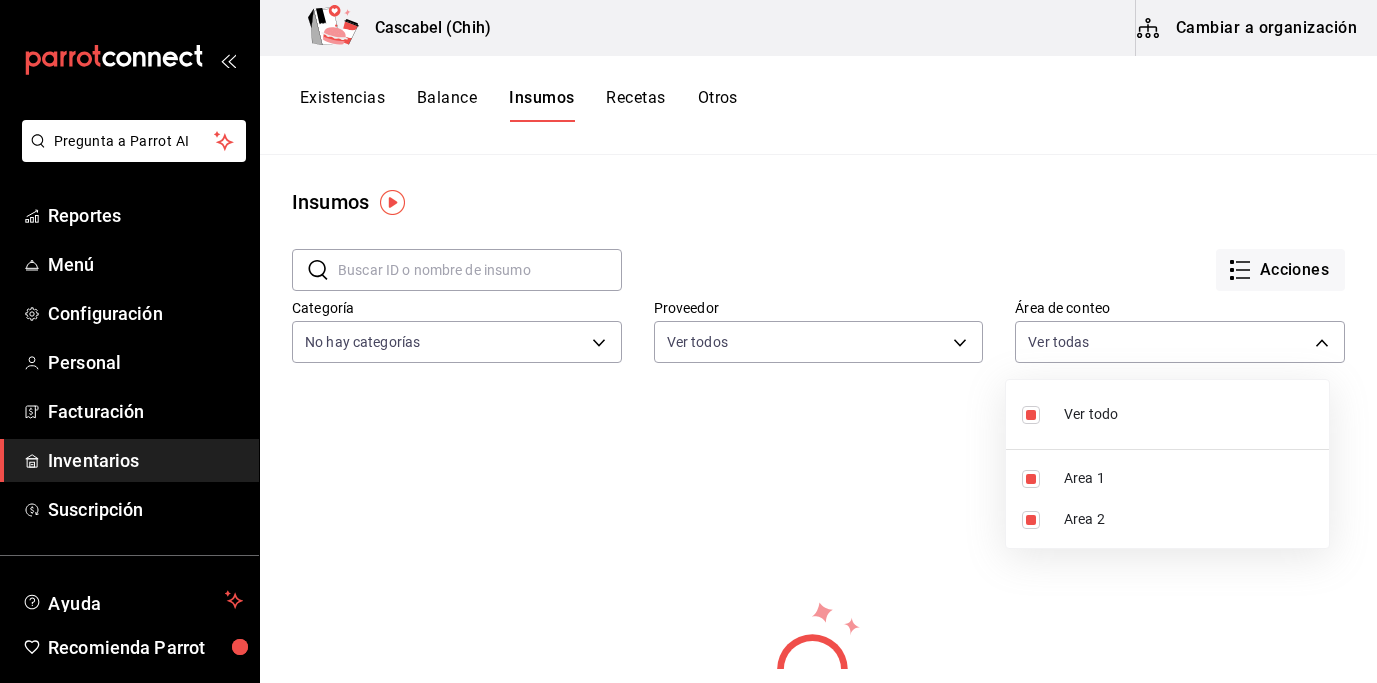 click at bounding box center [688, 341] 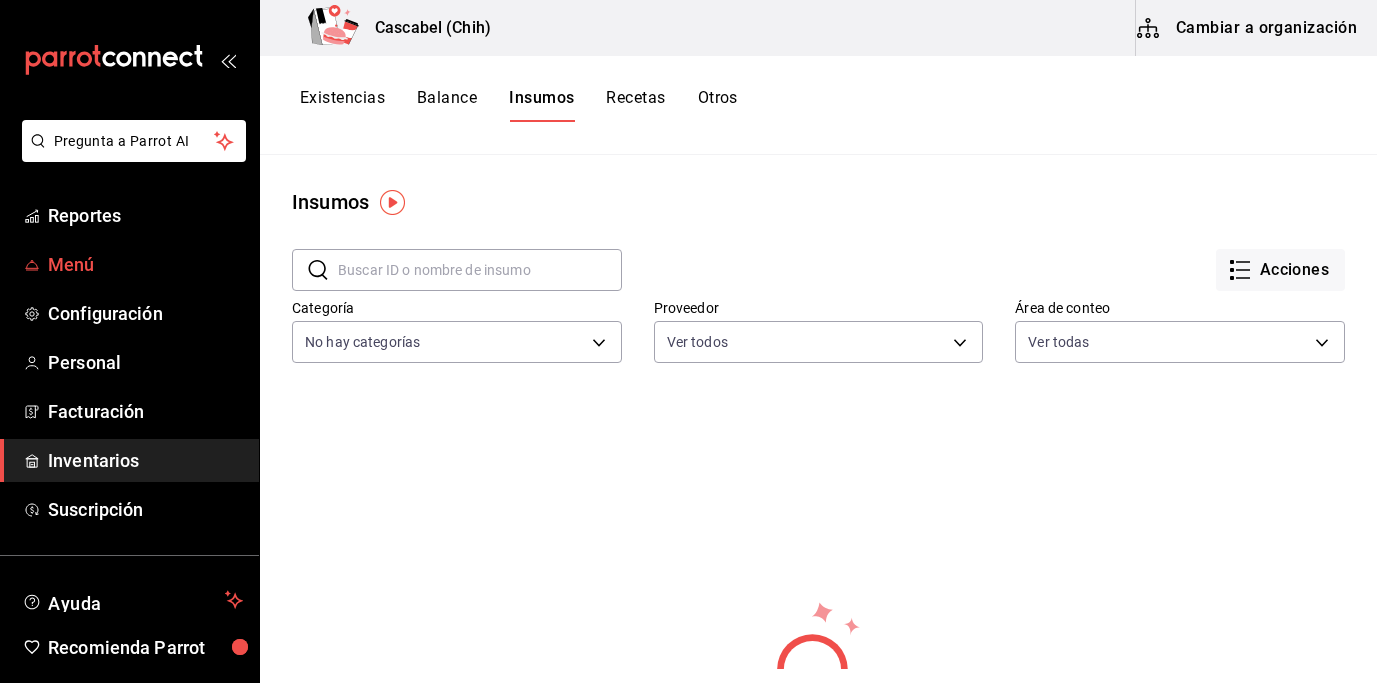 click on "Menú" at bounding box center (145, 264) 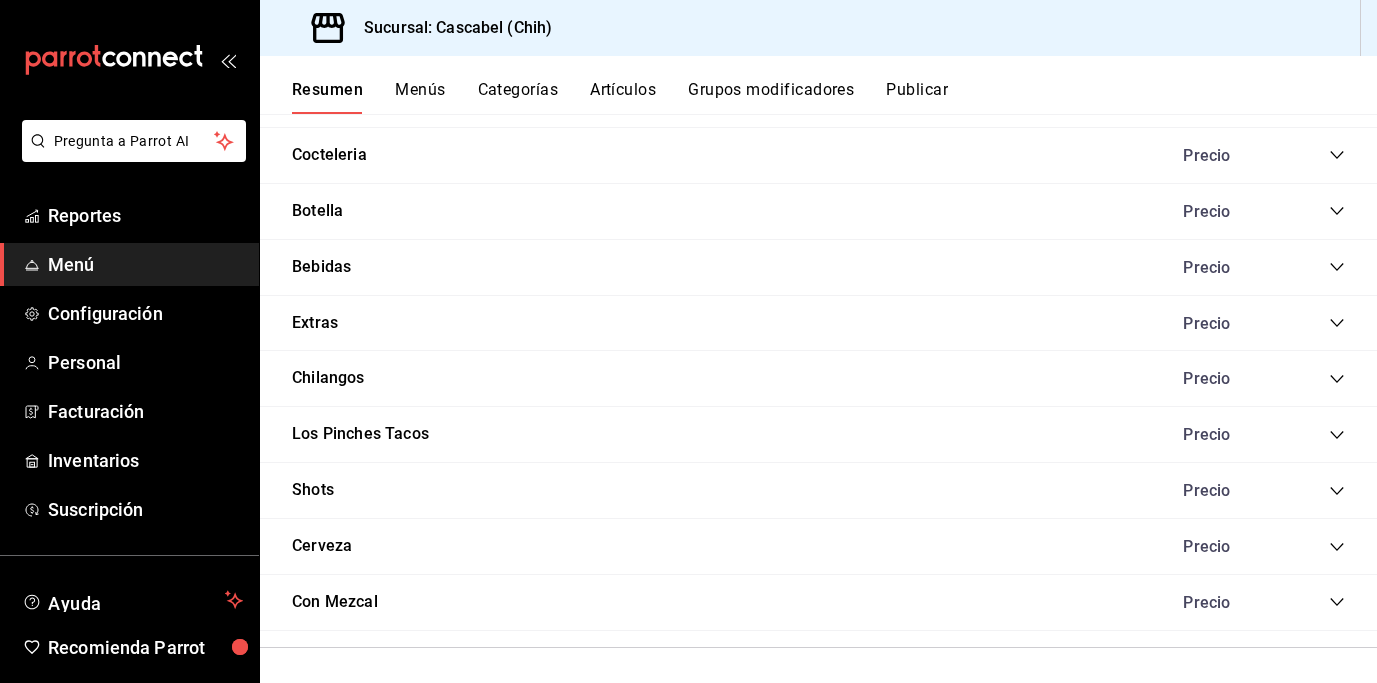 scroll, scrollTop: 2481, scrollLeft: 0, axis: vertical 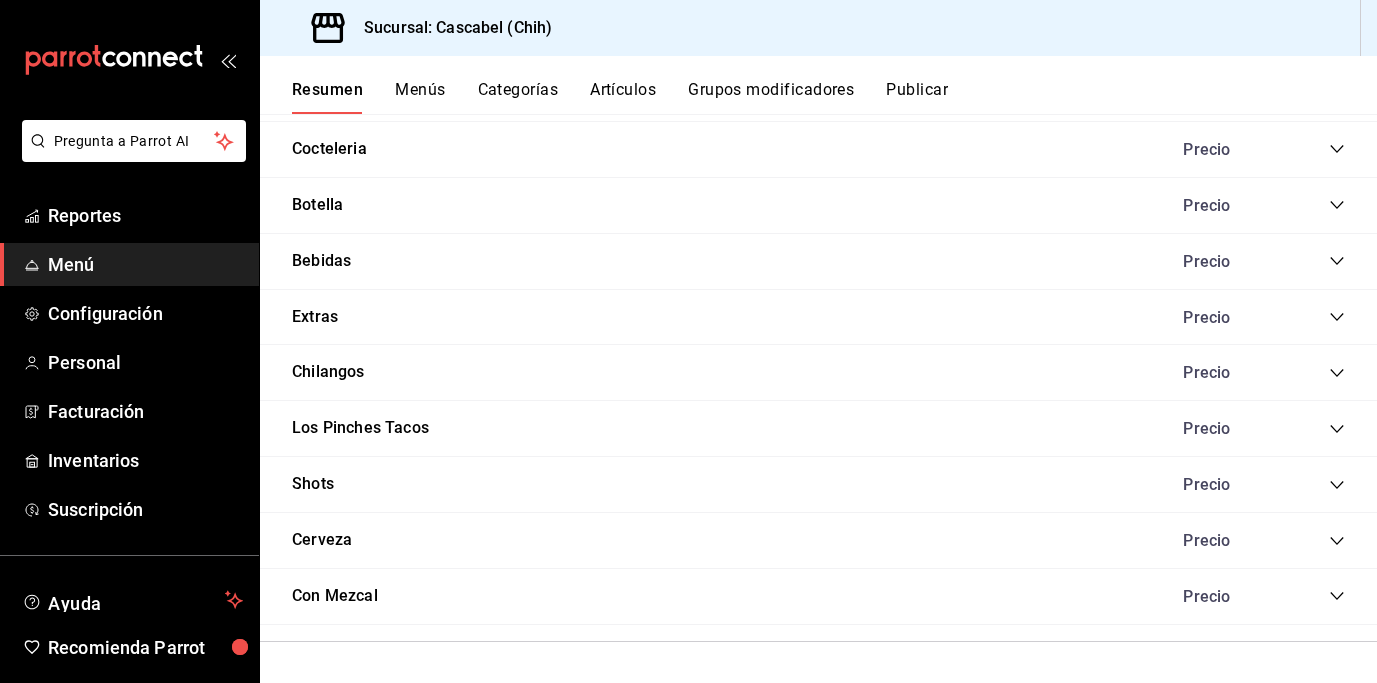click on "Menús" at bounding box center (420, 97) 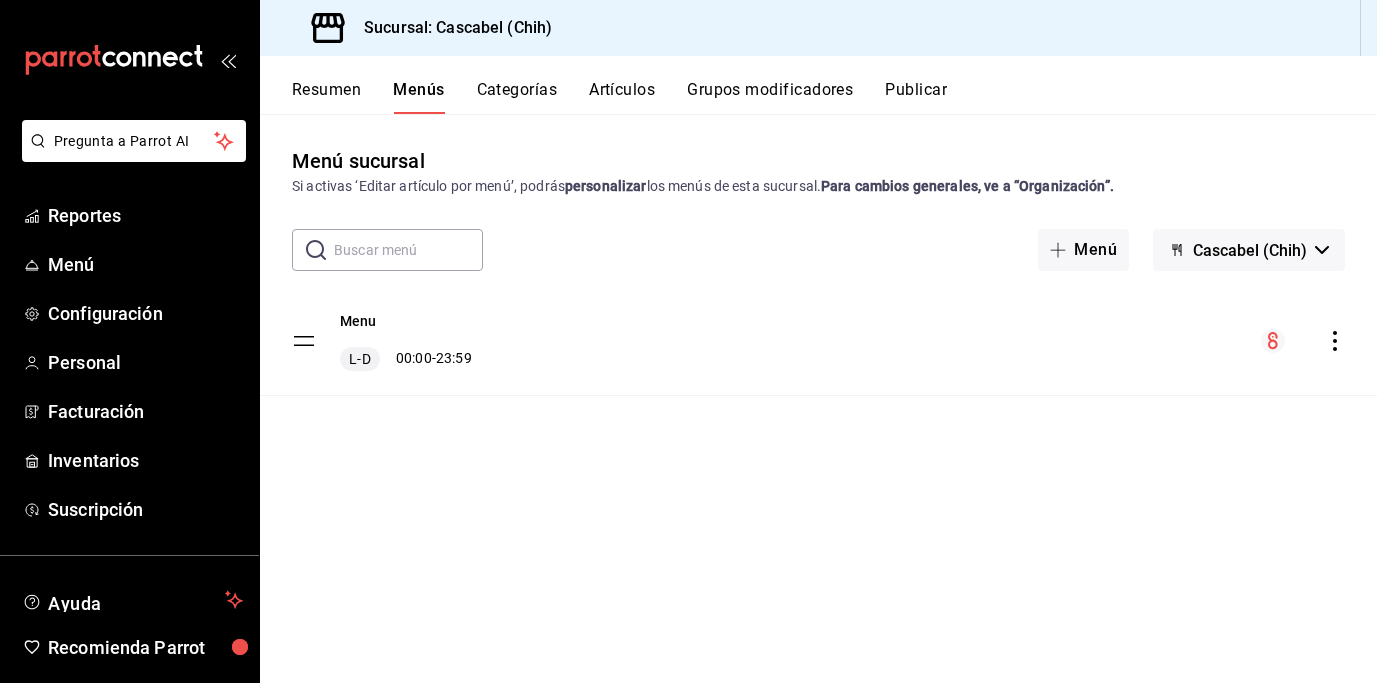 click on "L-D" at bounding box center [359, 359] 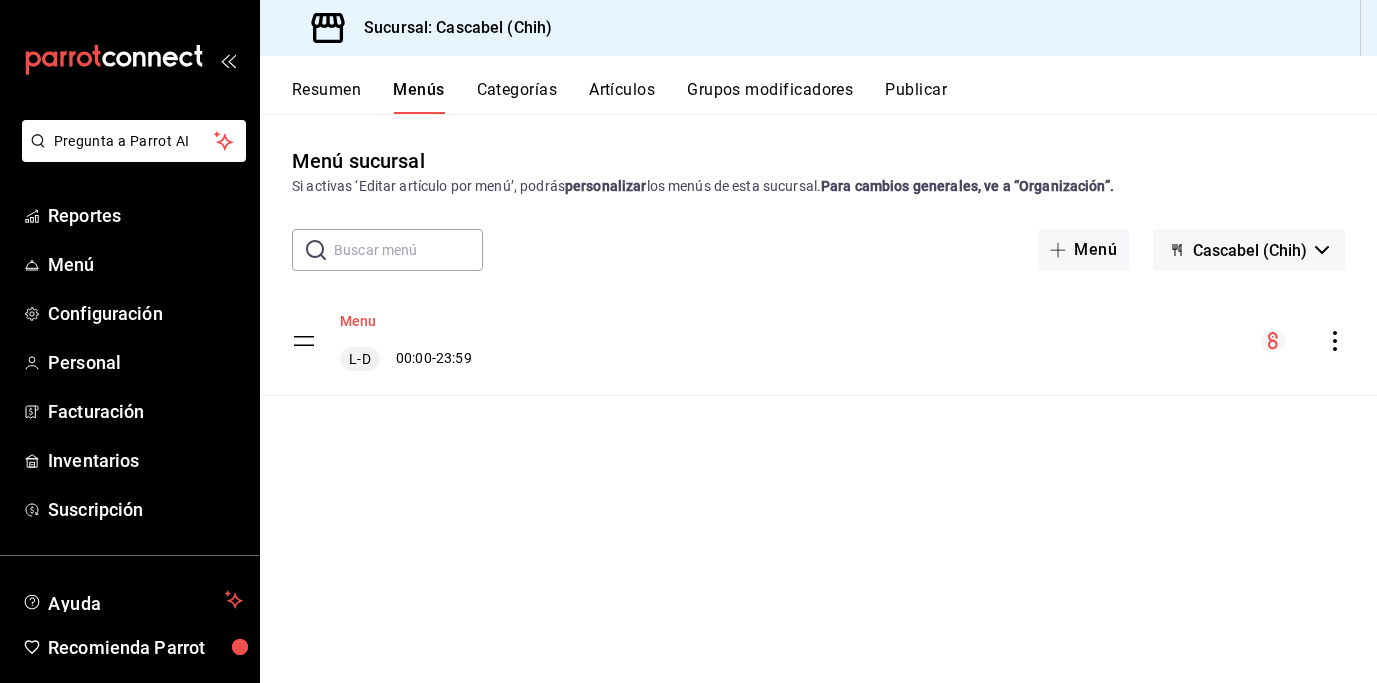 click on "Menu" at bounding box center [358, 321] 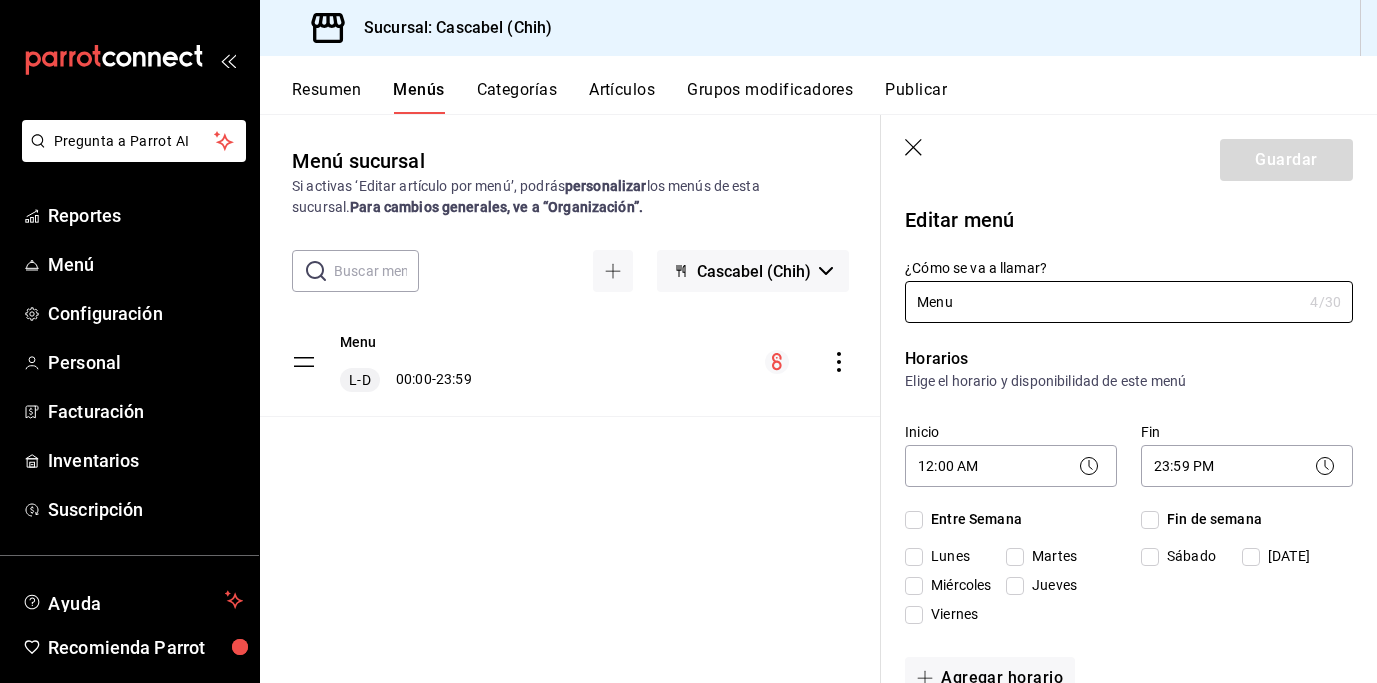 checkbox on "true" 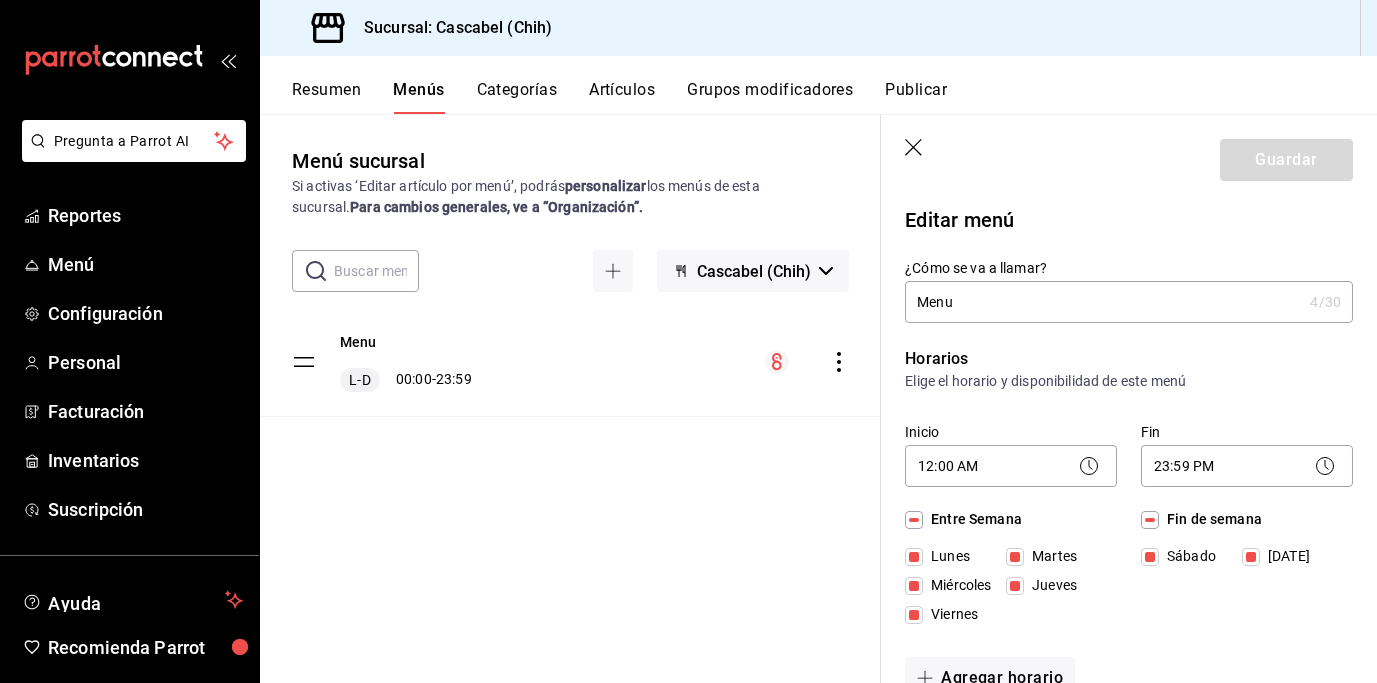 click 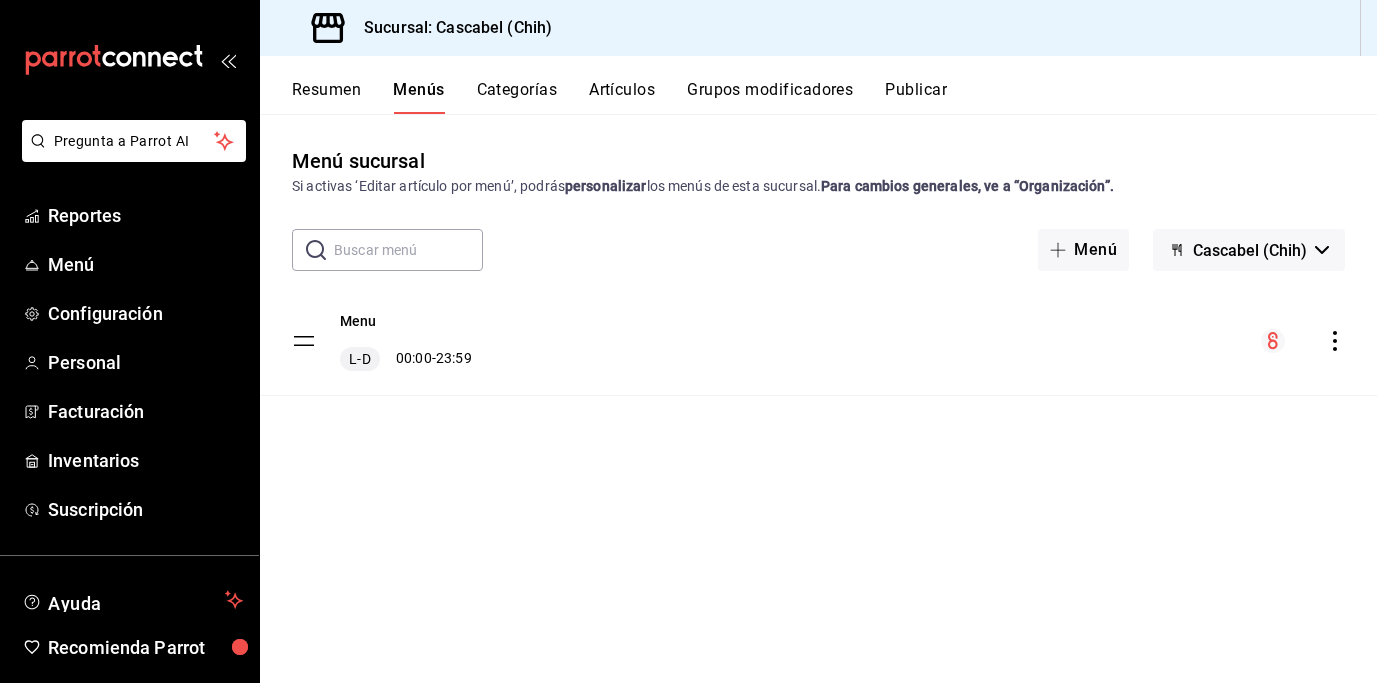 click on "Menu L-D 00:00  -  23:59" at bounding box center (406, 341) 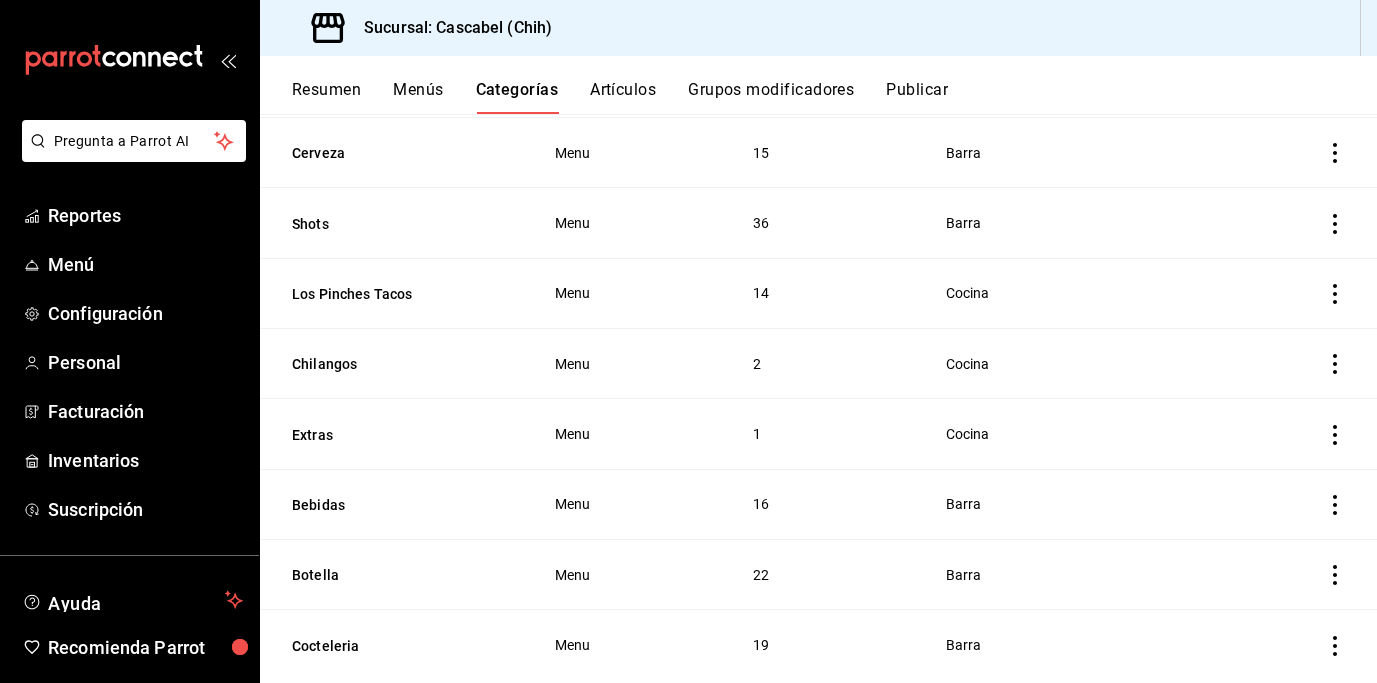 scroll, scrollTop: 696, scrollLeft: 0, axis: vertical 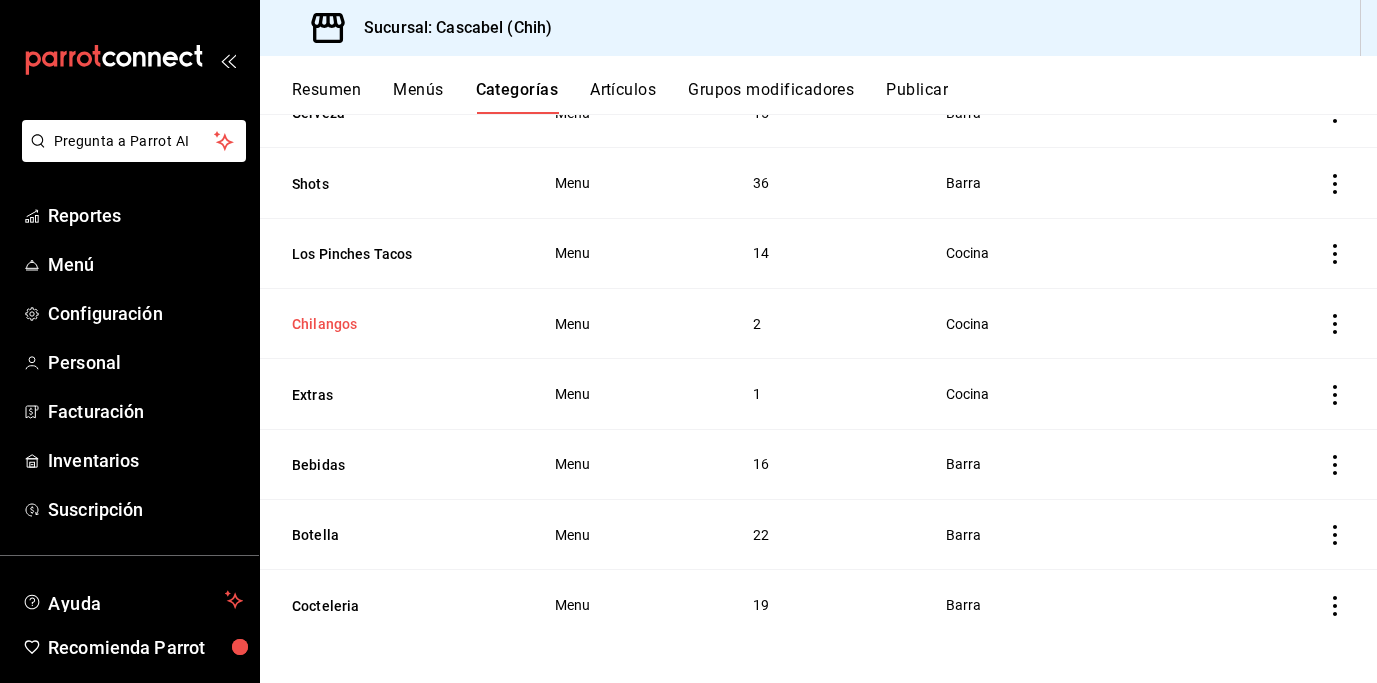 click on "Chilangos" at bounding box center [392, 324] 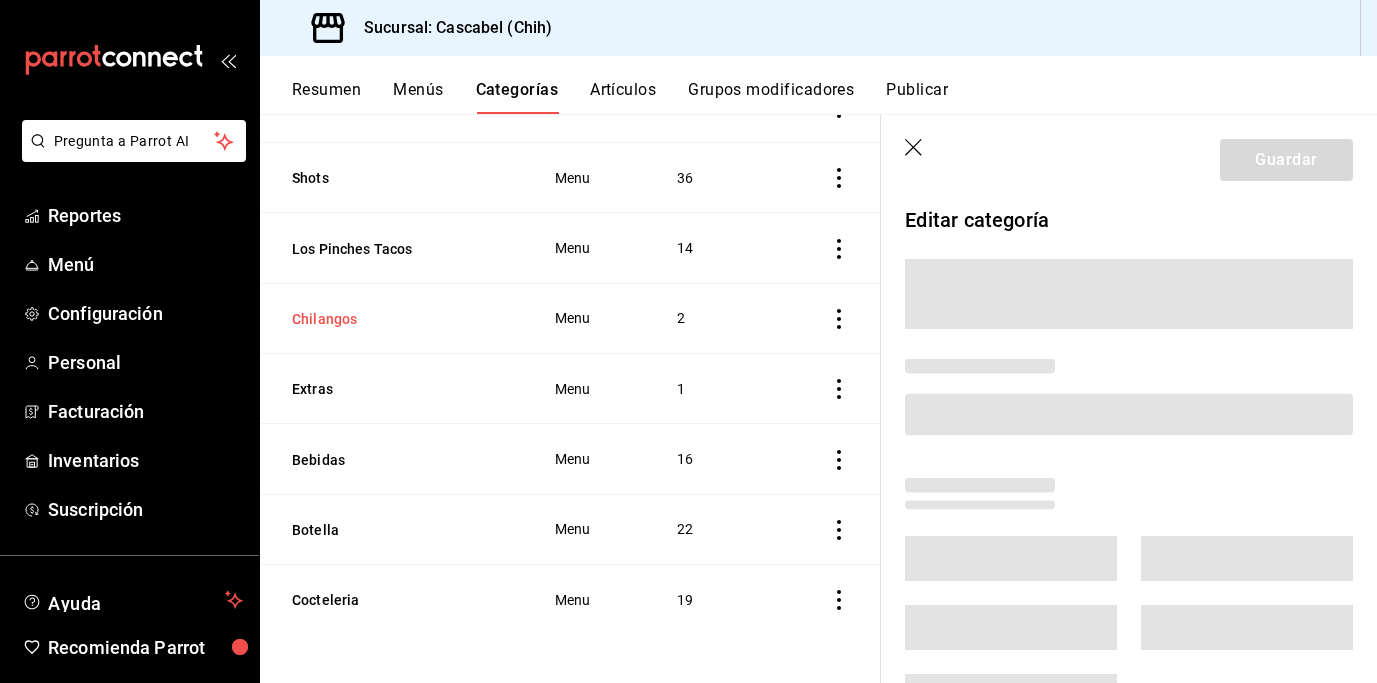 scroll, scrollTop: 658, scrollLeft: 0, axis: vertical 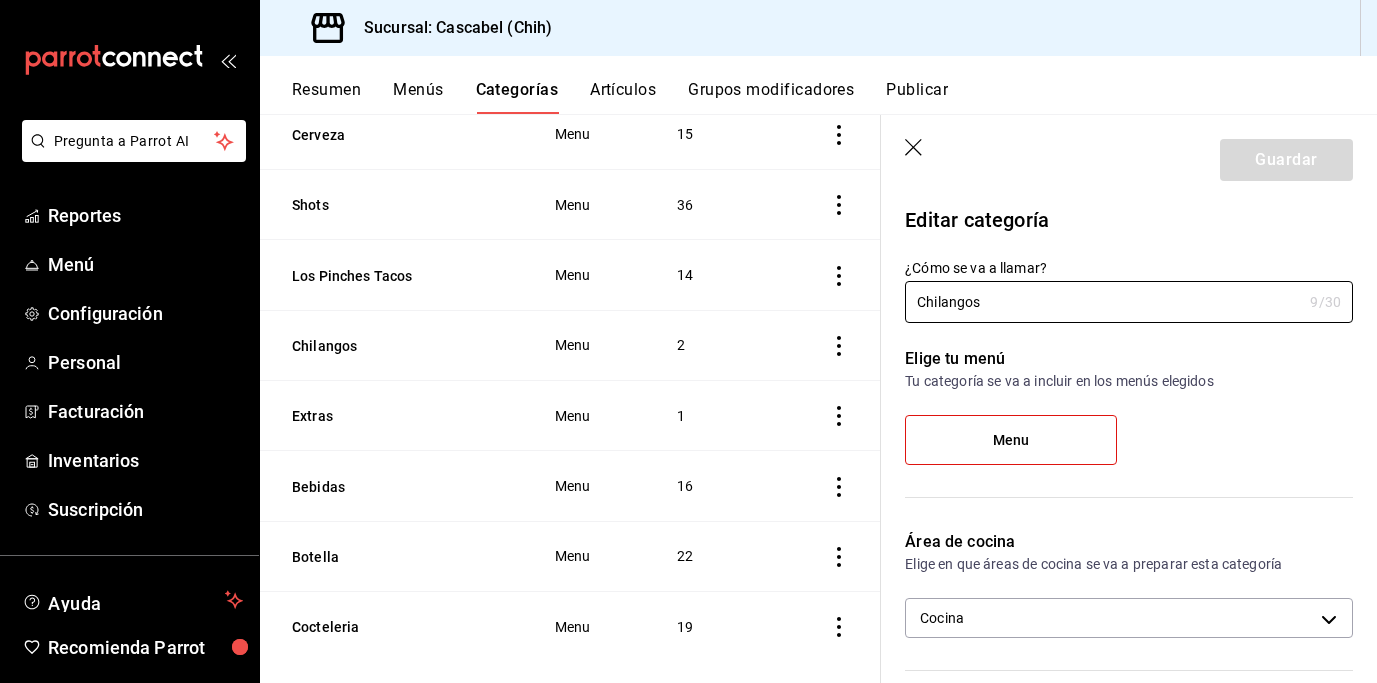 click 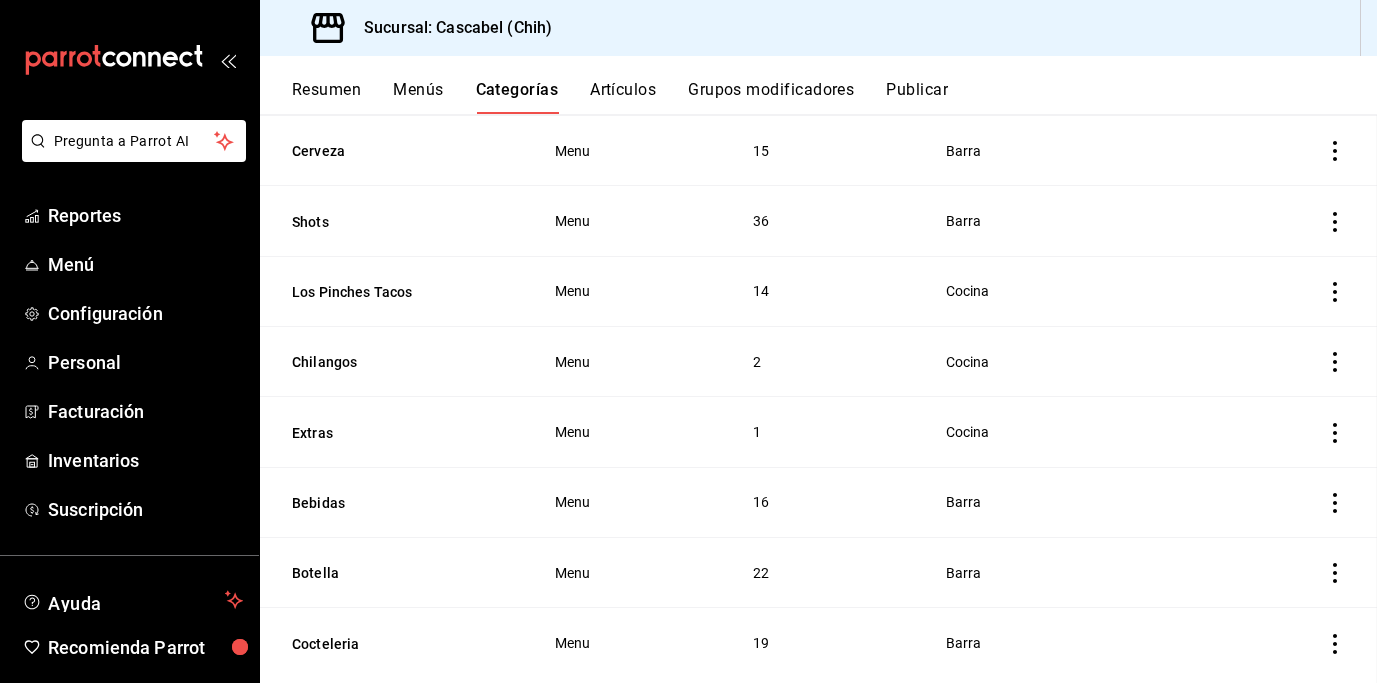 scroll, scrollTop: 696, scrollLeft: 0, axis: vertical 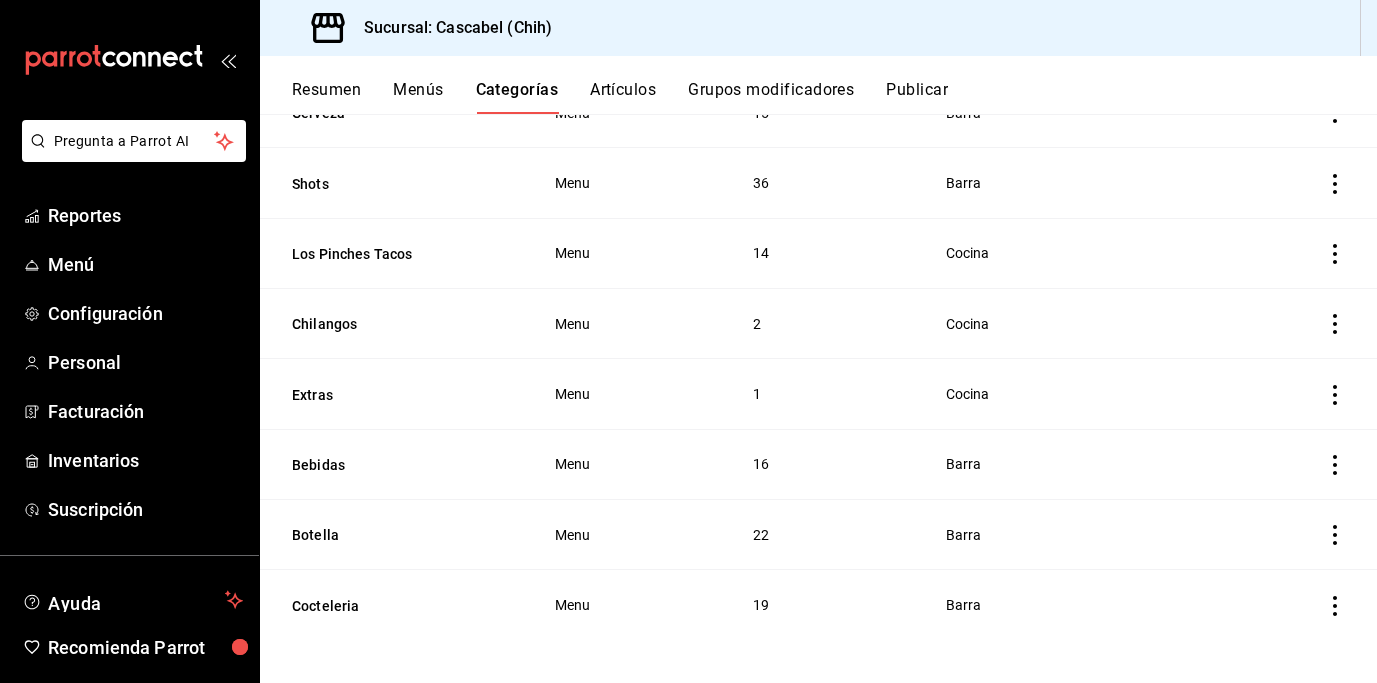 click 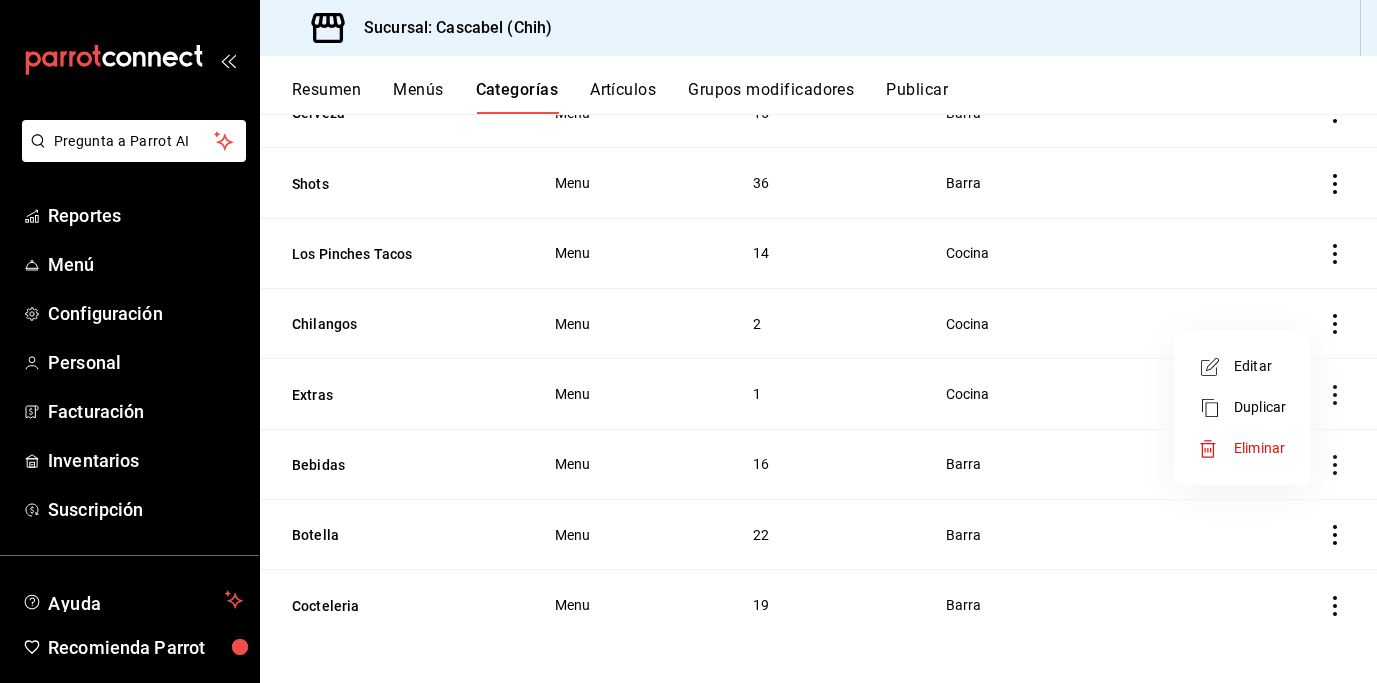 click on "Eliminar" at bounding box center (1259, 448) 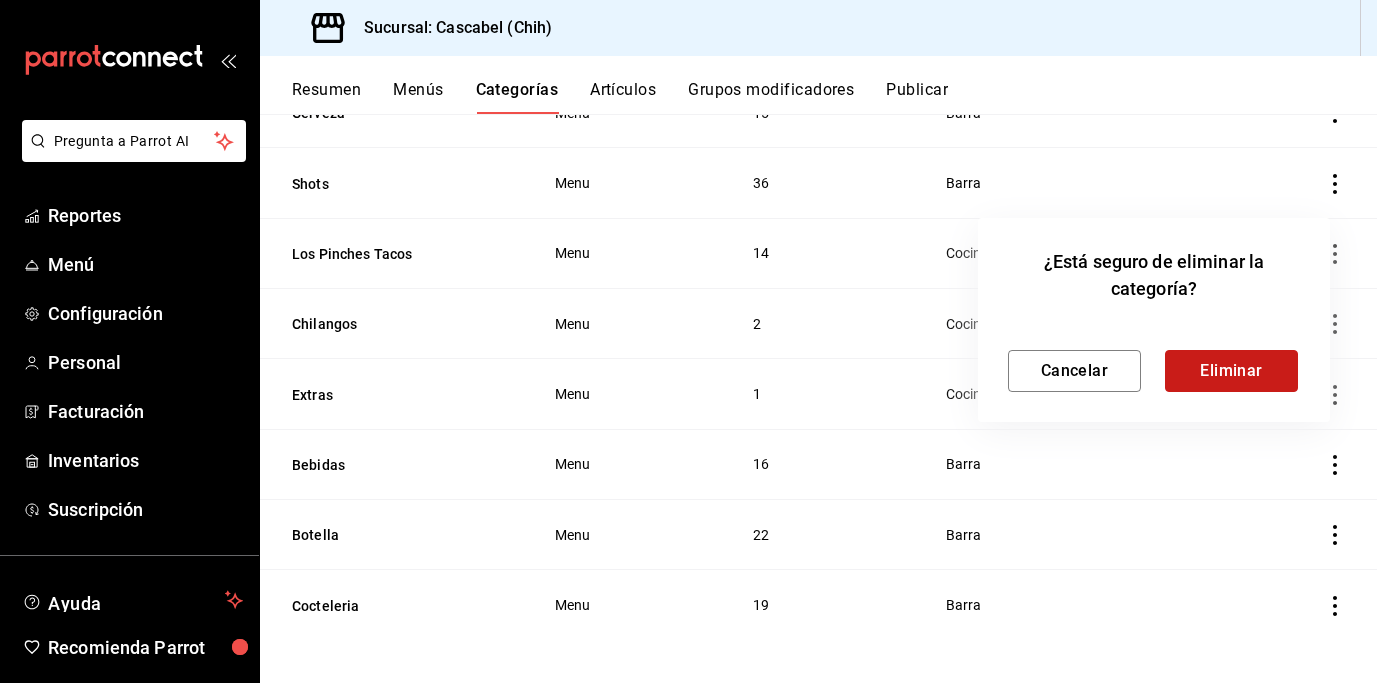 click on "Eliminar" at bounding box center (1231, 371) 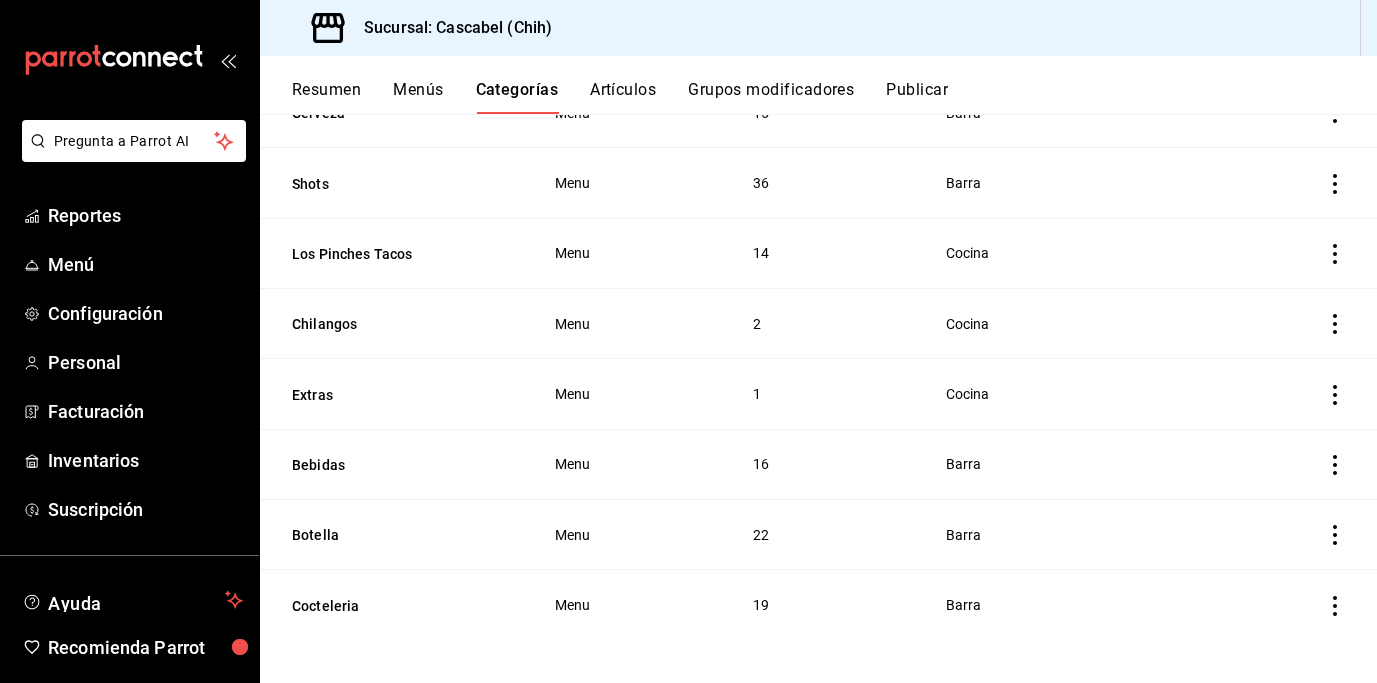 click 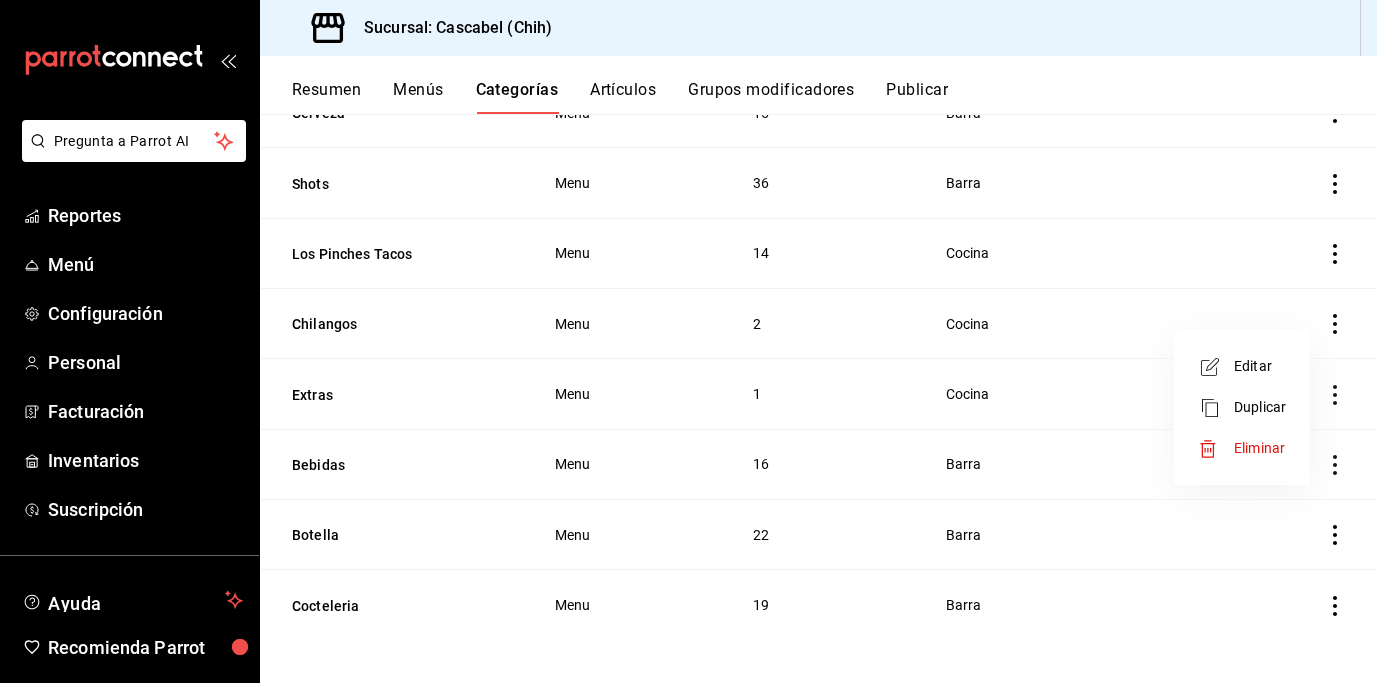 click on "Eliminar" at bounding box center (1259, 448) 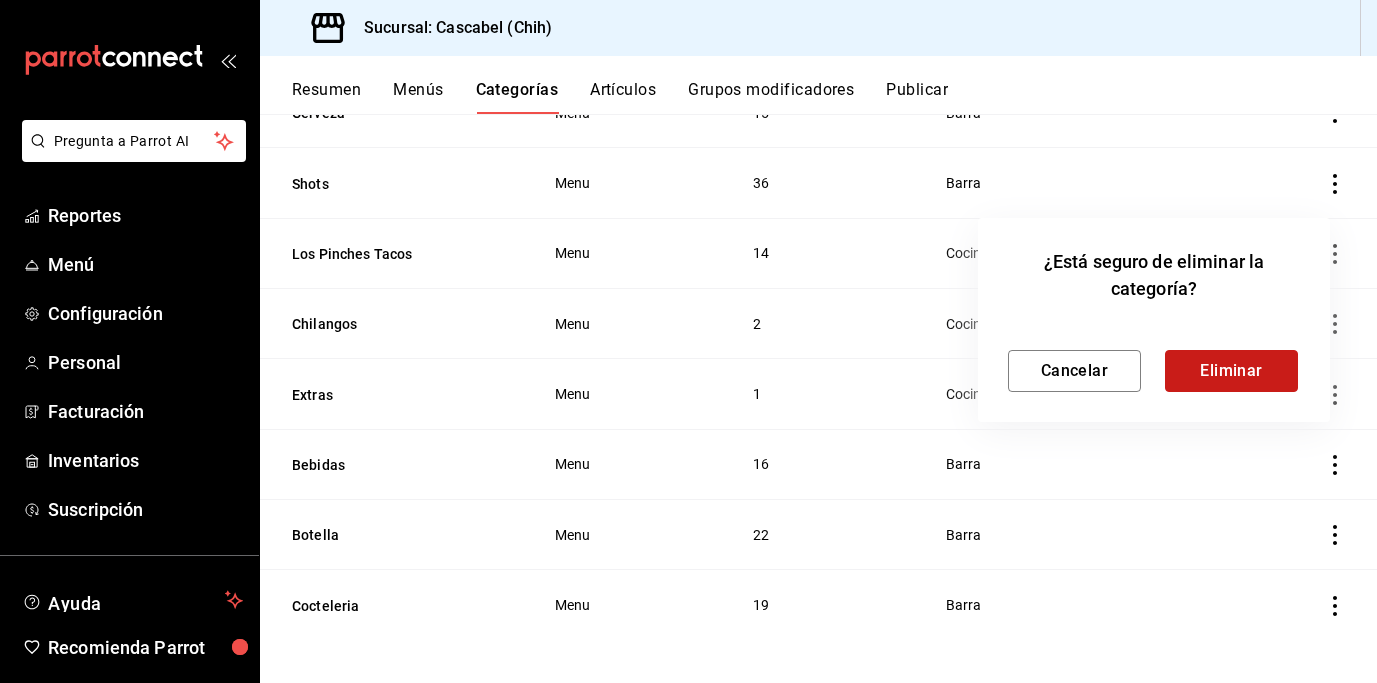 click on "Eliminar" at bounding box center (1231, 371) 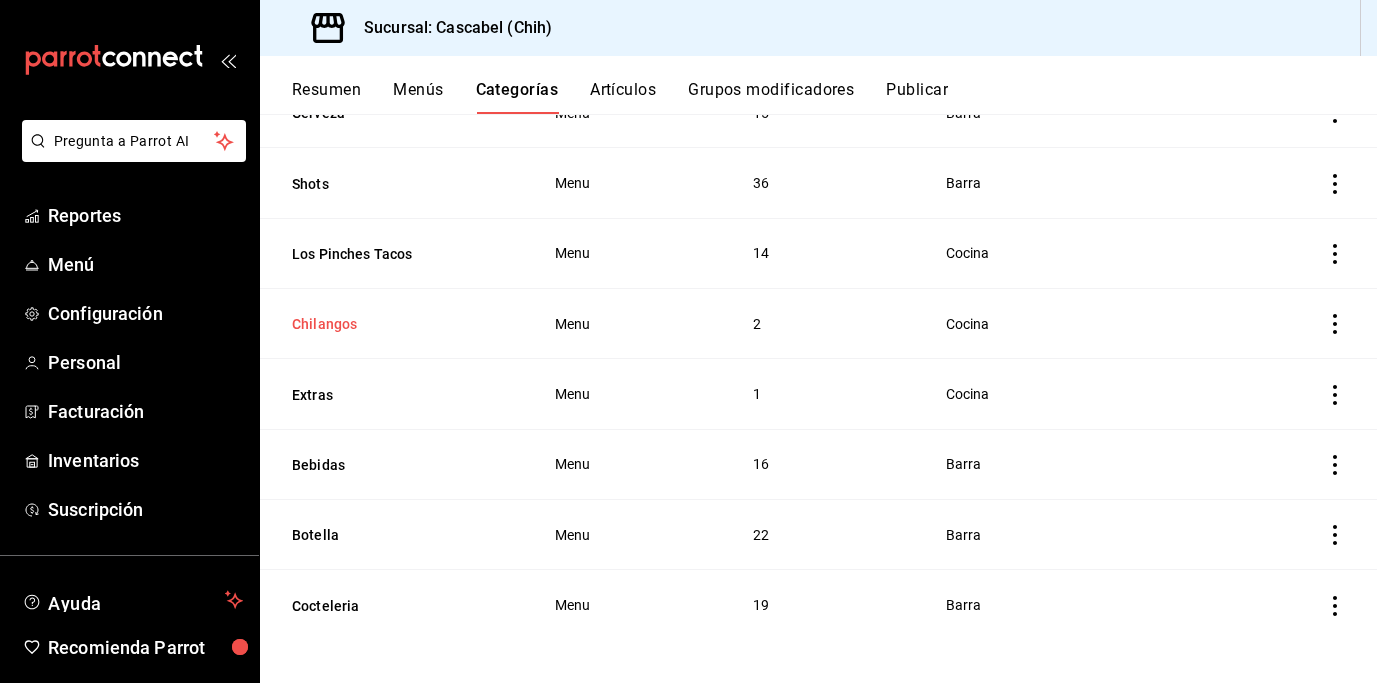 click on "Chilangos" at bounding box center [392, 324] 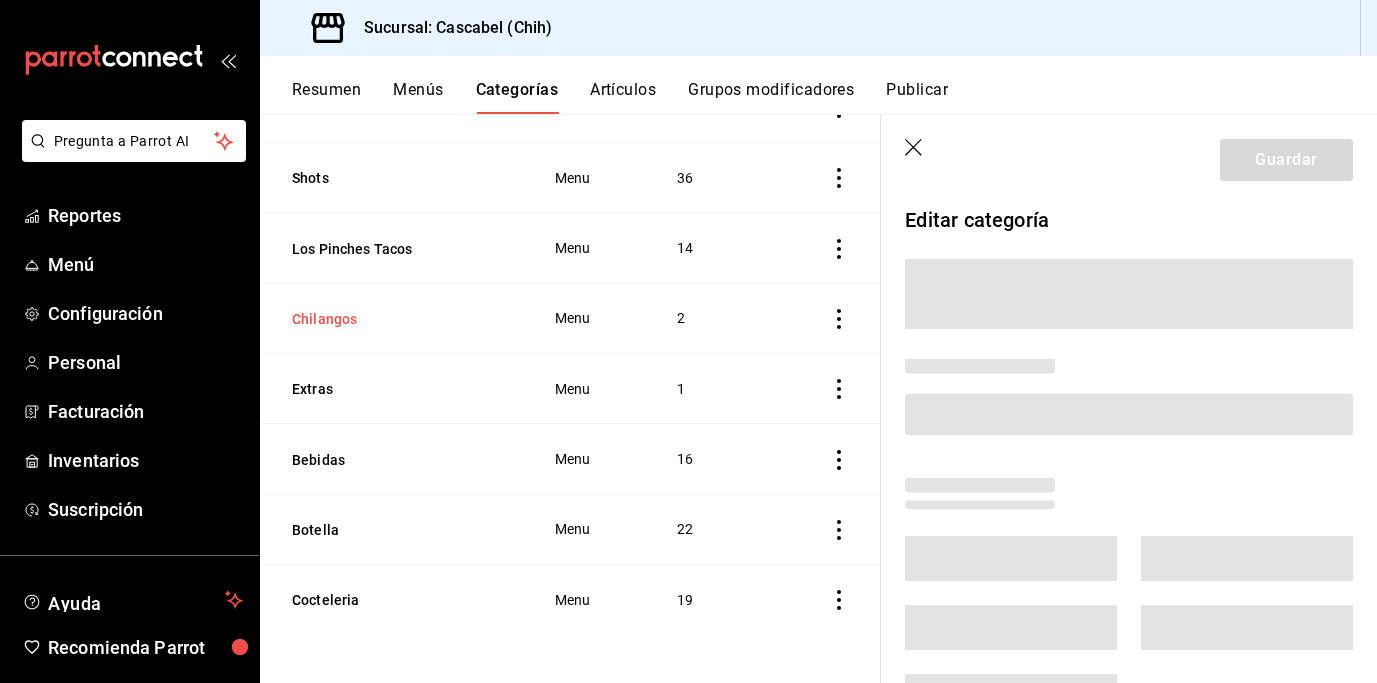 scroll, scrollTop: 658, scrollLeft: 0, axis: vertical 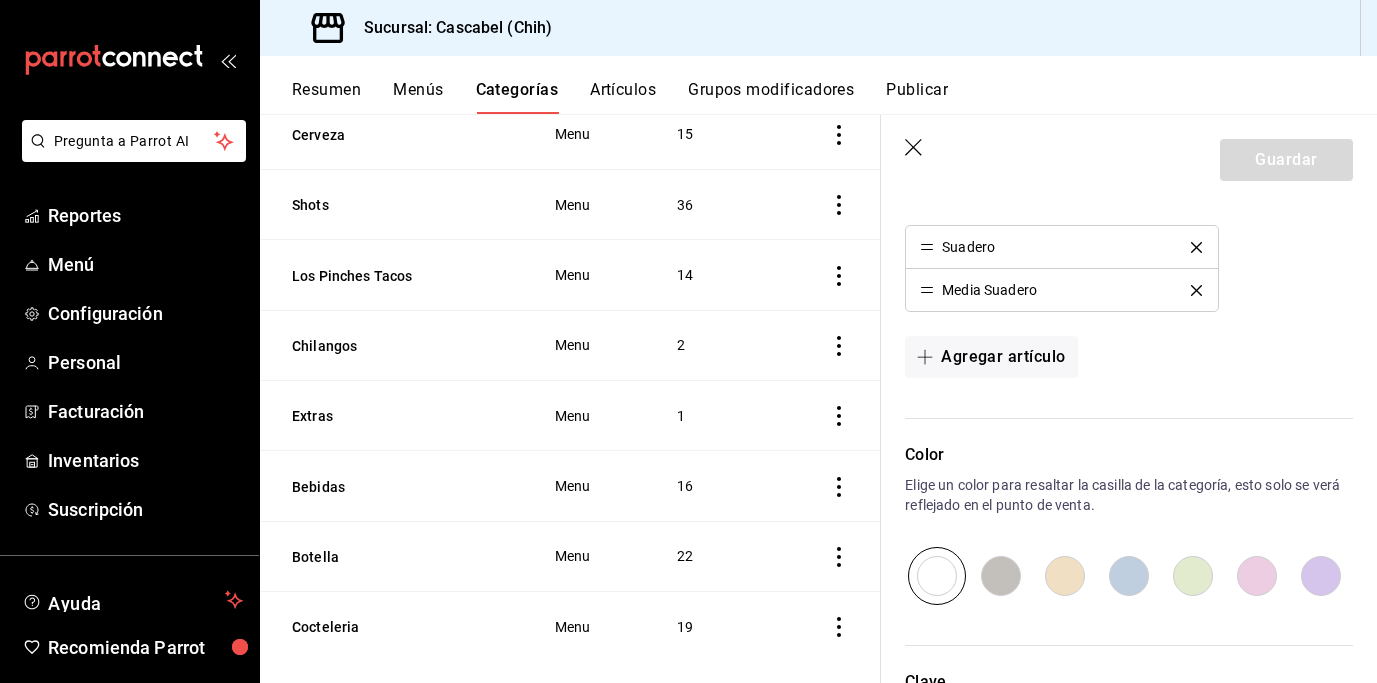 click on "Suadero" at bounding box center (1061, 247) 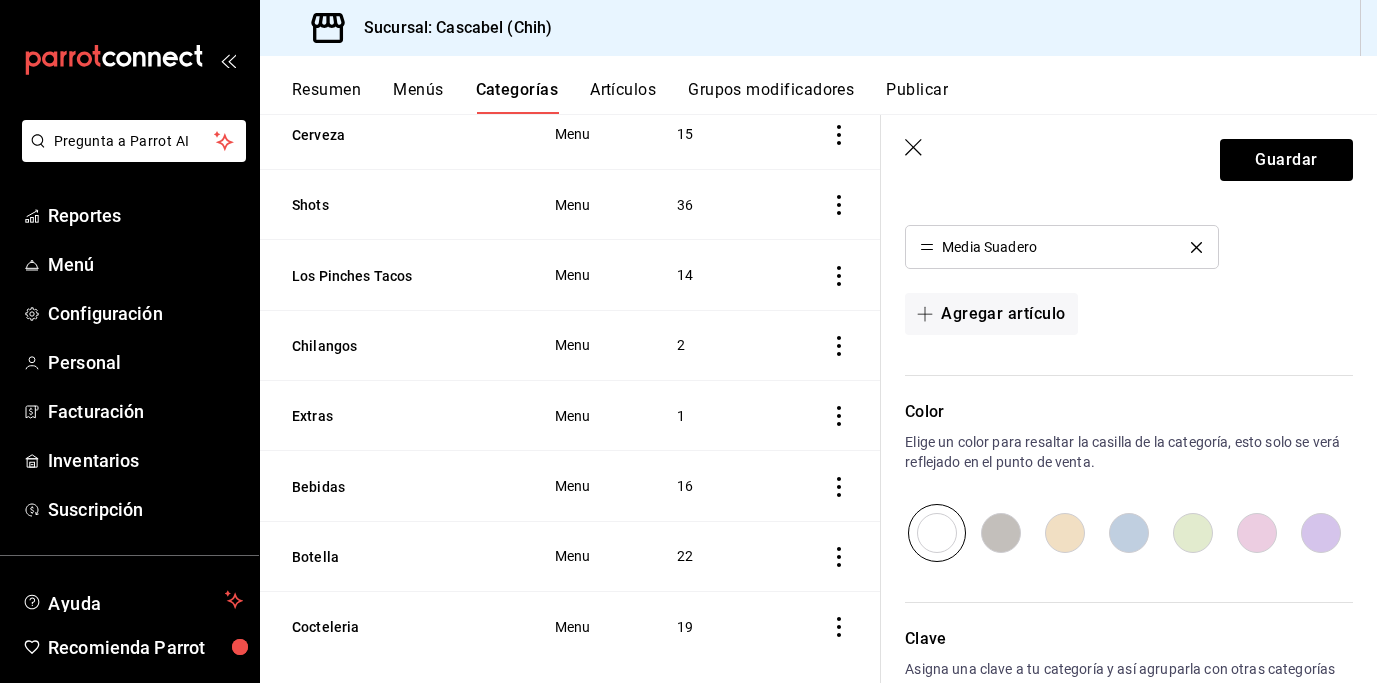 click 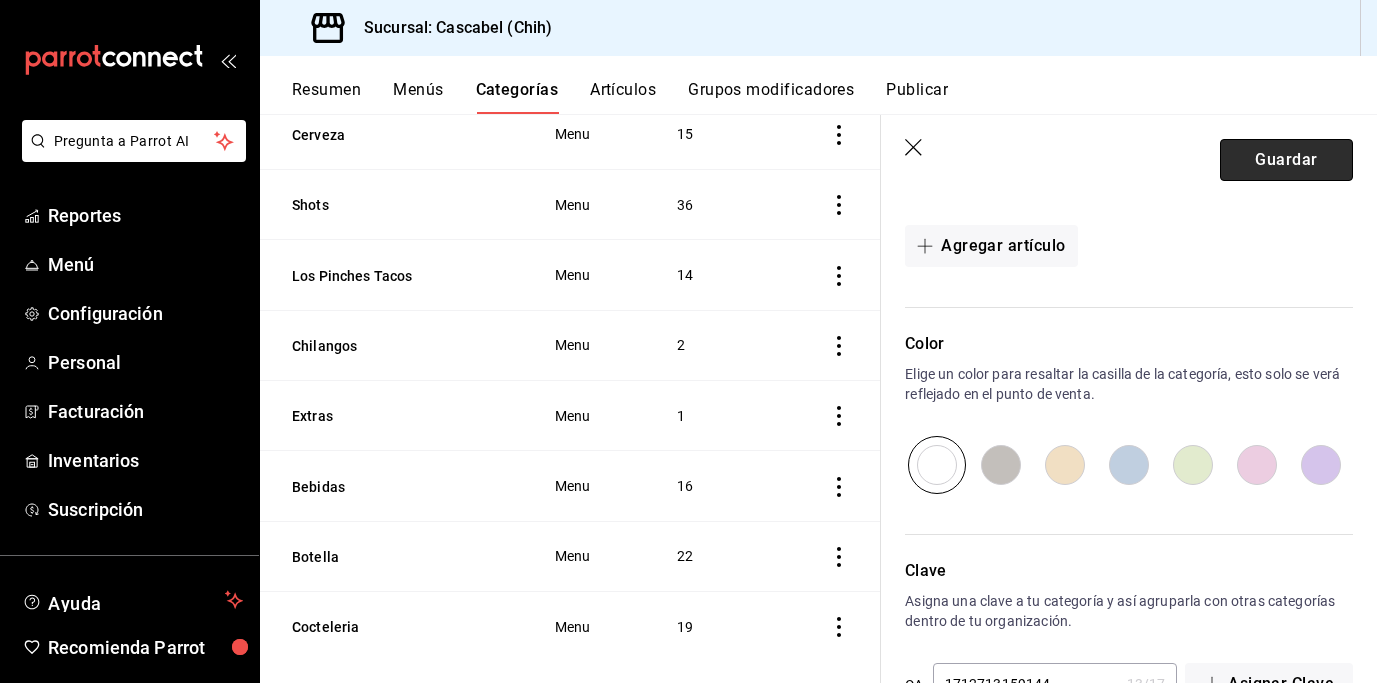 click on "Guardar" at bounding box center [1286, 160] 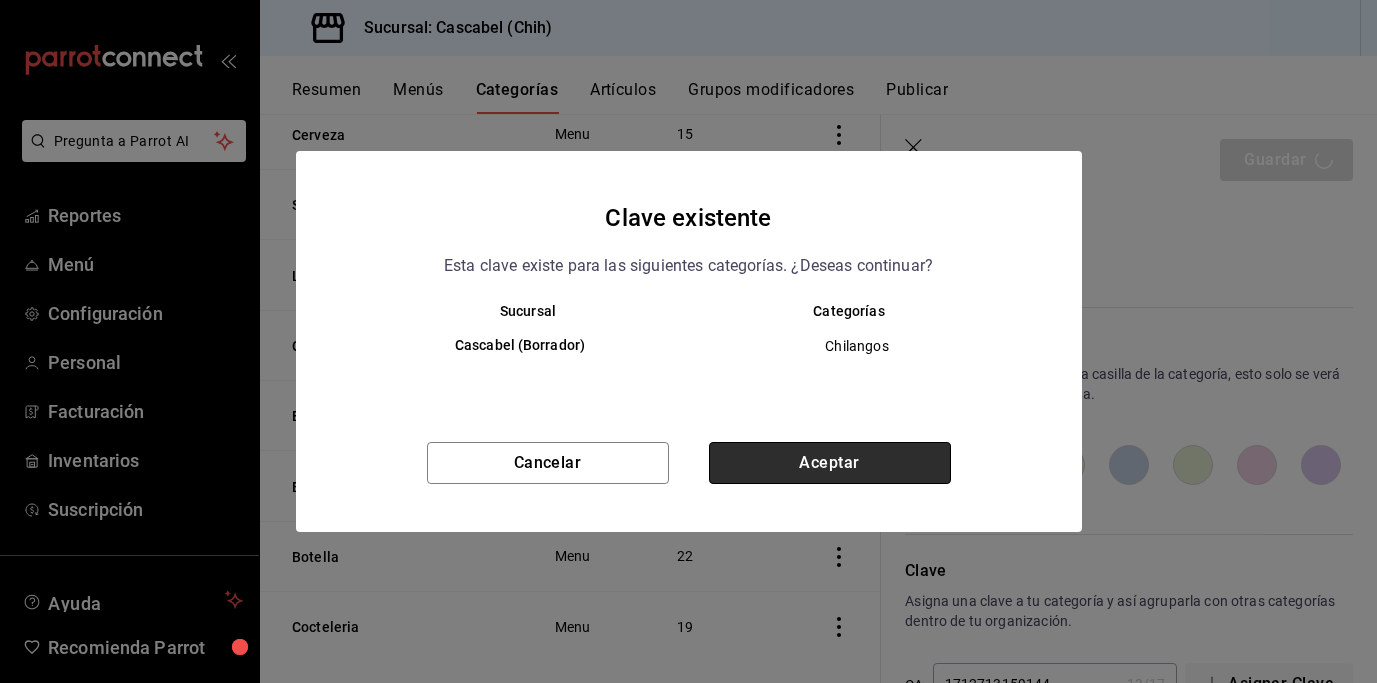 click on "Aceptar" at bounding box center [830, 463] 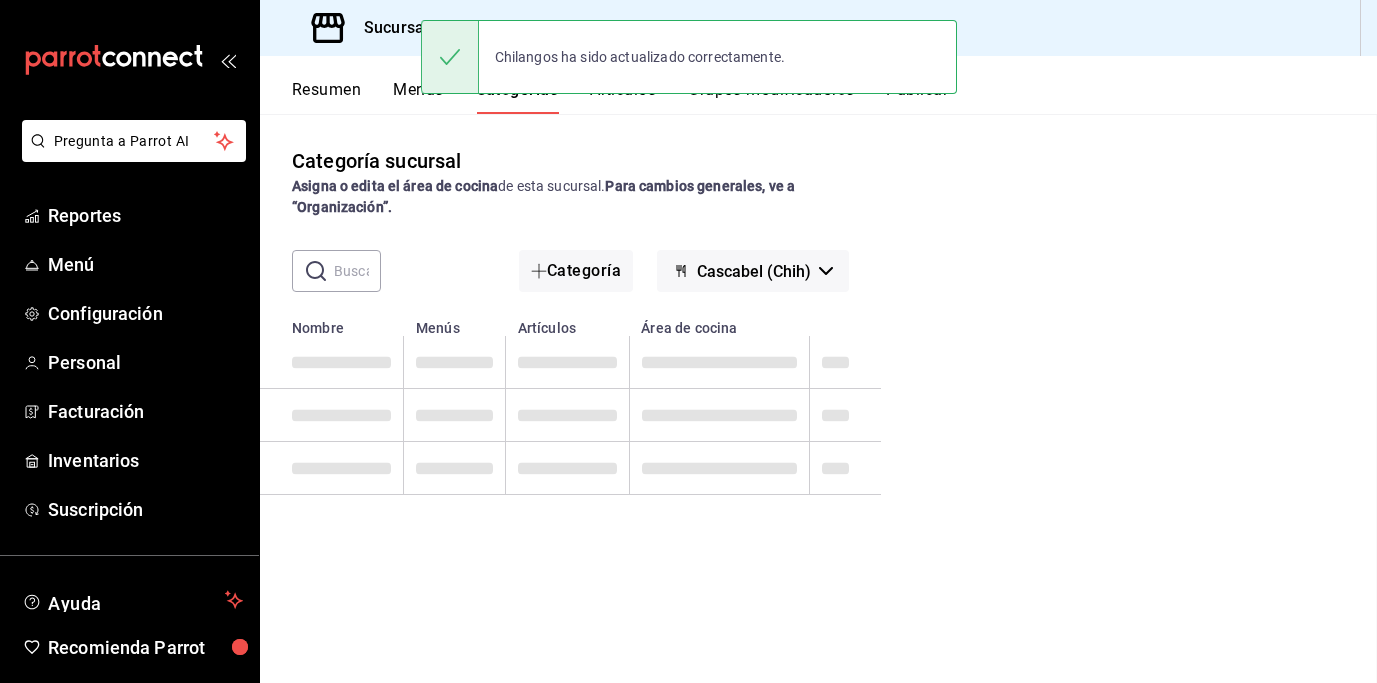 scroll, scrollTop: 0, scrollLeft: 0, axis: both 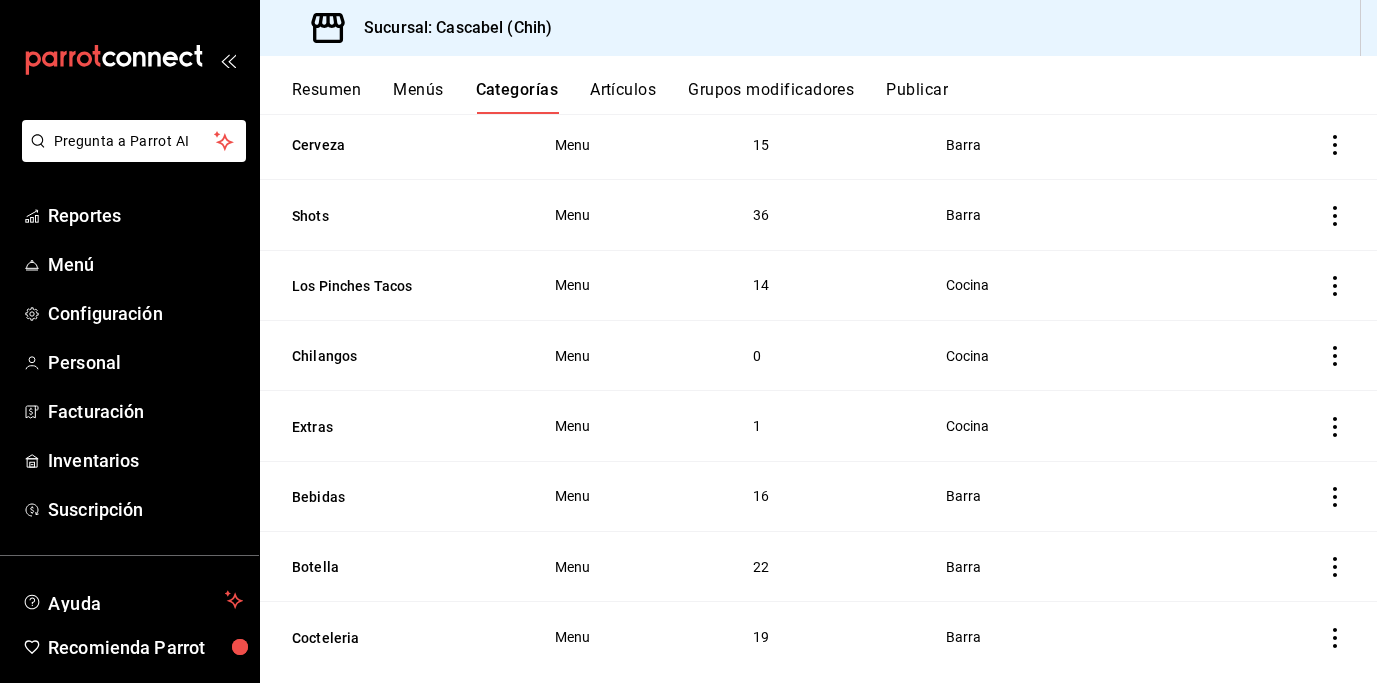click 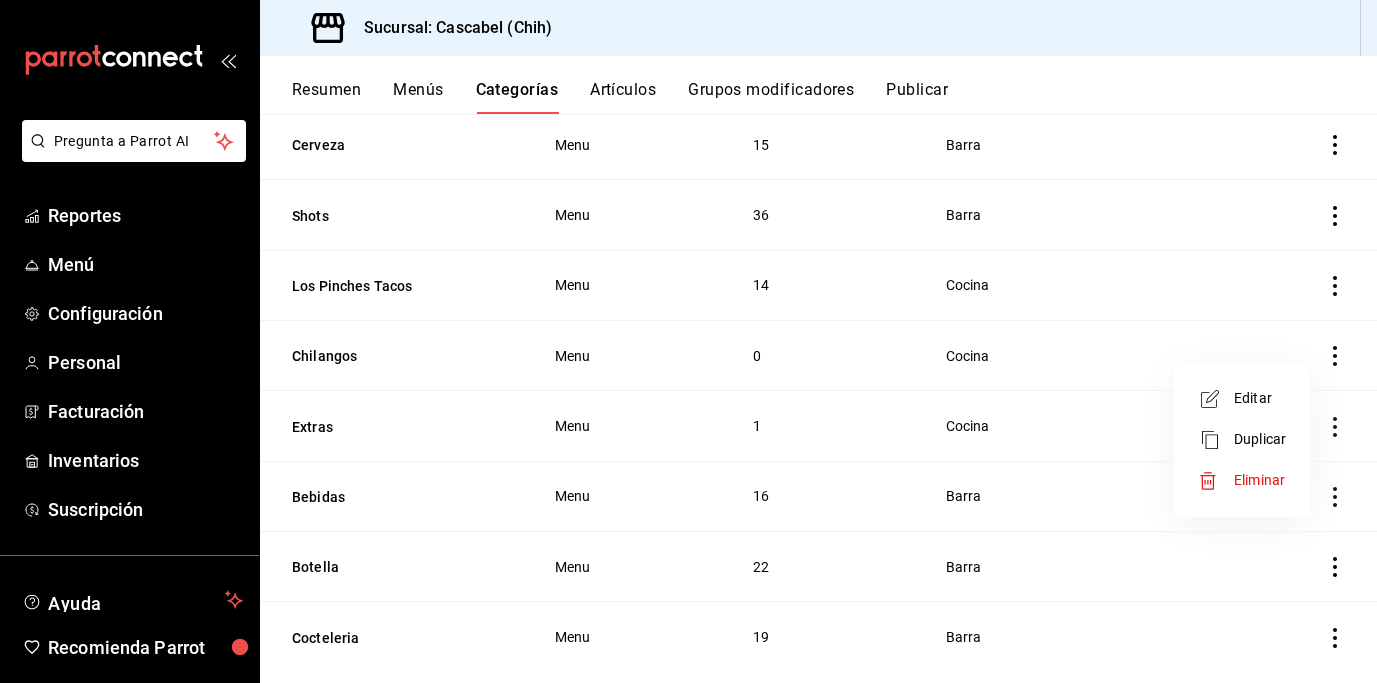 click on "Eliminar" at bounding box center (1259, 480) 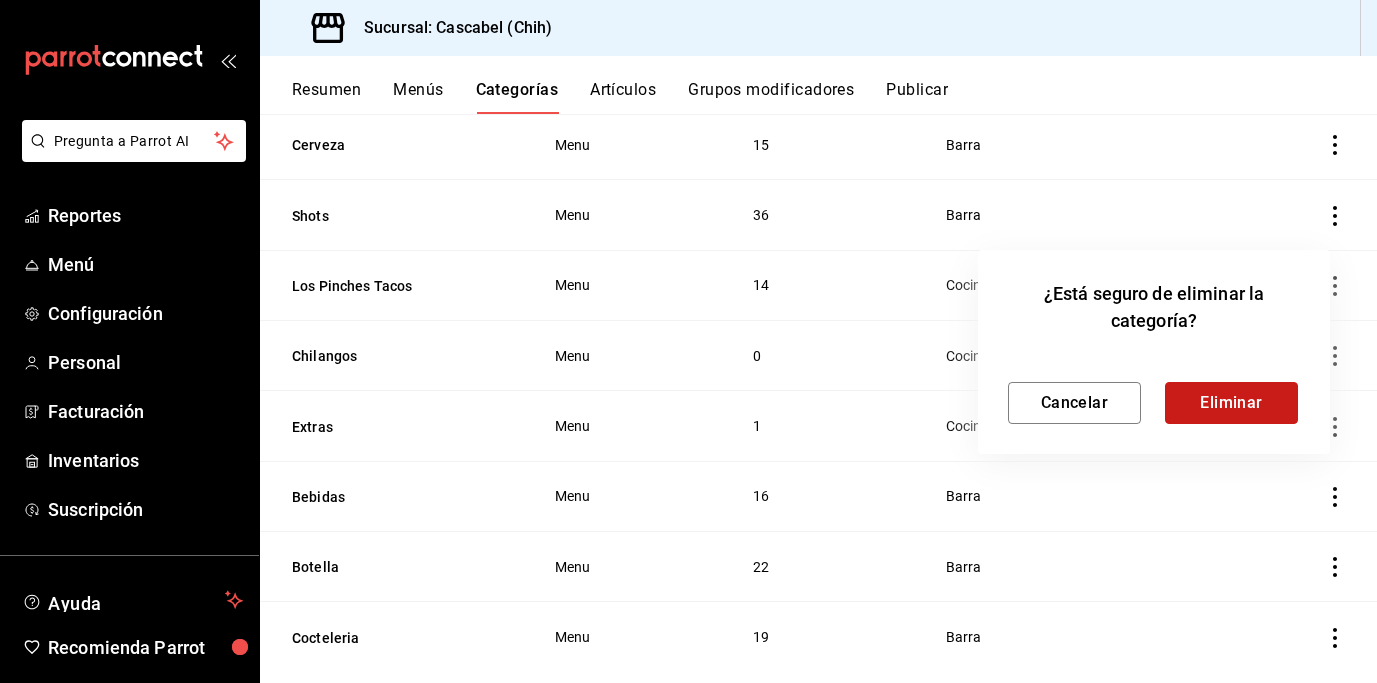 click on "Eliminar" at bounding box center (1231, 403) 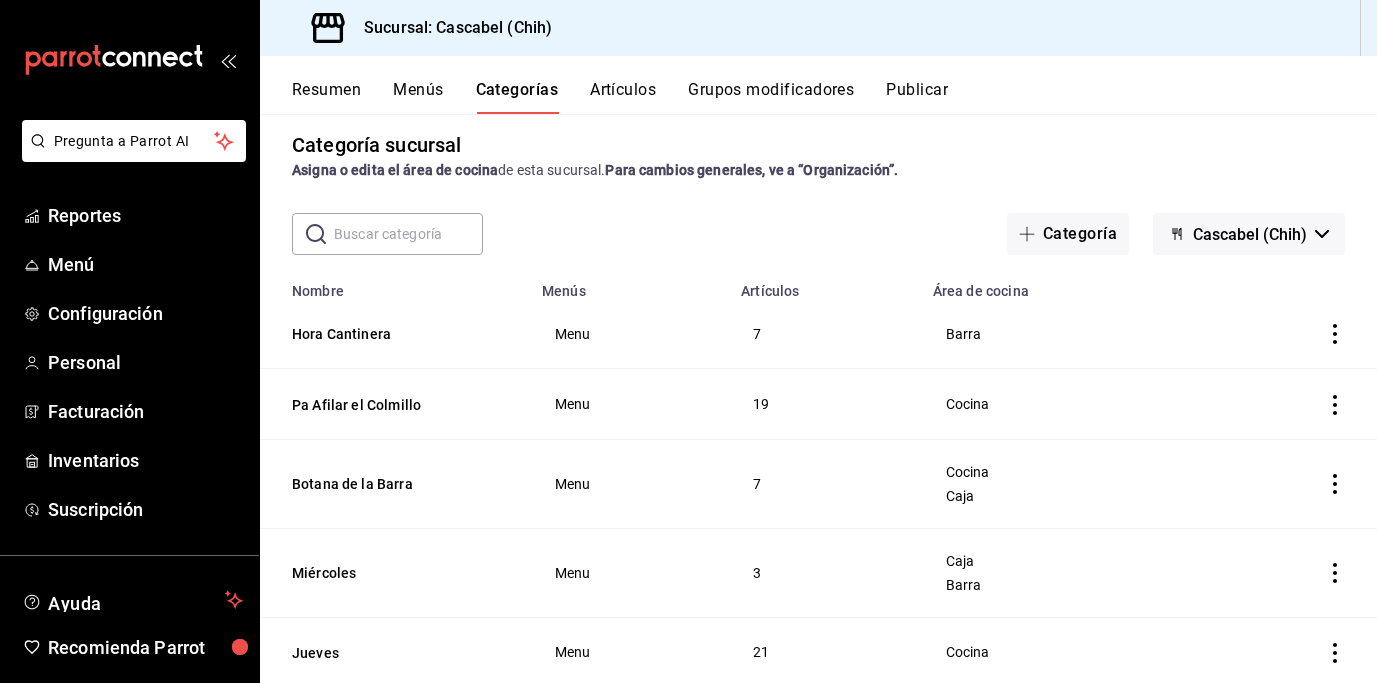 scroll, scrollTop: 16, scrollLeft: 0, axis: vertical 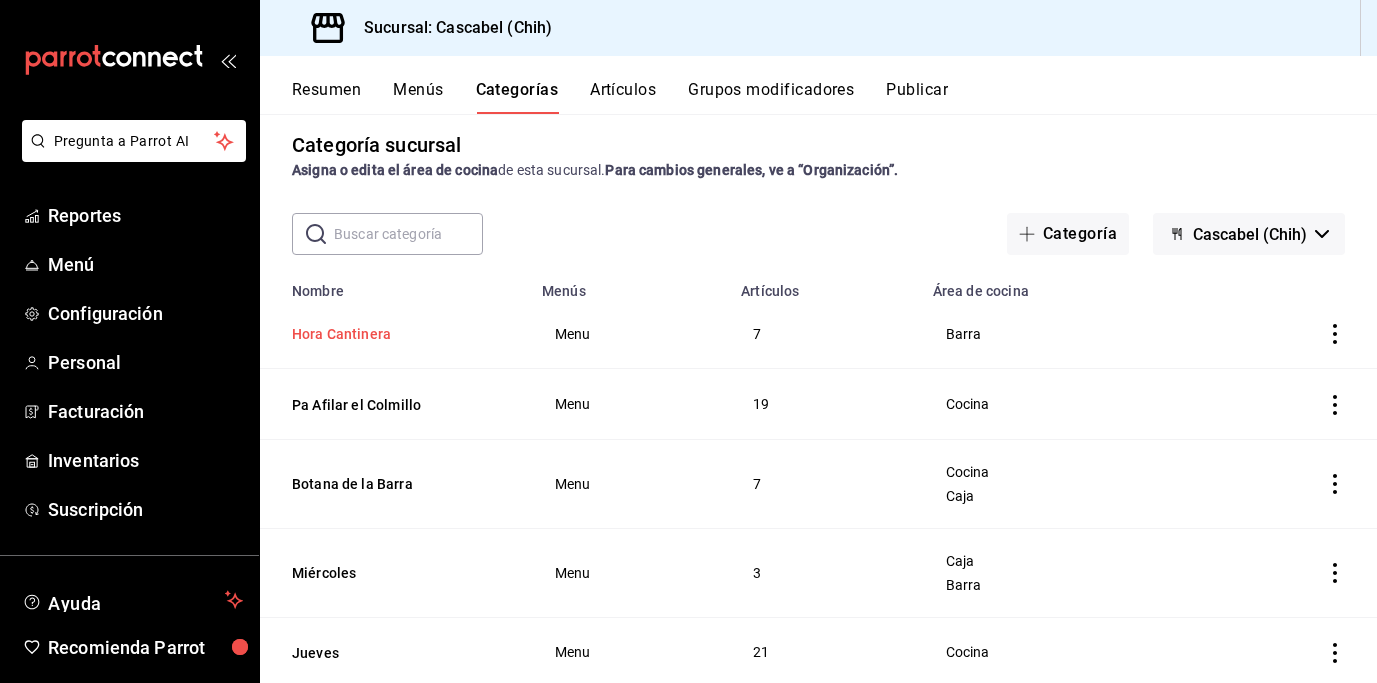 click on "Hora Cantinera" at bounding box center [392, 334] 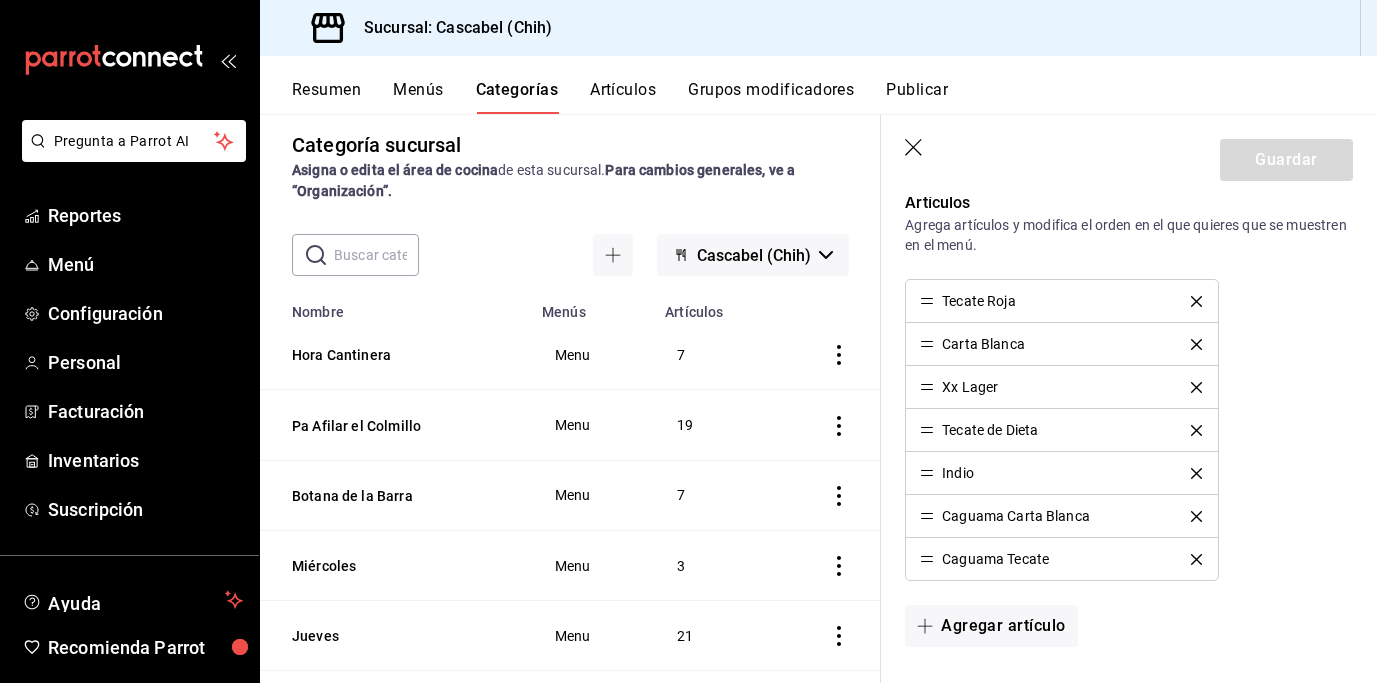 scroll, scrollTop: 541, scrollLeft: 0, axis: vertical 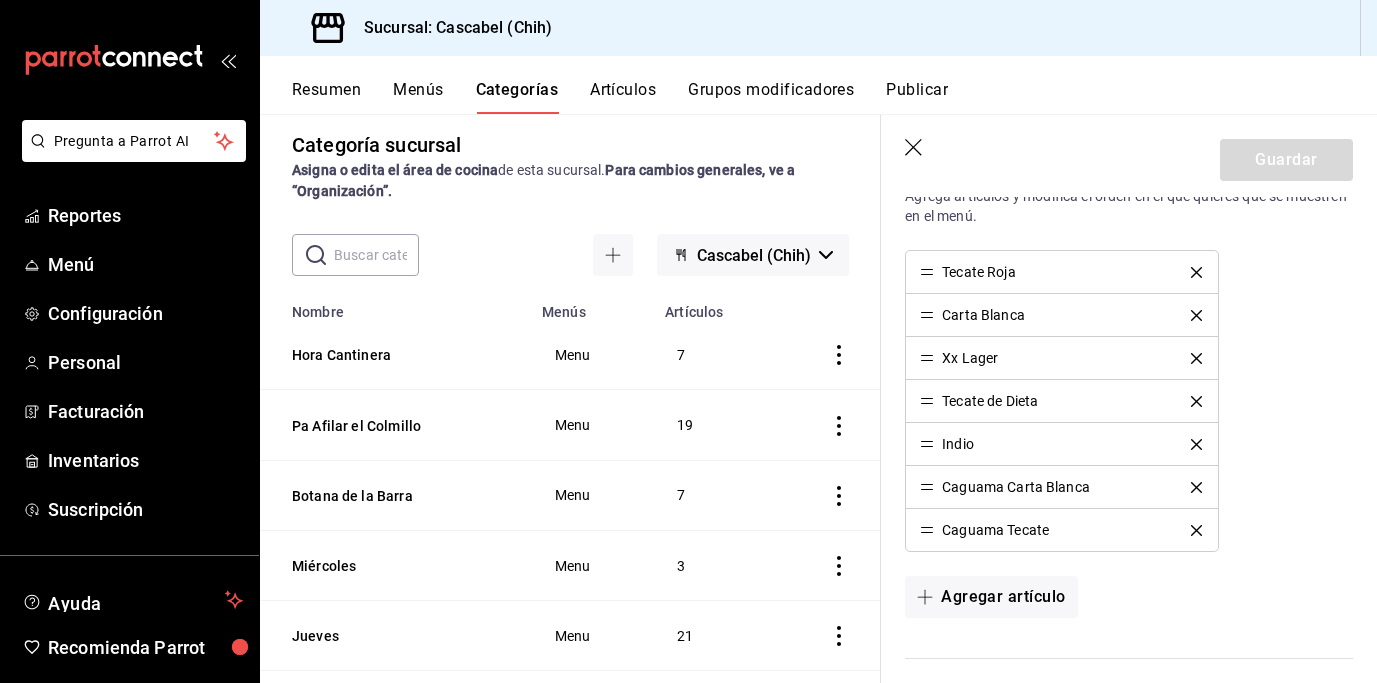 click 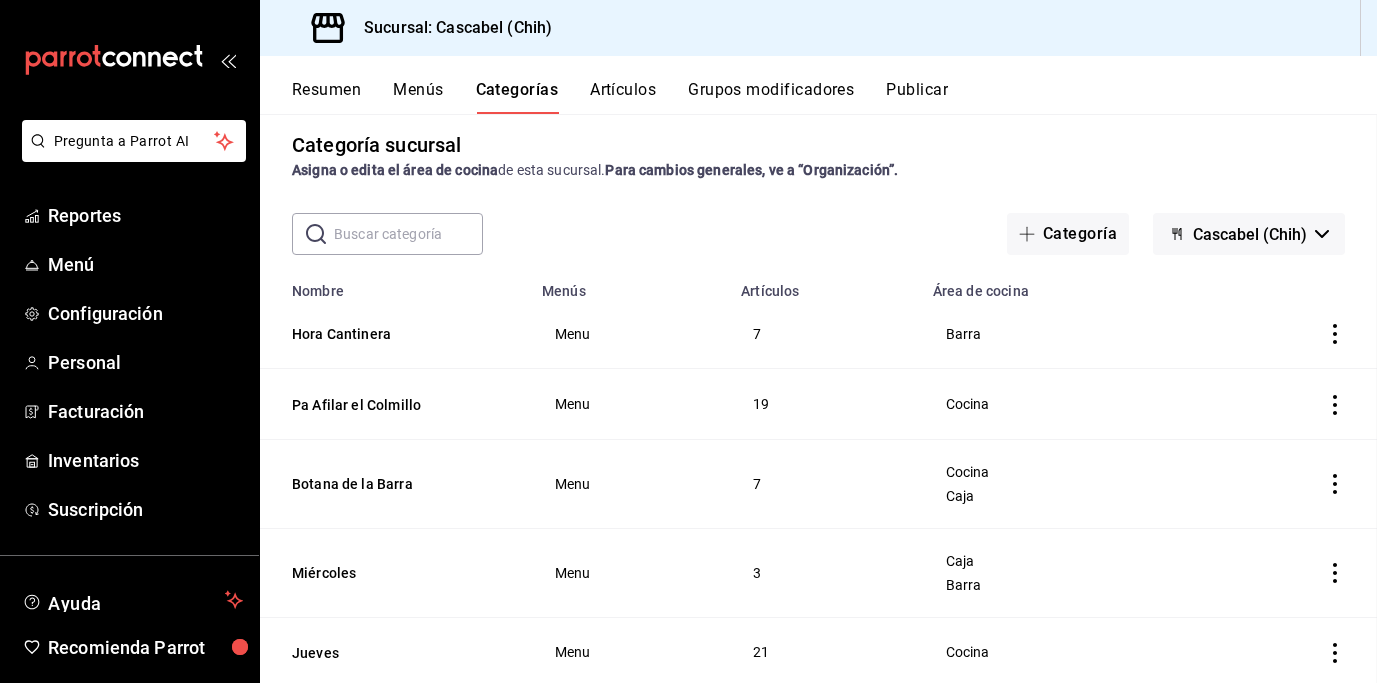 scroll, scrollTop: 0, scrollLeft: 0, axis: both 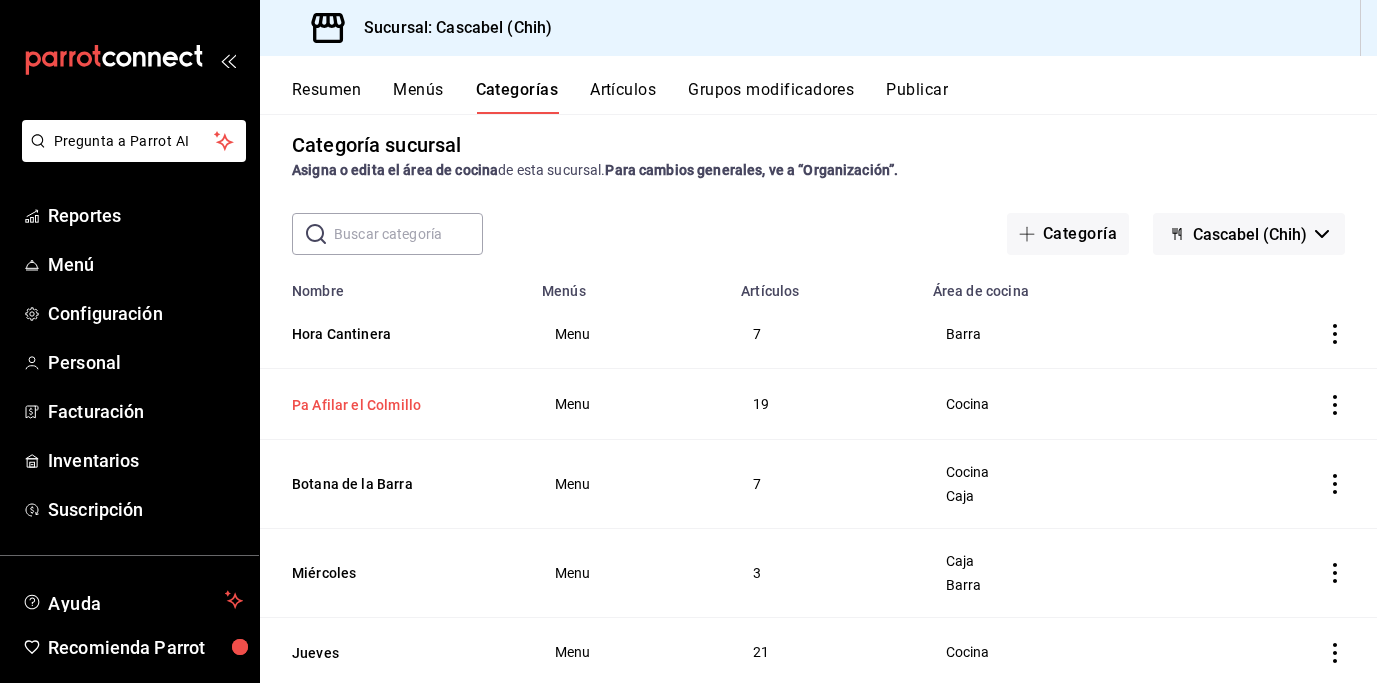 click on "Pa Afilar el Colmillo" at bounding box center [392, 405] 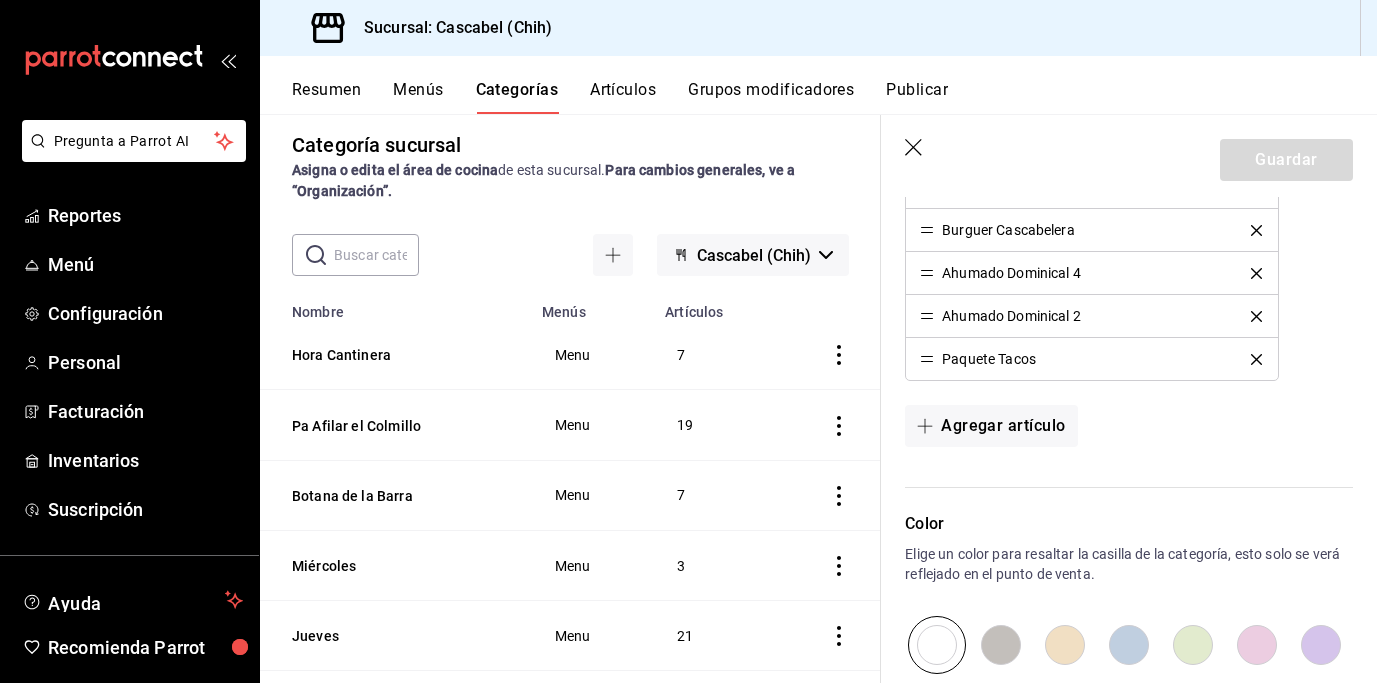 scroll, scrollTop: 1084, scrollLeft: 0, axis: vertical 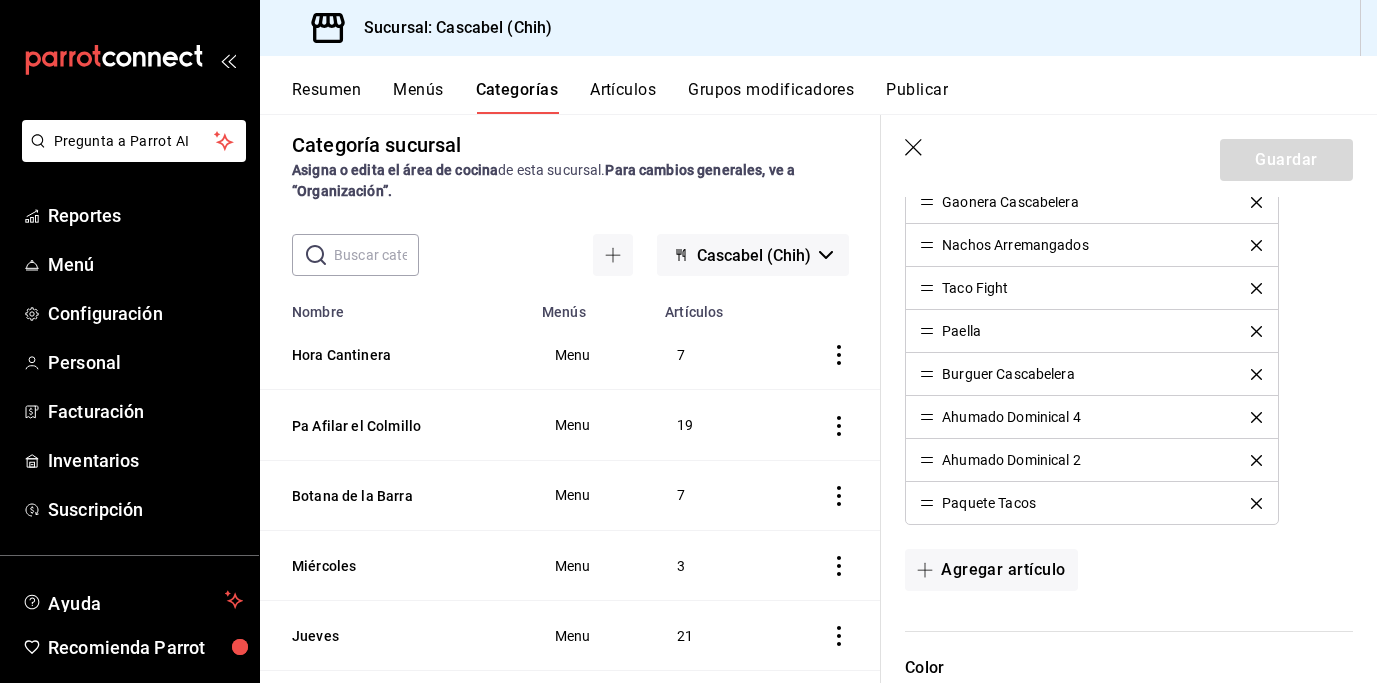 click 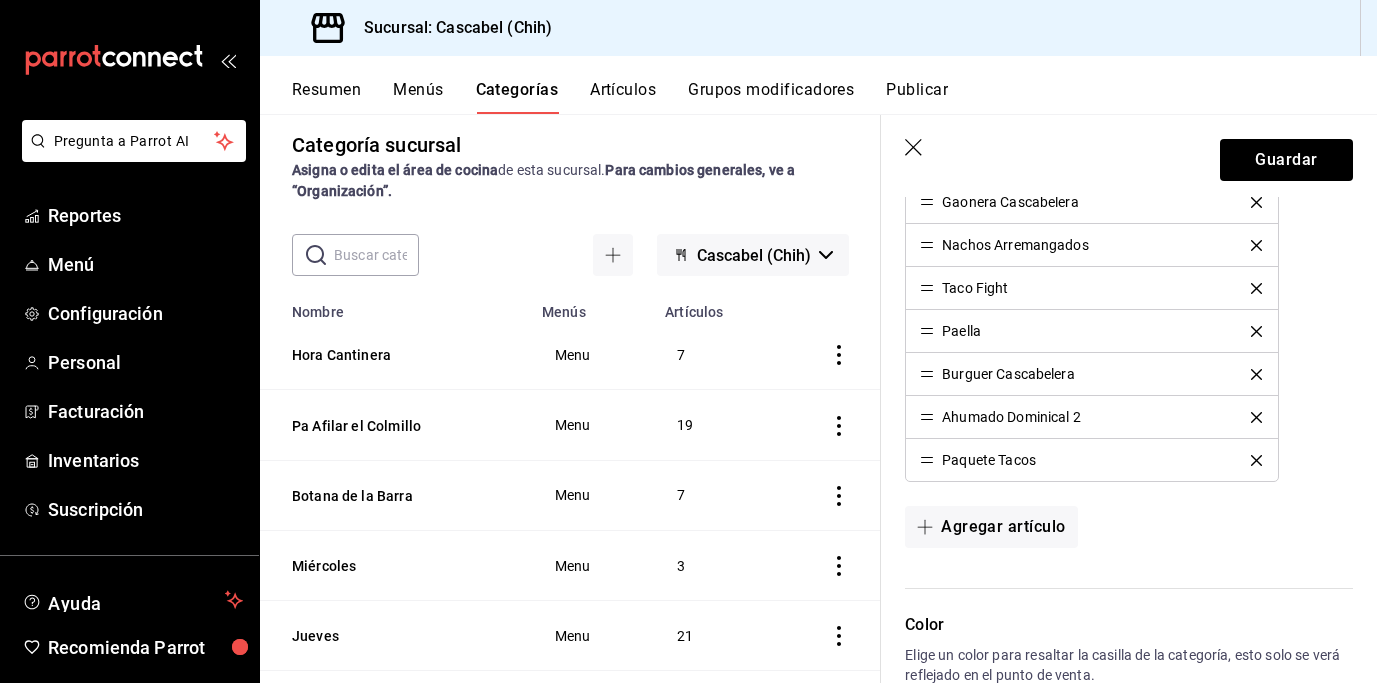 click 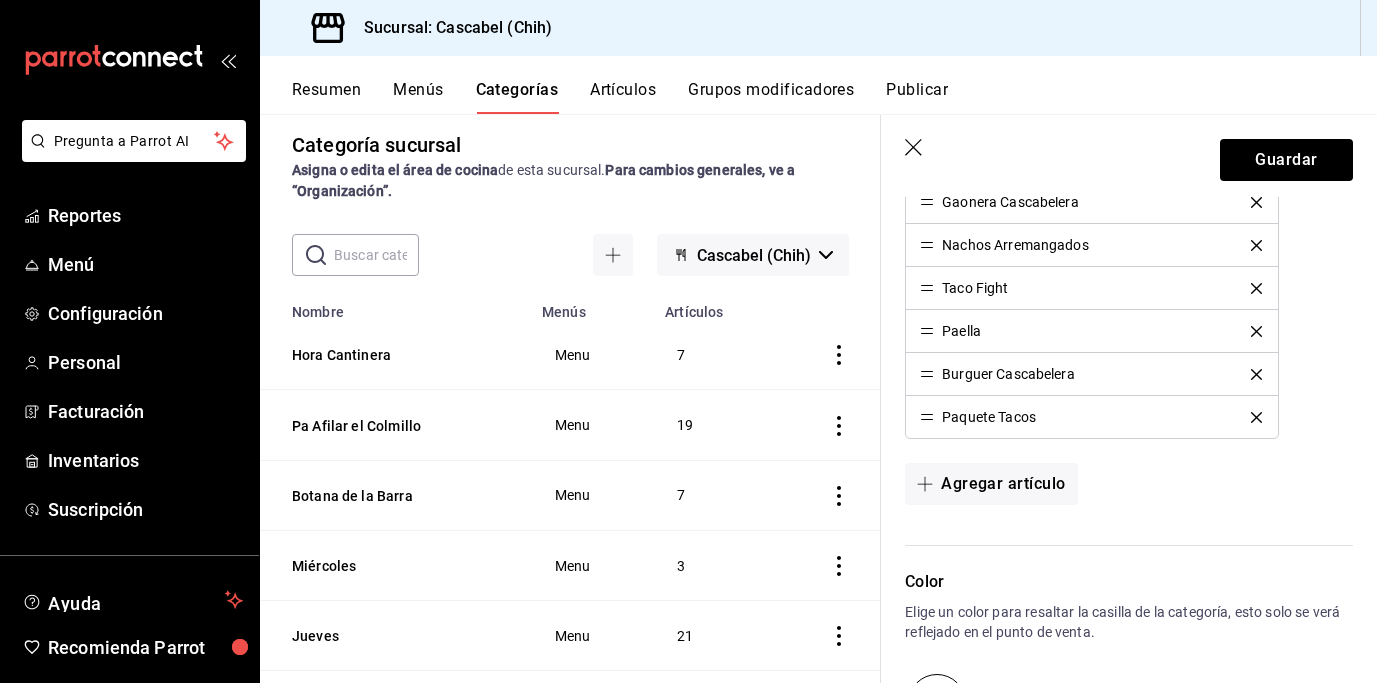 click 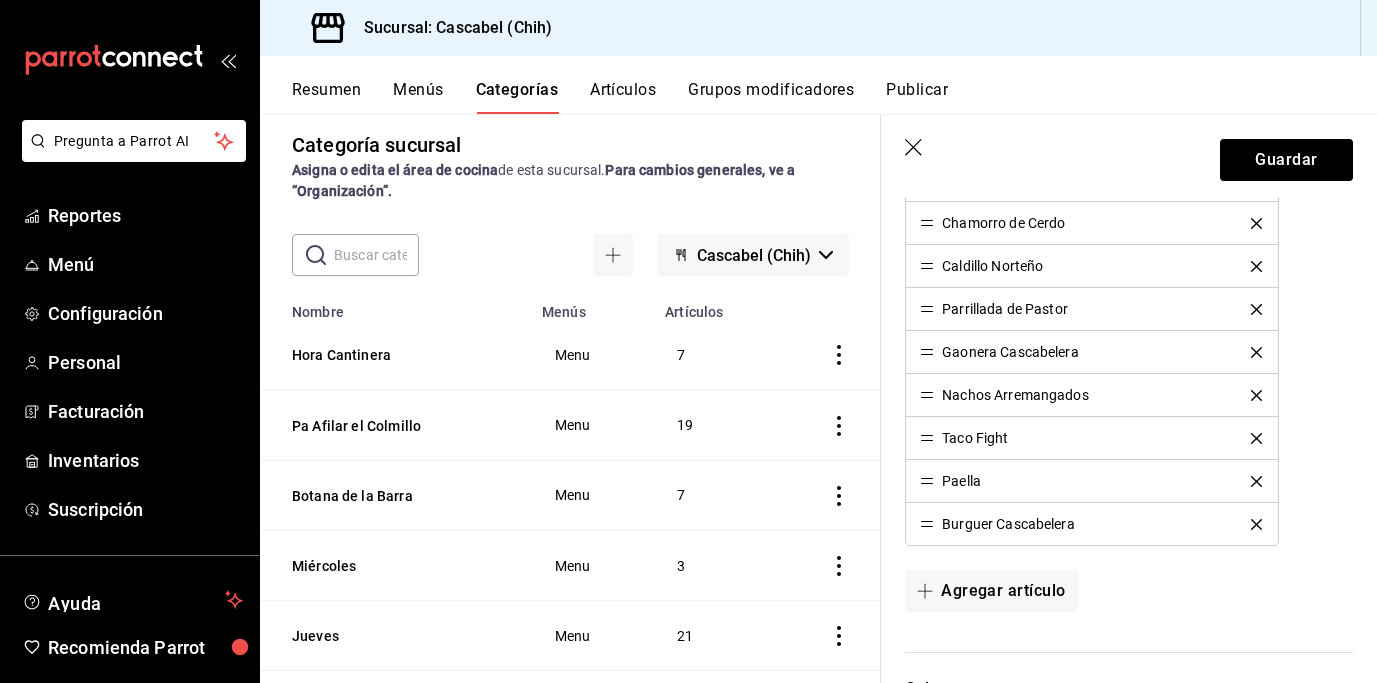scroll, scrollTop: 935, scrollLeft: 0, axis: vertical 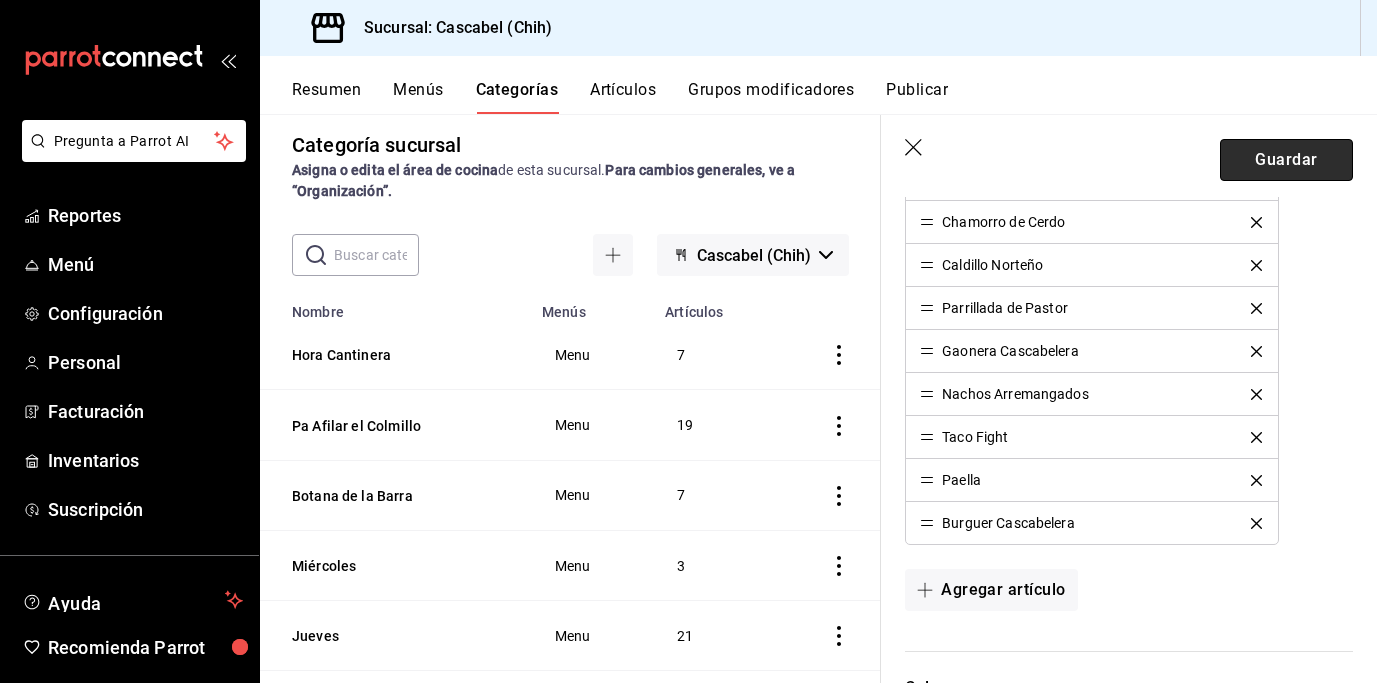click on "Guardar" at bounding box center [1286, 160] 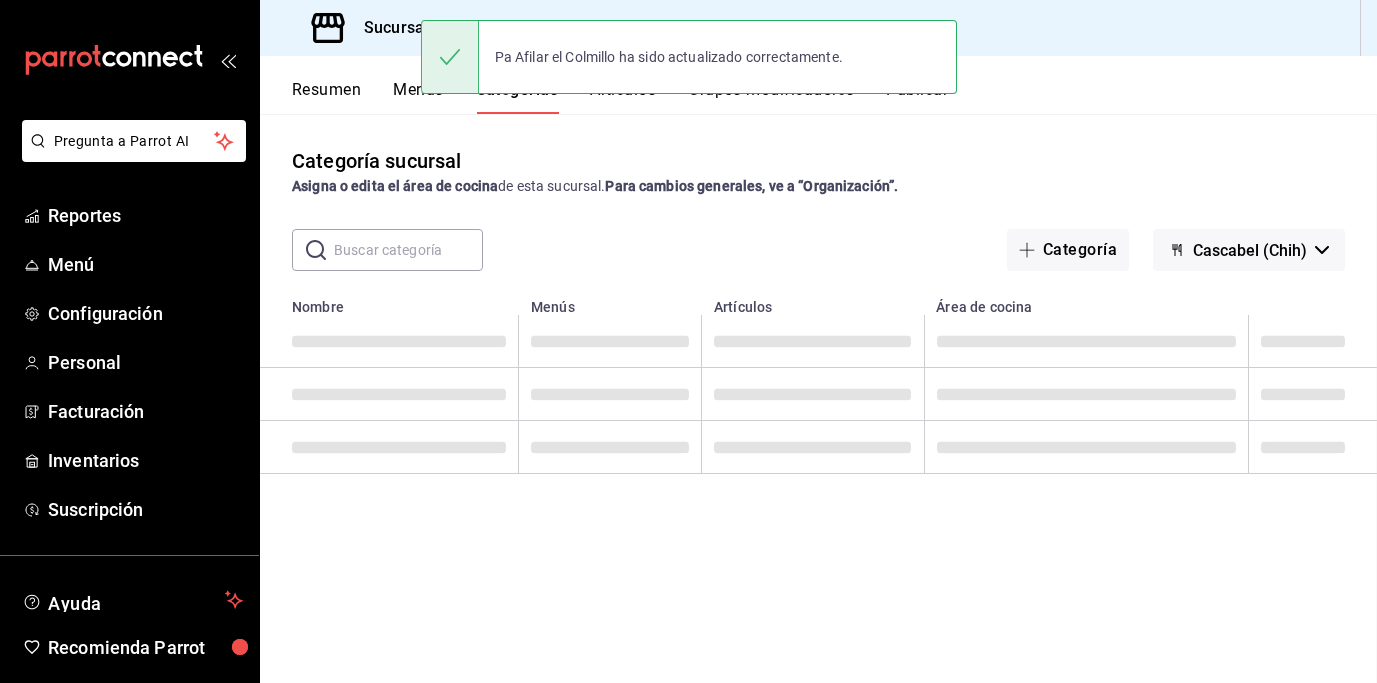 scroll, scrollTop: 0, scrollLeft: 0, axis: both 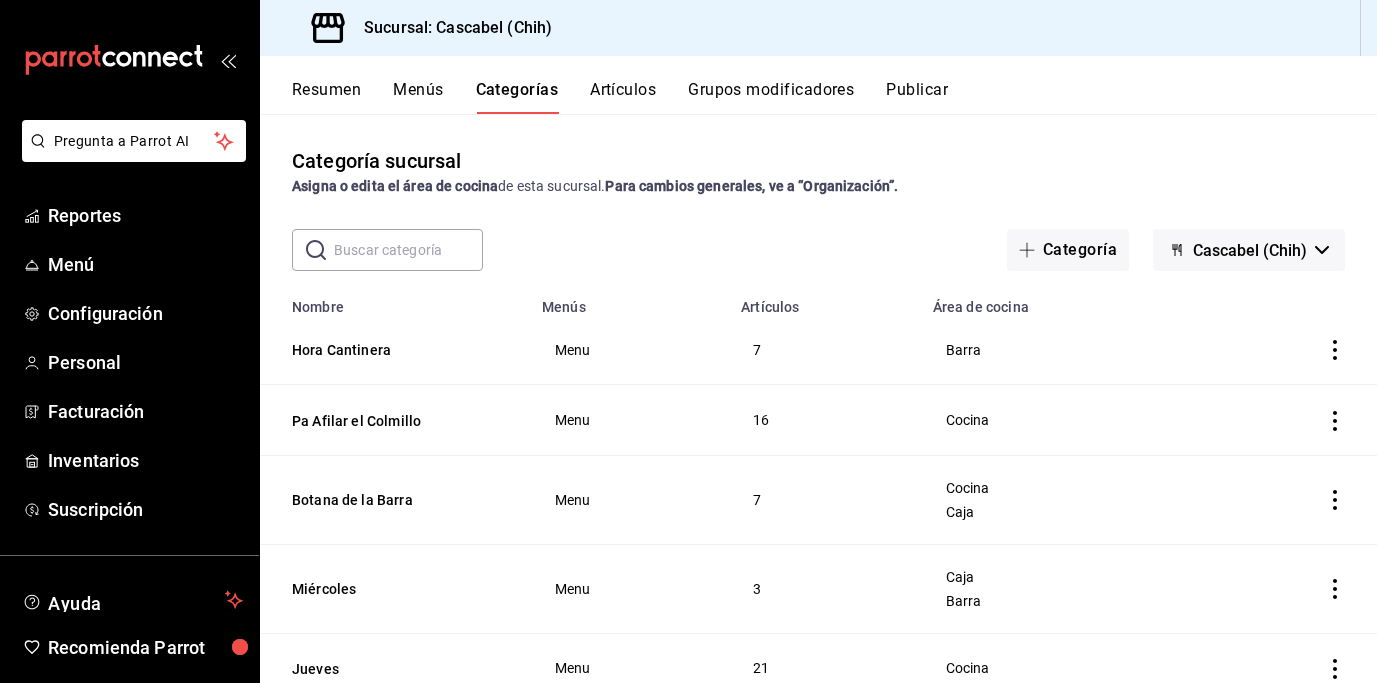 click 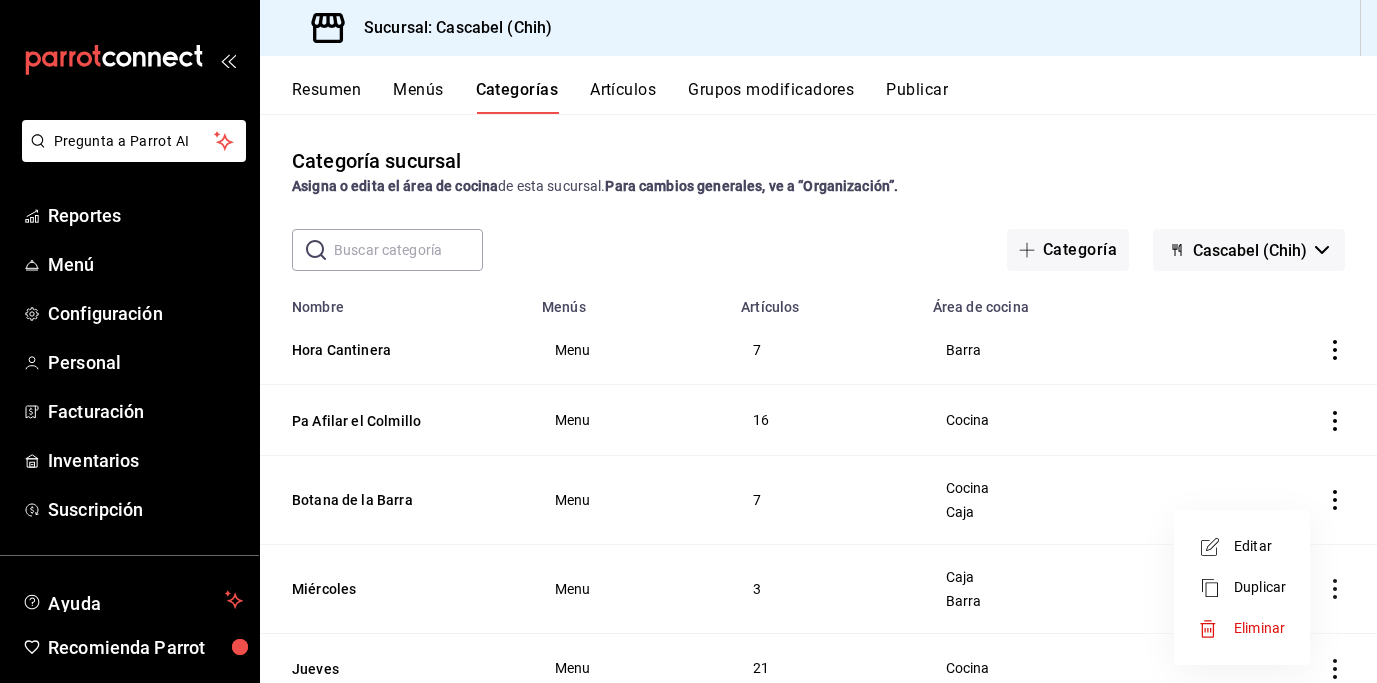 click at bounding box center [688, 341] 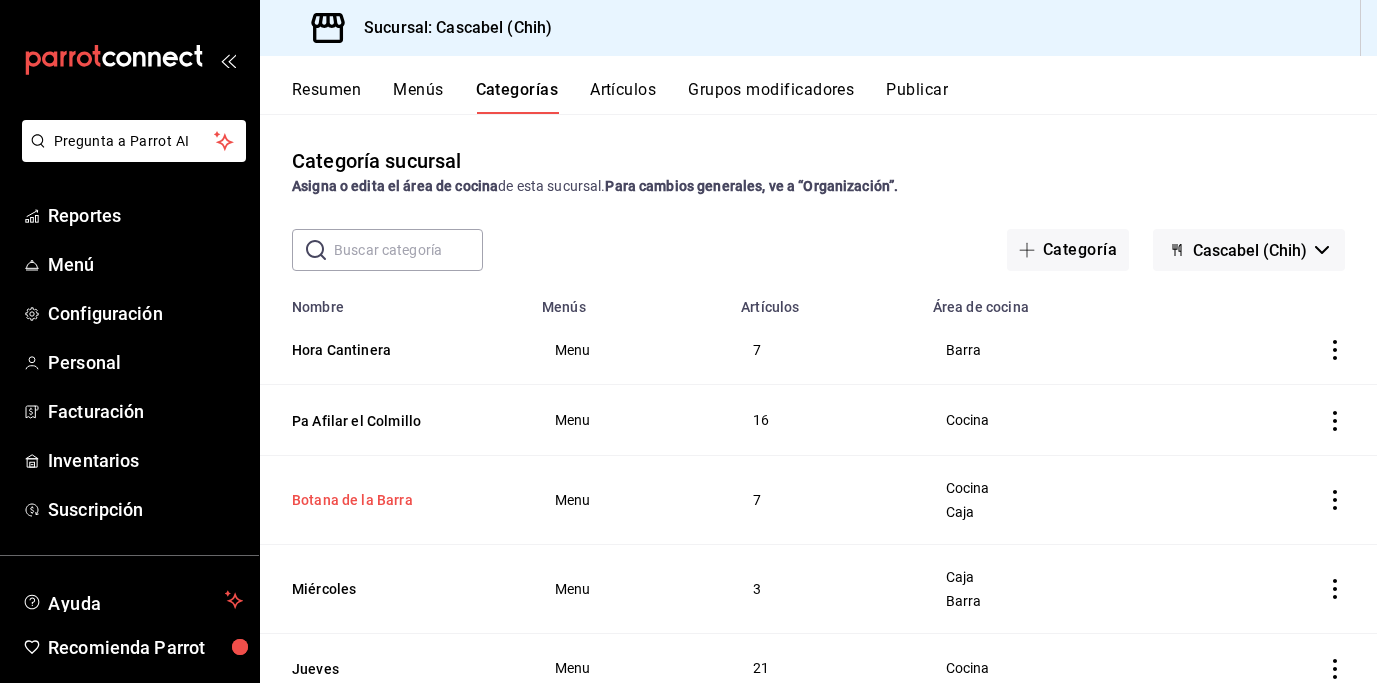 click on "Botana de la Barra" at bounding box center [392, 500] 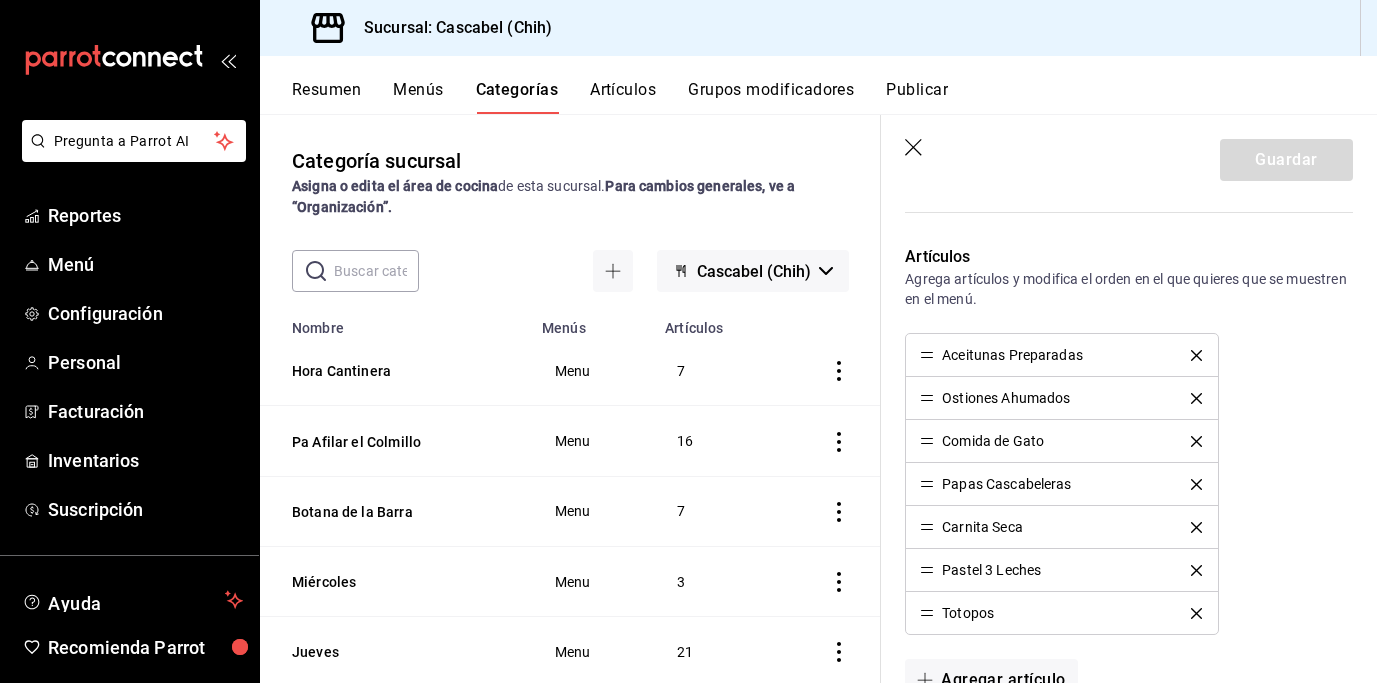 scroll, scrollTop: 478, scrollLeft: 0, axis: vertical 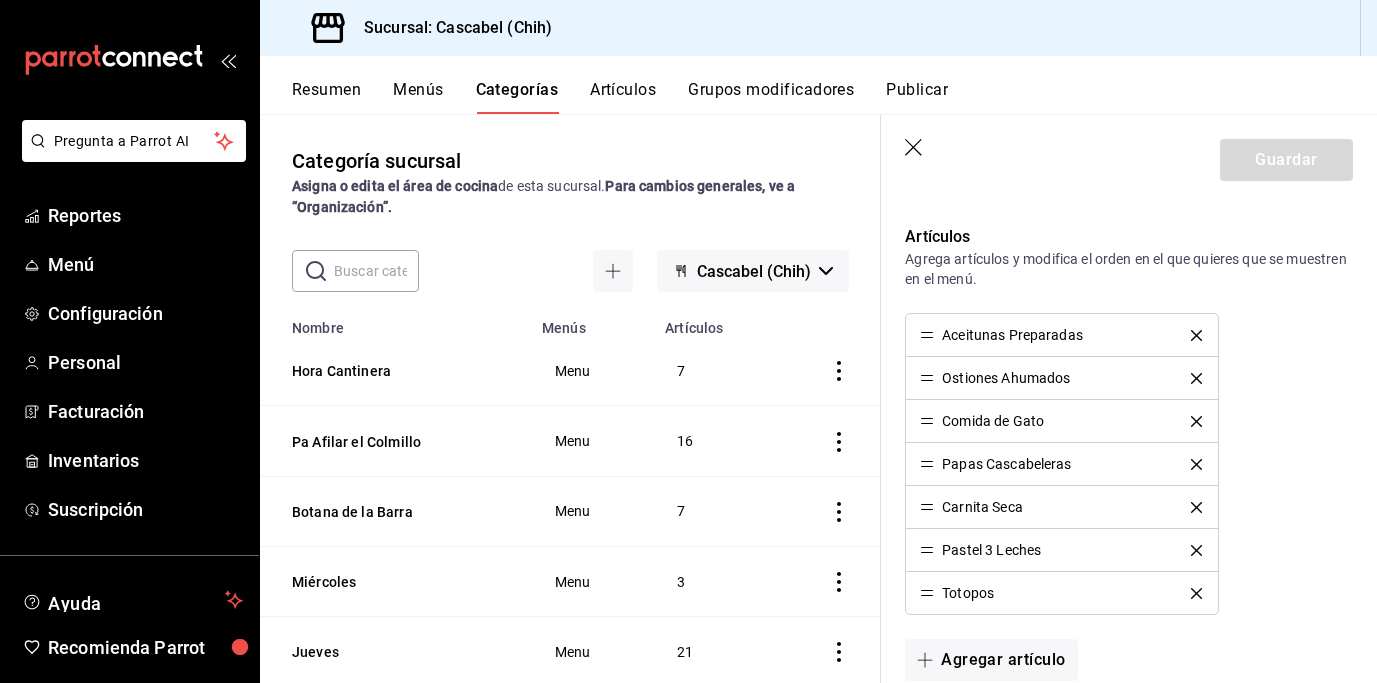 click 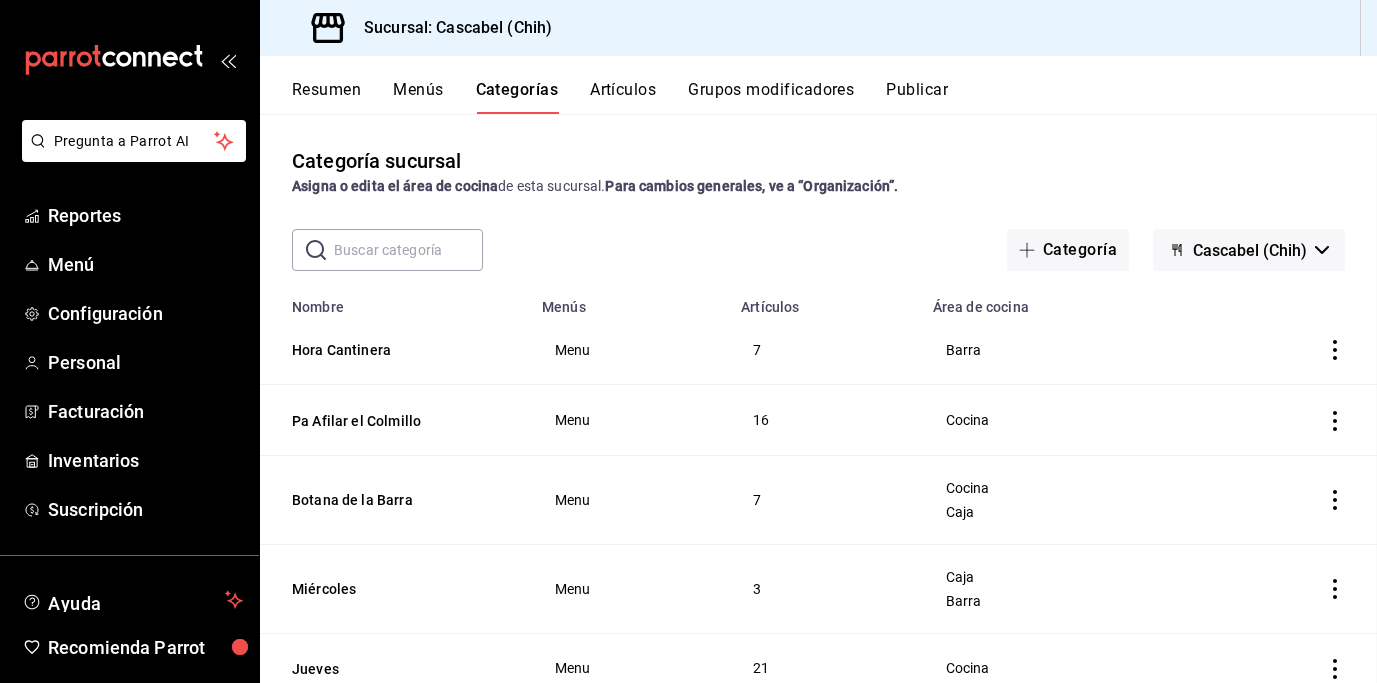 scroll, scrollTop: 0, scrollLeft: 0, axis: both 